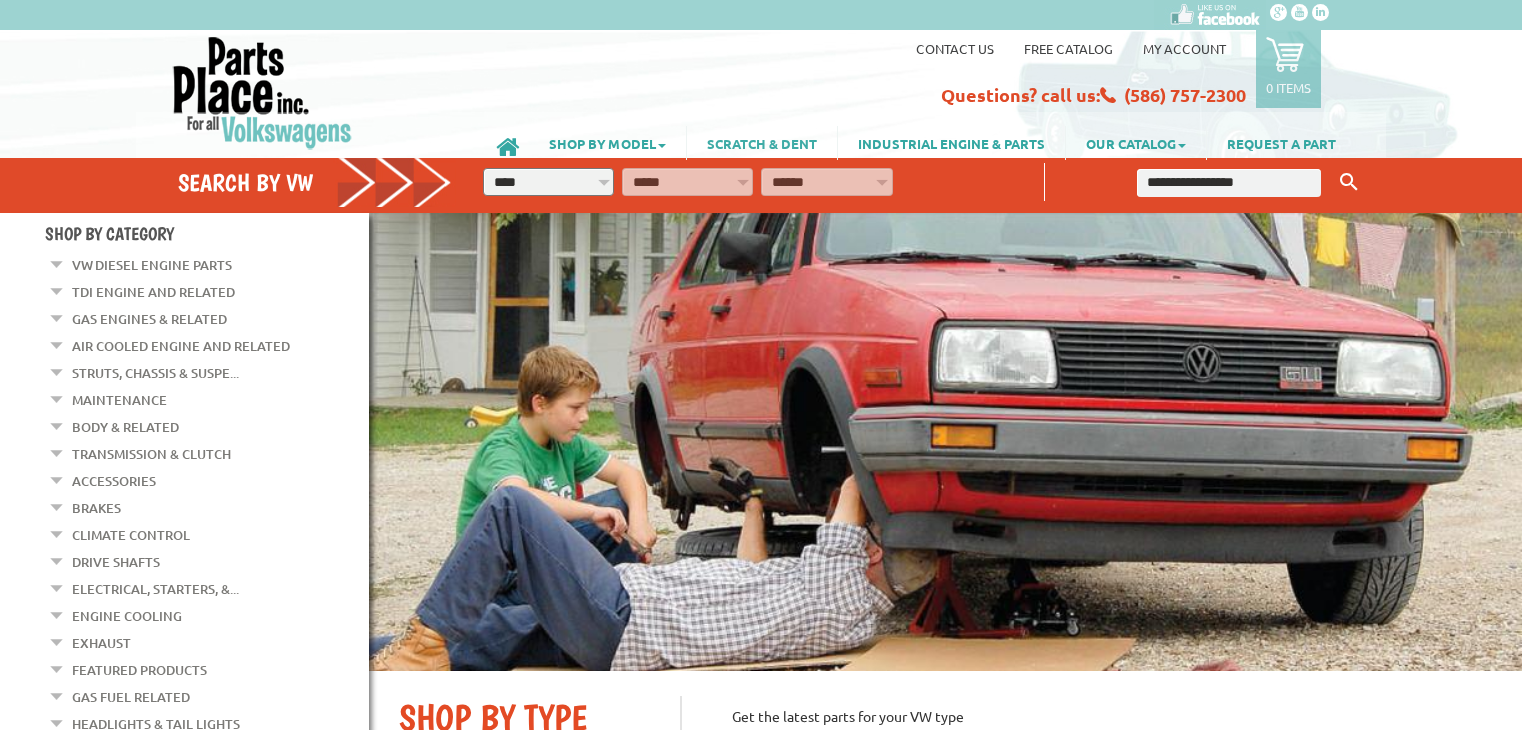 scroll, scrollTop: 0, scrollLeft: 0, axis: both 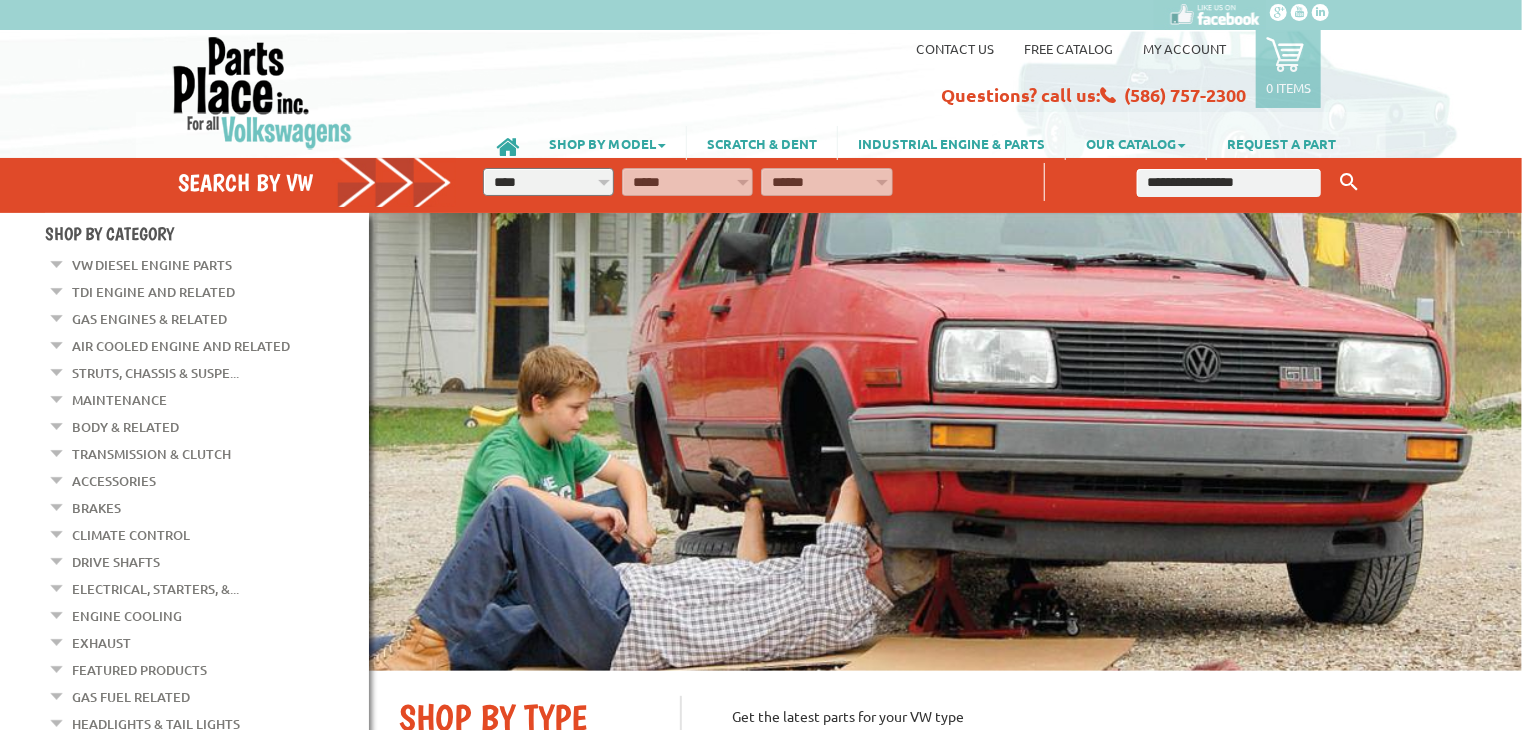 click on "**********" at bounding box center (548, 182) 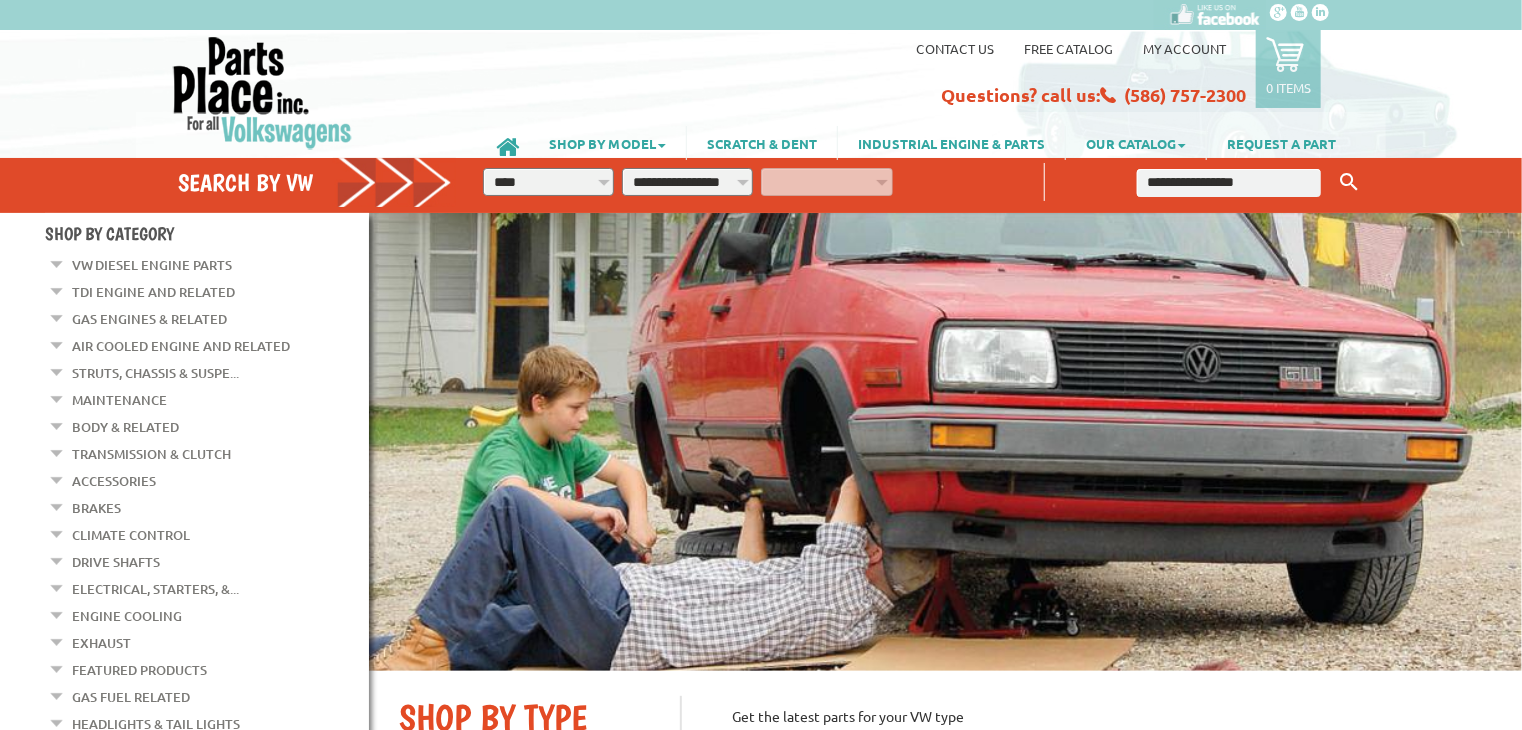 click on "**********" at bounding box center [687, 182] 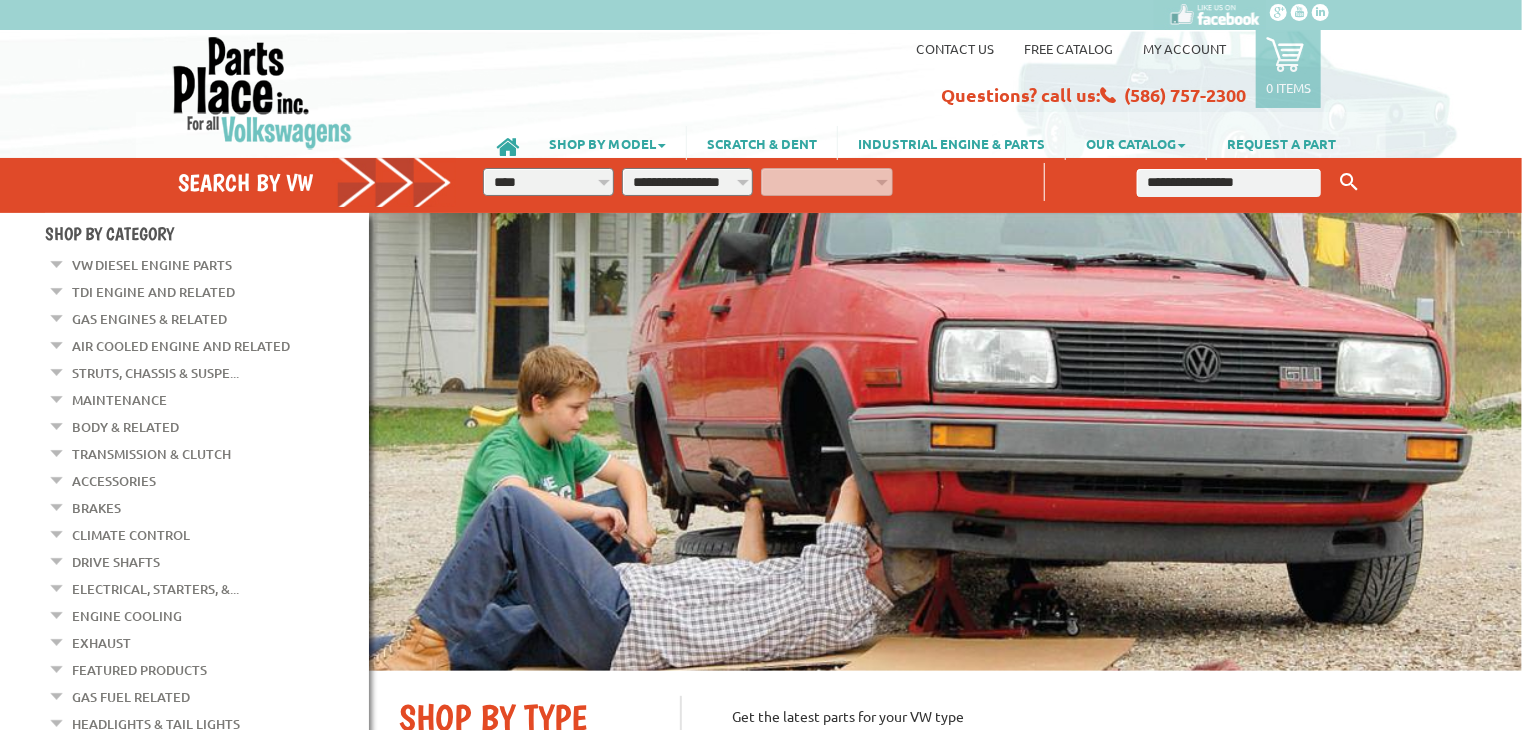 select on "*********" 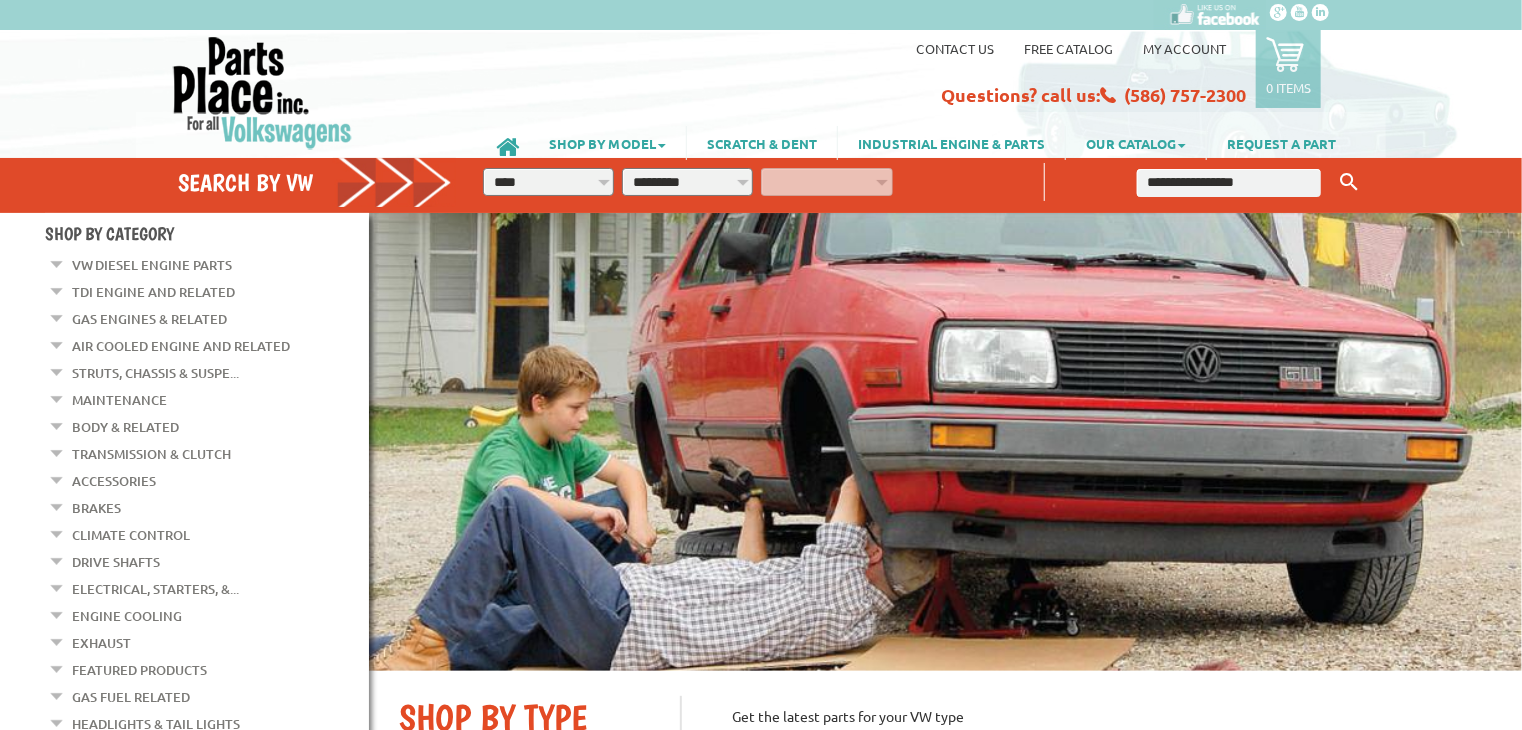 click on "**********" at bounding box center (687, 182) 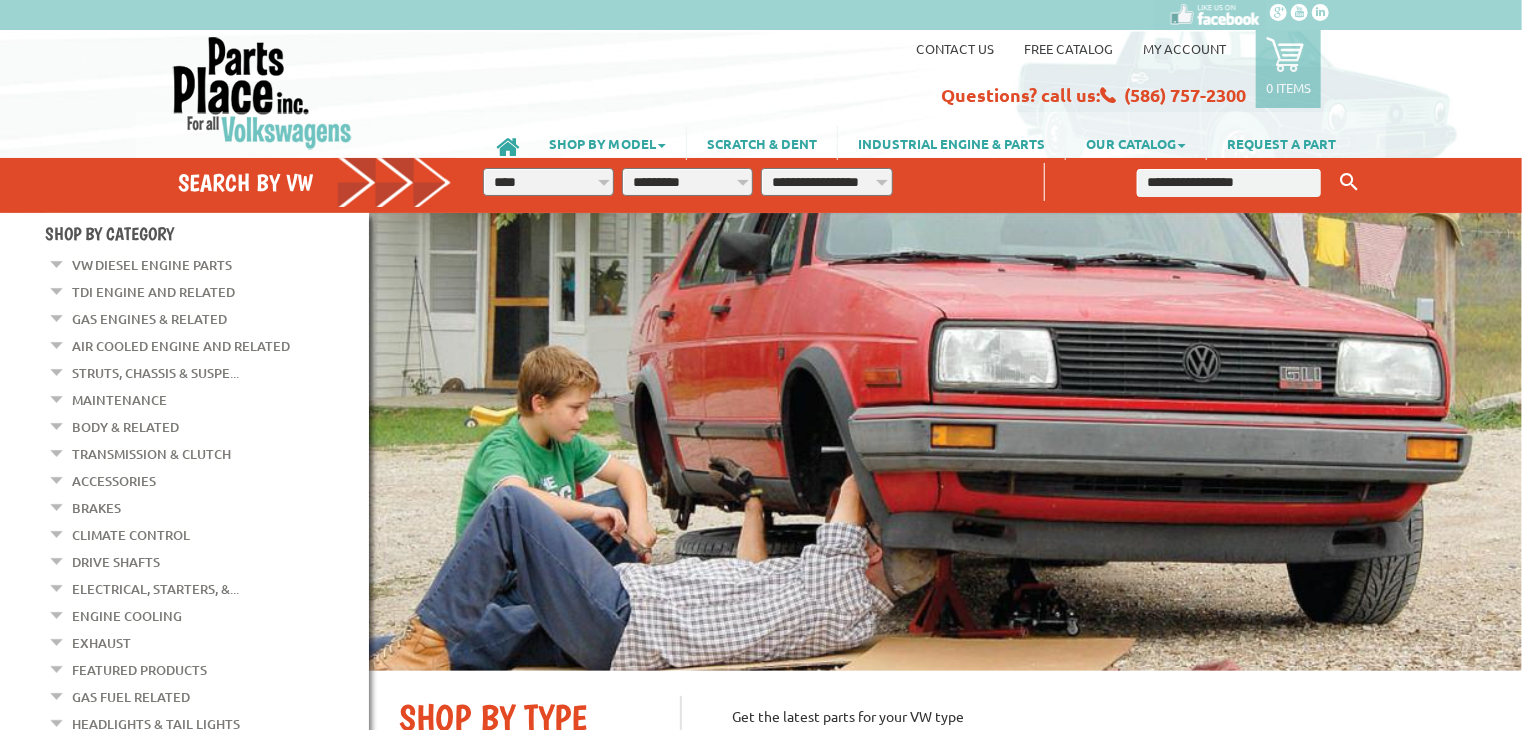 click on "**********" at bounding box center (826, 182) 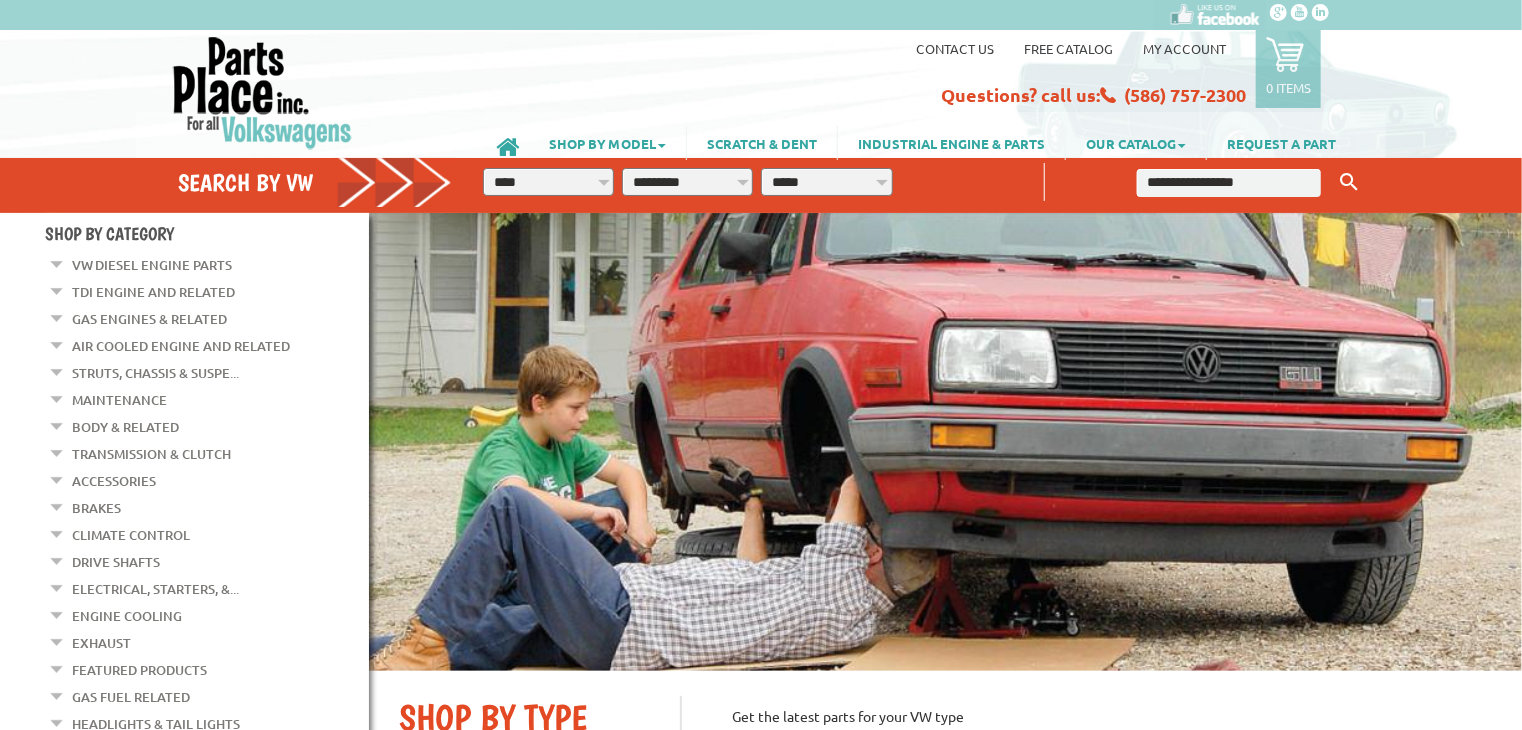 click on "**********" at bounding box center [826, 182] 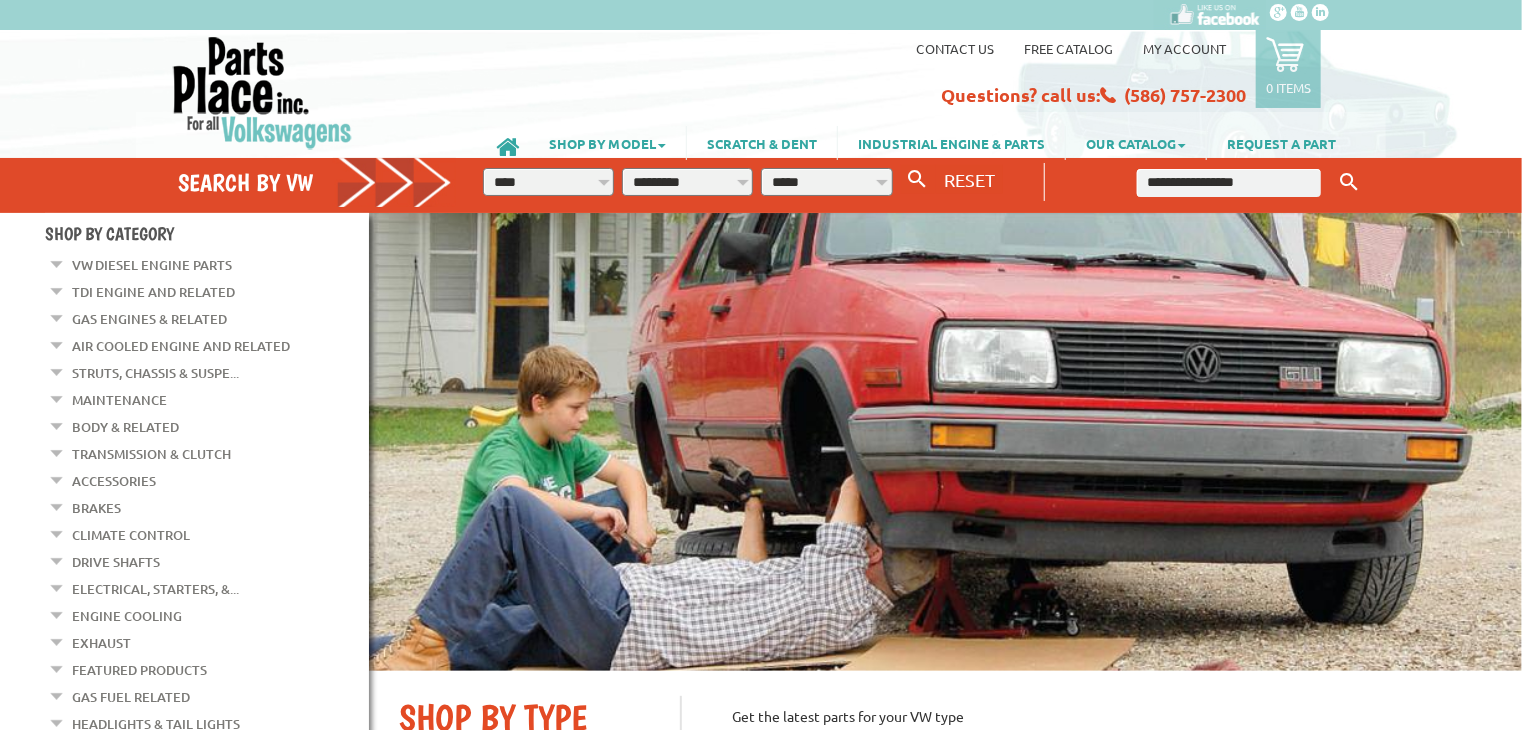 click at bounding box center [1229, 183] 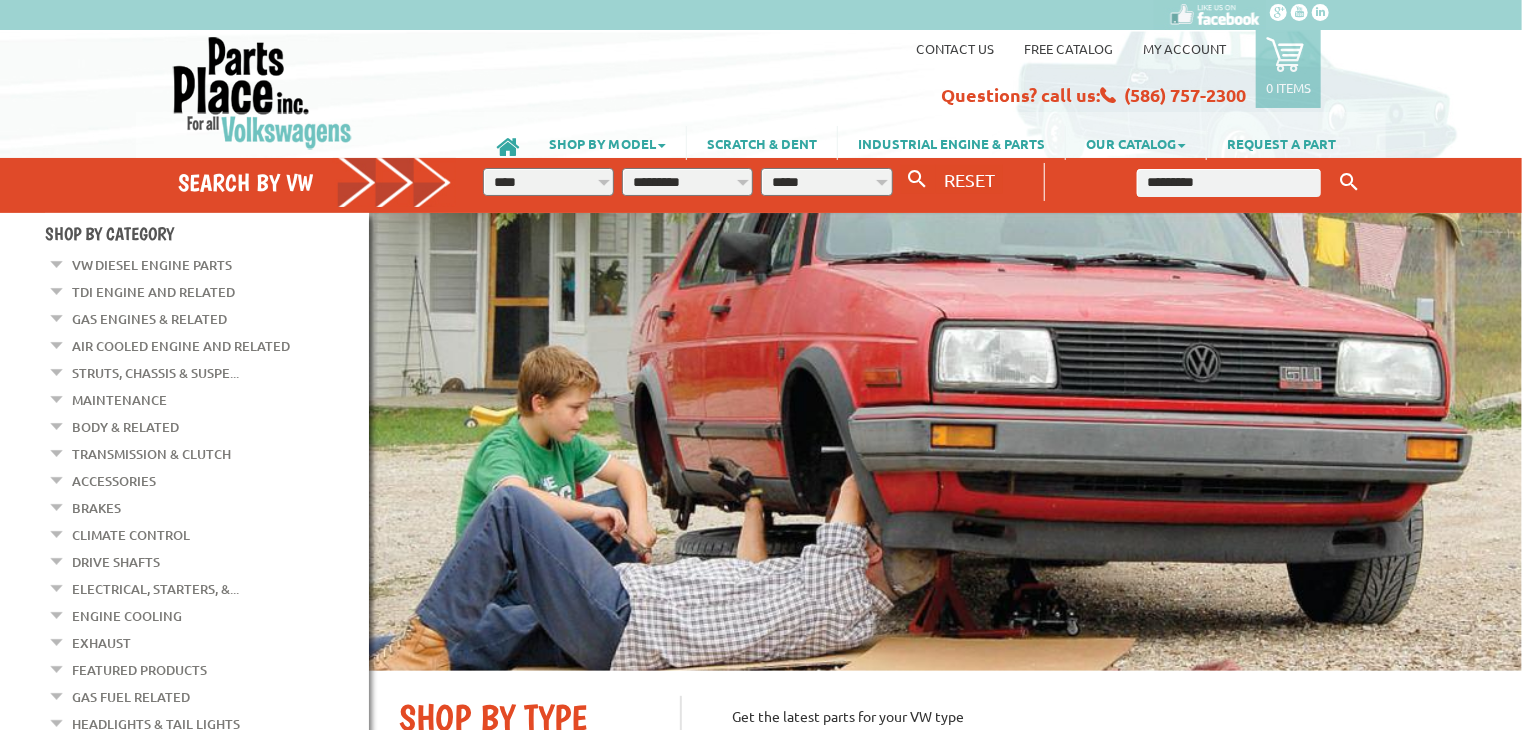 type on "*********" 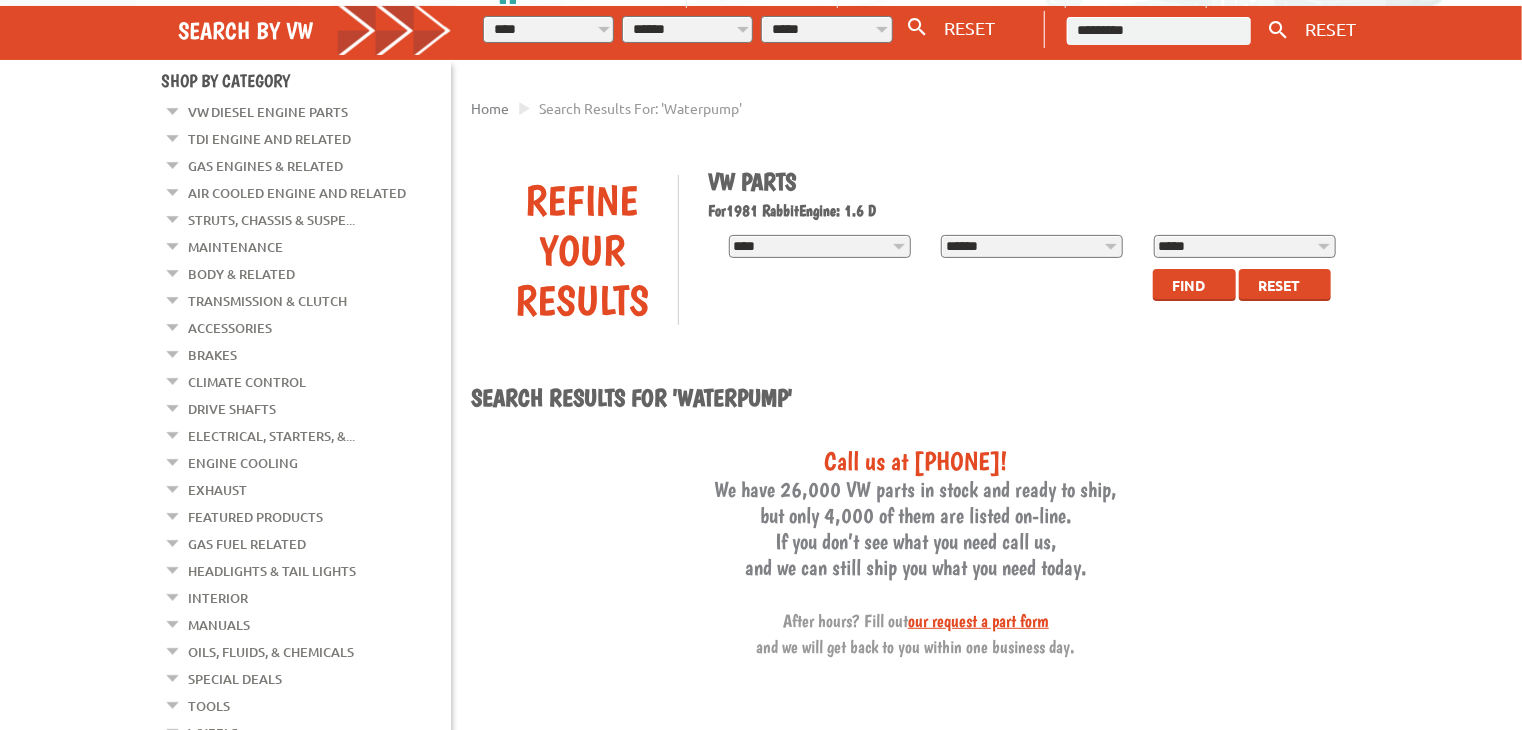 scroll, scrollTop: 152, scrollLeft: 0, axis: vertical 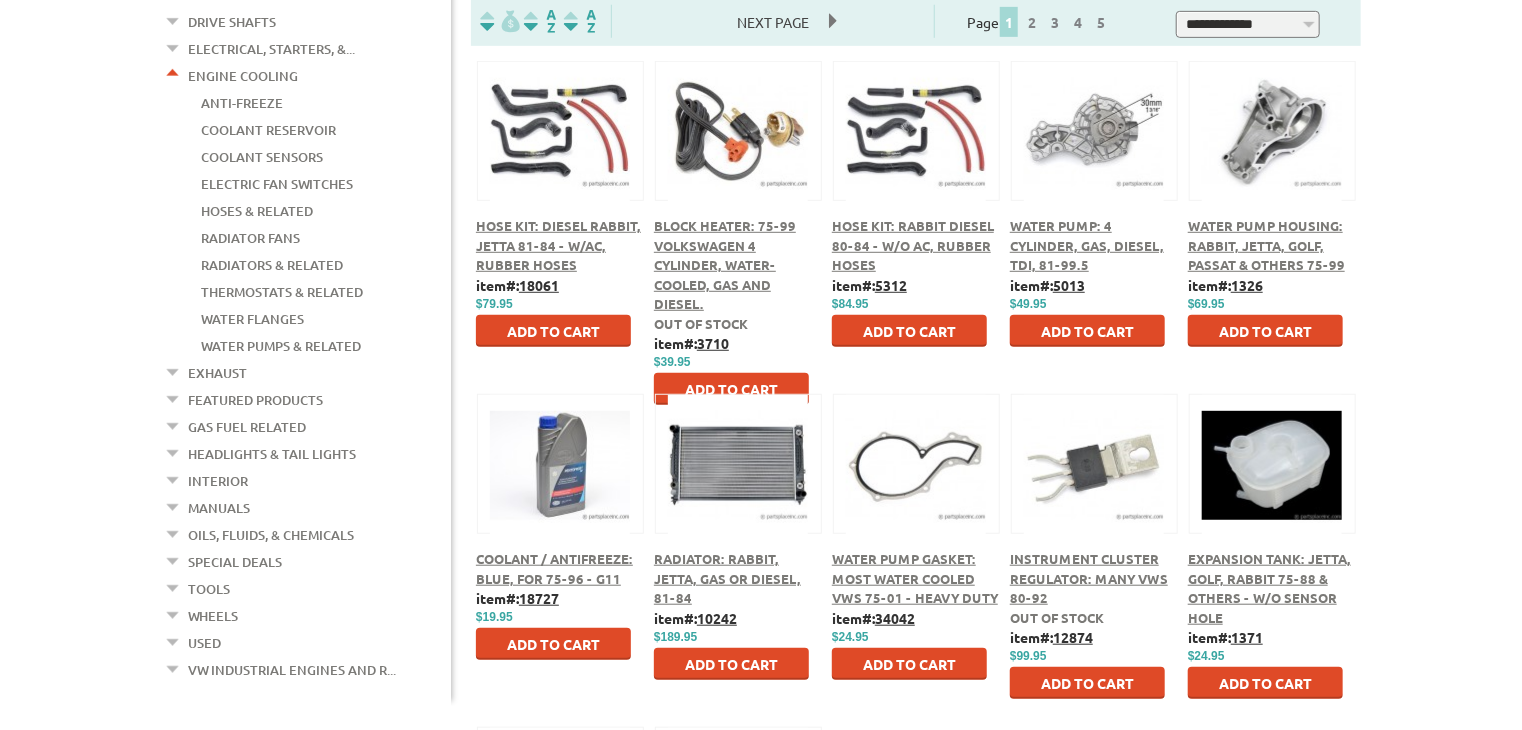 click on "Hose Kit: Rabbit Diesel 80-84 - w/o AC, Rubber Hoses" at bounding box center (913, 245) 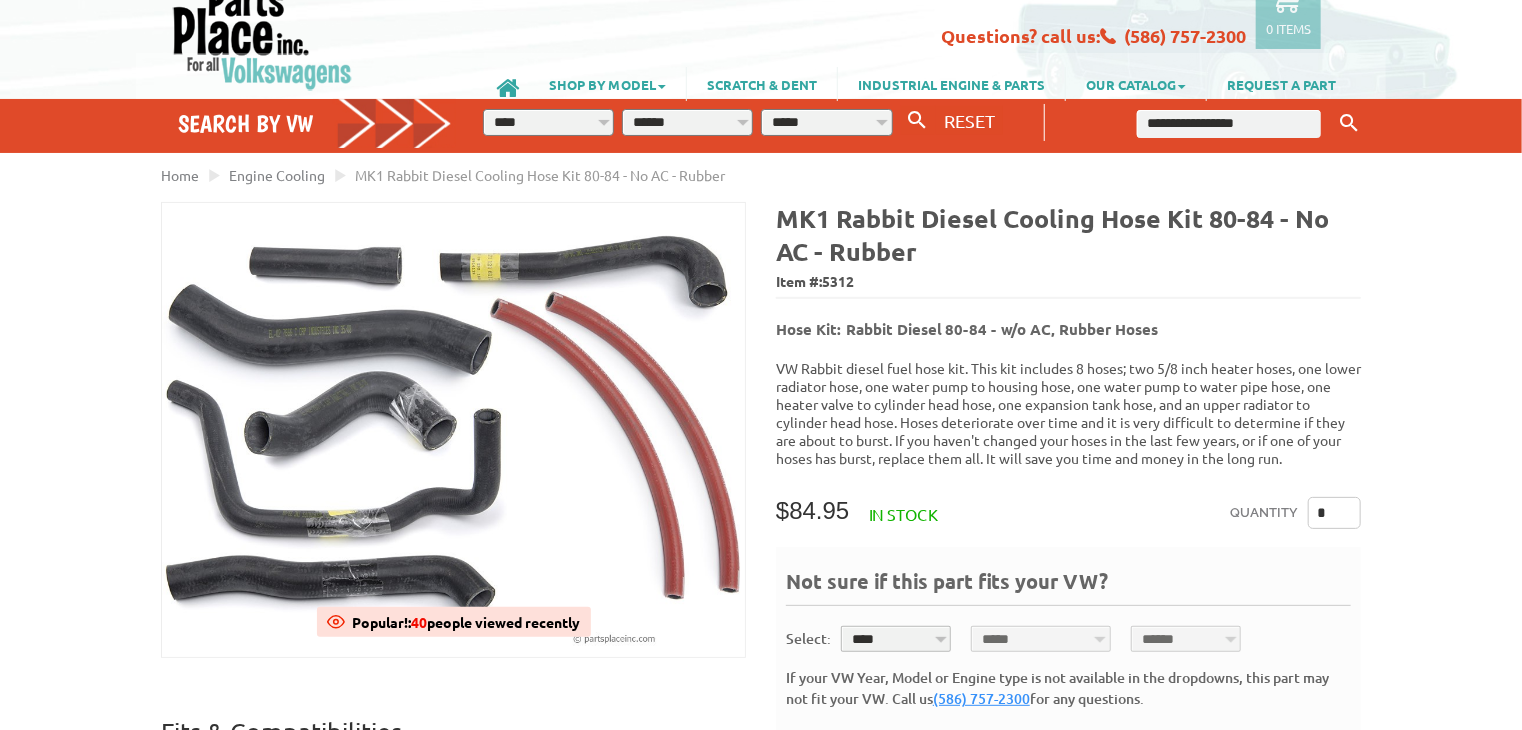 scroll, scrollTop: 0, scrollLeft: 0, axis: both 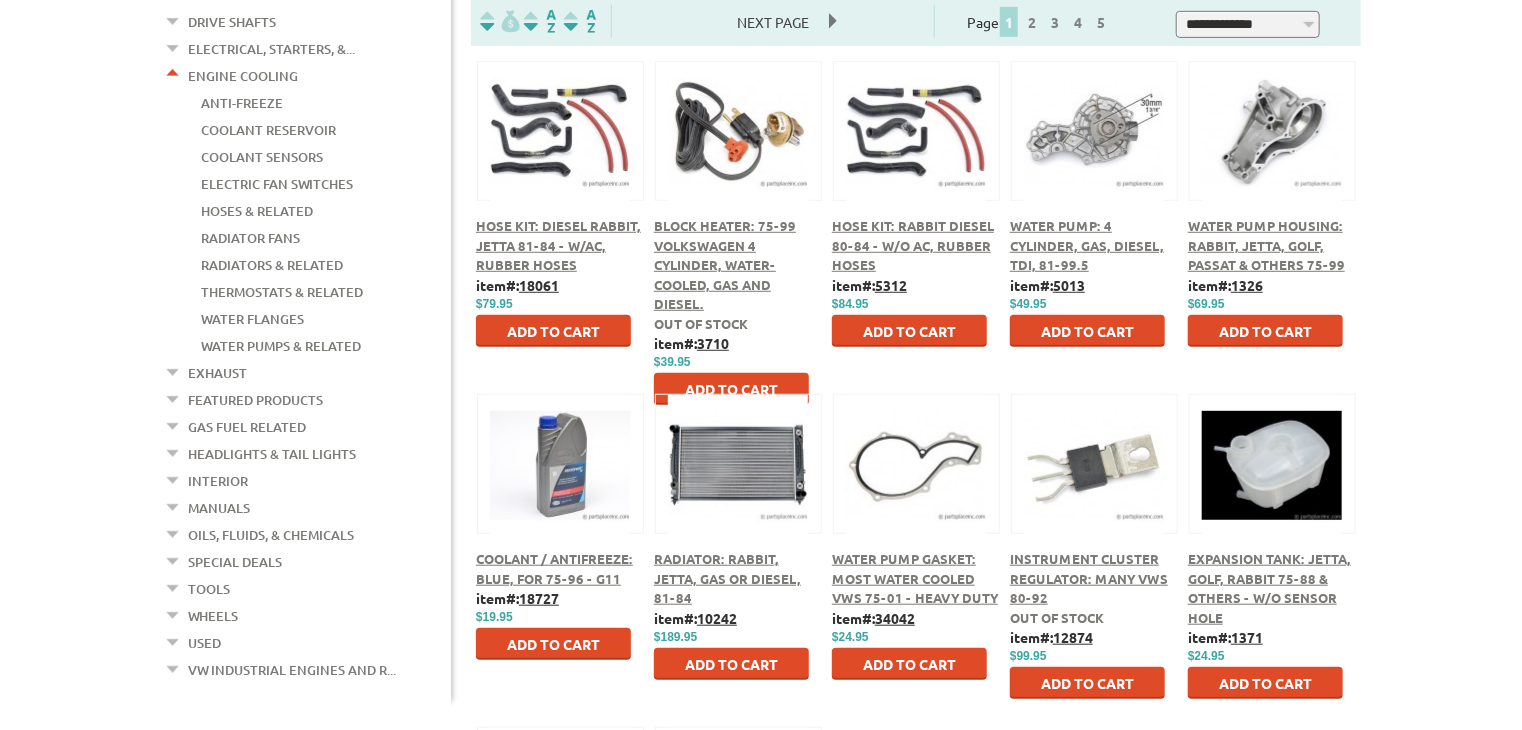 click on "Water Pump: 4 Cylinder, Gas, Diesel, TDI, 81-99.5" at bounding box center [1094, 245] 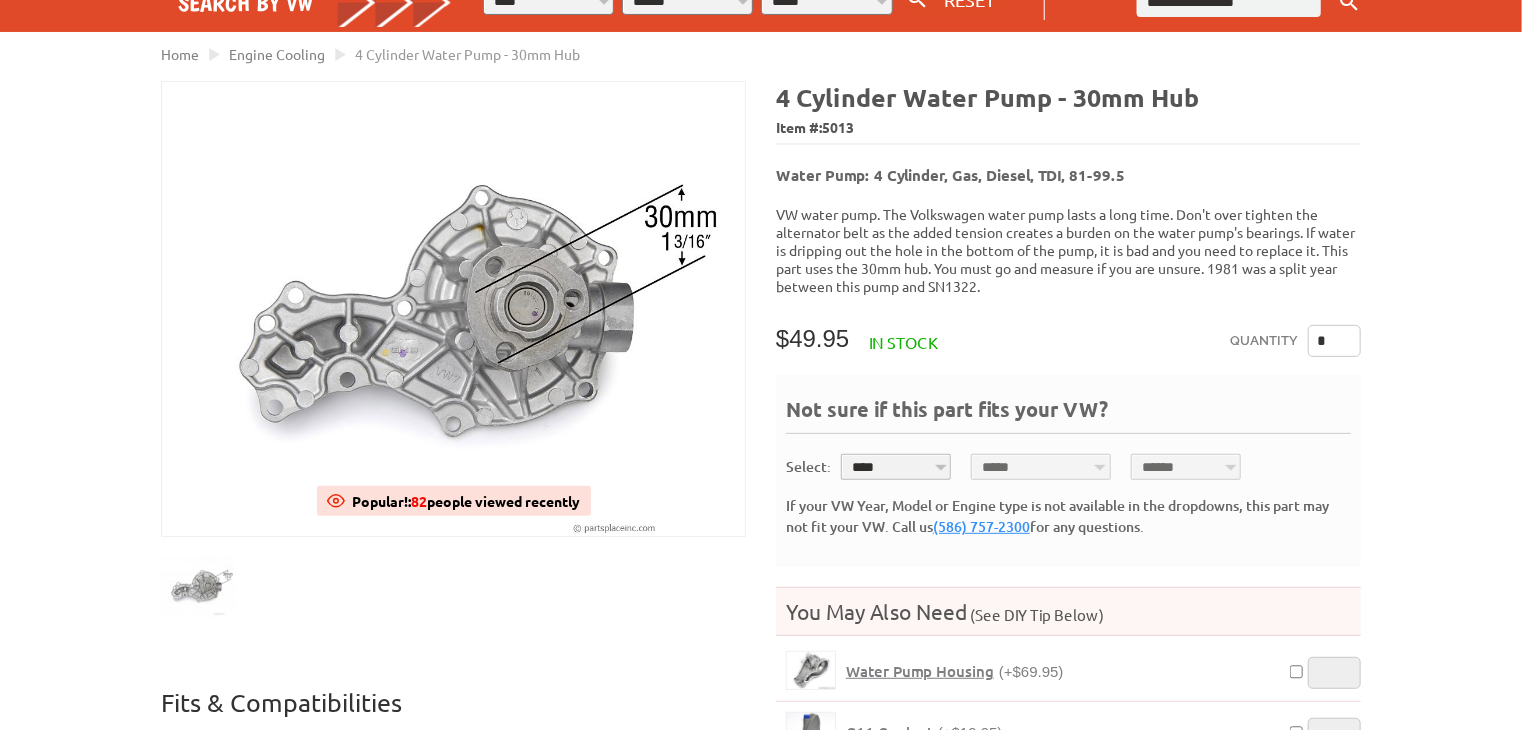 scroll, scrollTop: 395, scrollLeft: 0, axis: vertical 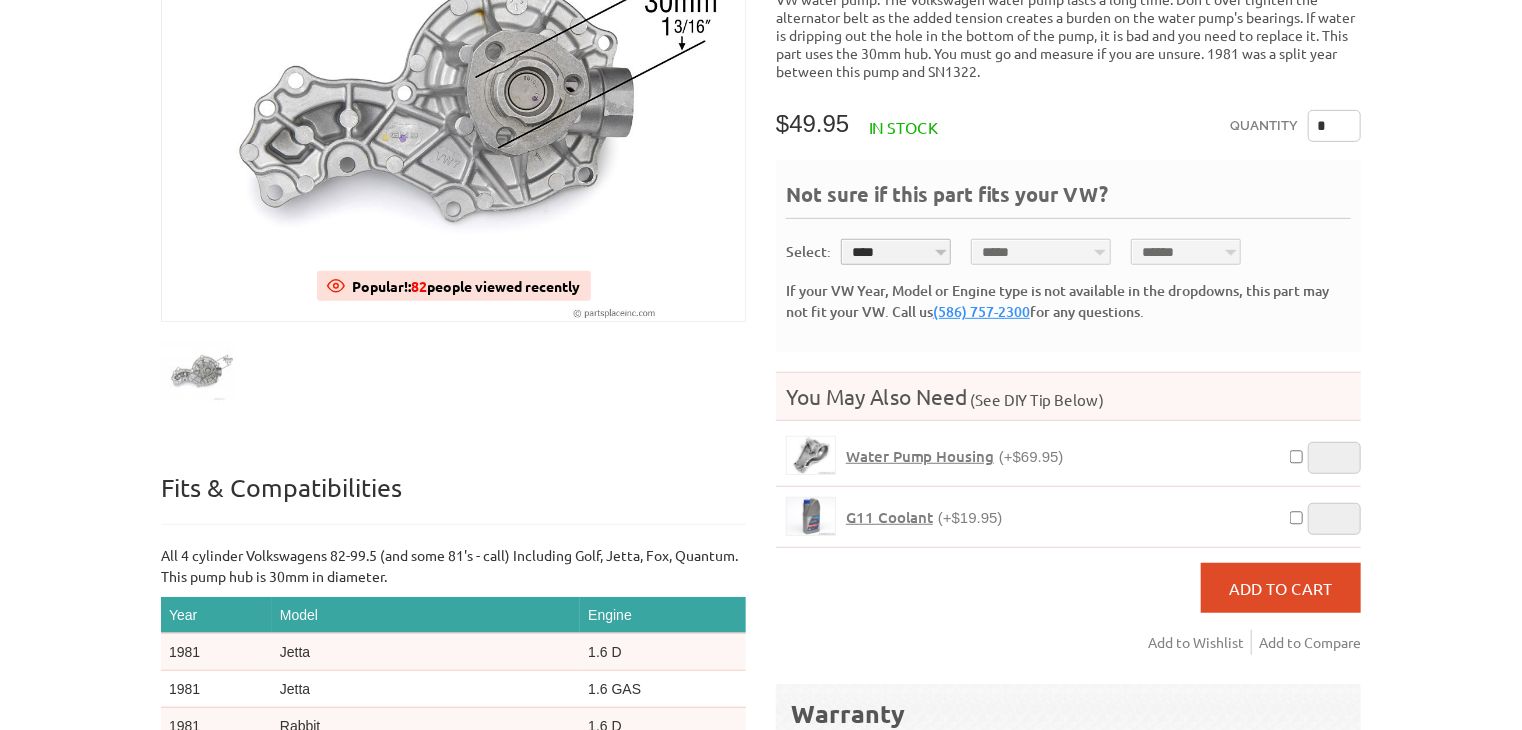 click on "Water Pump Housing" at bounding box center (920, 456) 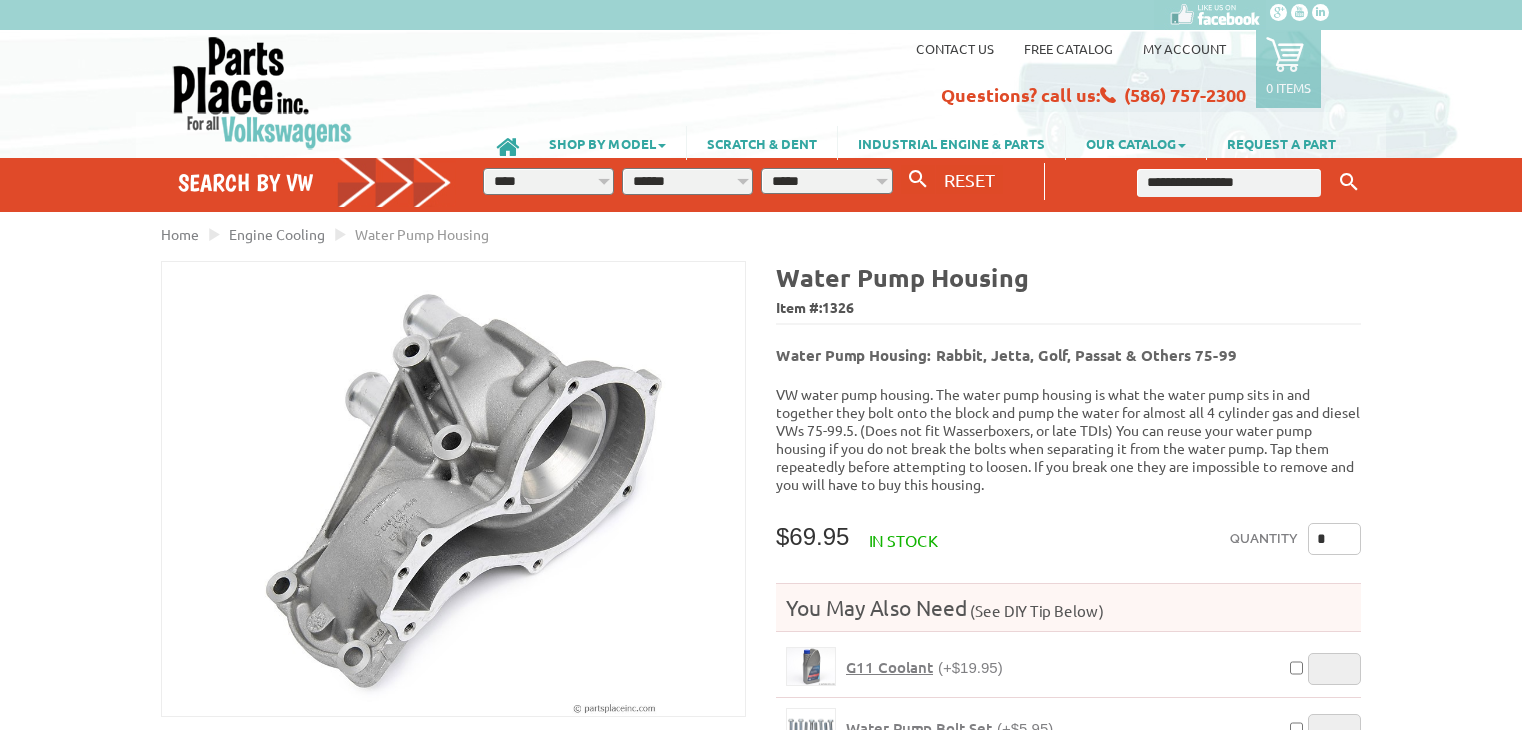 scroll, scrollTop: 0, scrollLeft: 0, axis: both 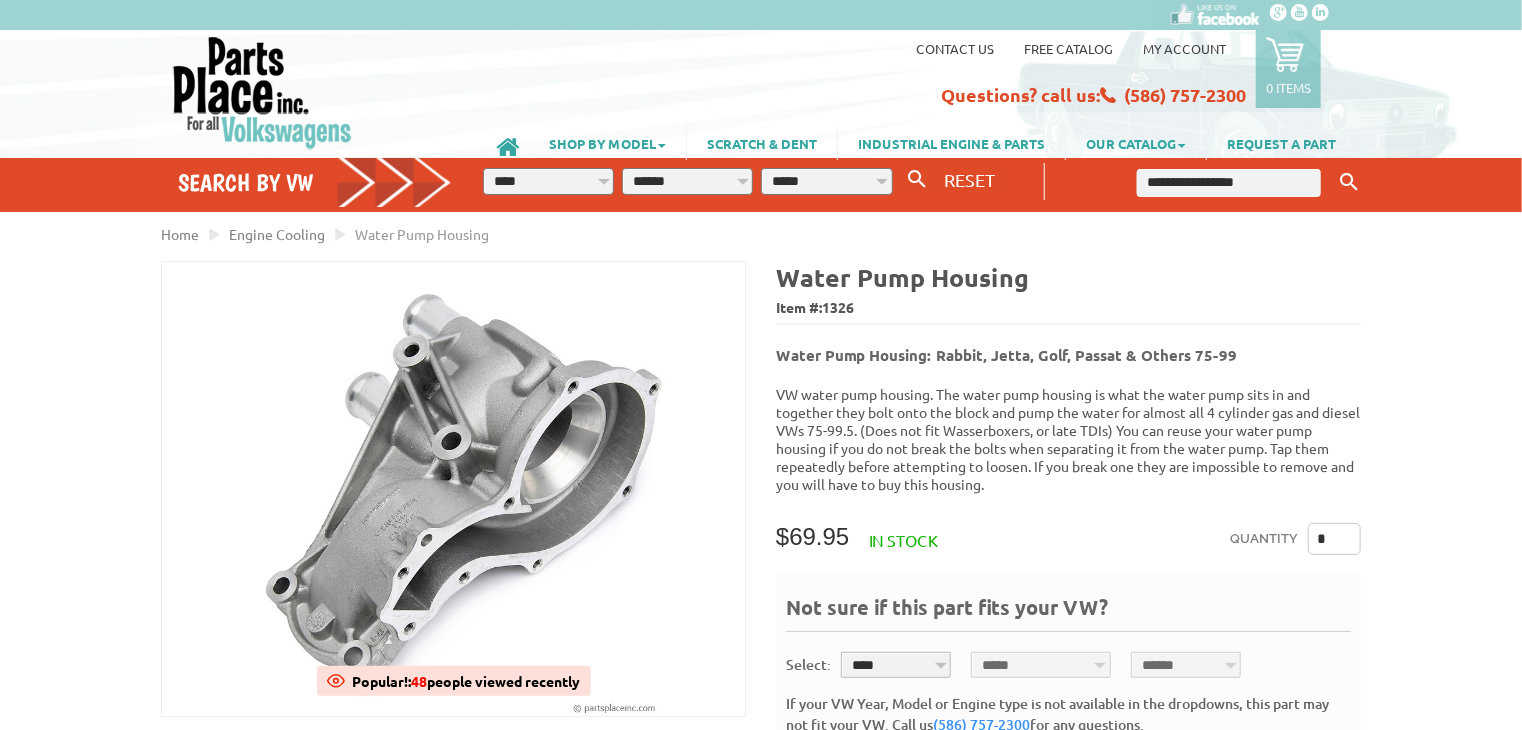 click on "Water Pump Housing: Rabbit, Jetta, Golf, Passat & Others 75-99" at bounding box center [1006, 355] 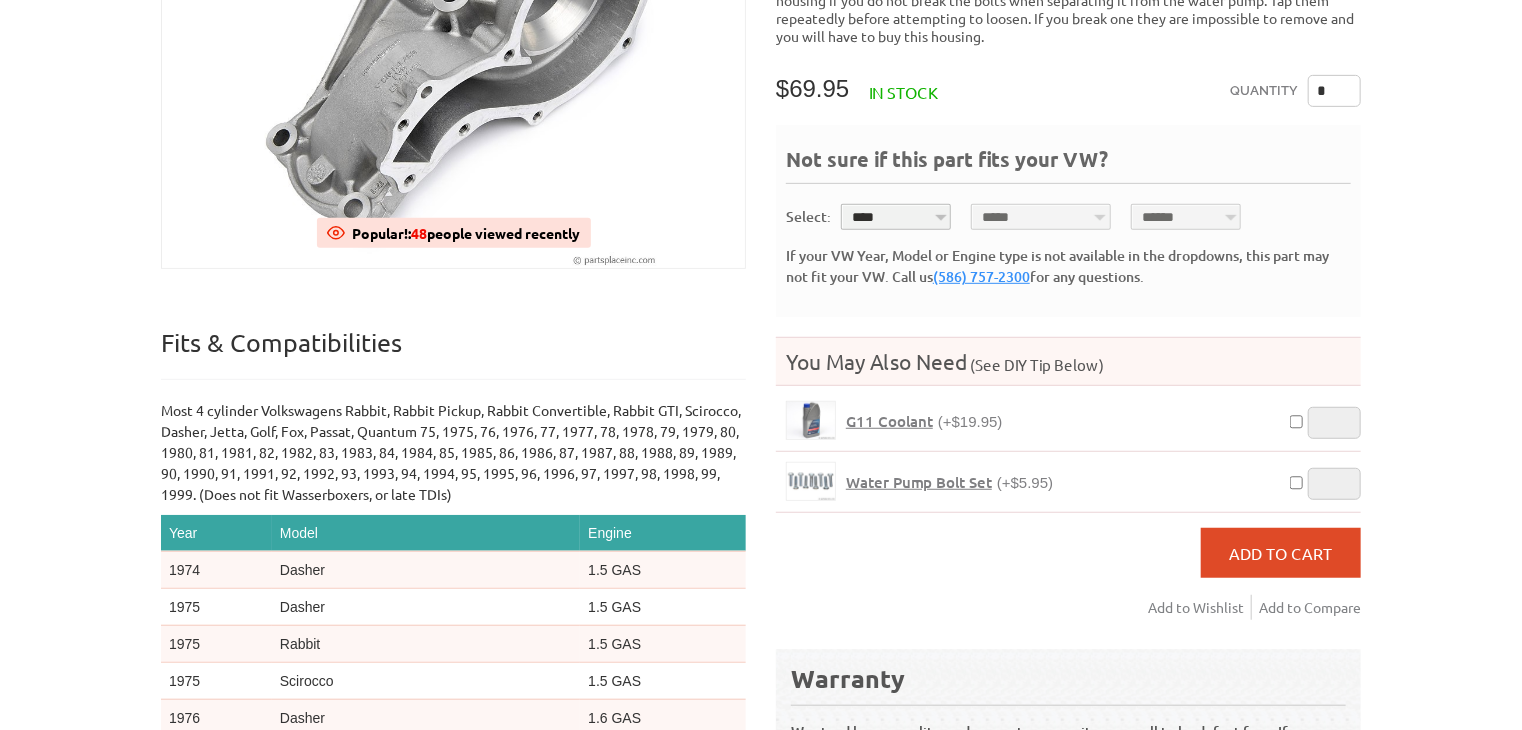 scroll, scrollTop: 159, scrollLeft: 0, axis: vertical 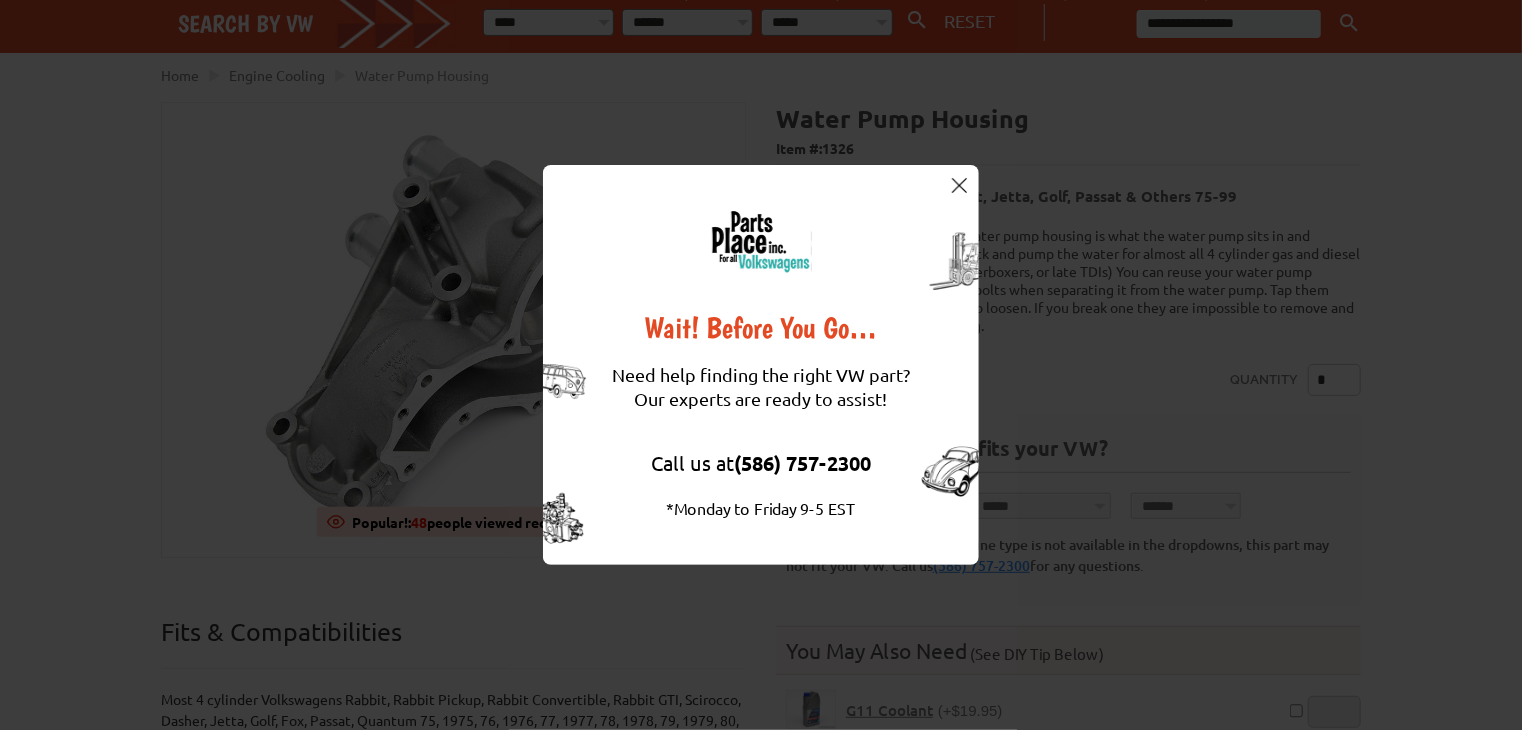click at bounding box center (959, 185) 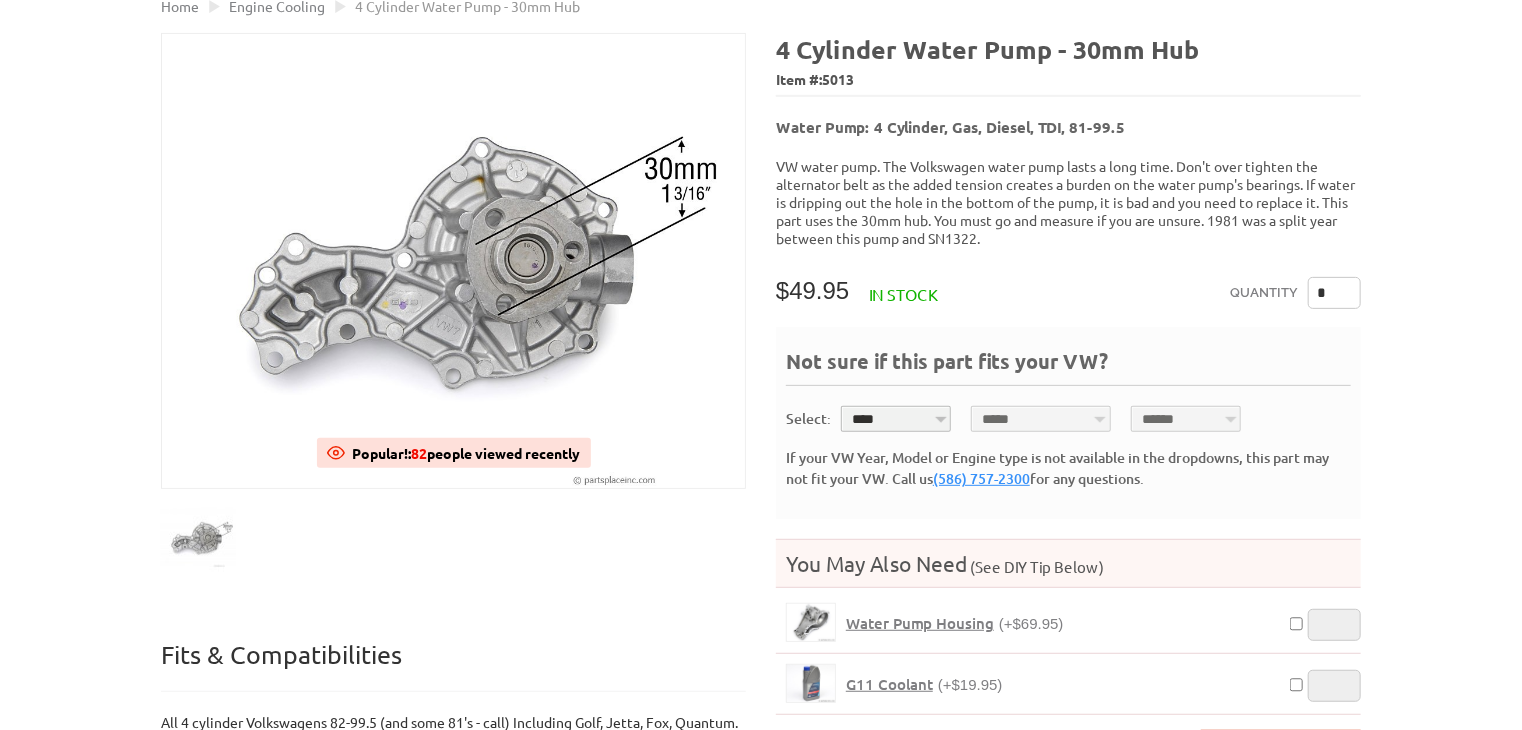 scroll, scrollTop: 0, scrollLeft: 0, axis: both 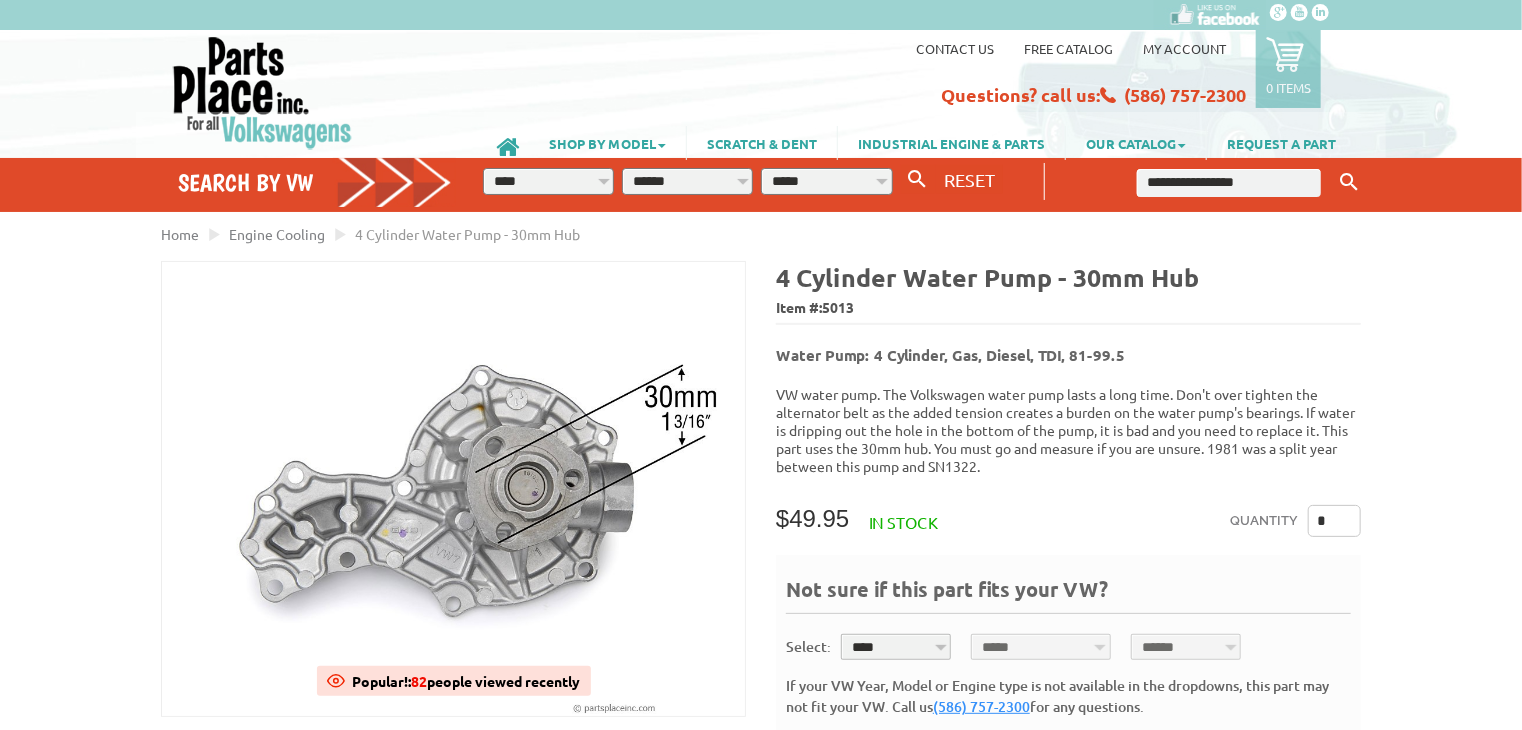 click on "**********" at bounding box center (548, 181) 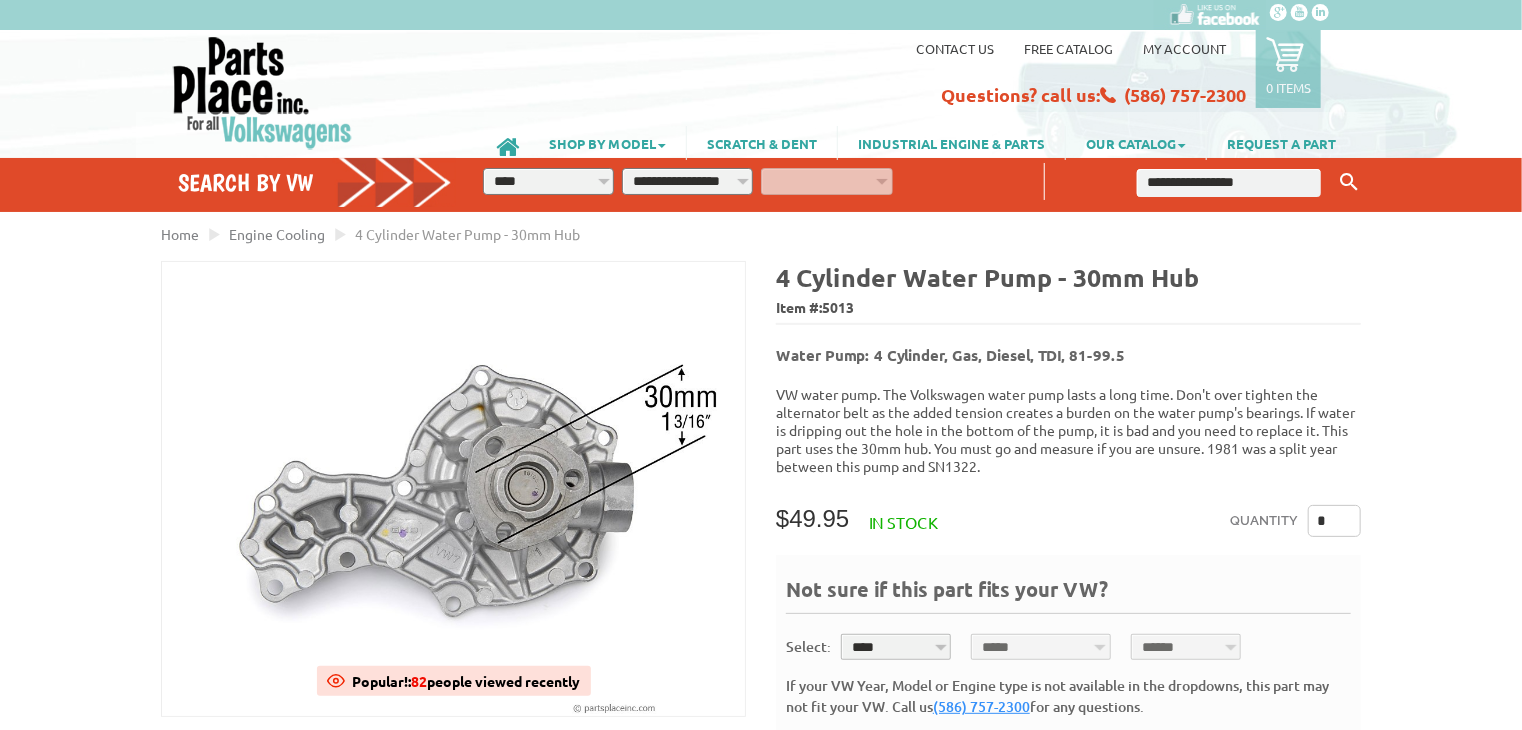 click on "**********" at bounding box center [687, 181] 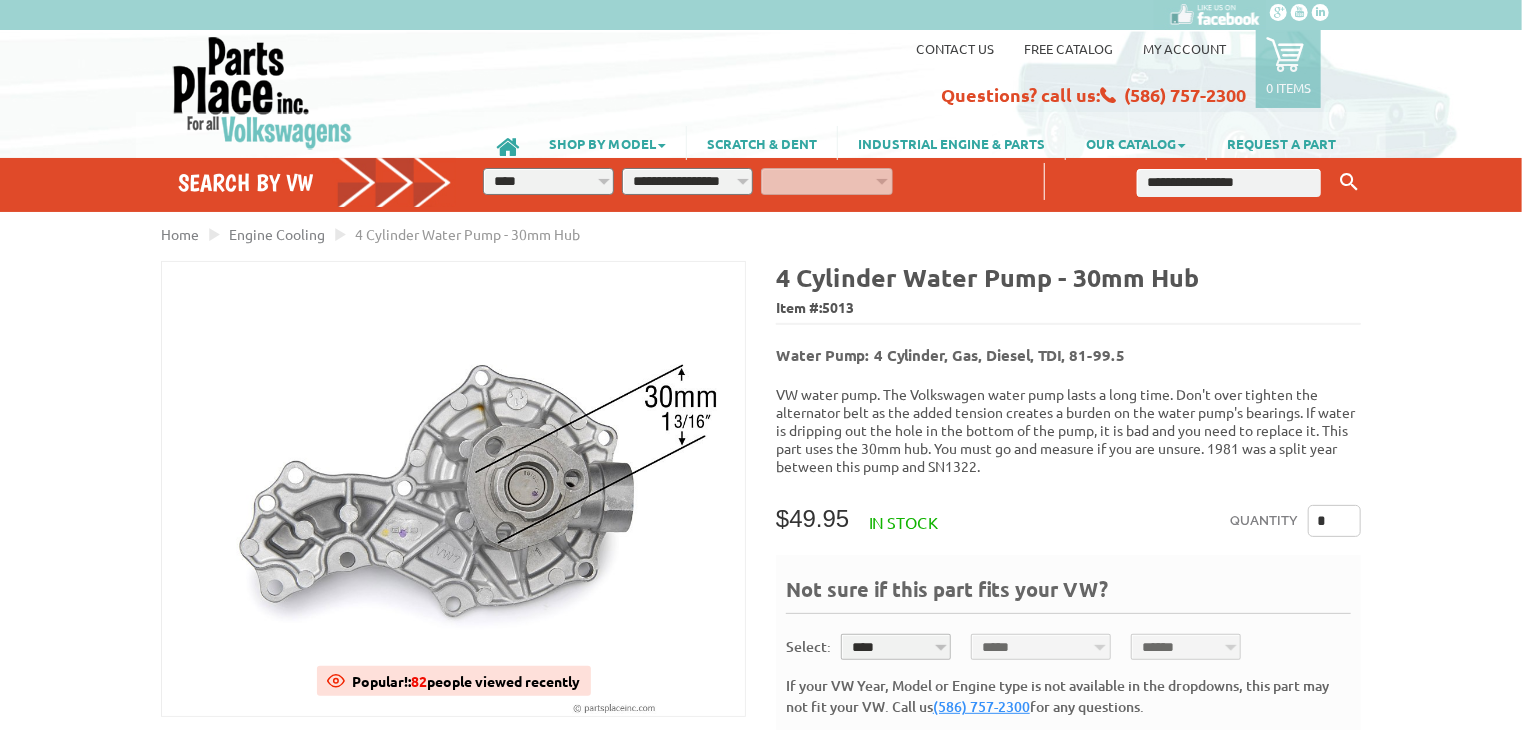 select on "*********" 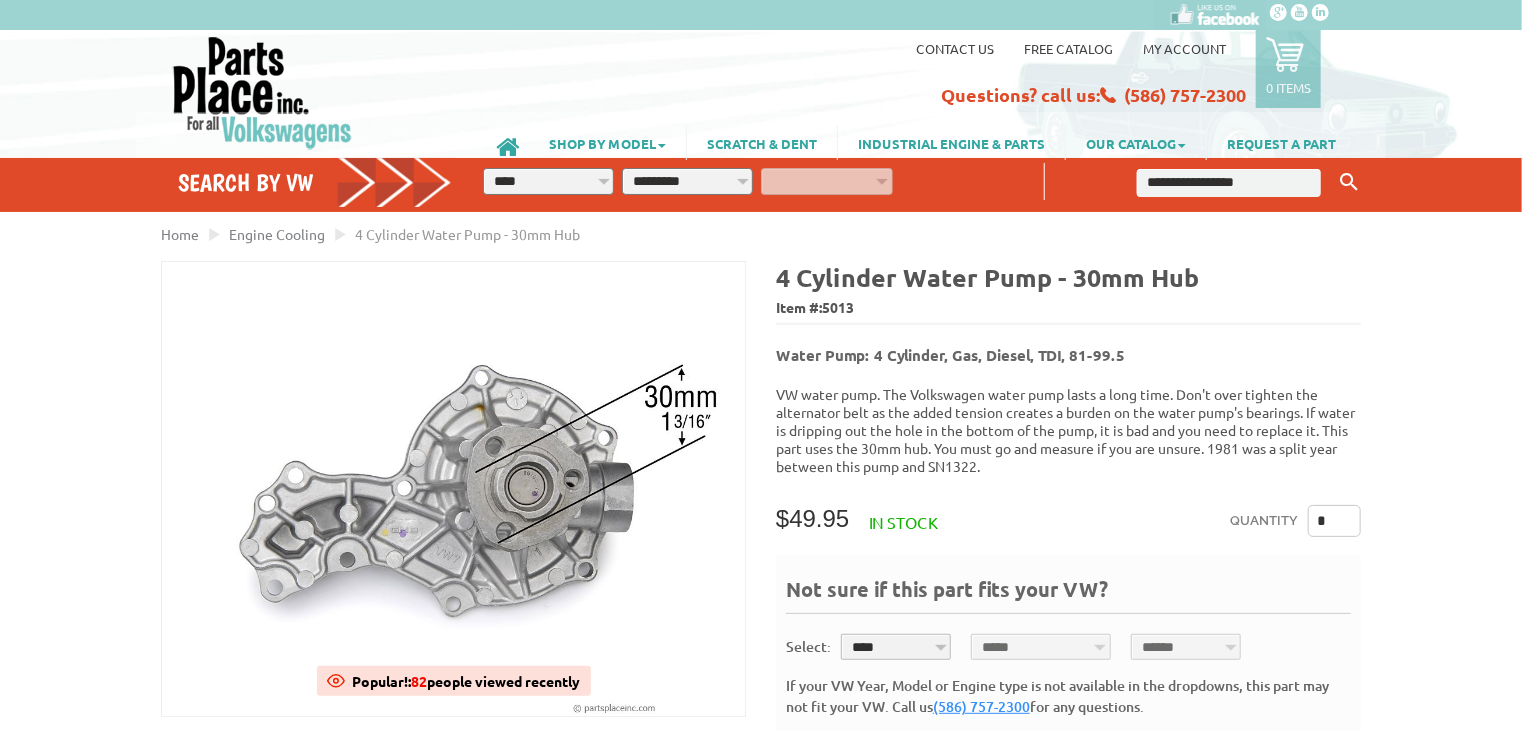 click on "**********" at bounding box center [687, 181] 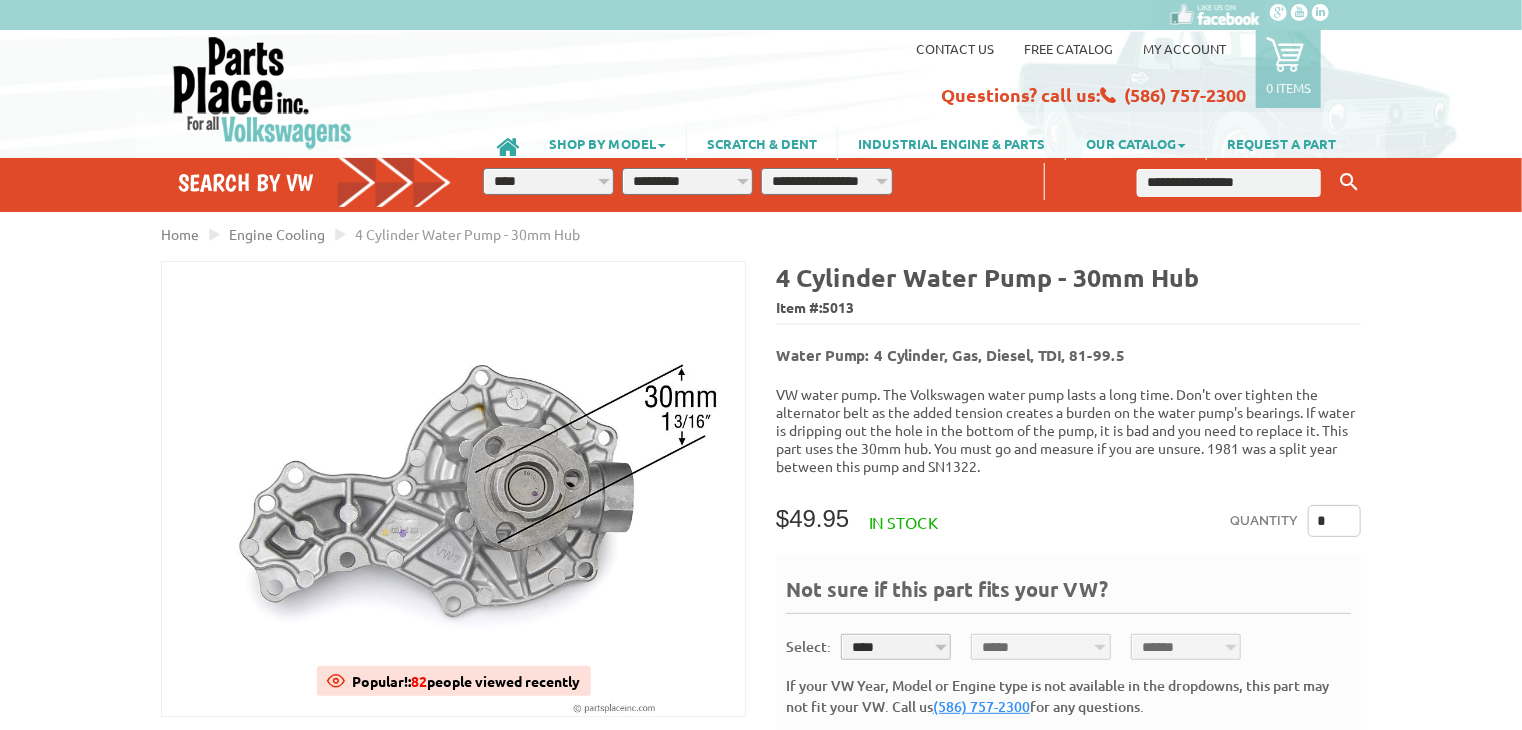 click on "**********" at bounding box center [826, 181] 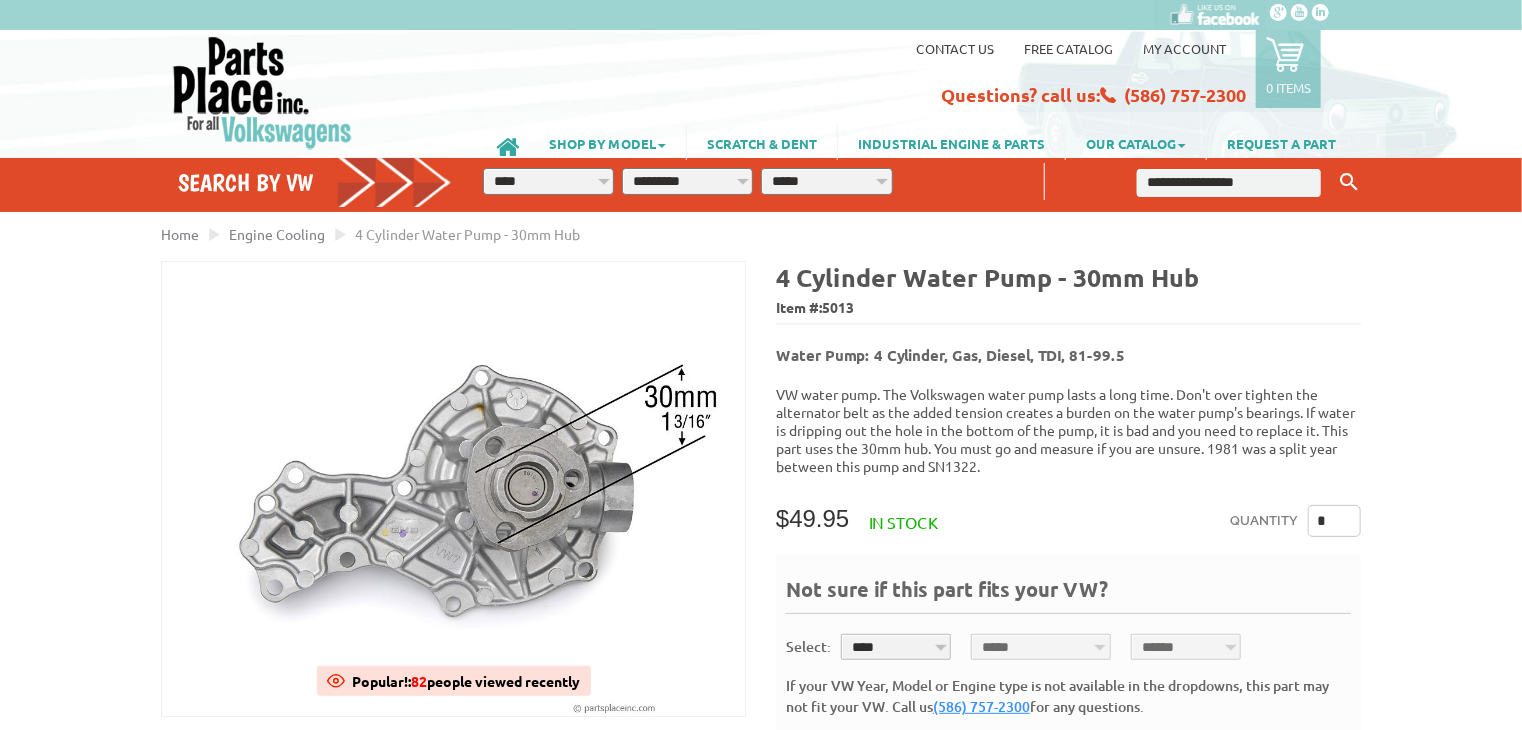 click on "**********" at bounding box center [826, 181] 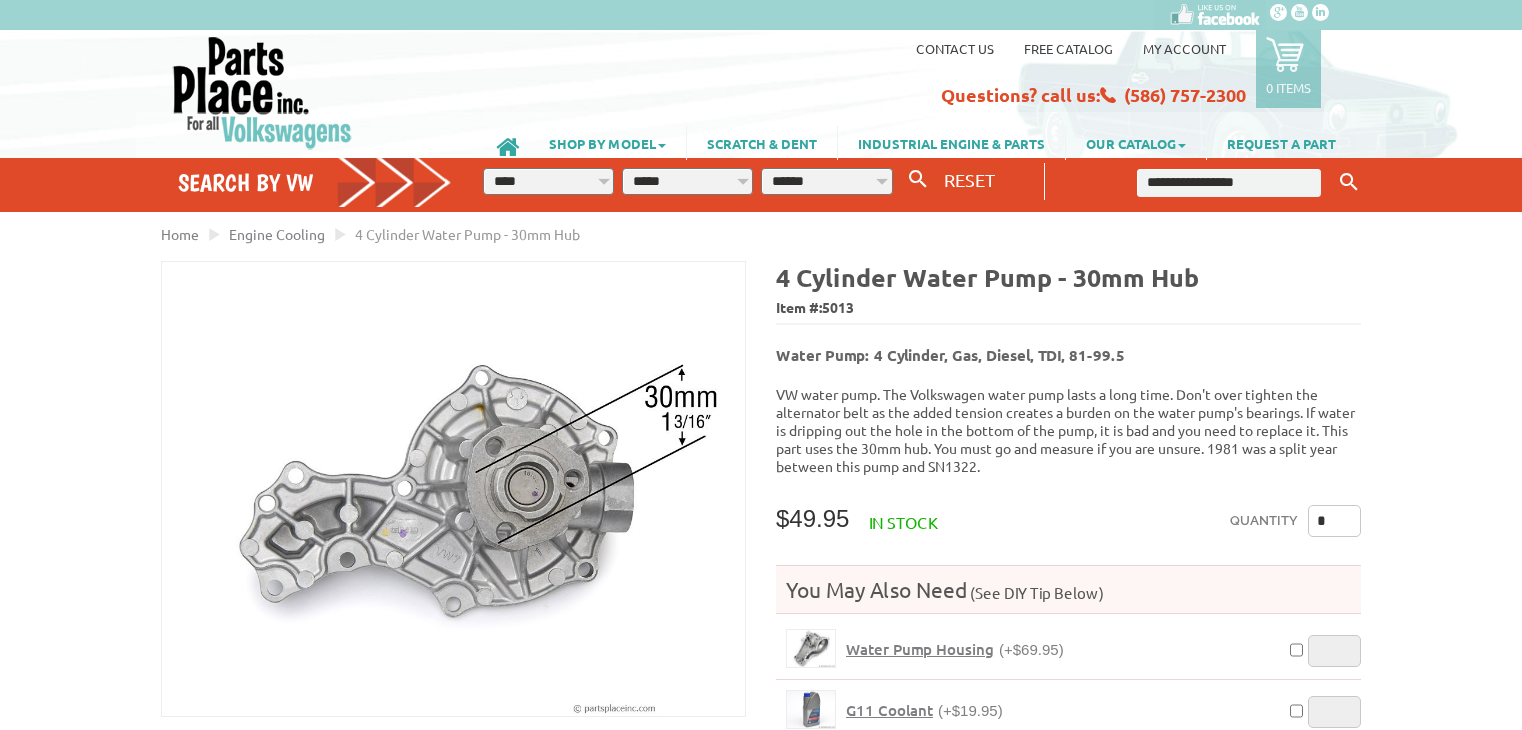 scroll, scrollTop: 0, scrollLeft: 0, axis: both 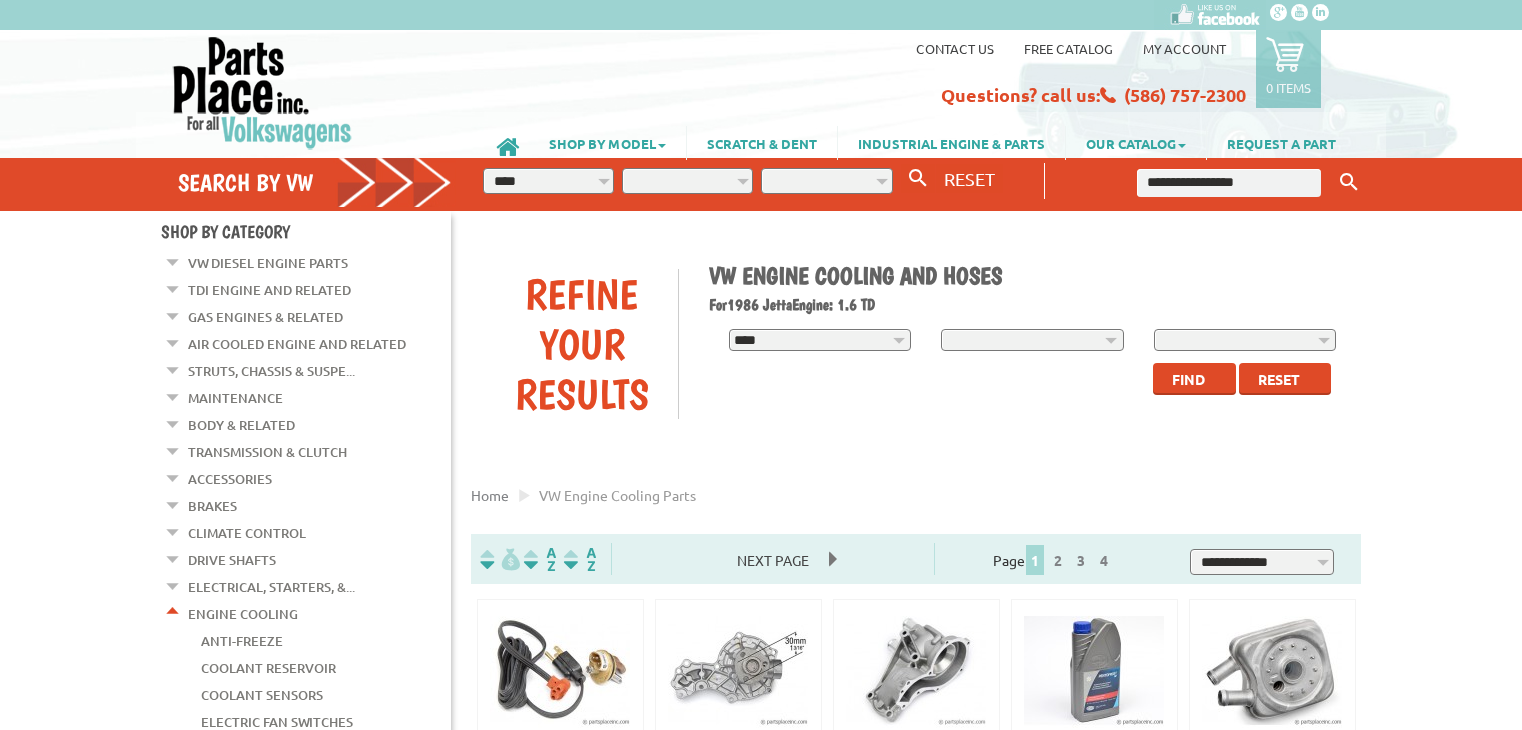 select on "*********" 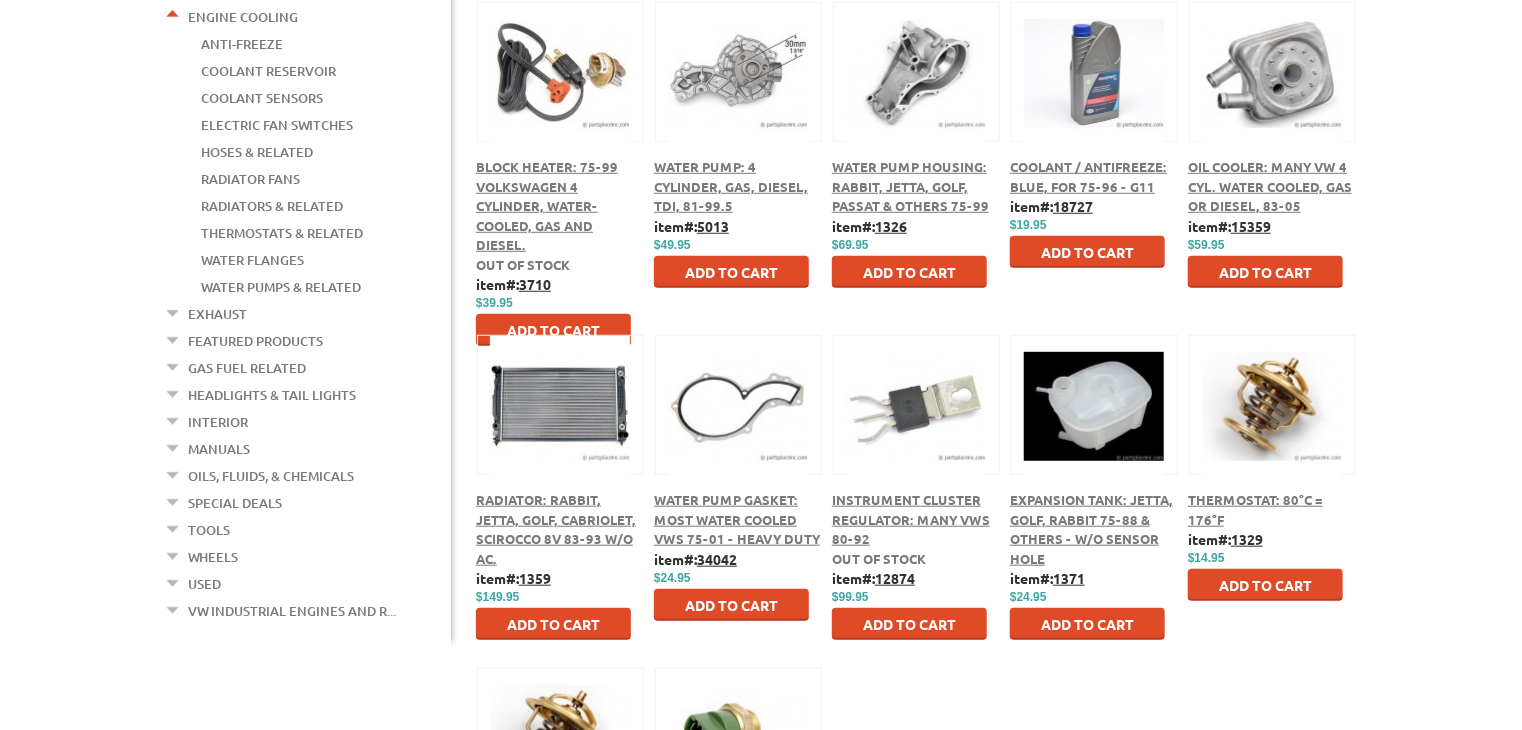 scroll, scrollTop: 597, scrollLeft: 0, axis: vertical 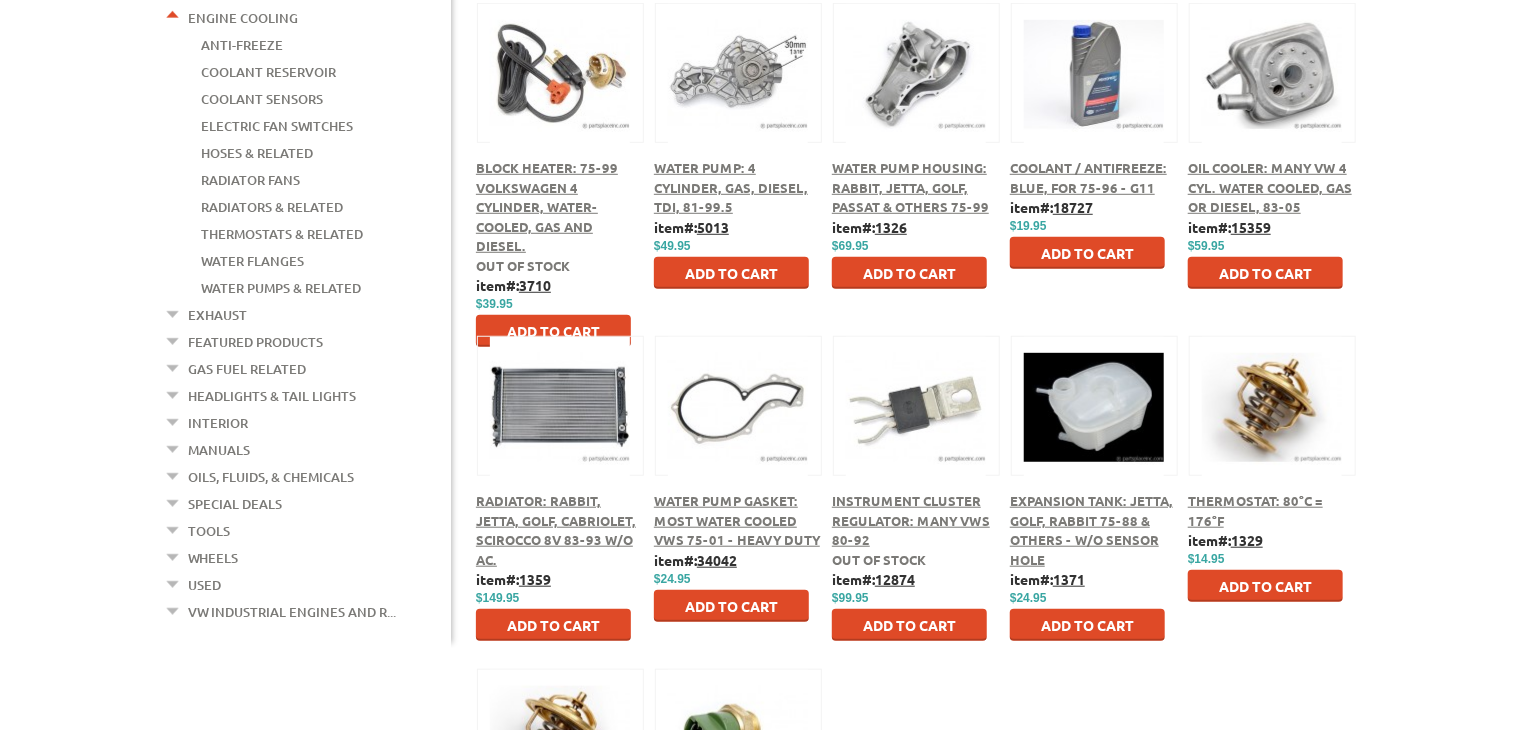 click on "Oil Cooler: Many VW 4 Cyl. water cooled, Gas or Diesel, 83-05" at bounding box center [1272, 187] 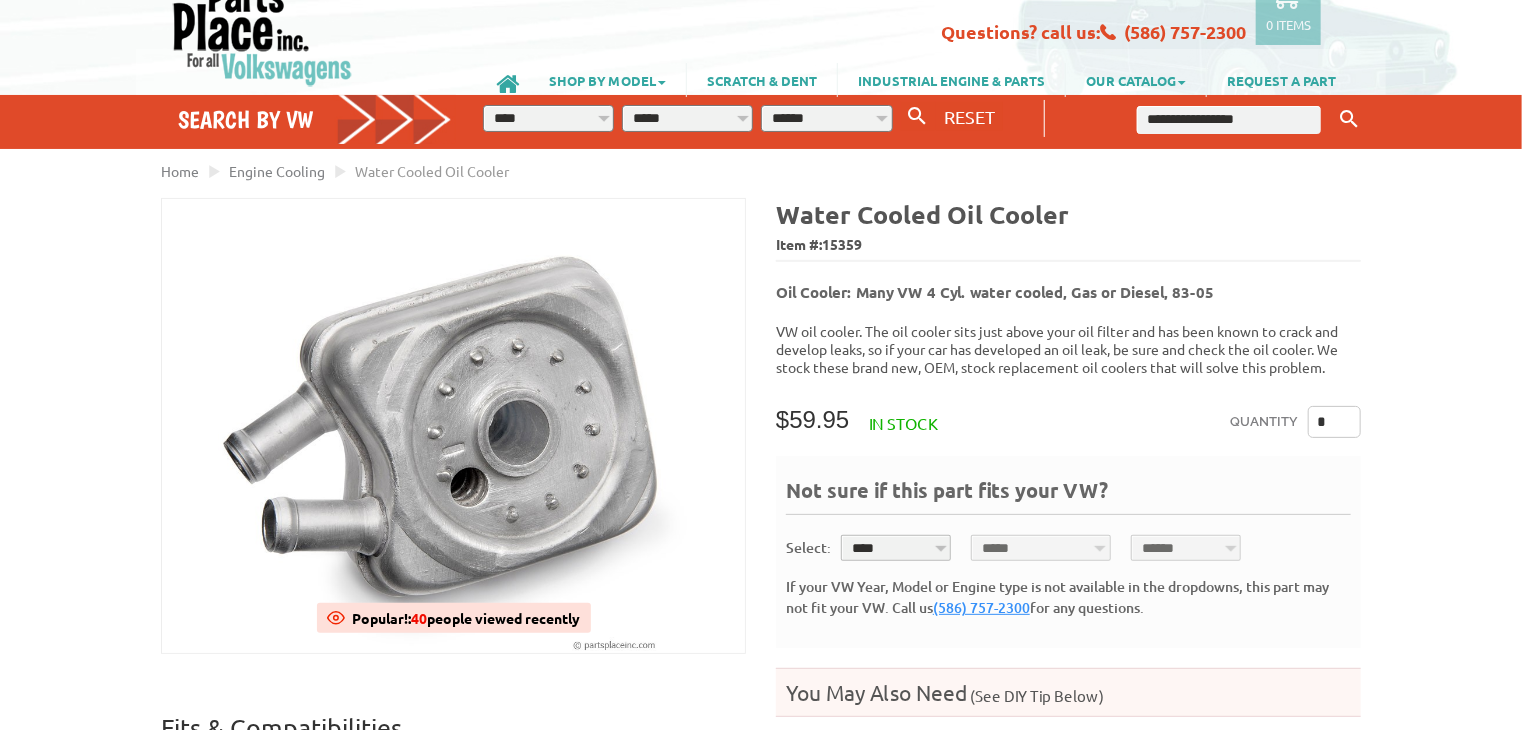 scroll, scrollTop: 0, scrollLeft: 0, axis: both 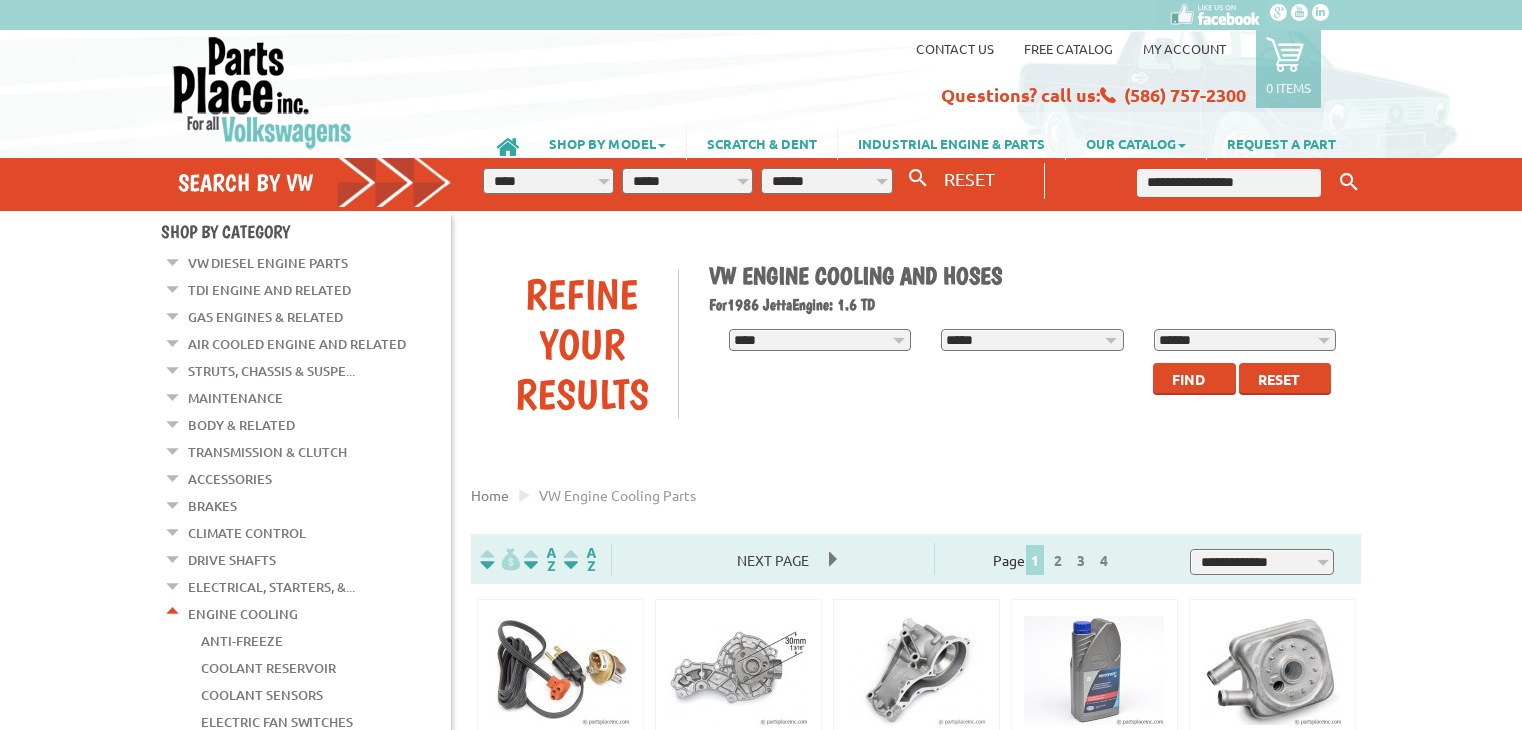 select on "*********" 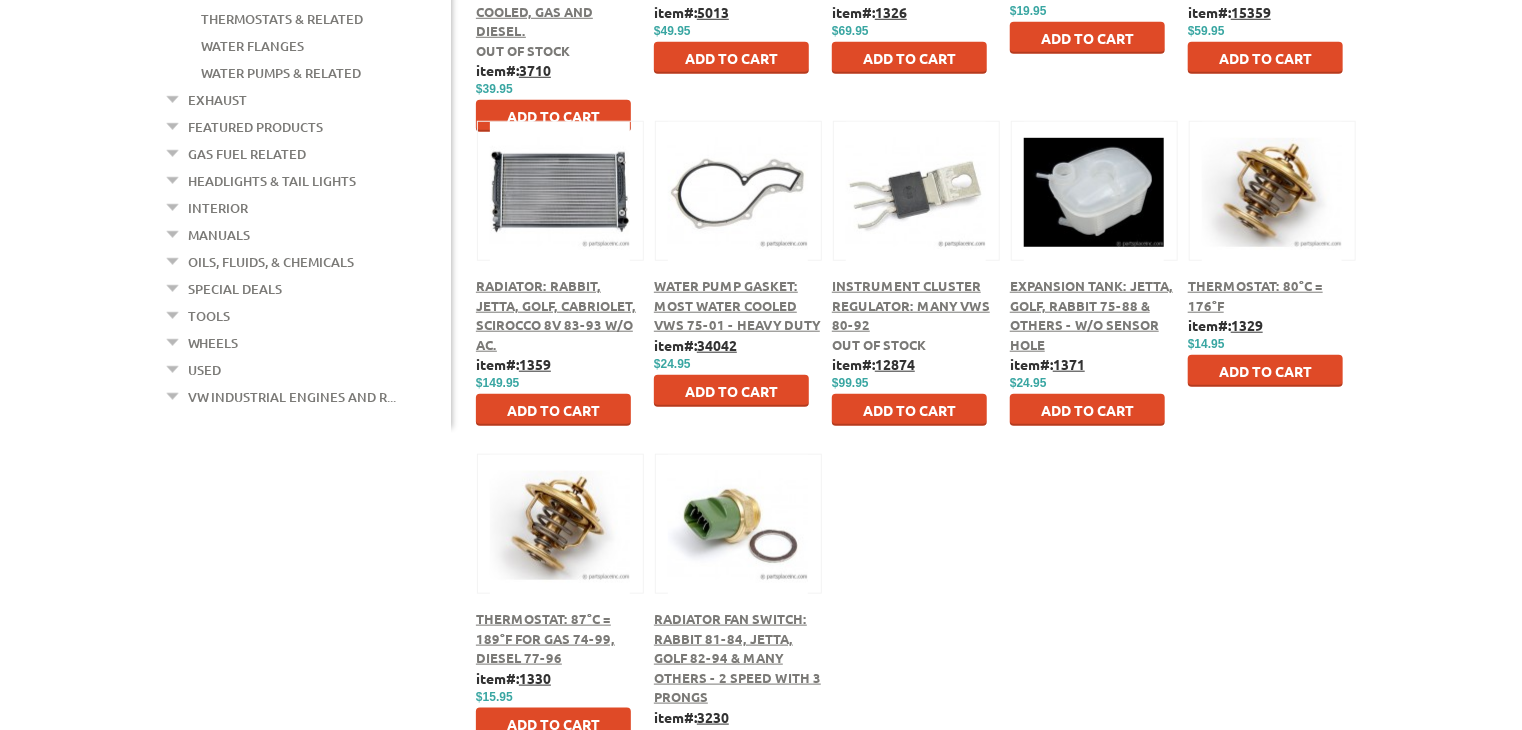 scroll, scrollTop: 953, scrollLeft: 0, axis: vertical 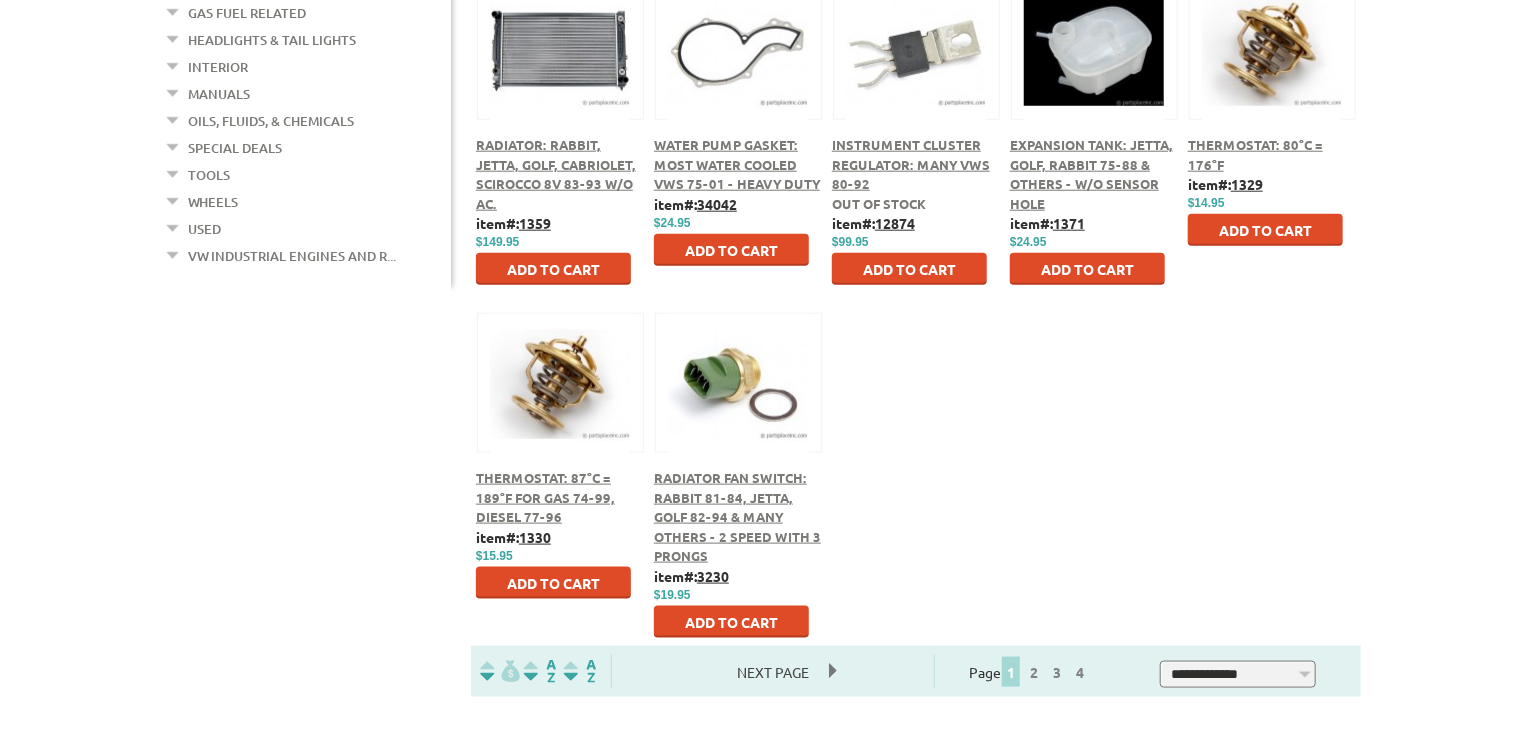 click on "Thermostat: 87°C = 189°F for Gas 74-99, Diesel 77-96" at bounding box center (545, 497) 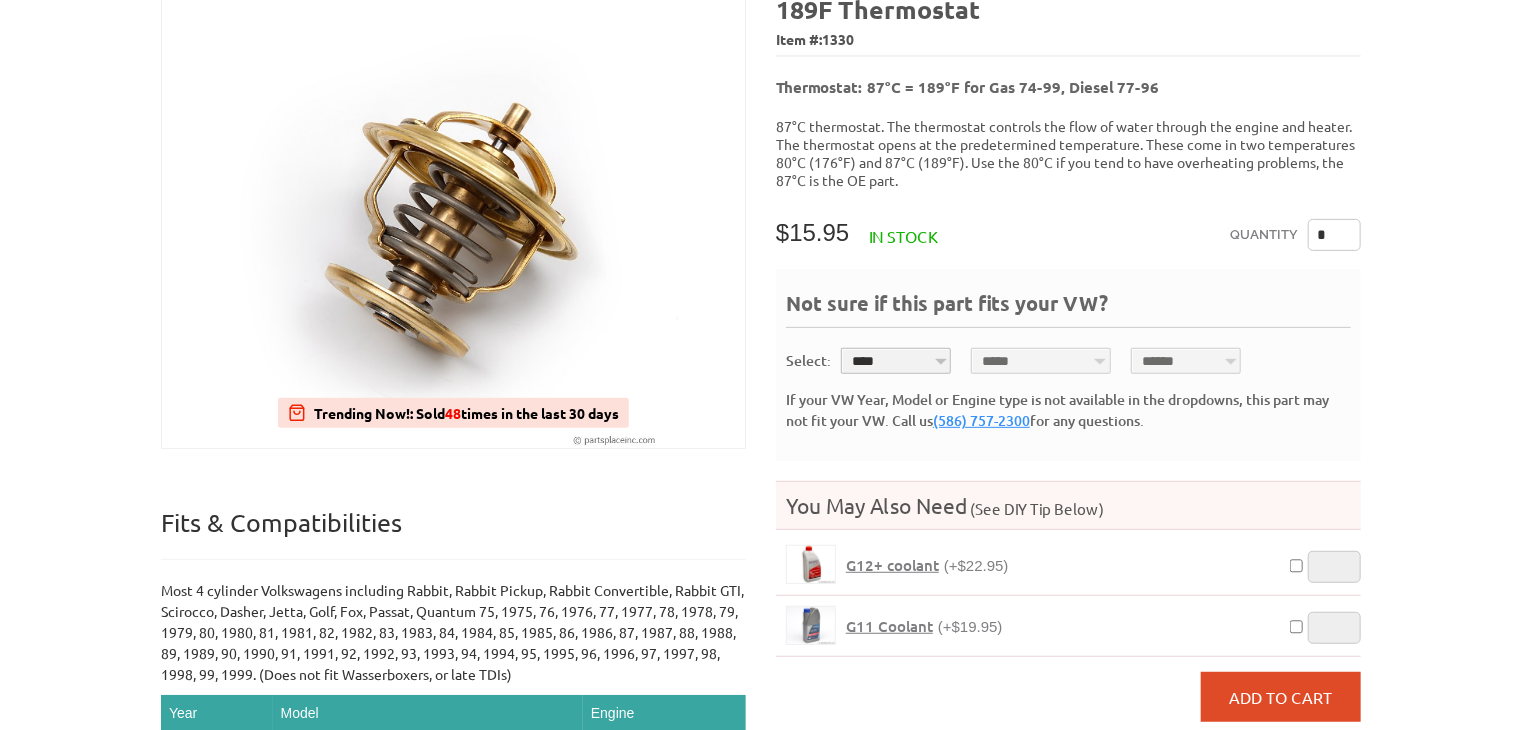scroll, scrollTop: 268, scrollLeft: 0, axis: vertical 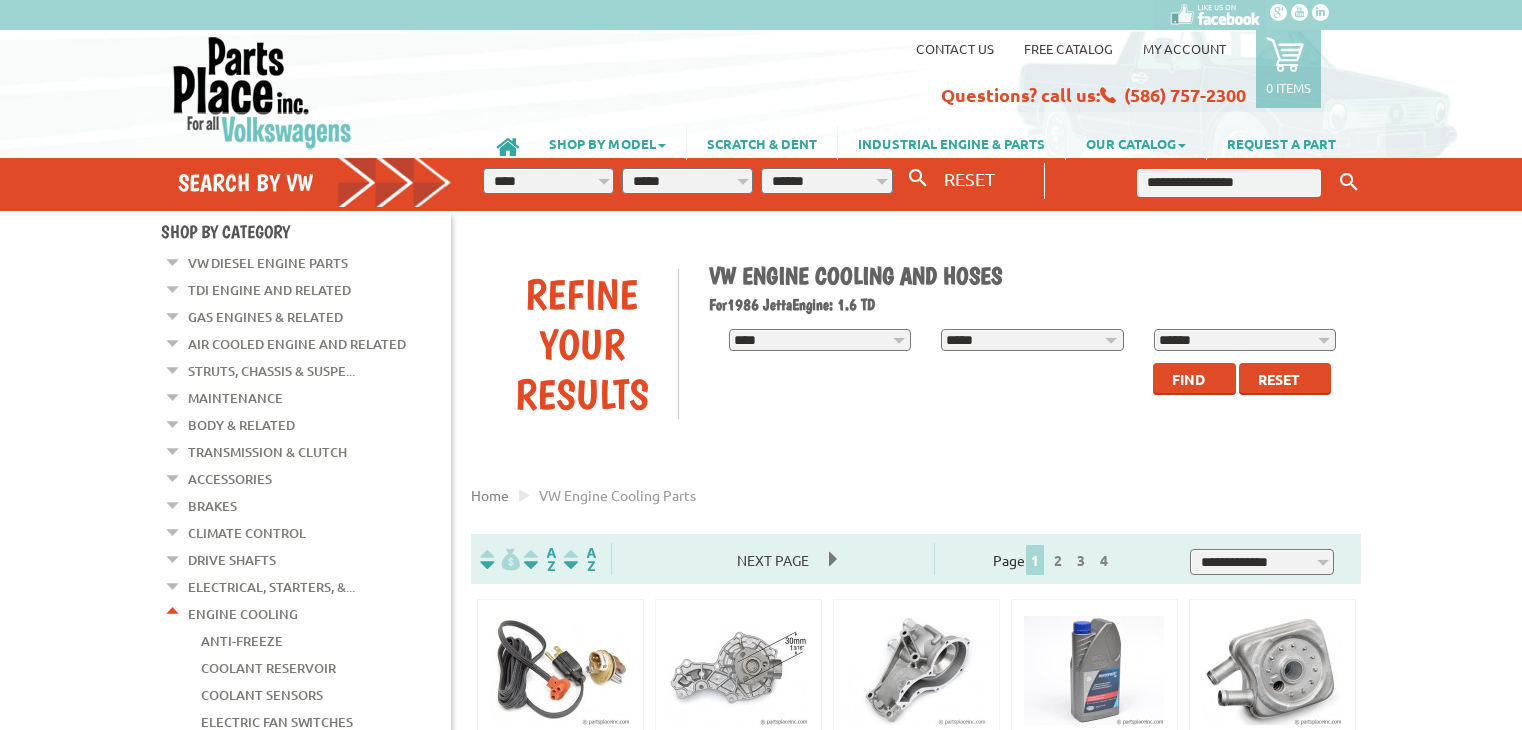 select on "*********" 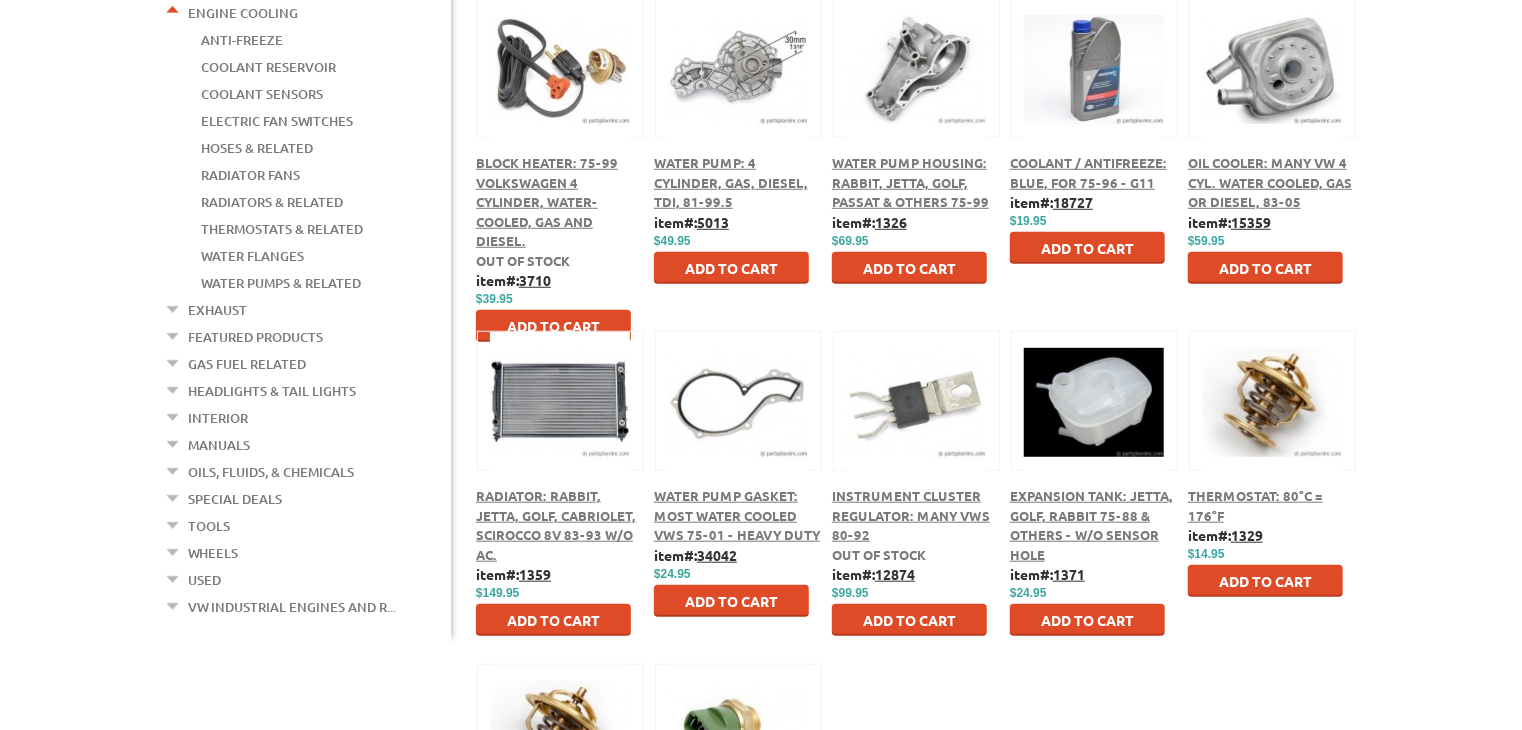 scroll, scrollTop: 418, scrollLeft: 0, axis: vertical 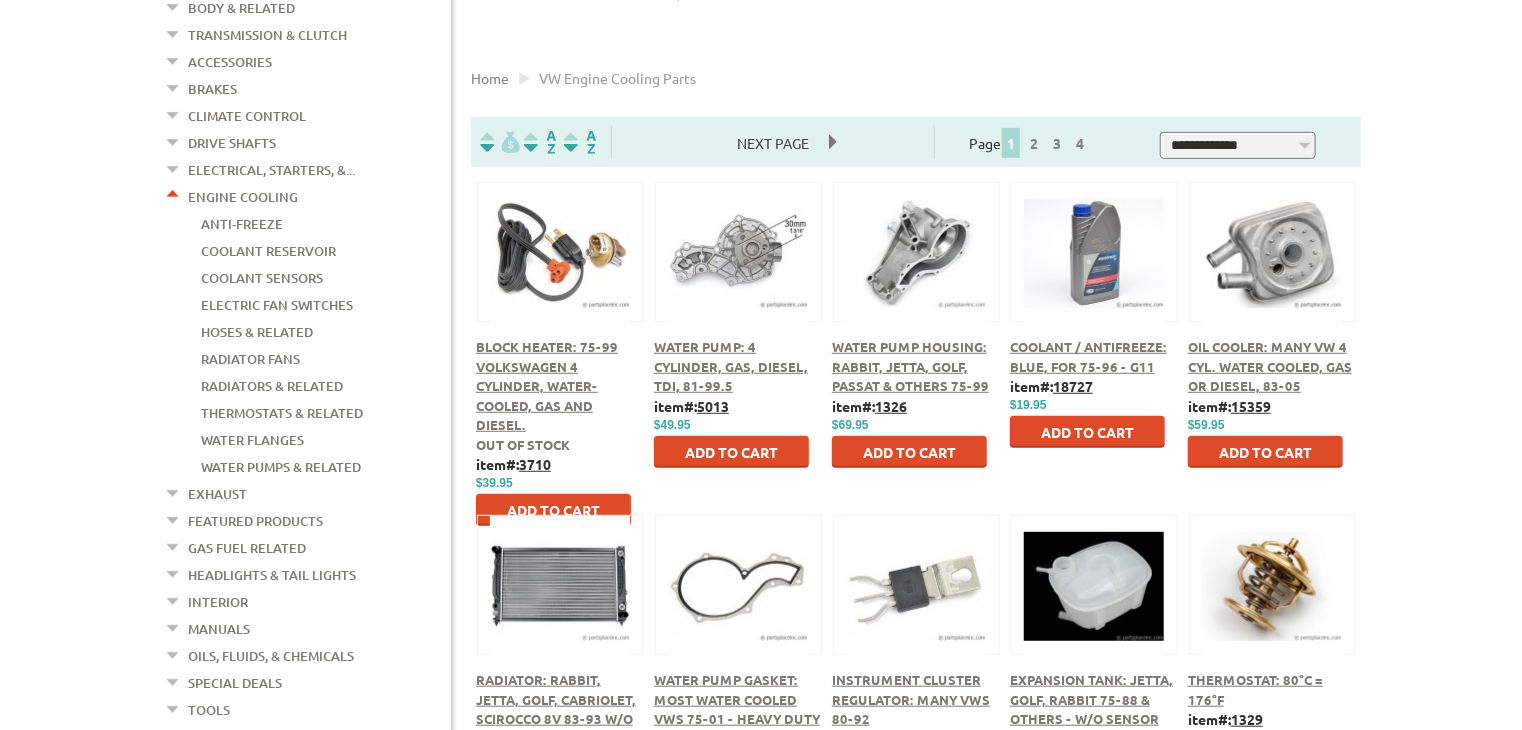 click on "Water Pump: 4 Cylinder, Gas, Diesel, TDI, 81-99.5" at bounding box center (731, 366) 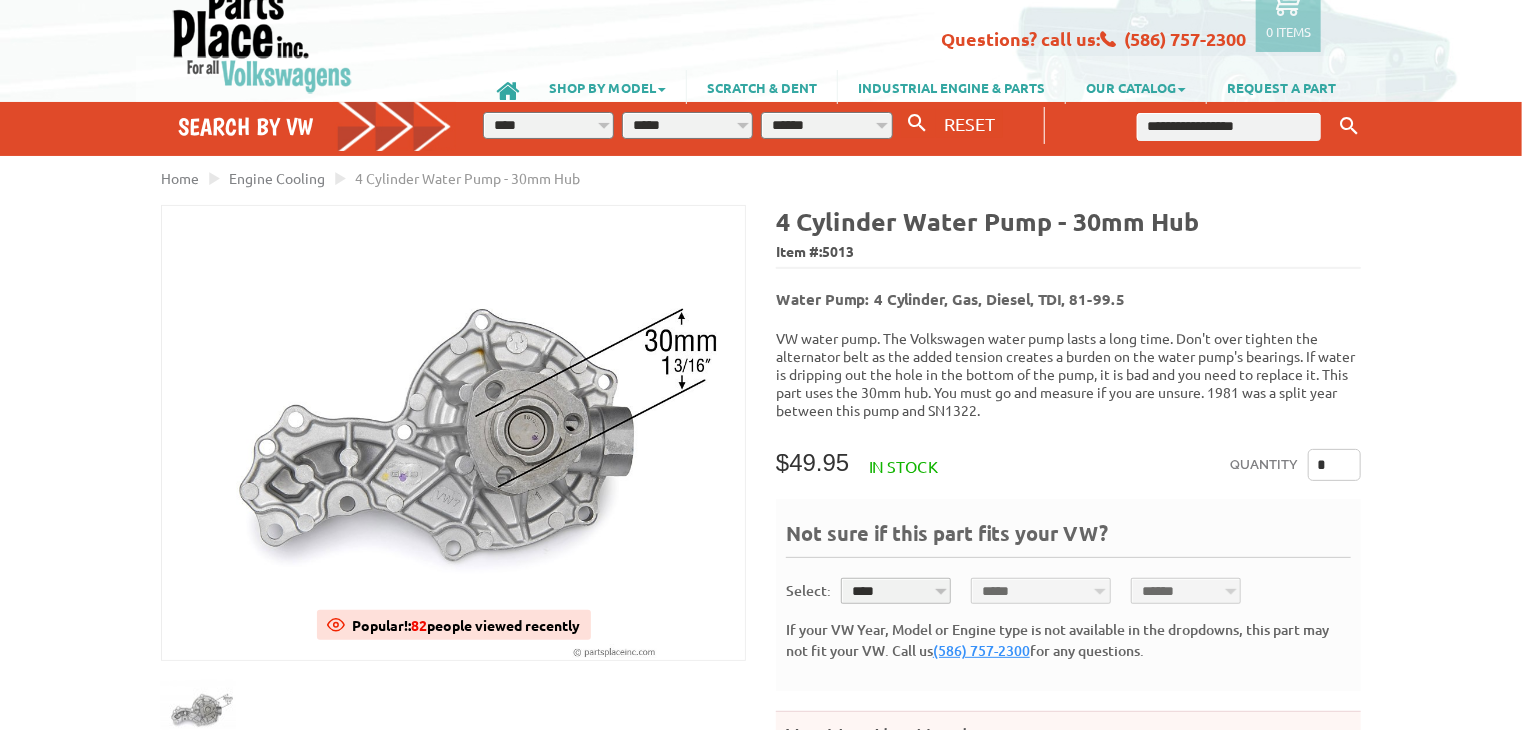 scroll, scrollTop: 155, scrollLeft: 0, axis: vertical 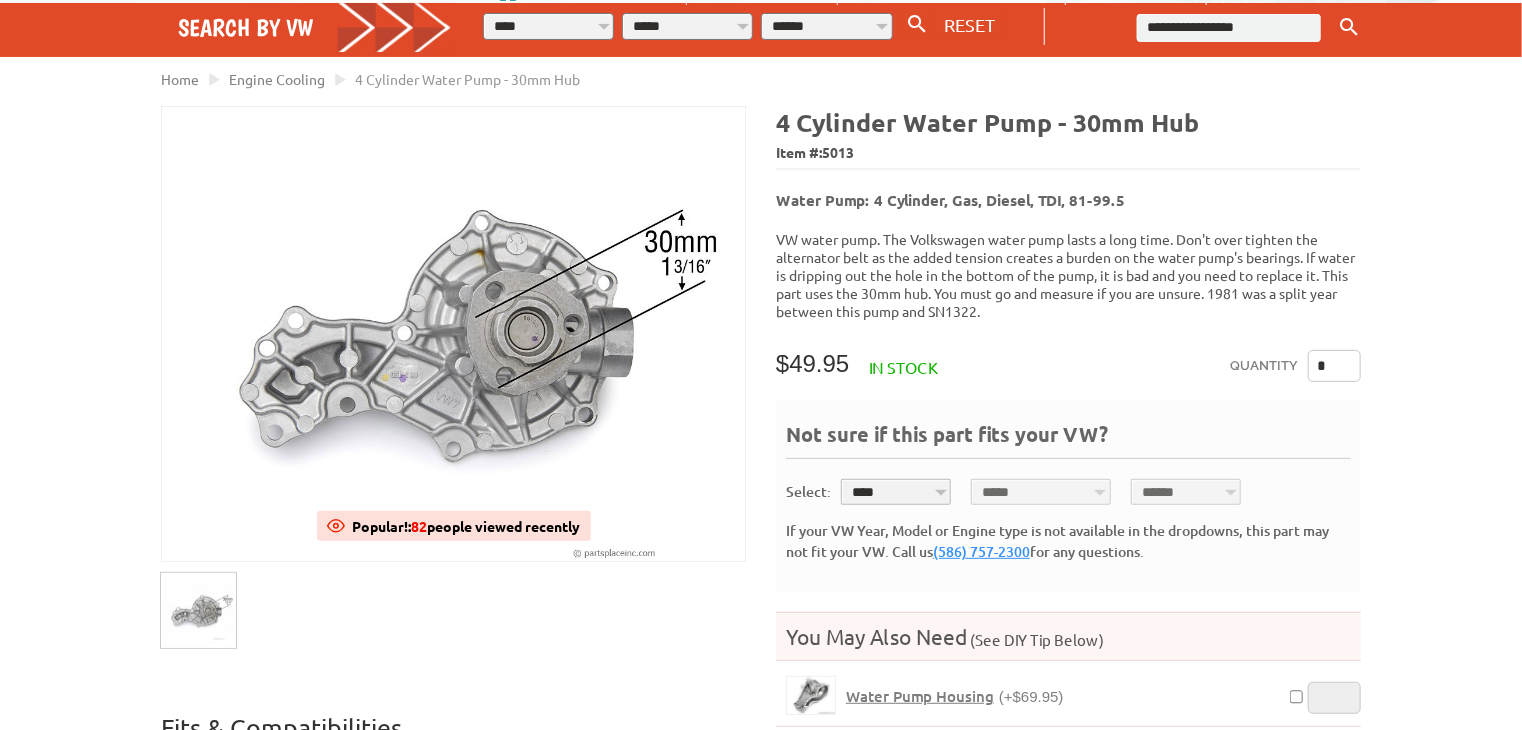 click at bounding box center [198, 610] 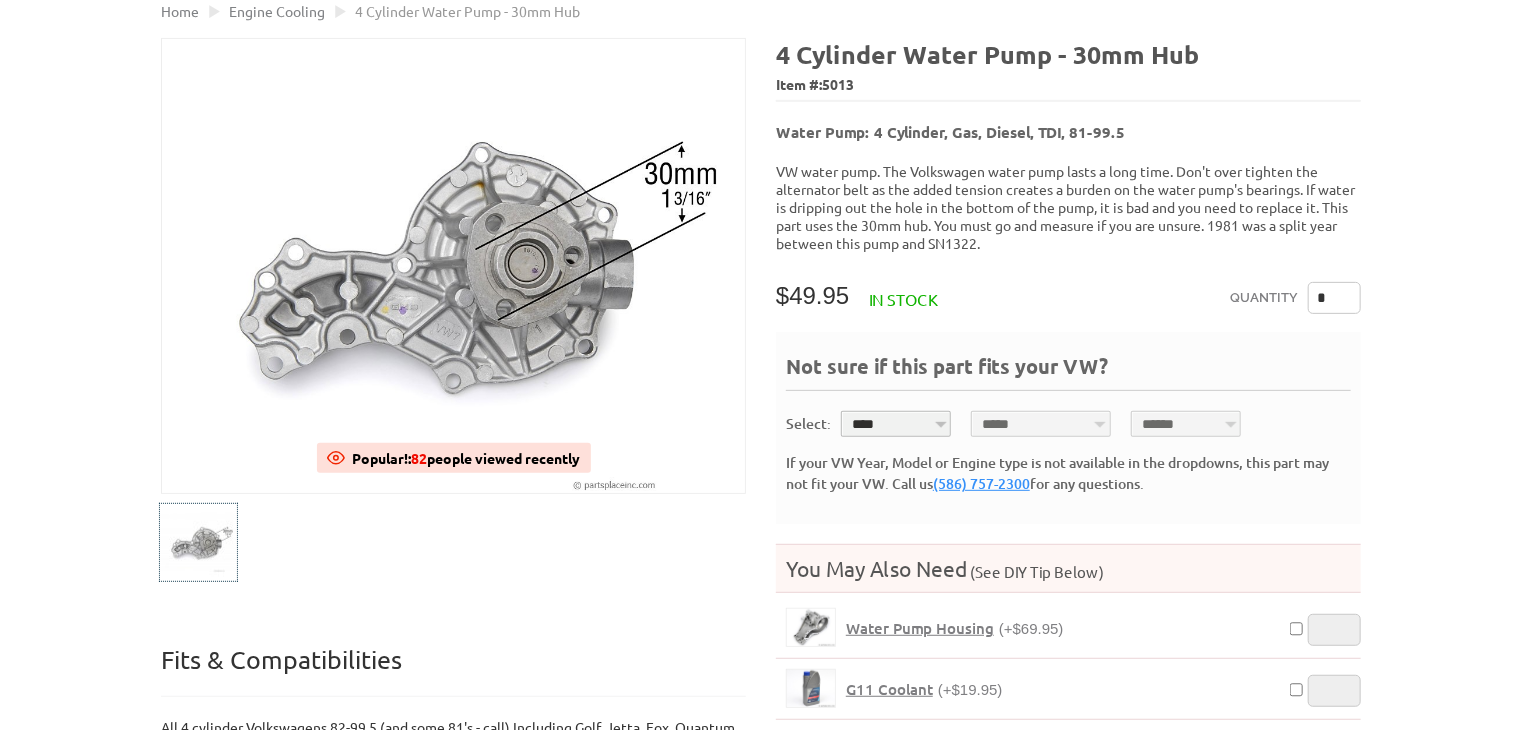 scroll, scrollTop: 0, scrollLeft: 0, axis: both 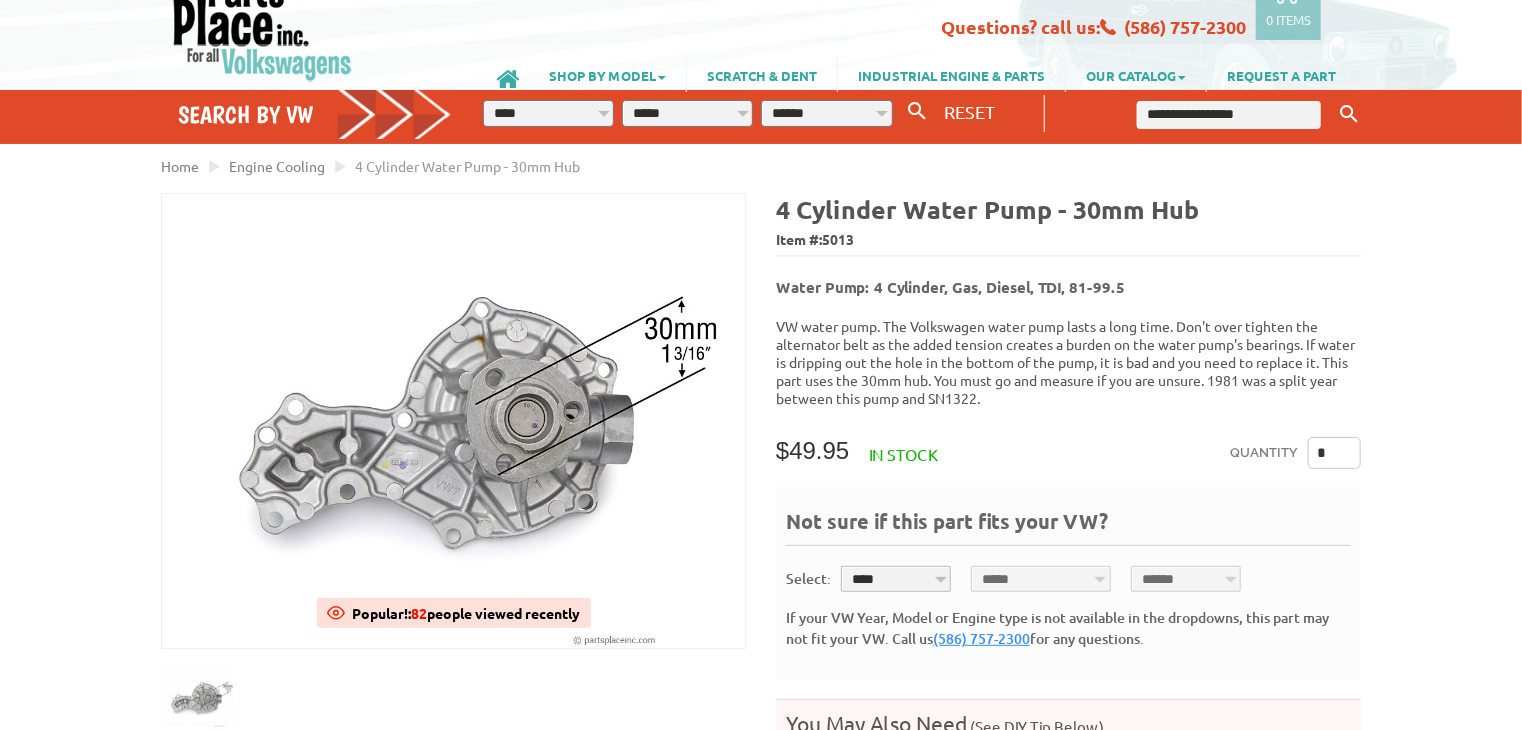 click at bounding box center [507, 79] 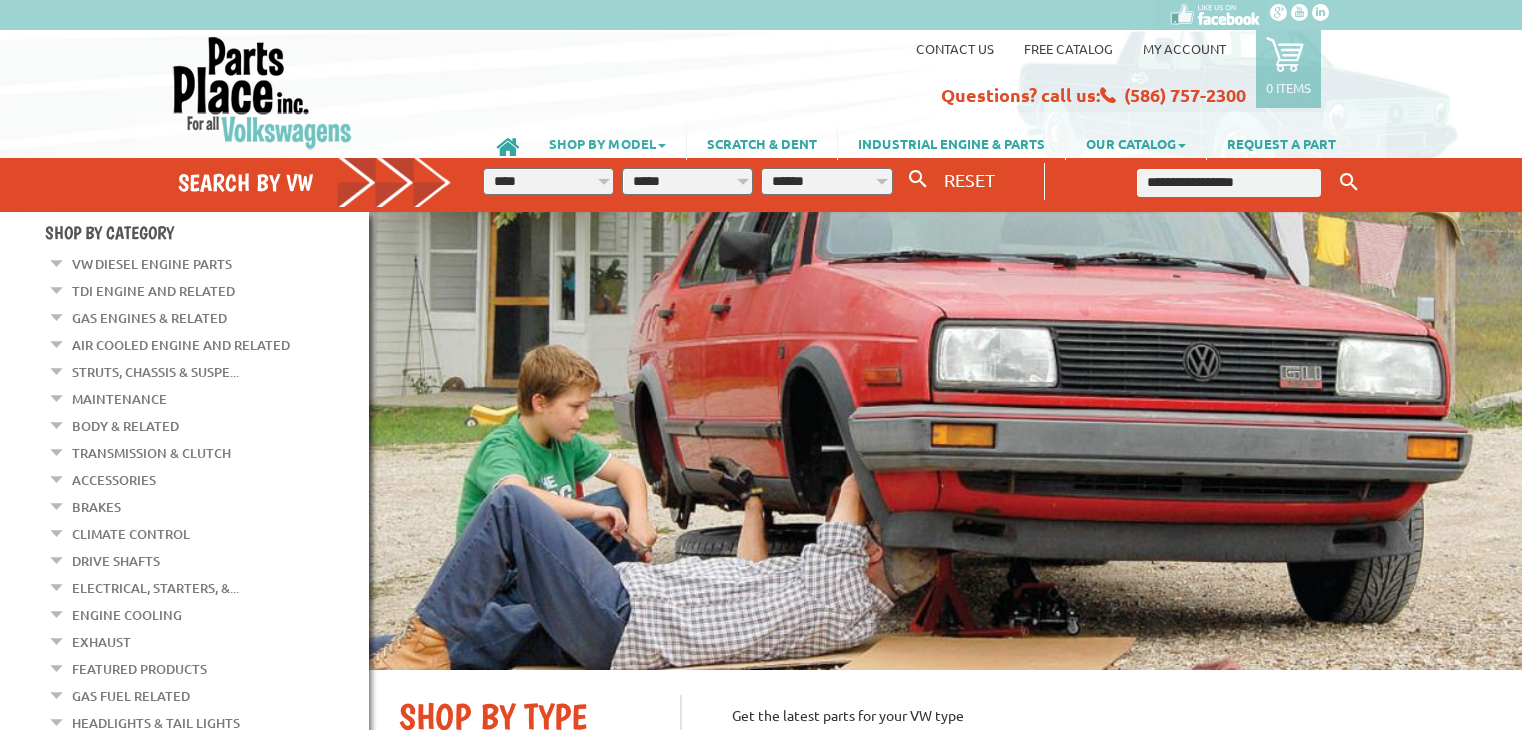 scroll, scrollTop: 0, scrollLeft: 0, axis: both 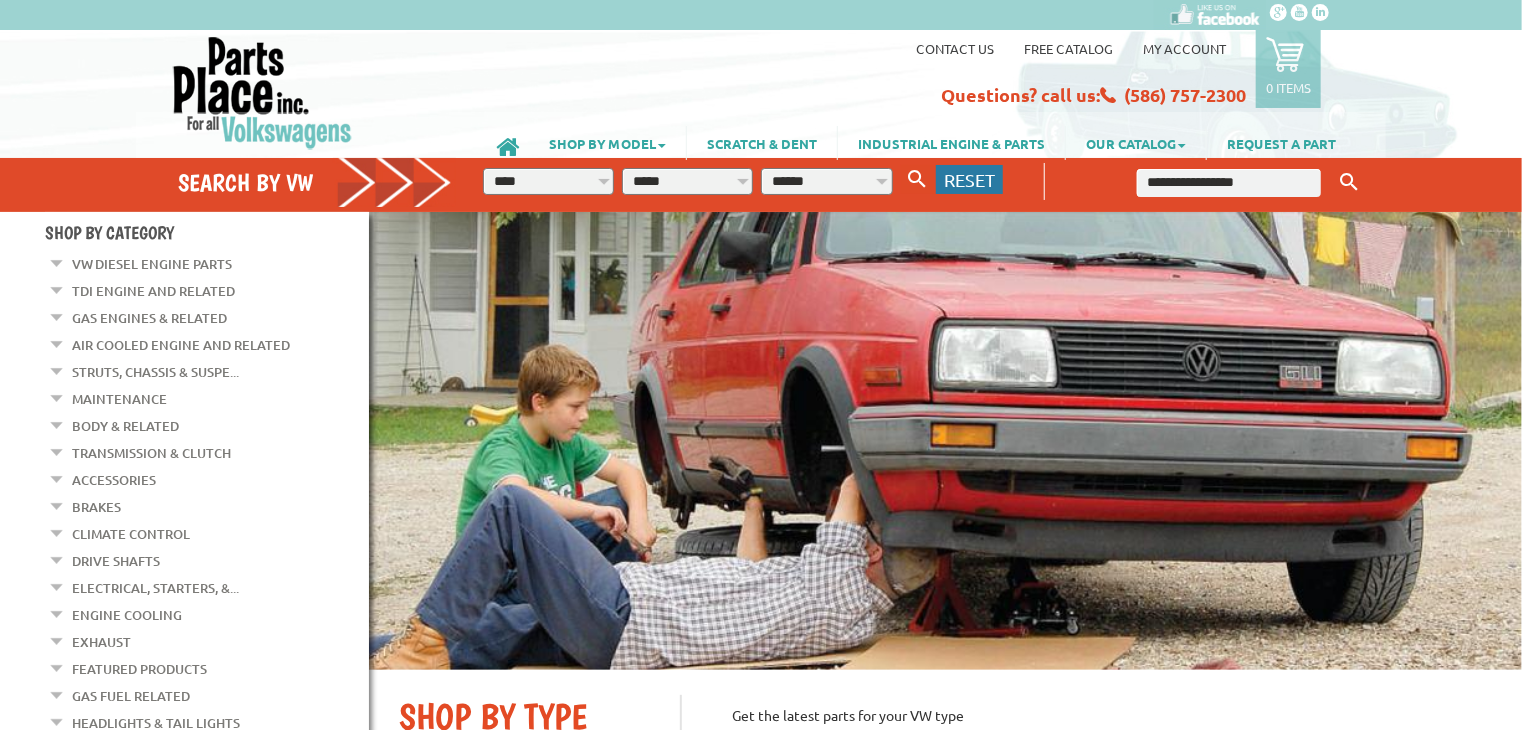 click on "RESET" at bounding box center [969, 179] 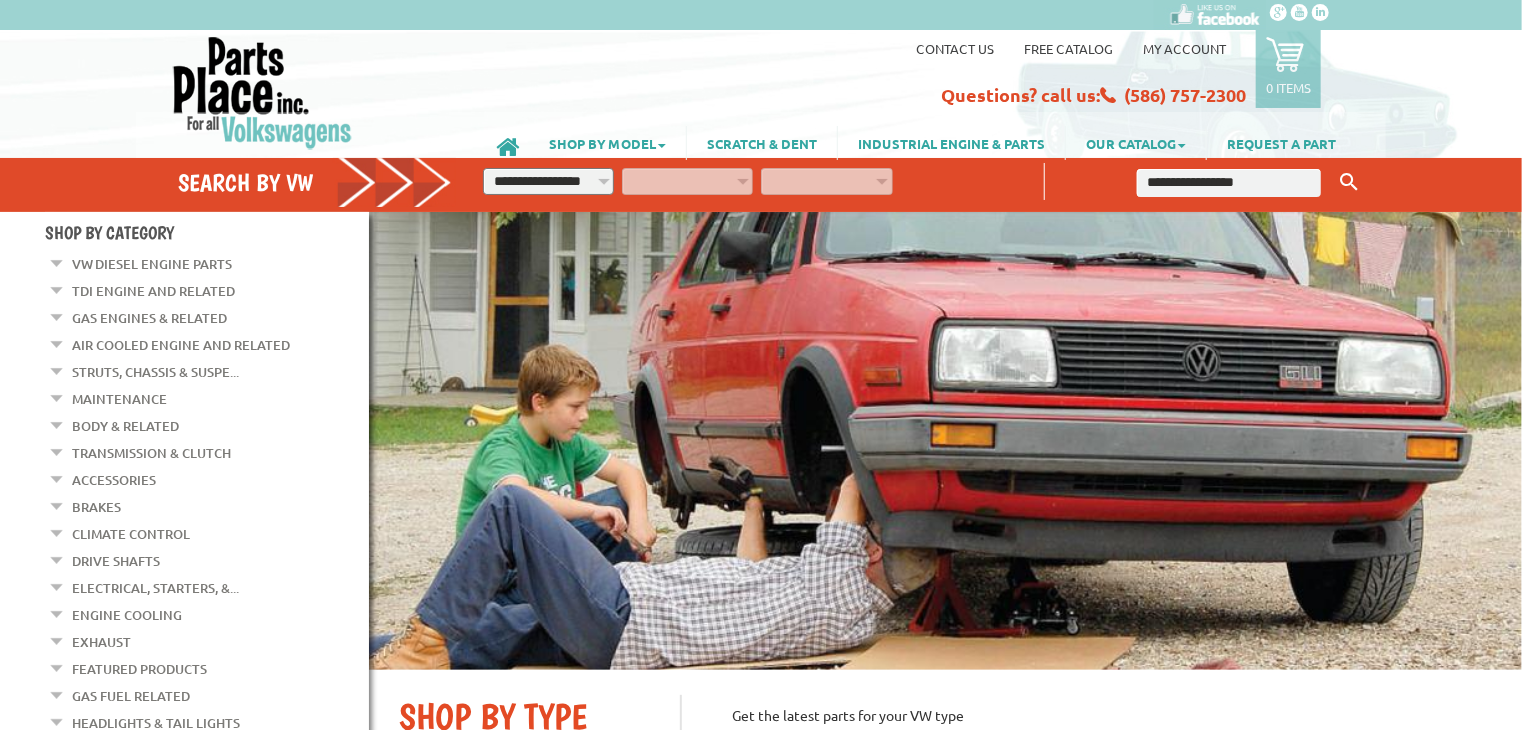 click at bounding box center [1229, 183] 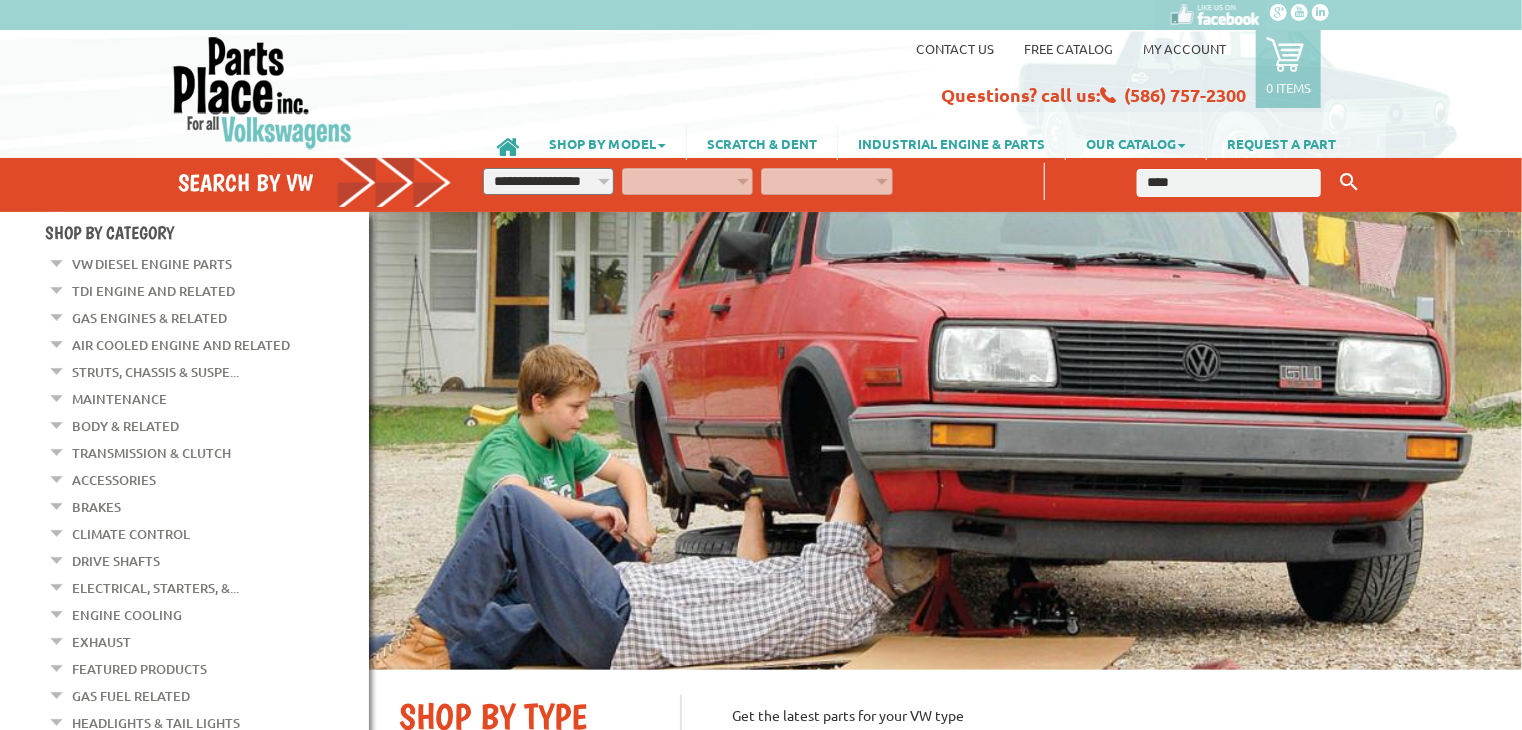 type on "****" 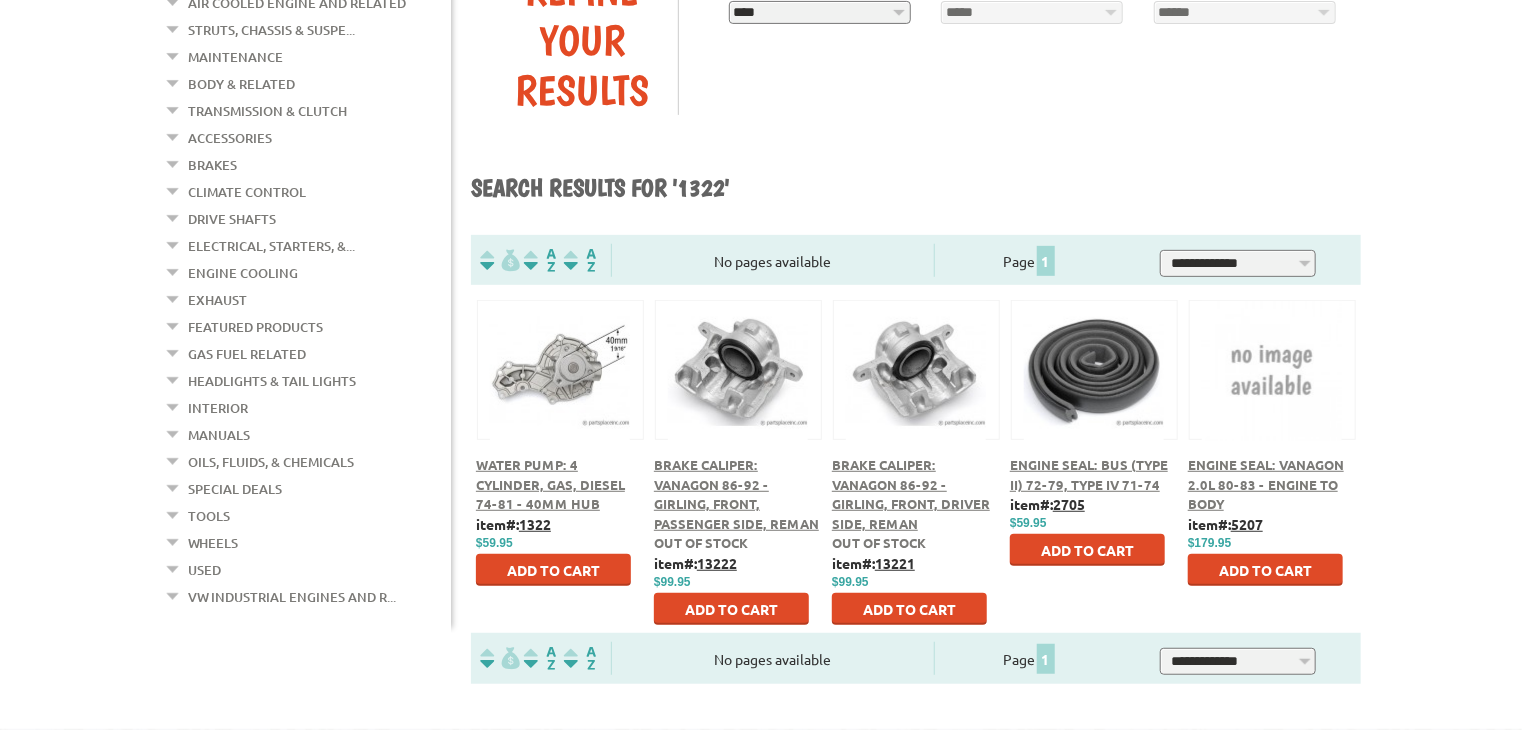scroll, scrollTop: 360, scrollLeft: 0, axis: vertical 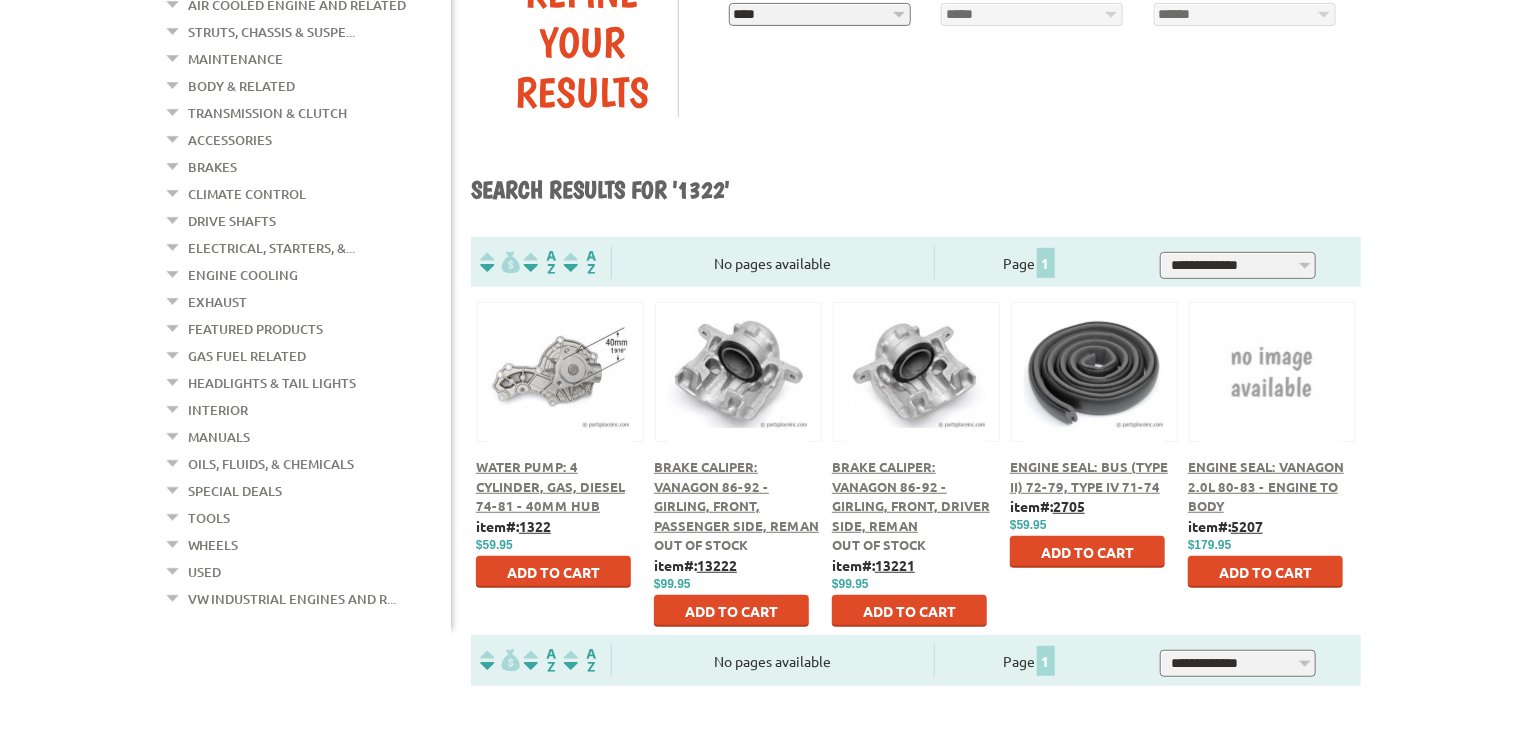 click on "Water Pump: 4 Cylinder, Gas, Diesel 74-81 - 40mm Hub" at bounding box center (550, 486) 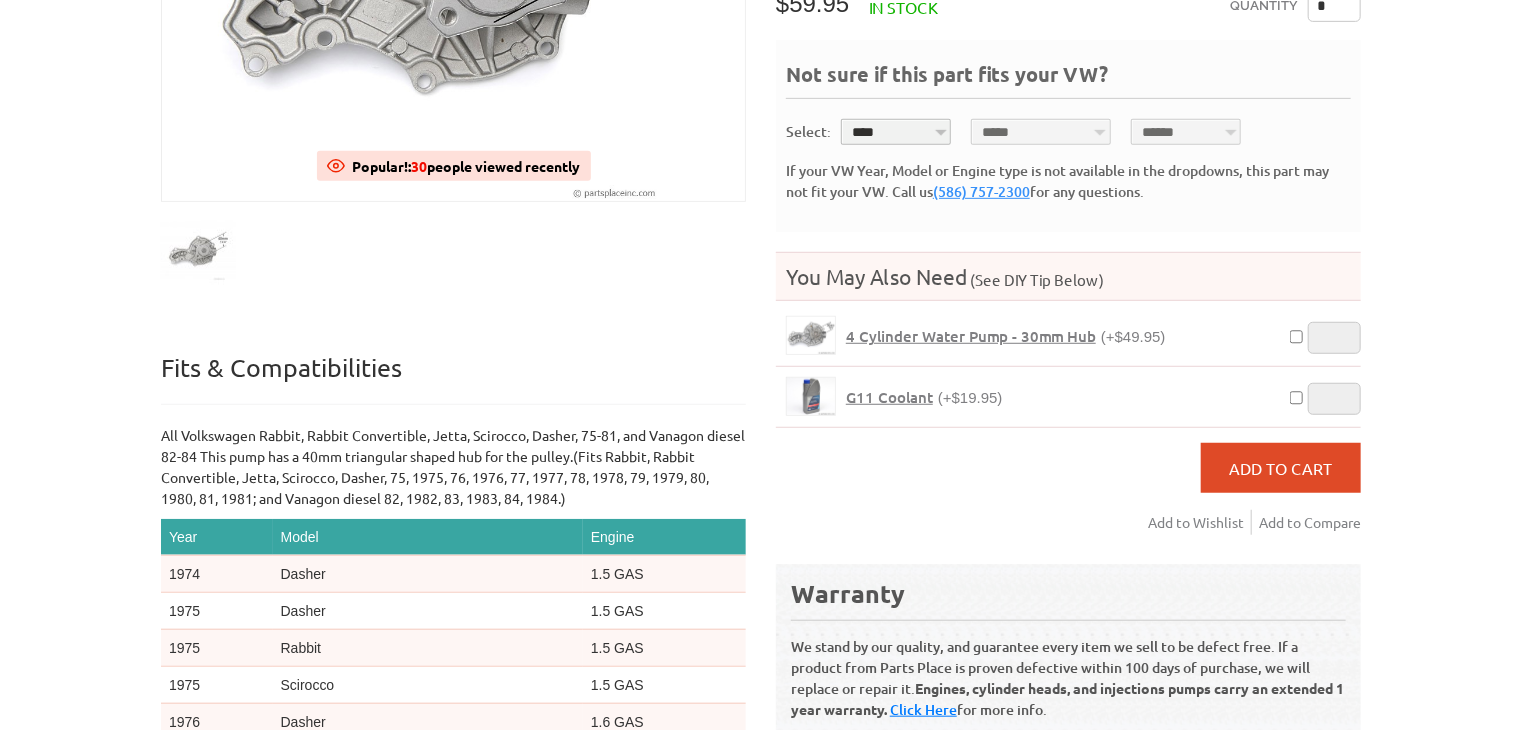 scroll, scrollTop: 540, scrollLeft: 0, axis: vertical 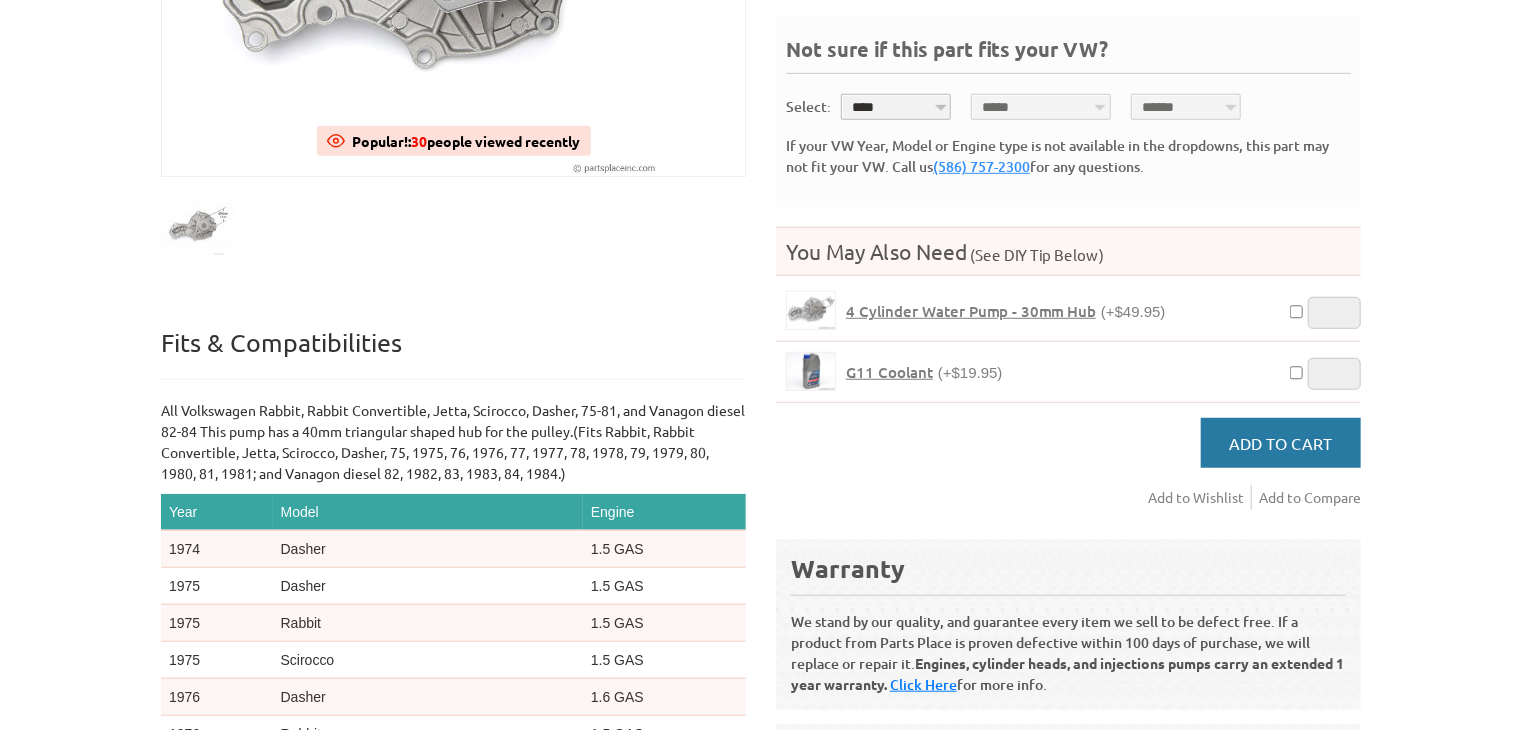 click on "Add to Cart" at bounding box center [1281, 443] 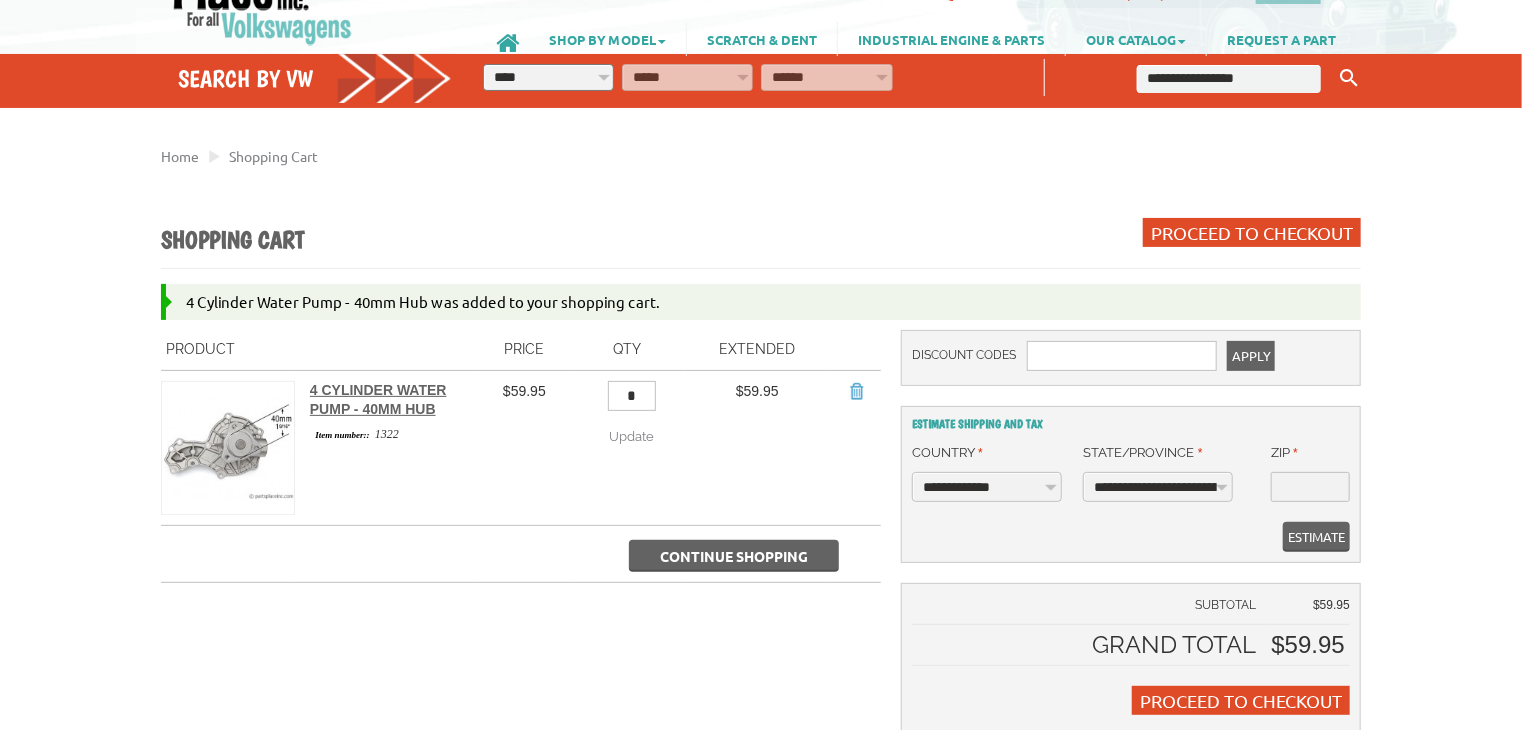 scroll, scrollTop: 0, scrollLeft: 0, axis: both 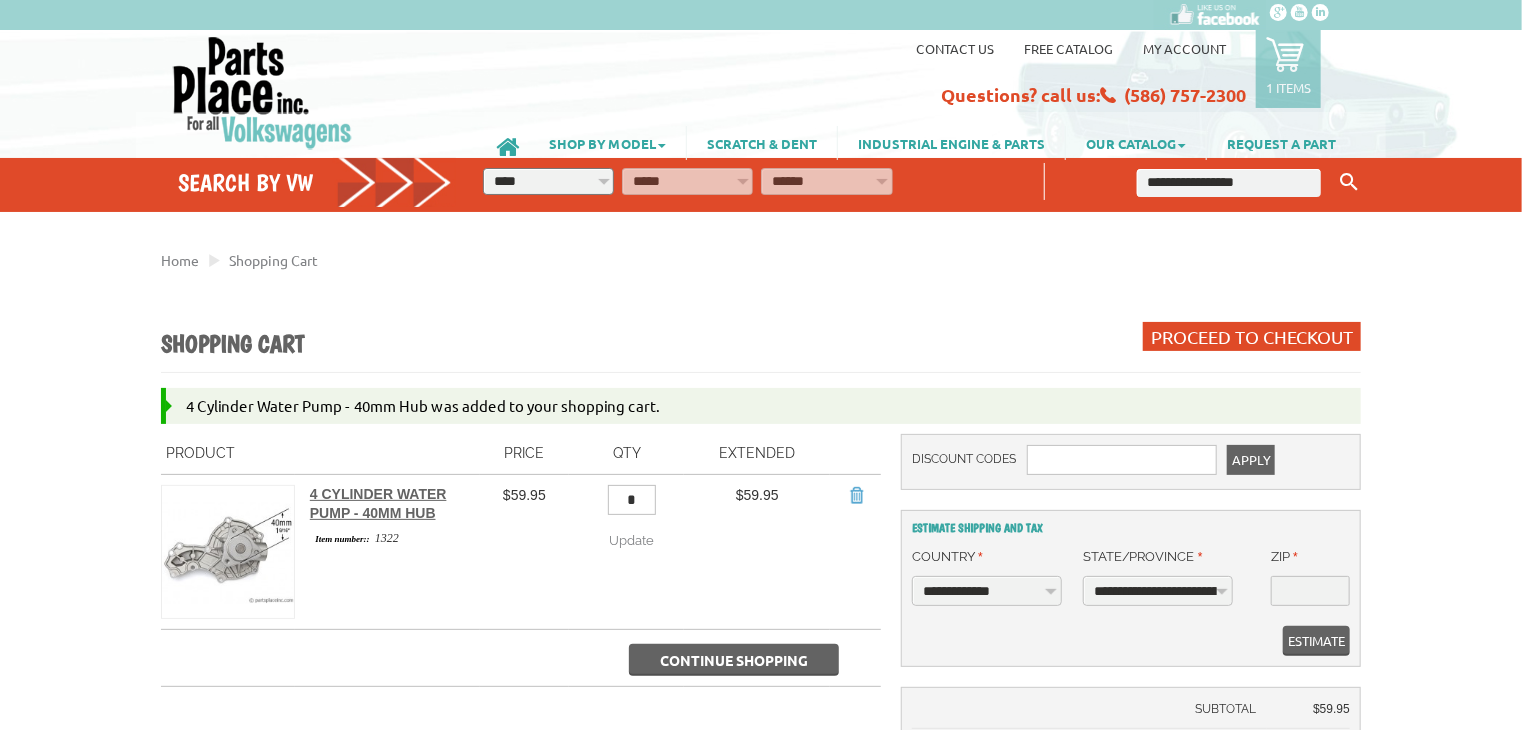 click on "**********" at bounding box center (548, 181) 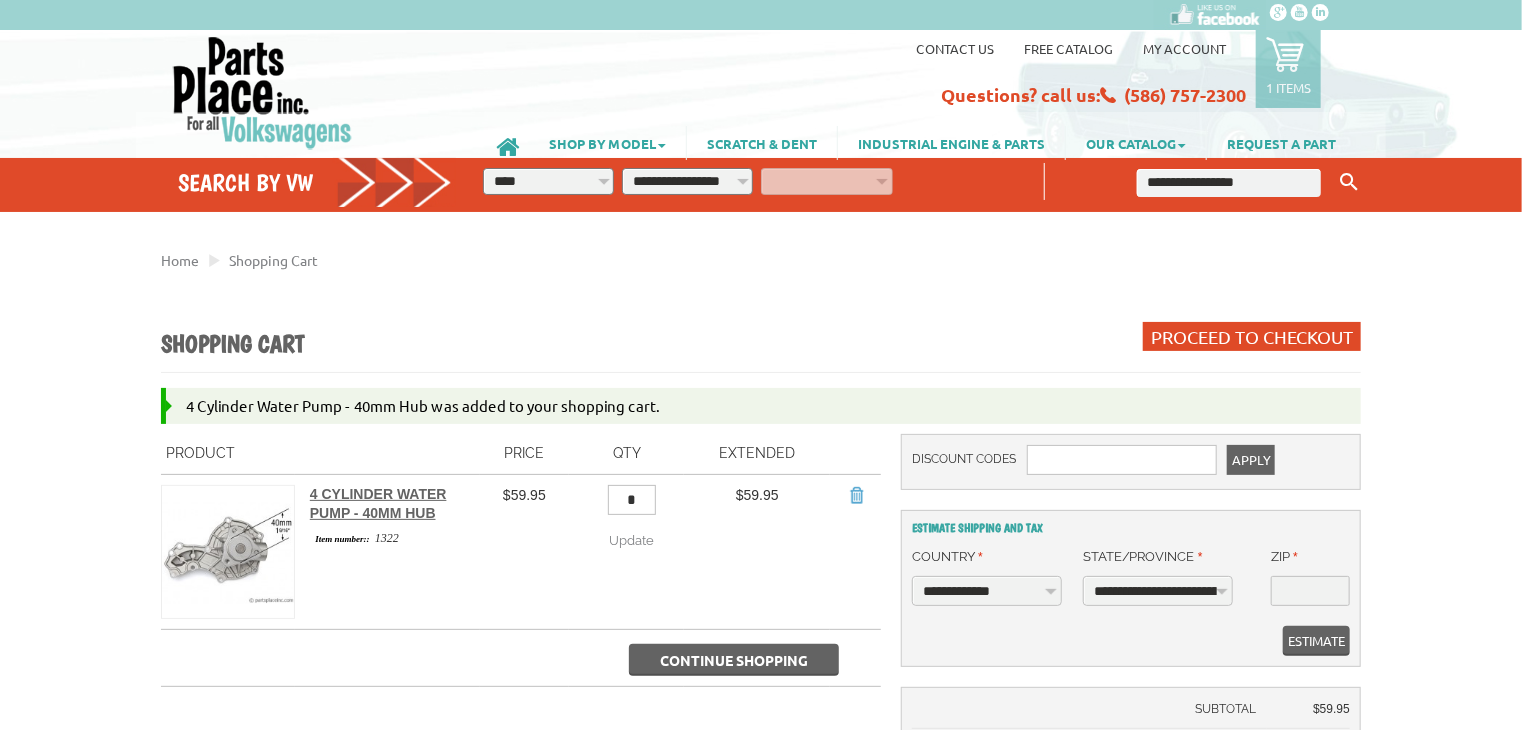 click on "**********" at bounding box center [687, 181] 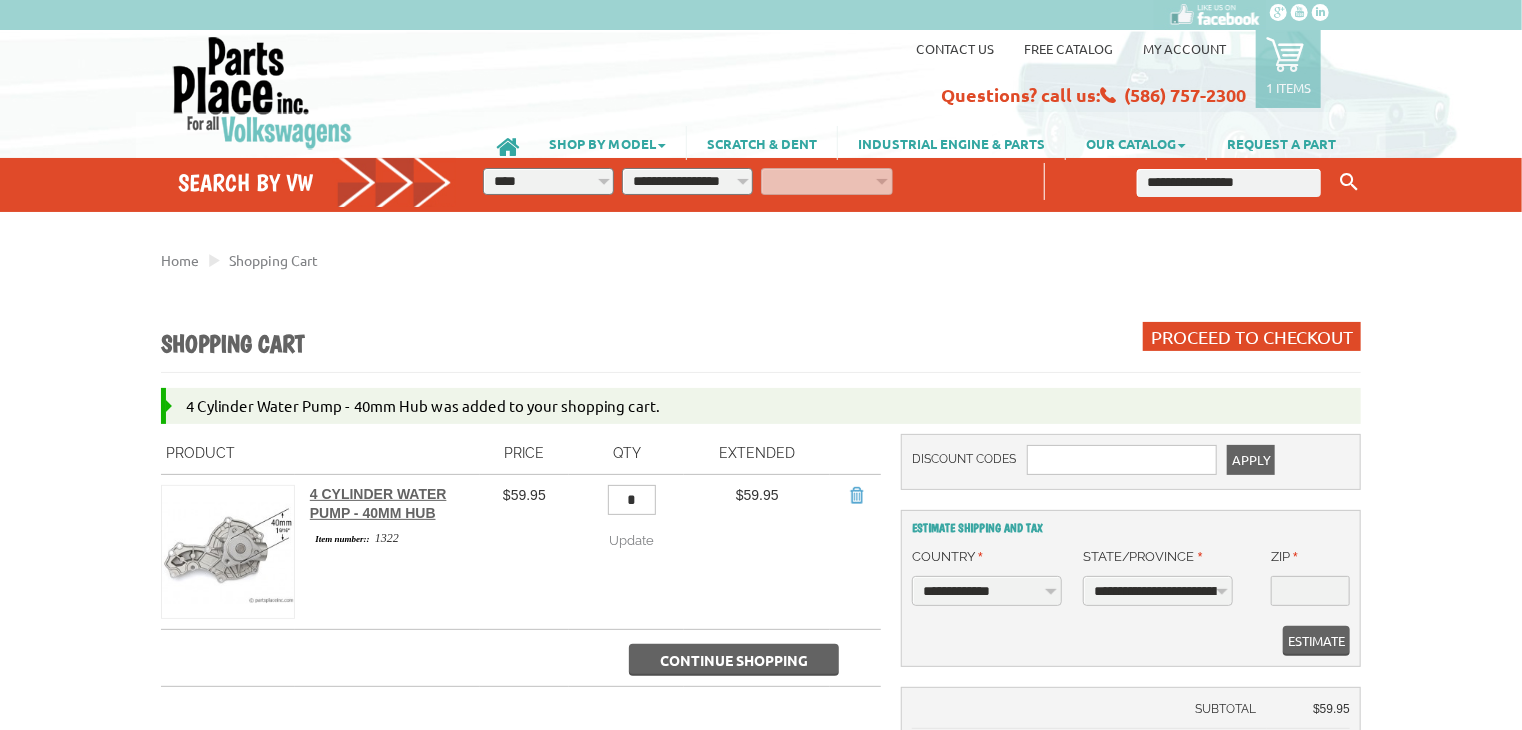 select on "*********" 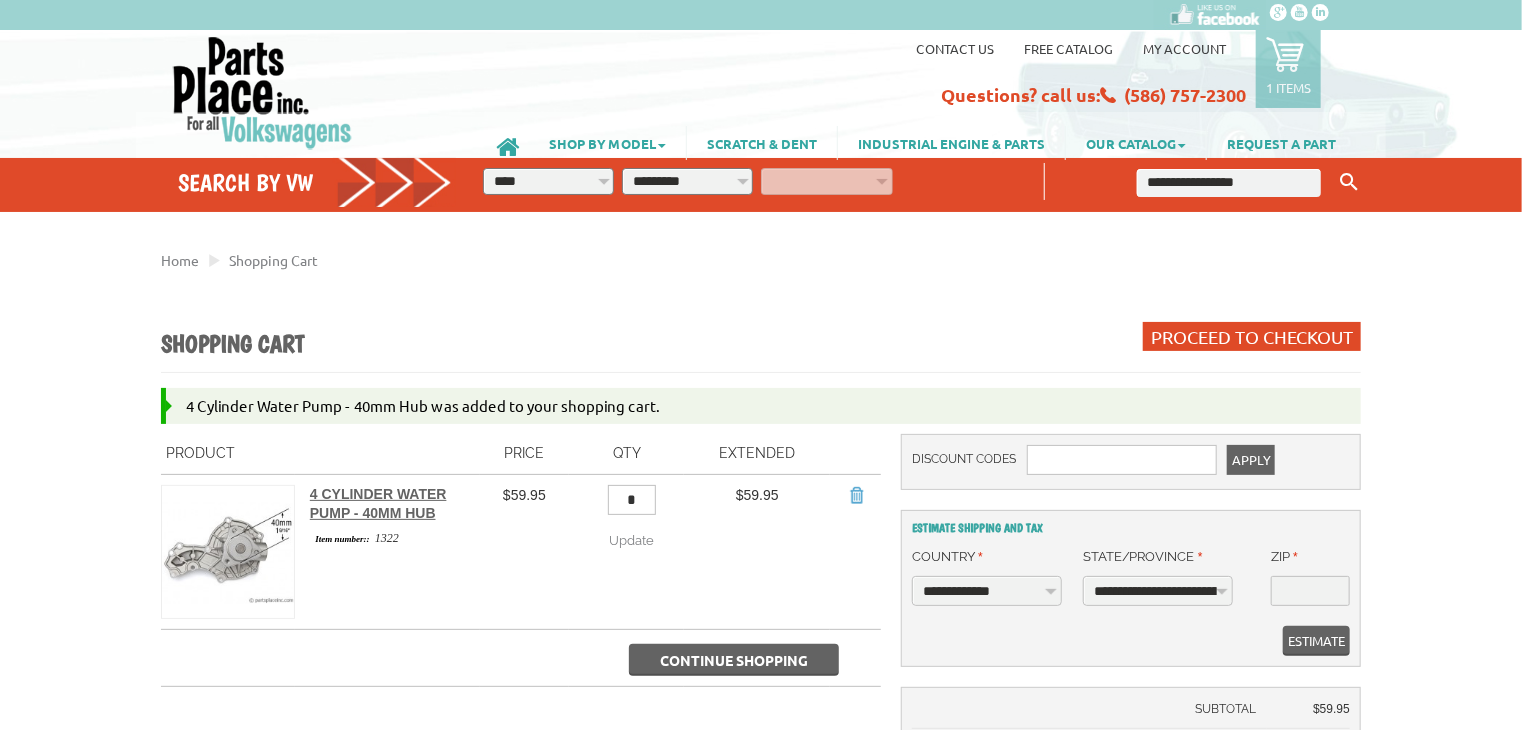 click on "**********" at bounding box center (687, 181) 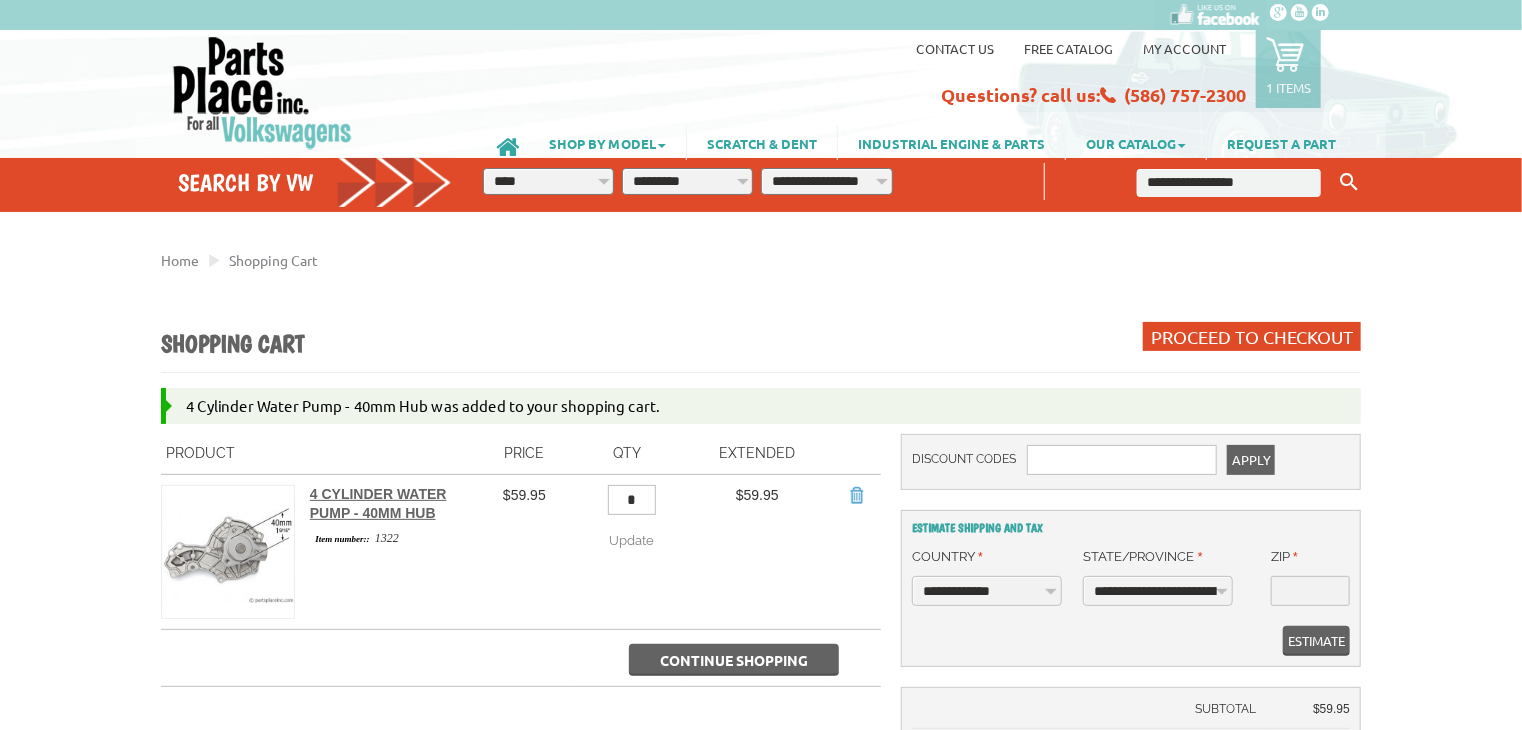 click on "**********" at bounding box center (826, 181) 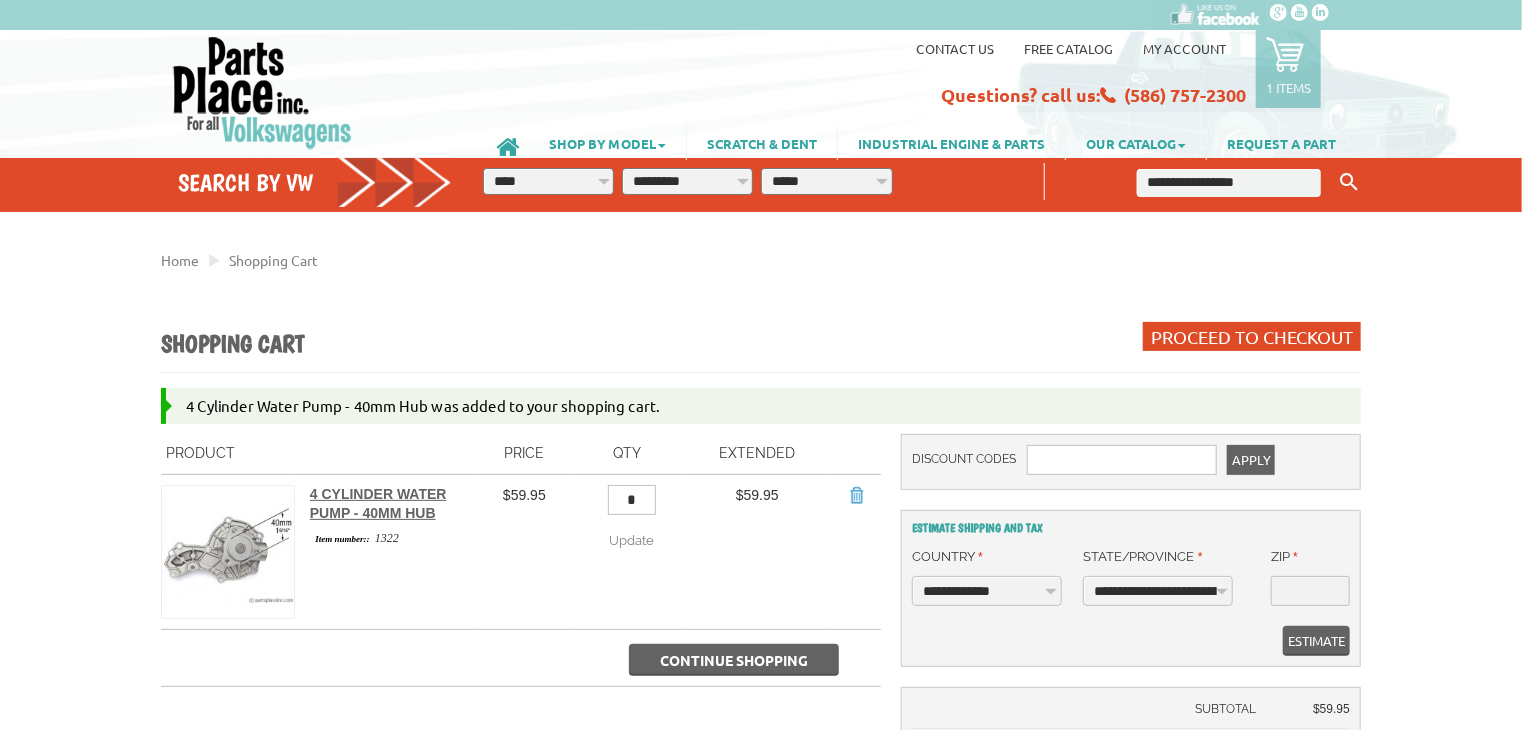 click on "**********" at bounding box center (826, 181) 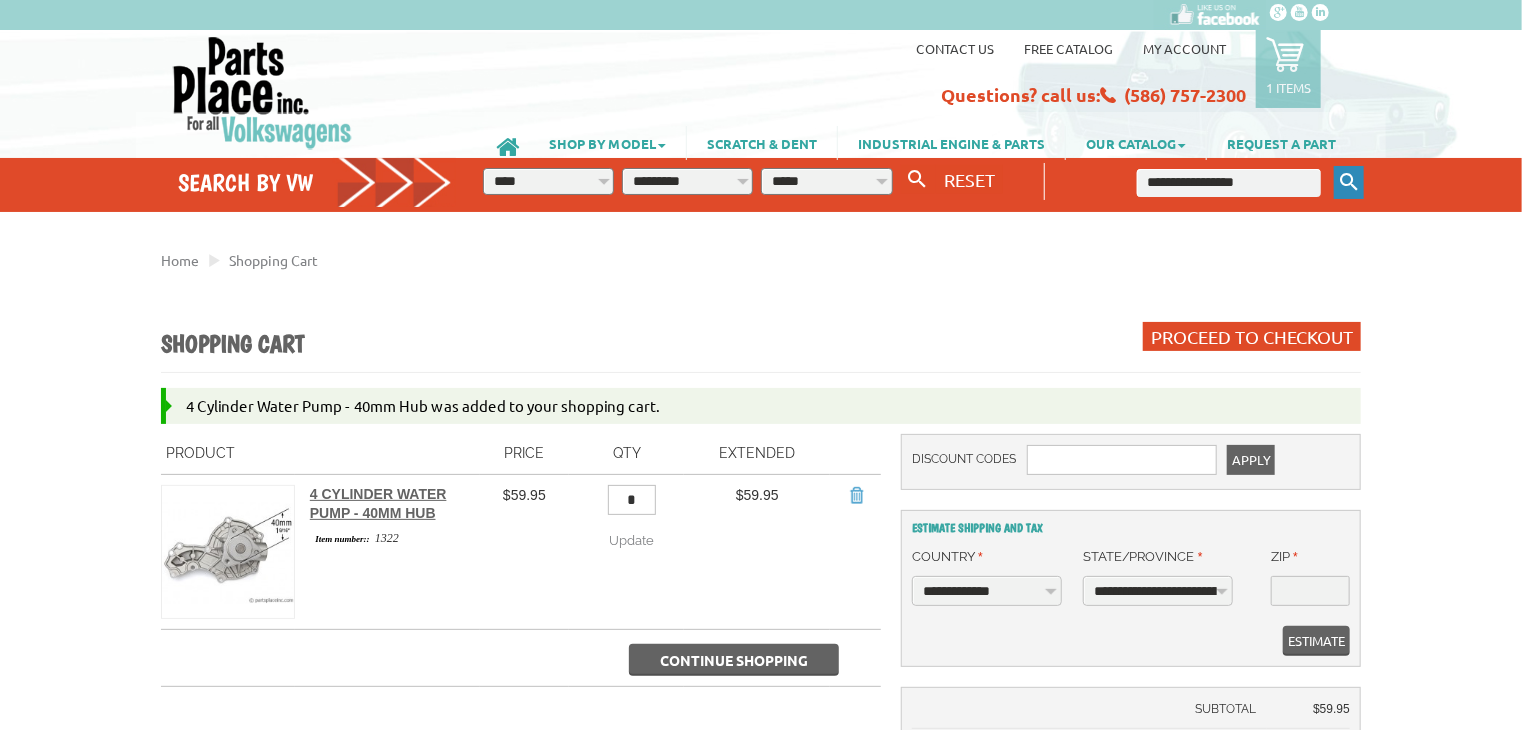 click on "Keyword Search" at bounding box center (1349, 182) 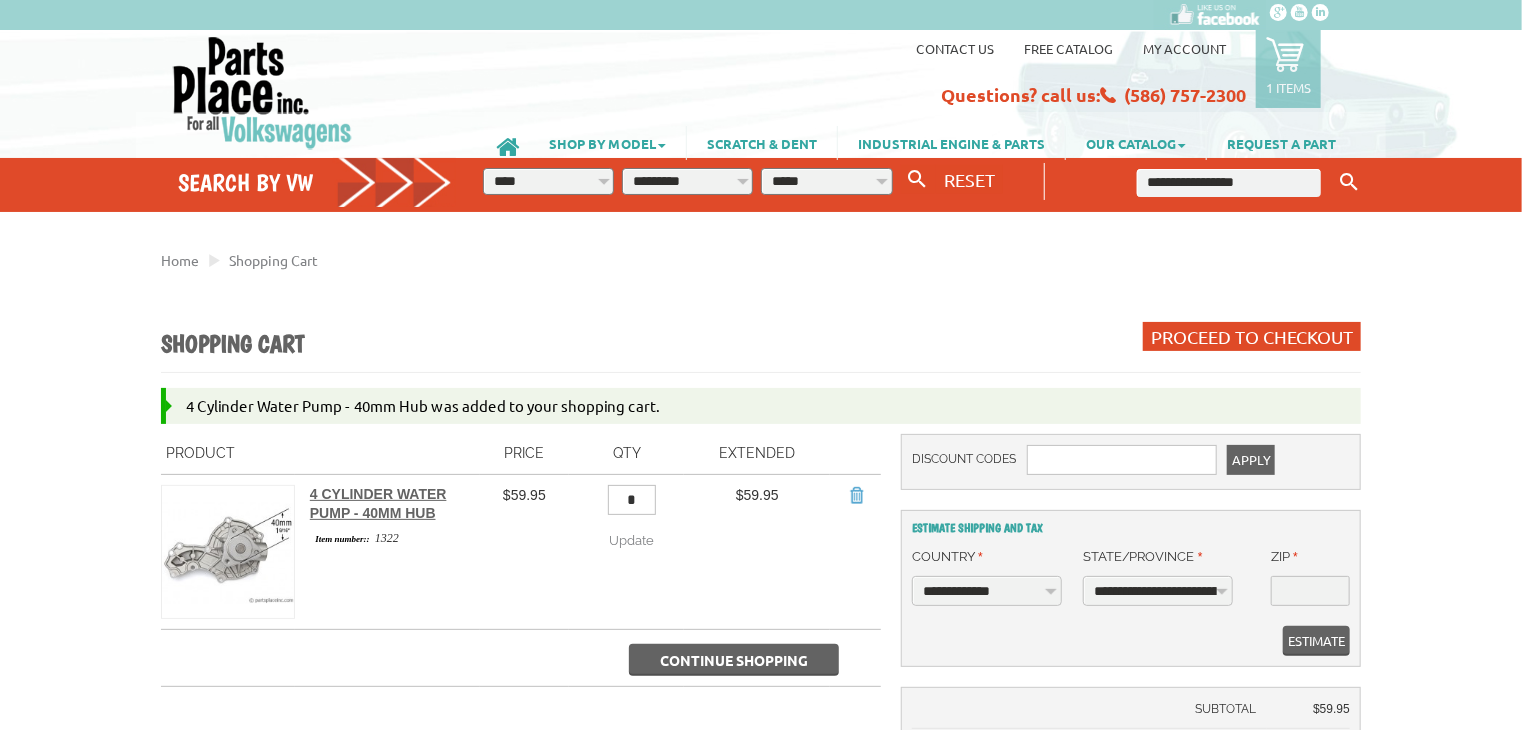 click at bounding box center [1229, 183] 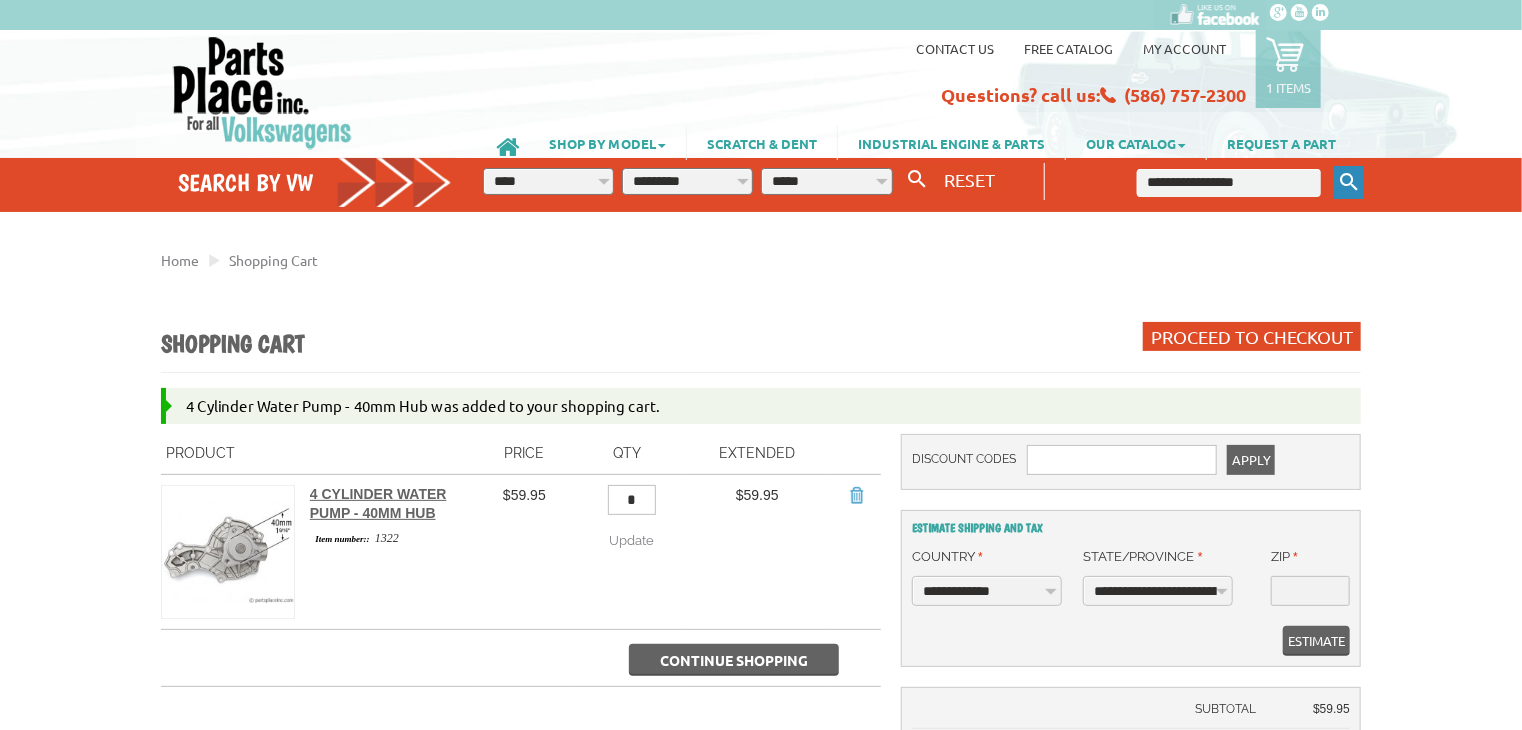 click on "Keyword Search" at bounding box center [1349, 182] 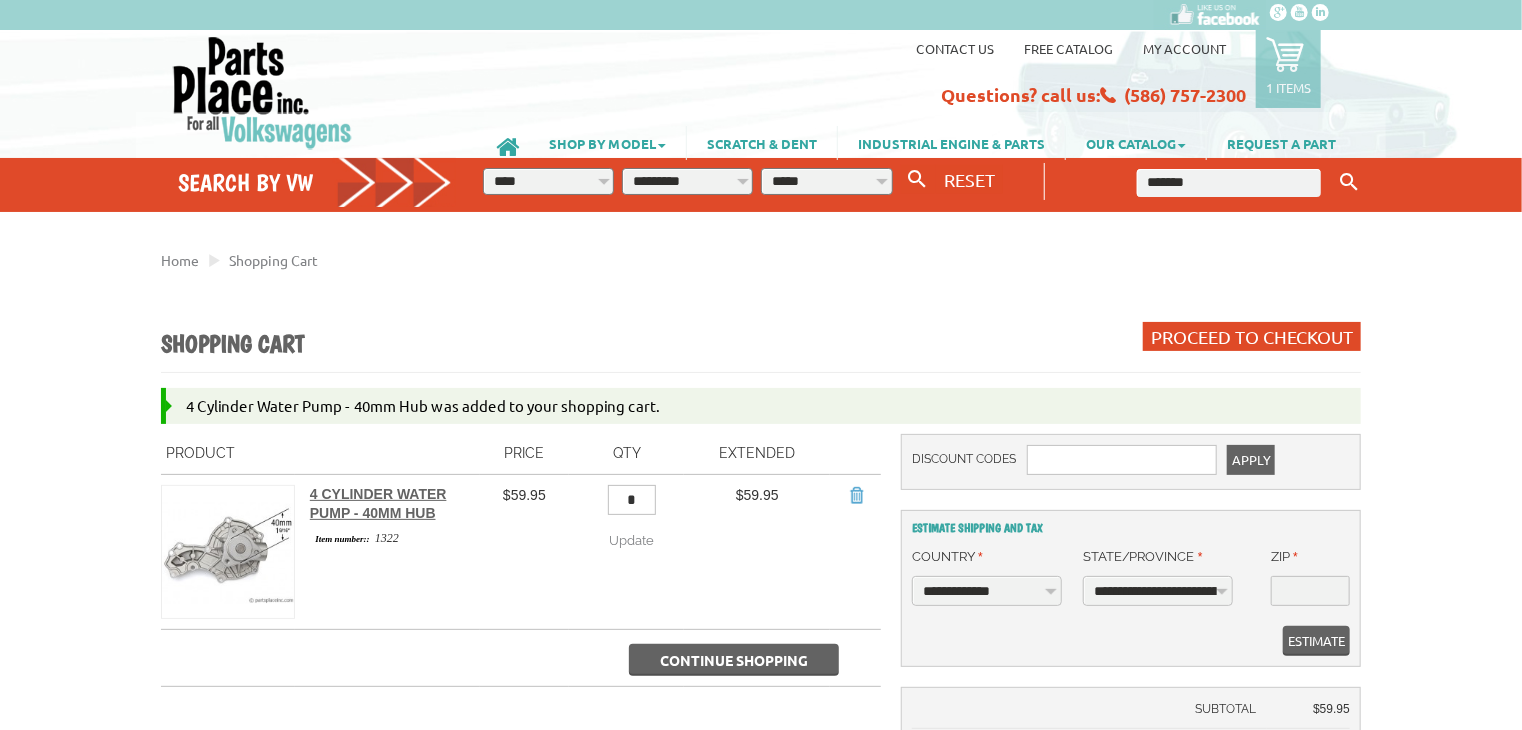 type on "*******" 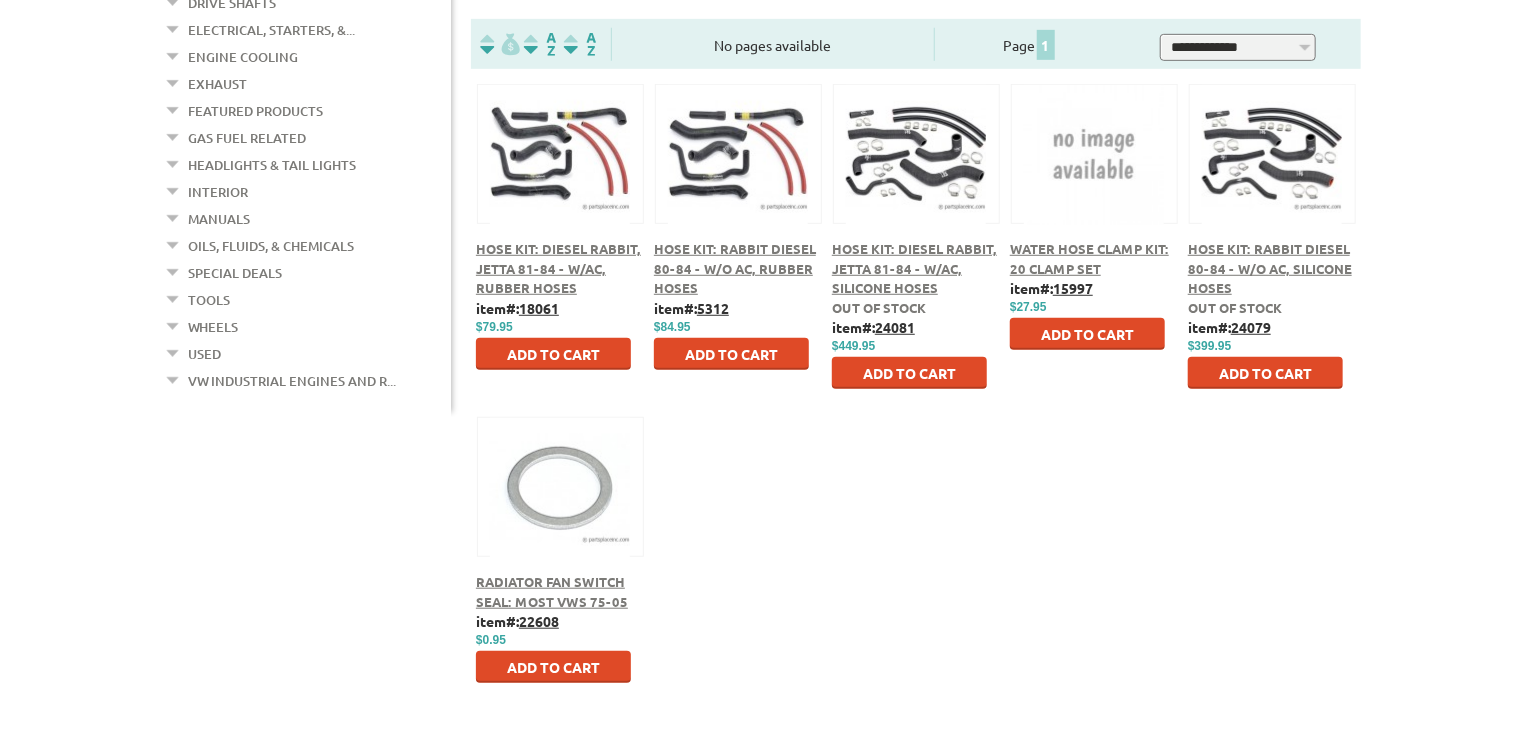 scroll, scrollTop: 580, scrollLeft: 0, axis: vertical 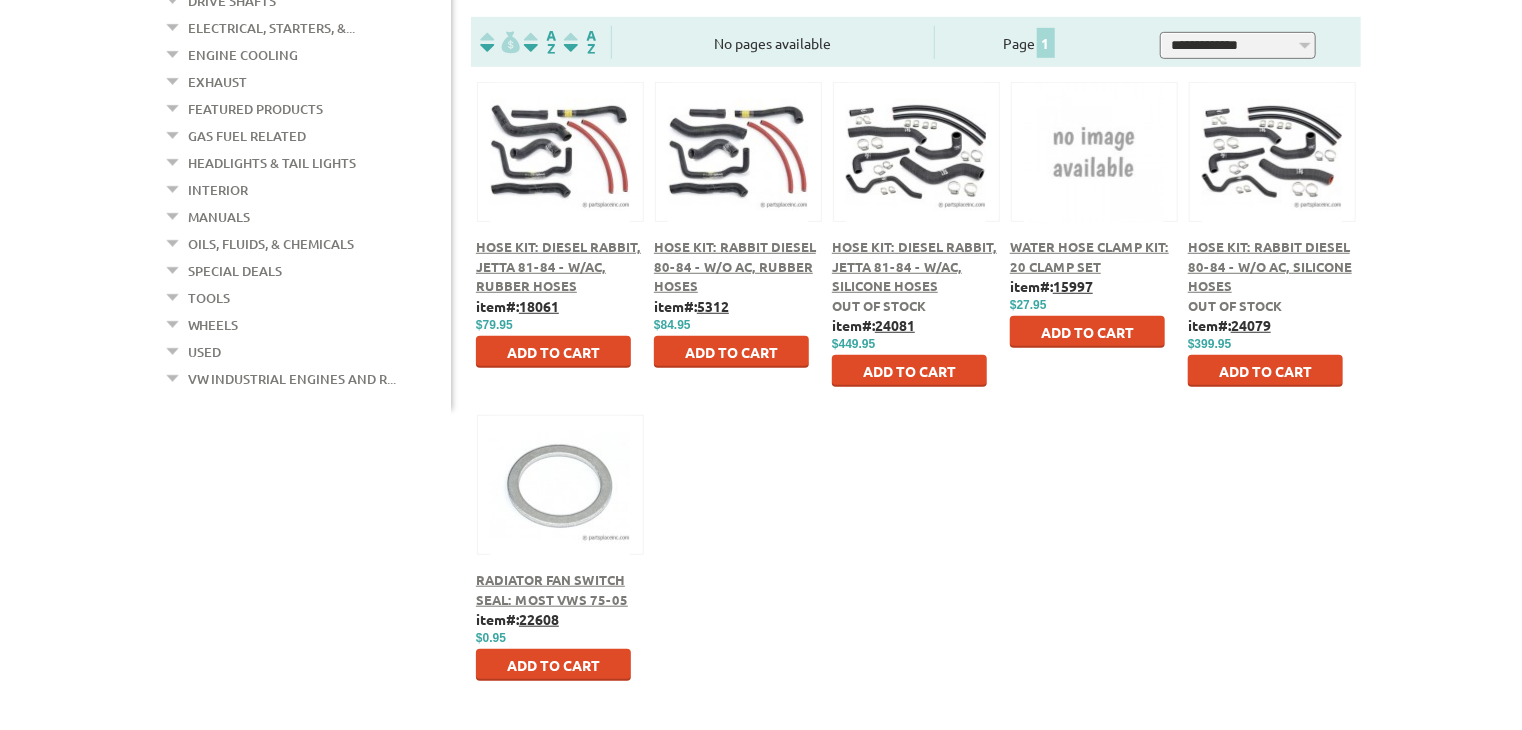 click on "Hose Kit: Rabbit Diesel 80-84 - w/o AC, Rubber Hoses" at bounding box center (735, 266) 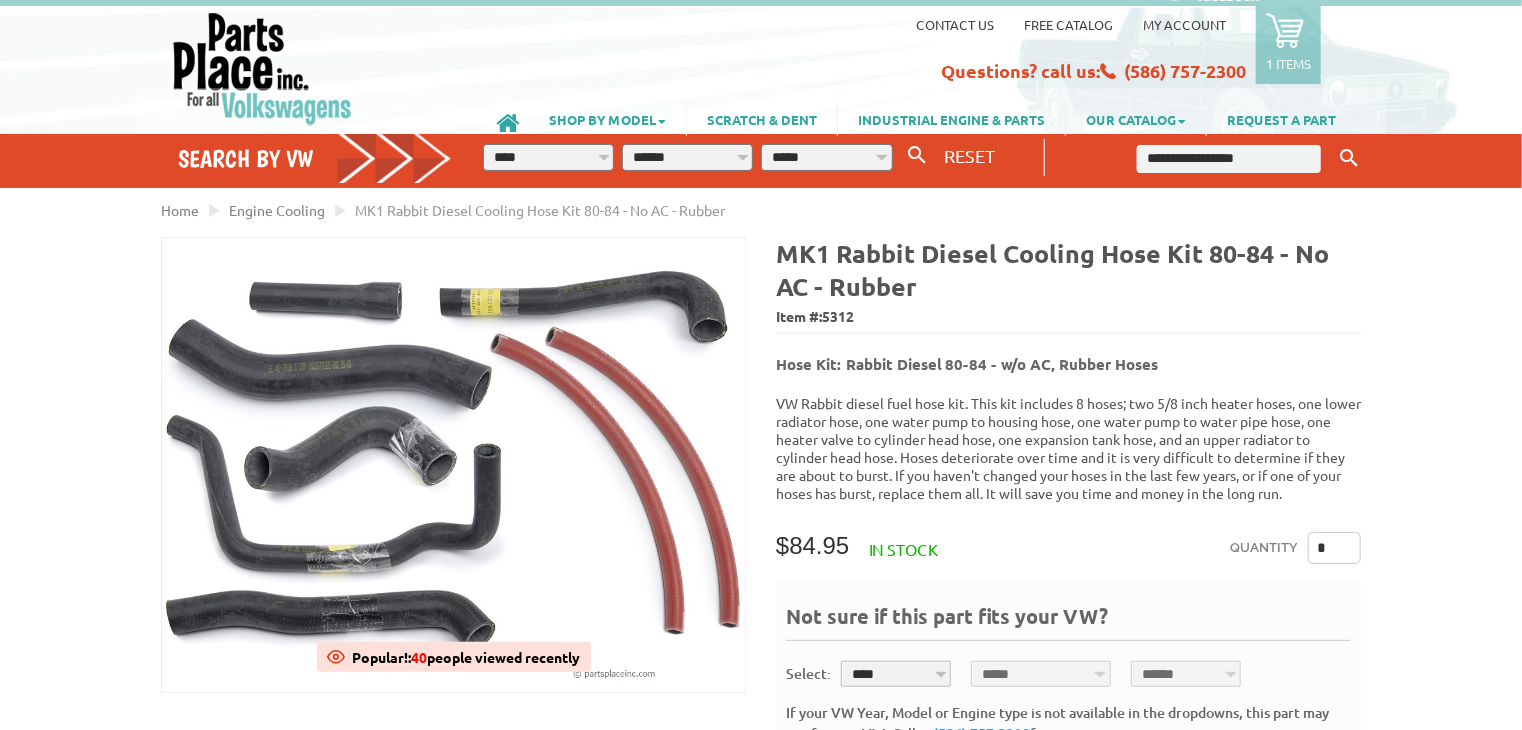 scroll, scrollTop: 0, scrollLeft: 0, axis: both 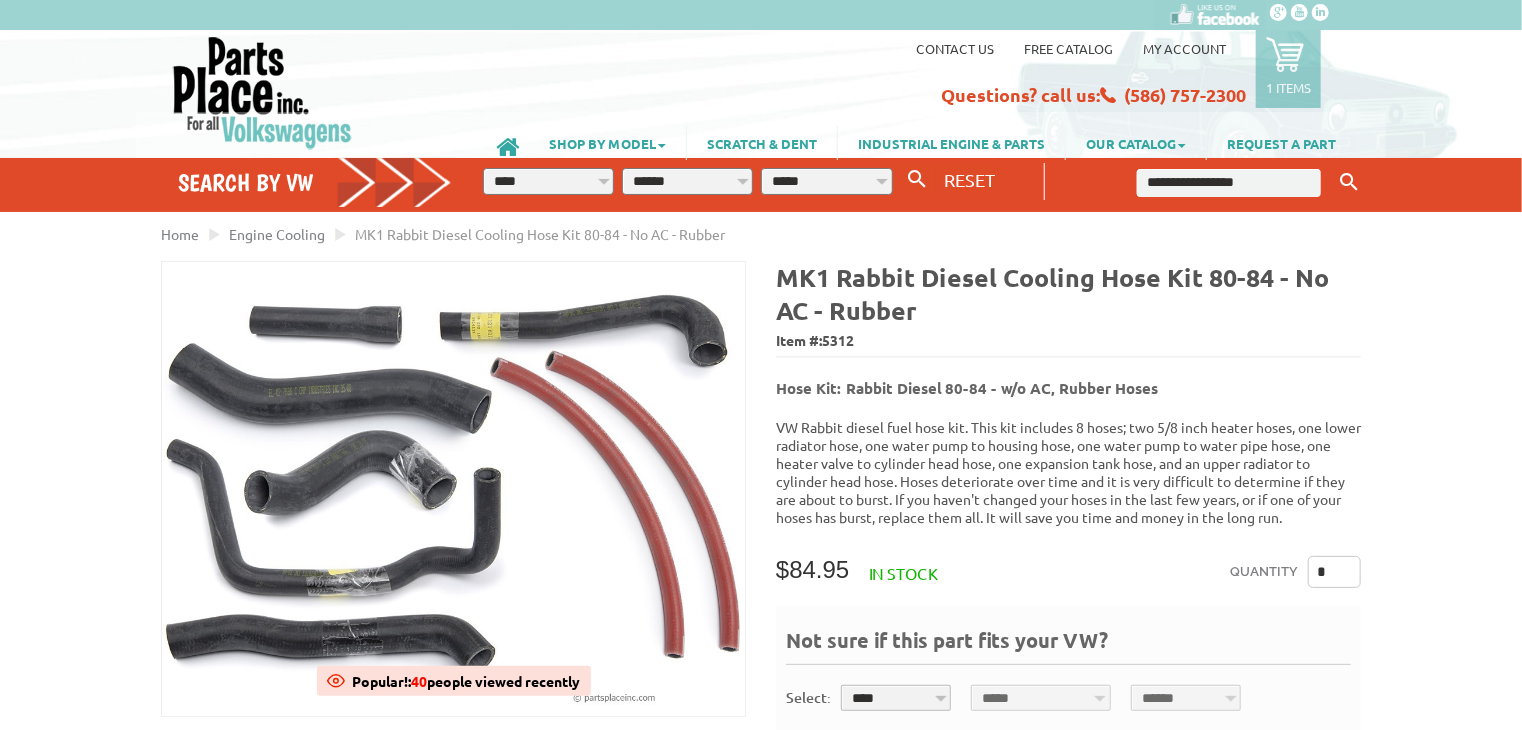 click on "**********" at bounding box center (548, 181) 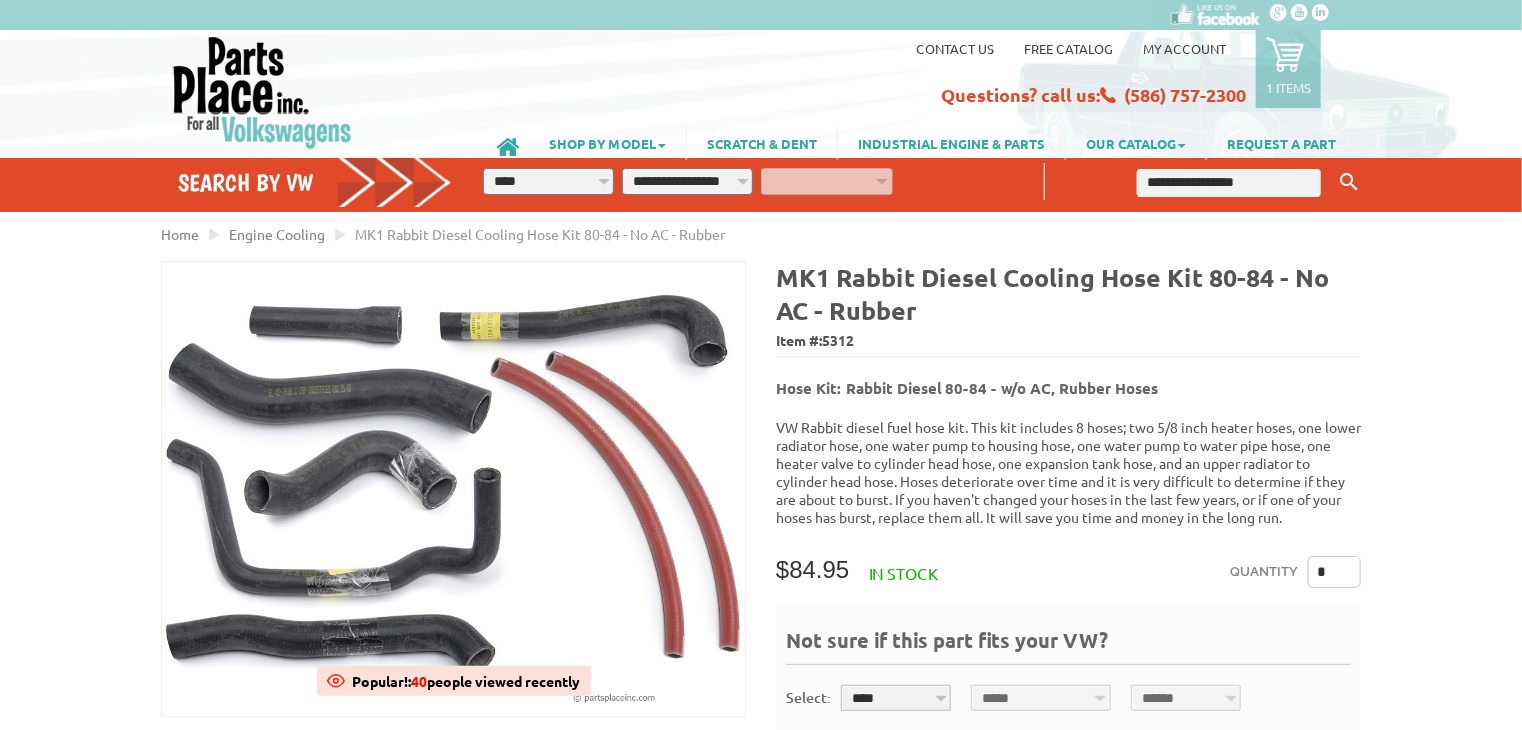 click on "**********" at bounding box center [687, 181] 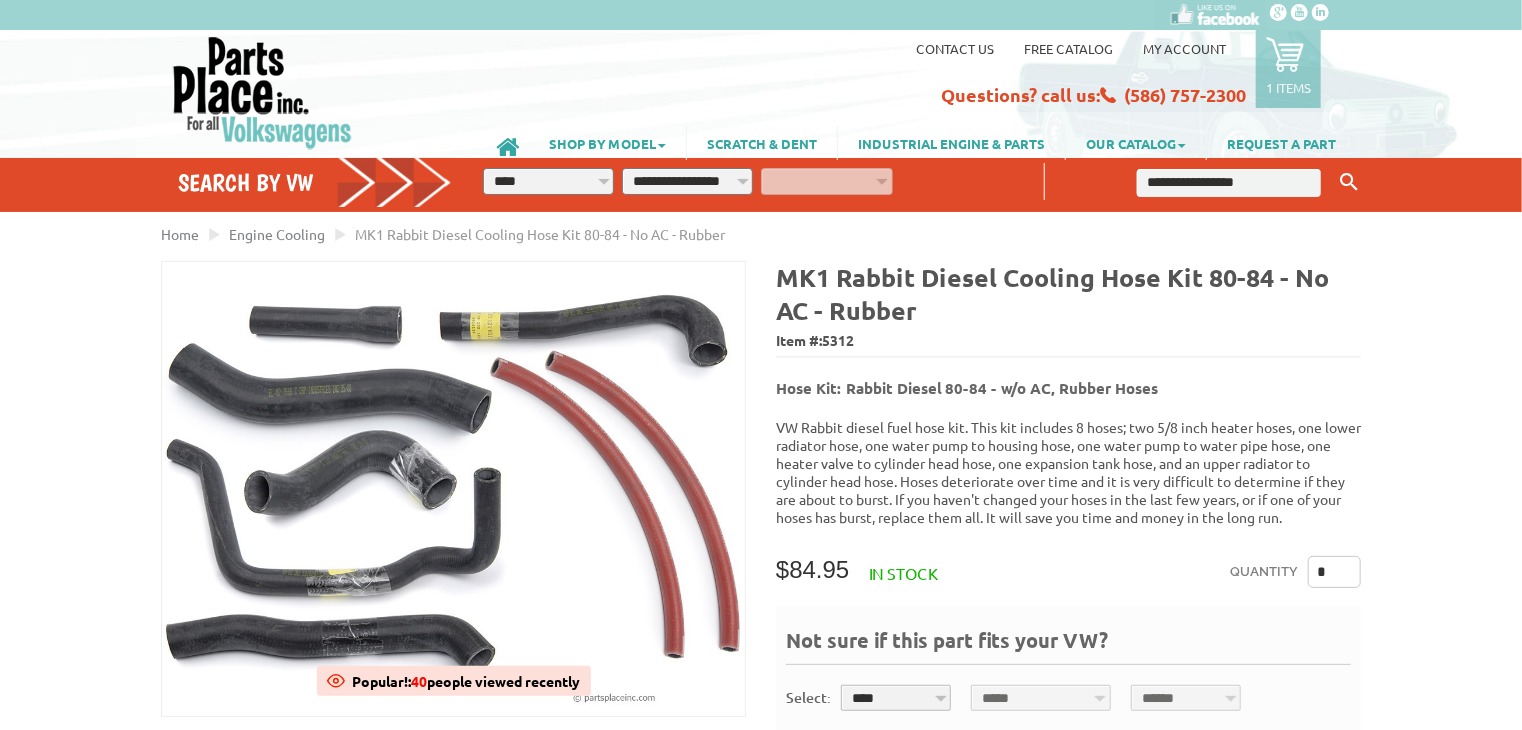 select on "*********" 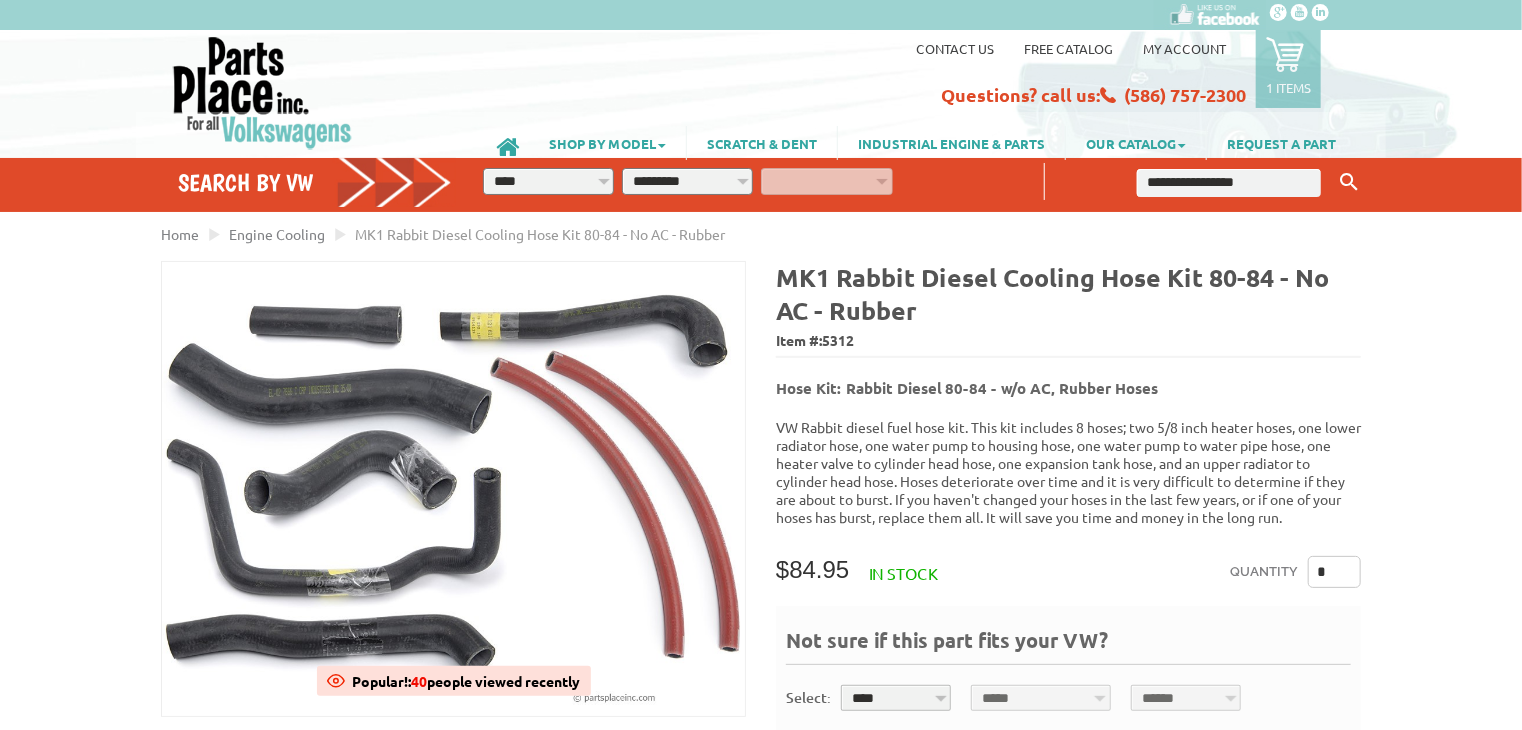 click on "**********" at bounding box center (687, 181) 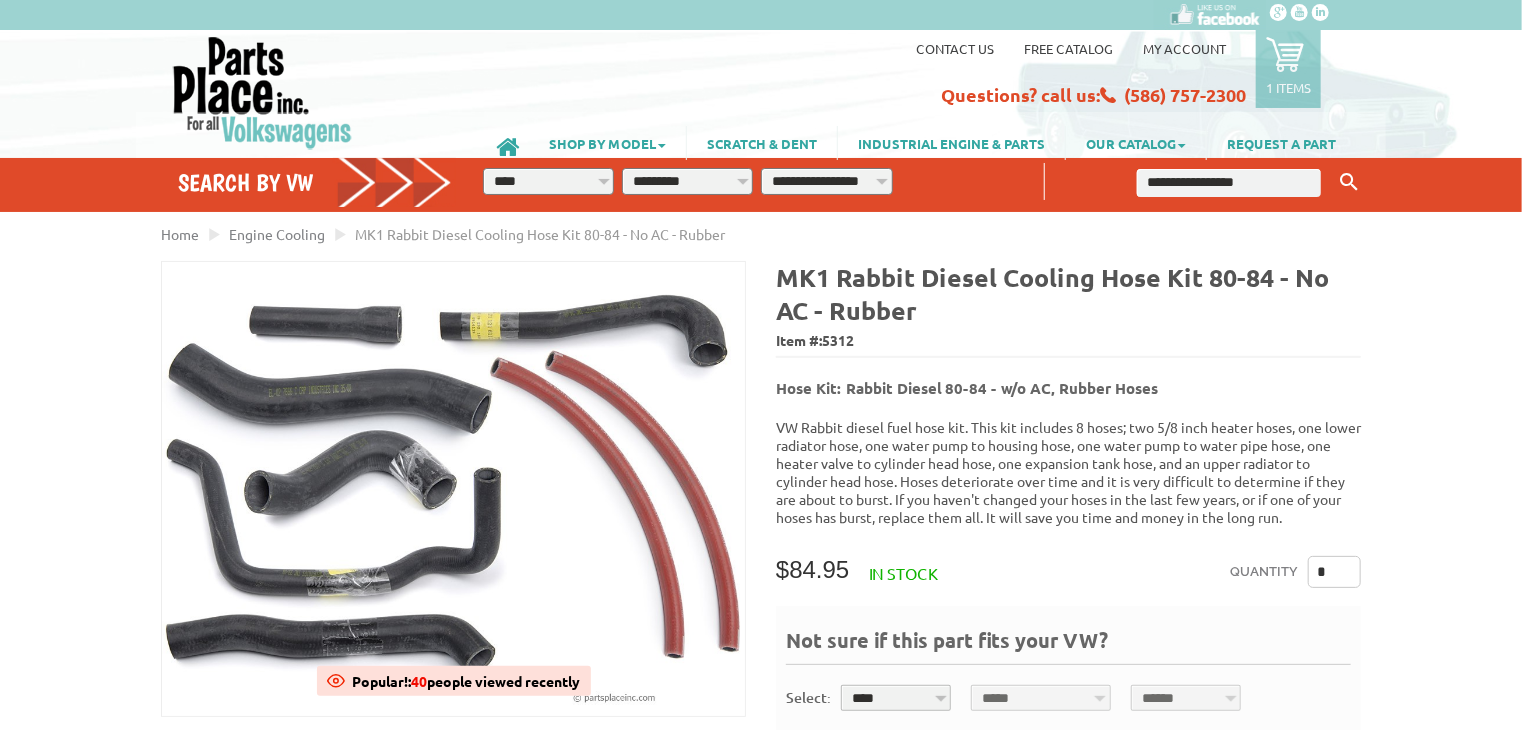 click on "**********" at bounding box center (826, 181) 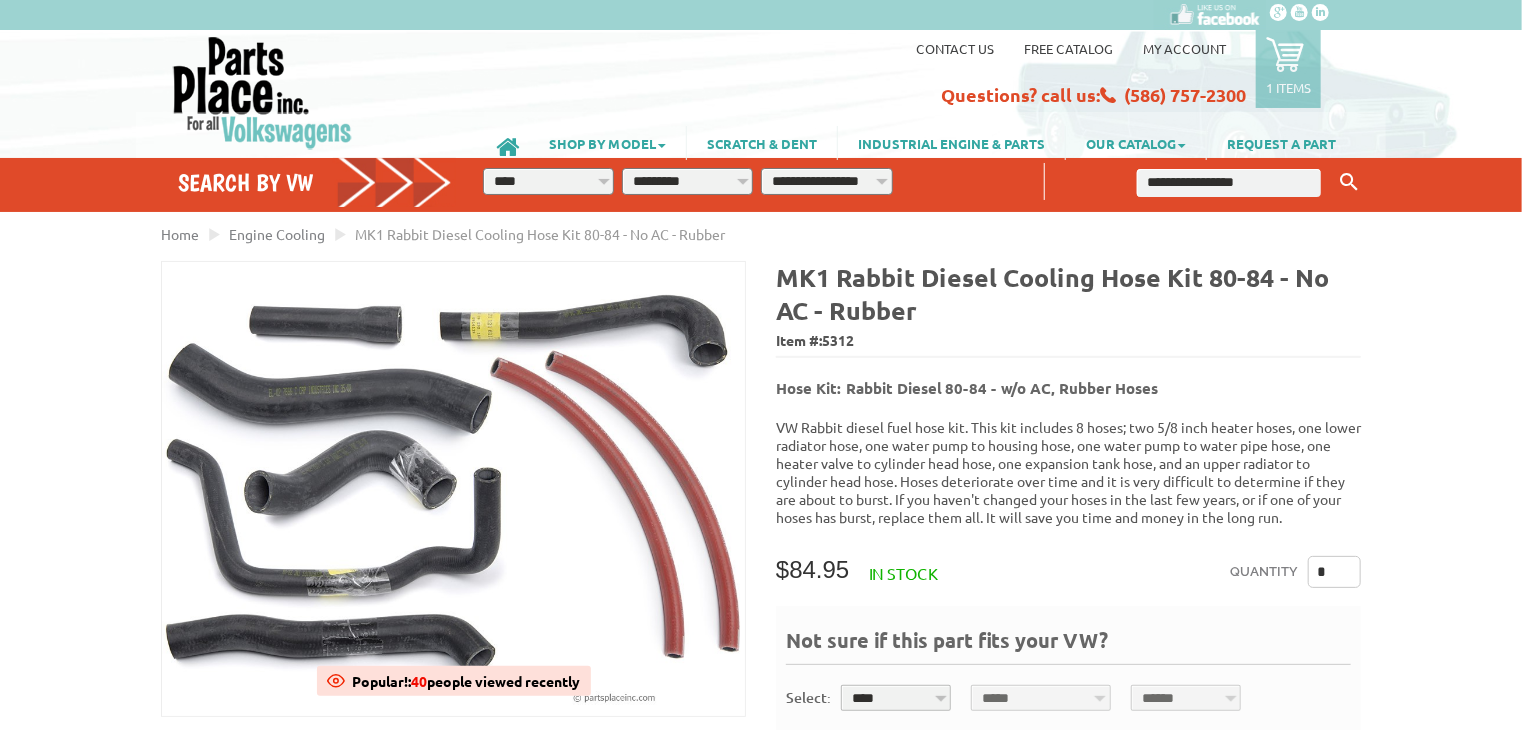 select on "*********" 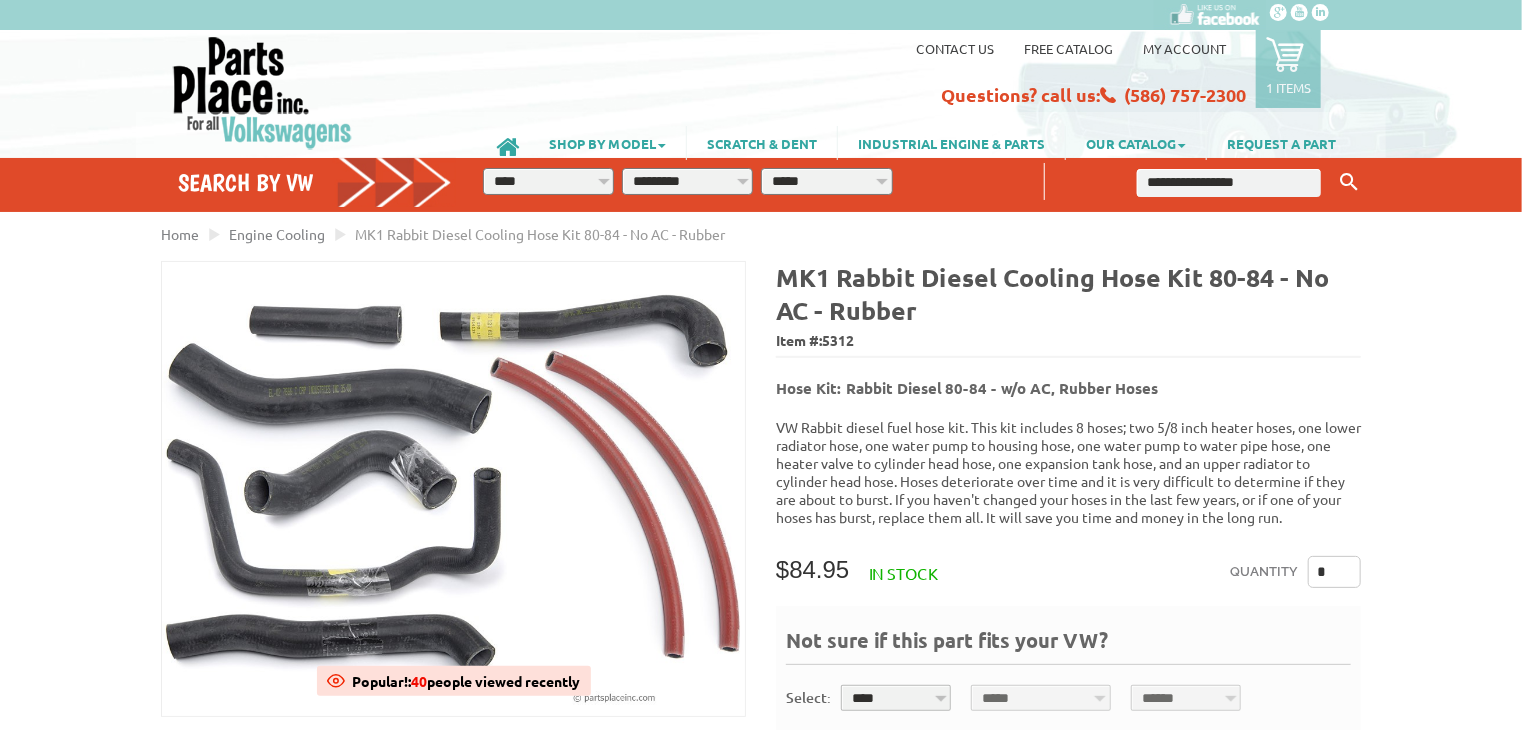 click on "**********" at bounding box center (826, 181) 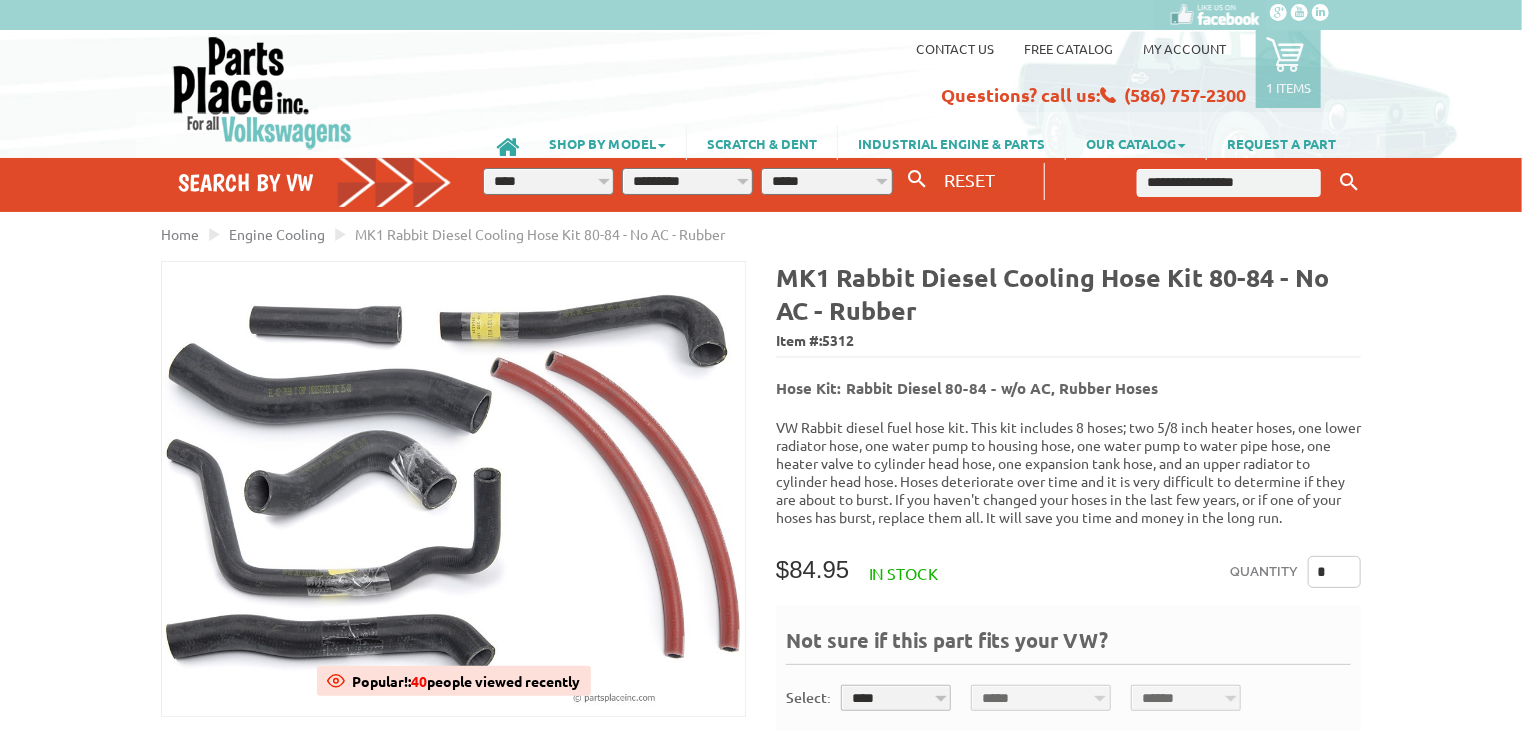 click at bounding box center [1229, 183] 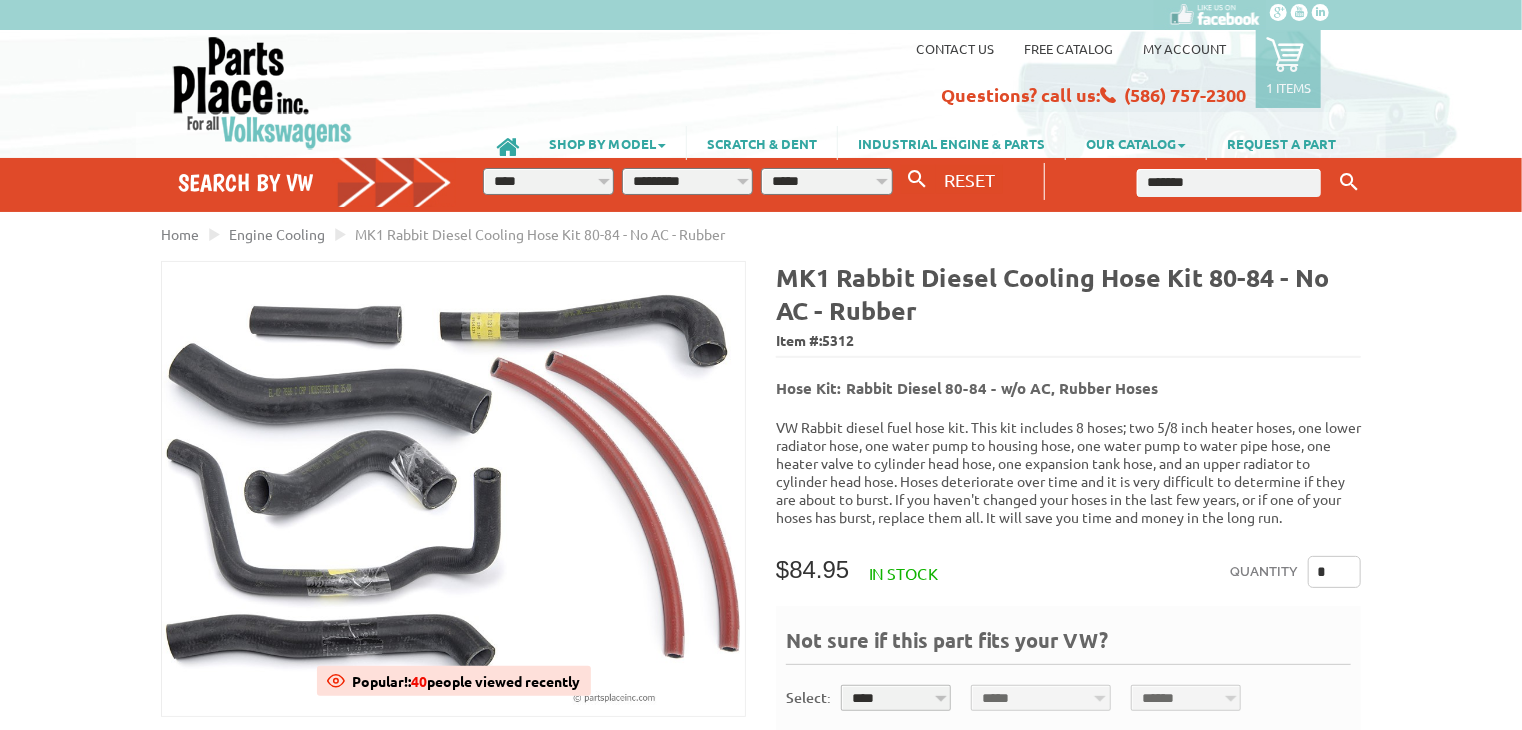 type on "*******" 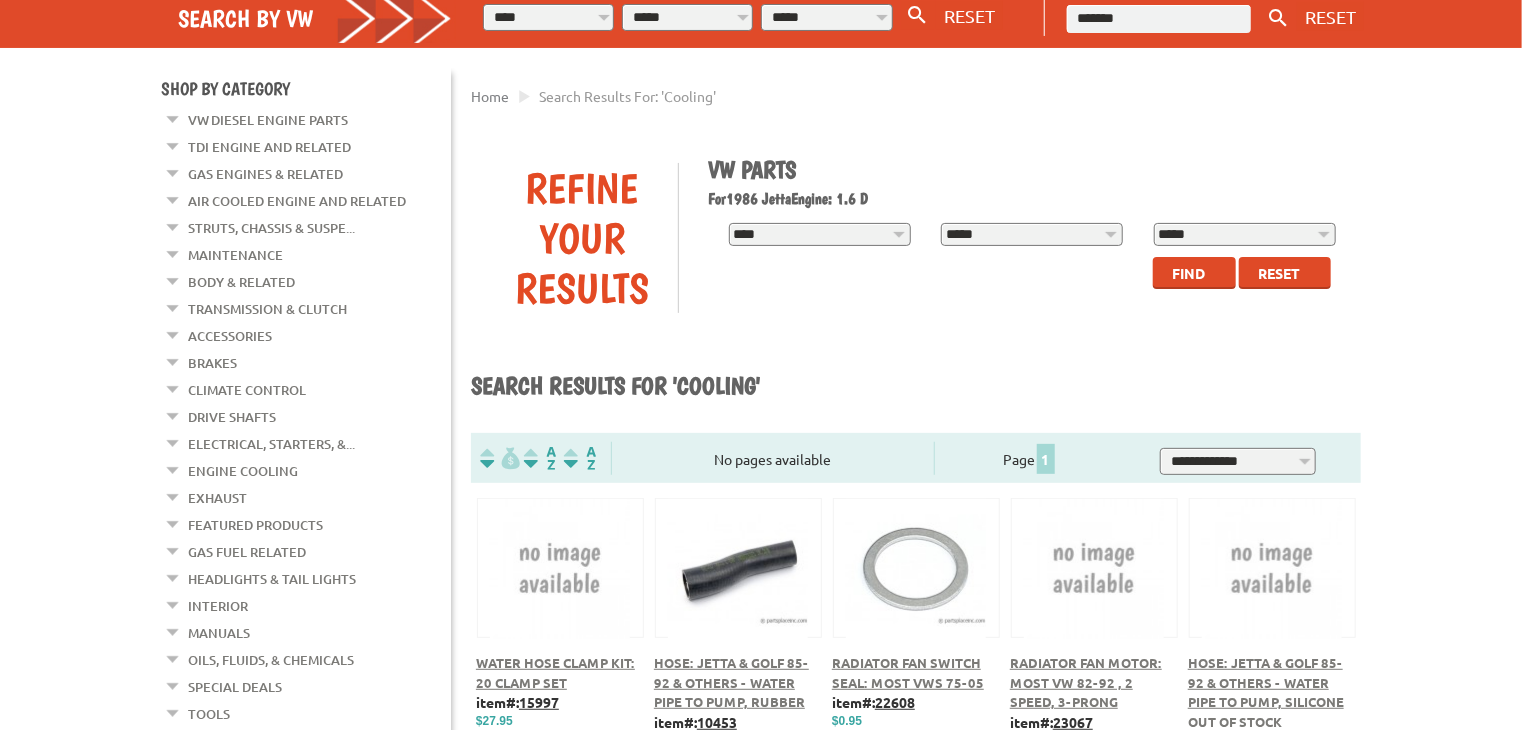 scroll, scrollTop: 0, scrollLeft: 0, axis: both 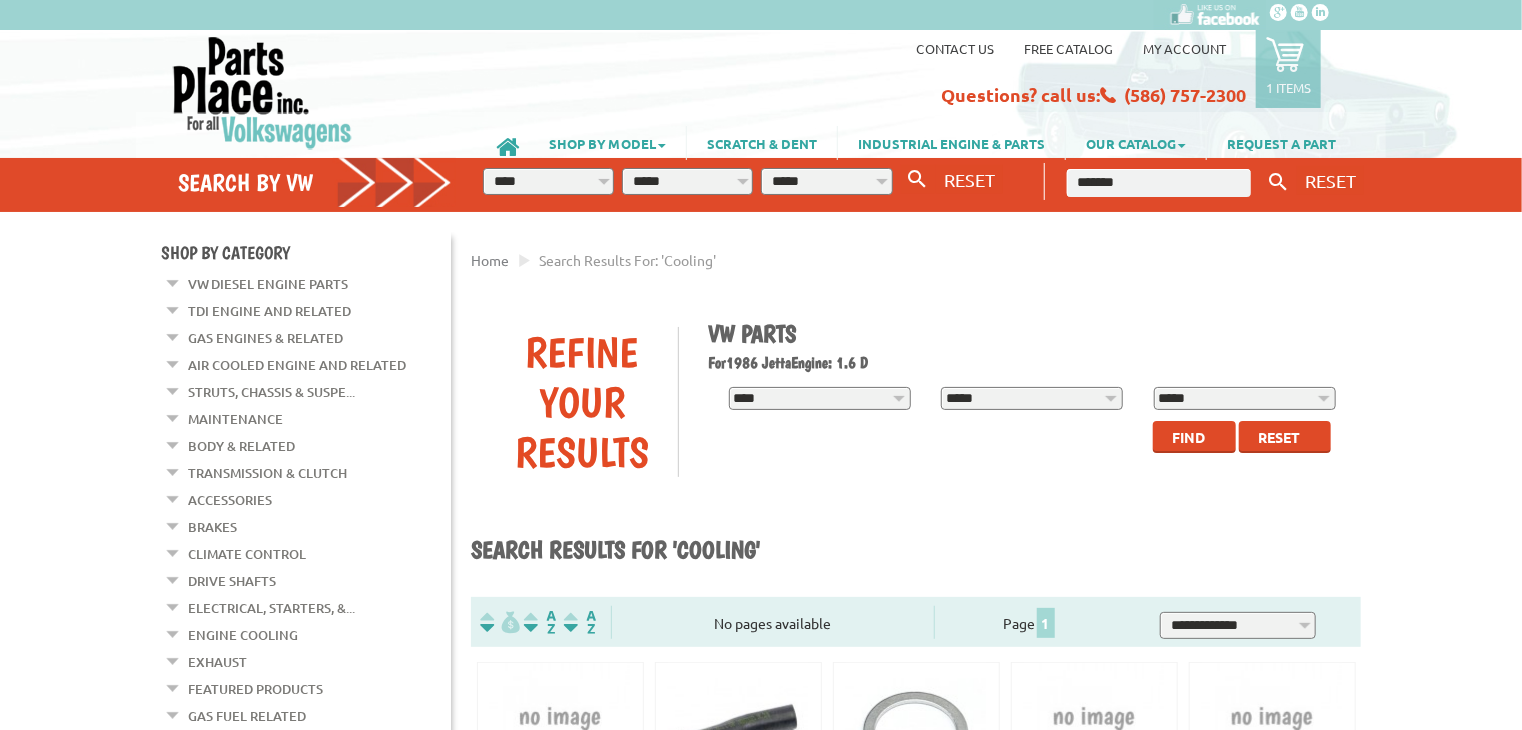 click on "**********" at bounding box center [826, 181] 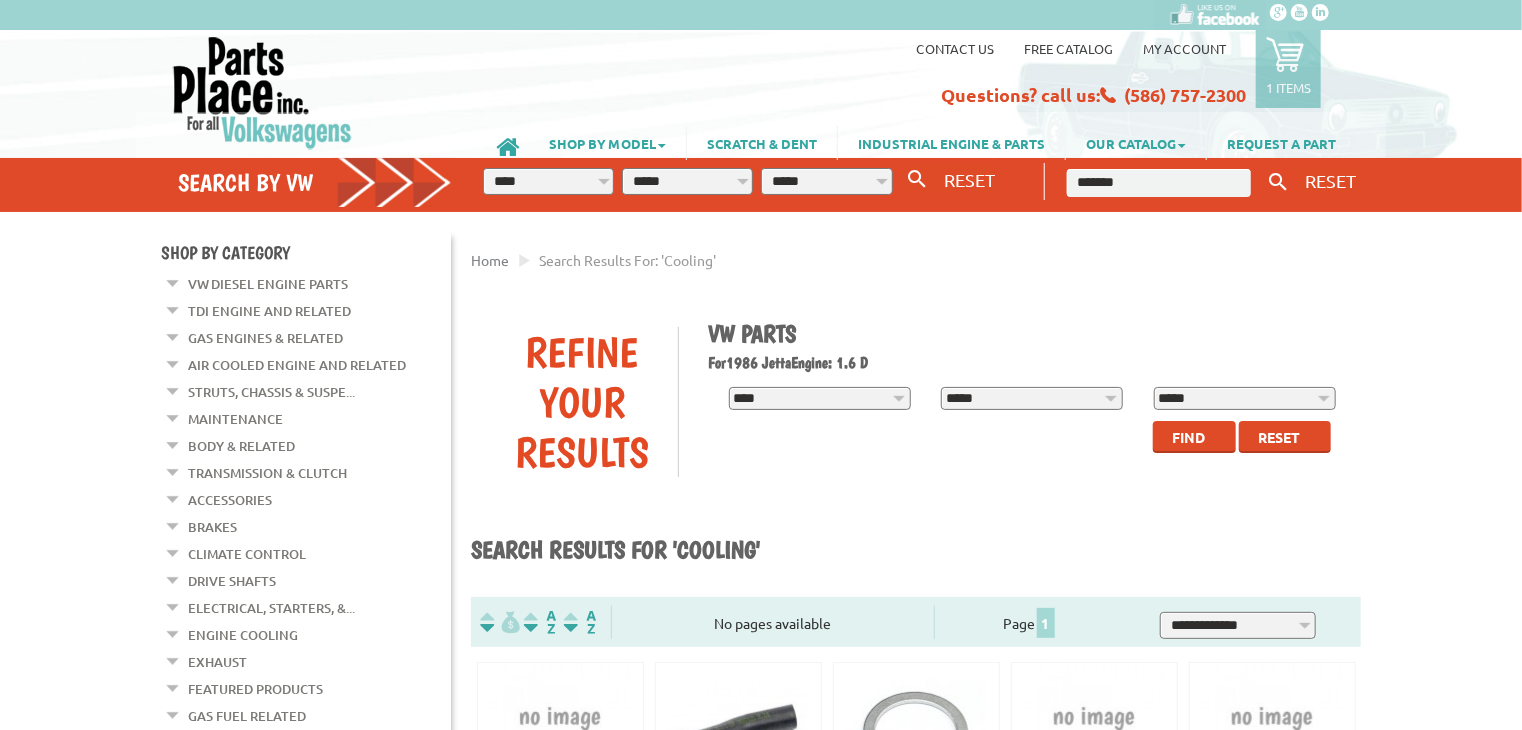 select on "*********" 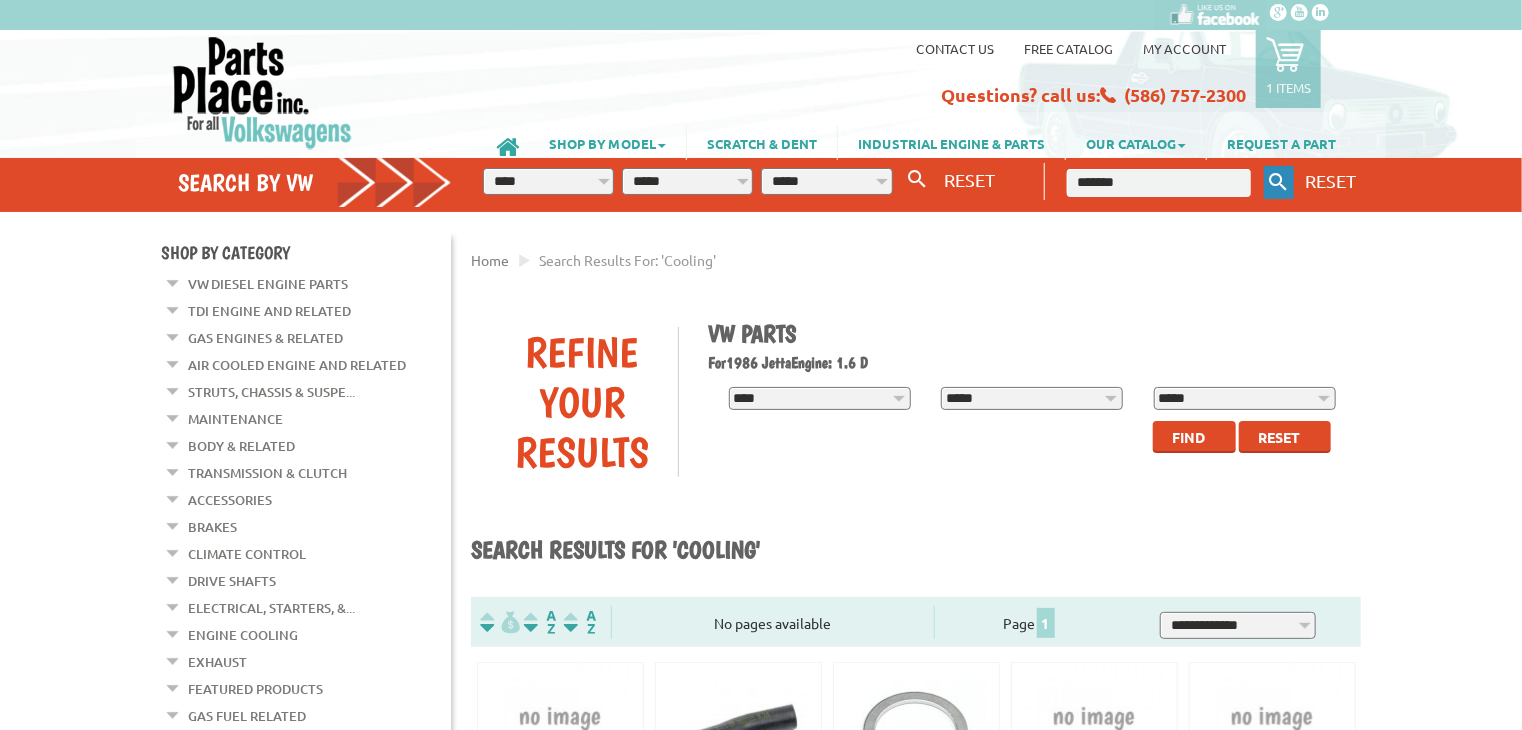 click on "Keyword Search" at bounding box center (1279, 182) 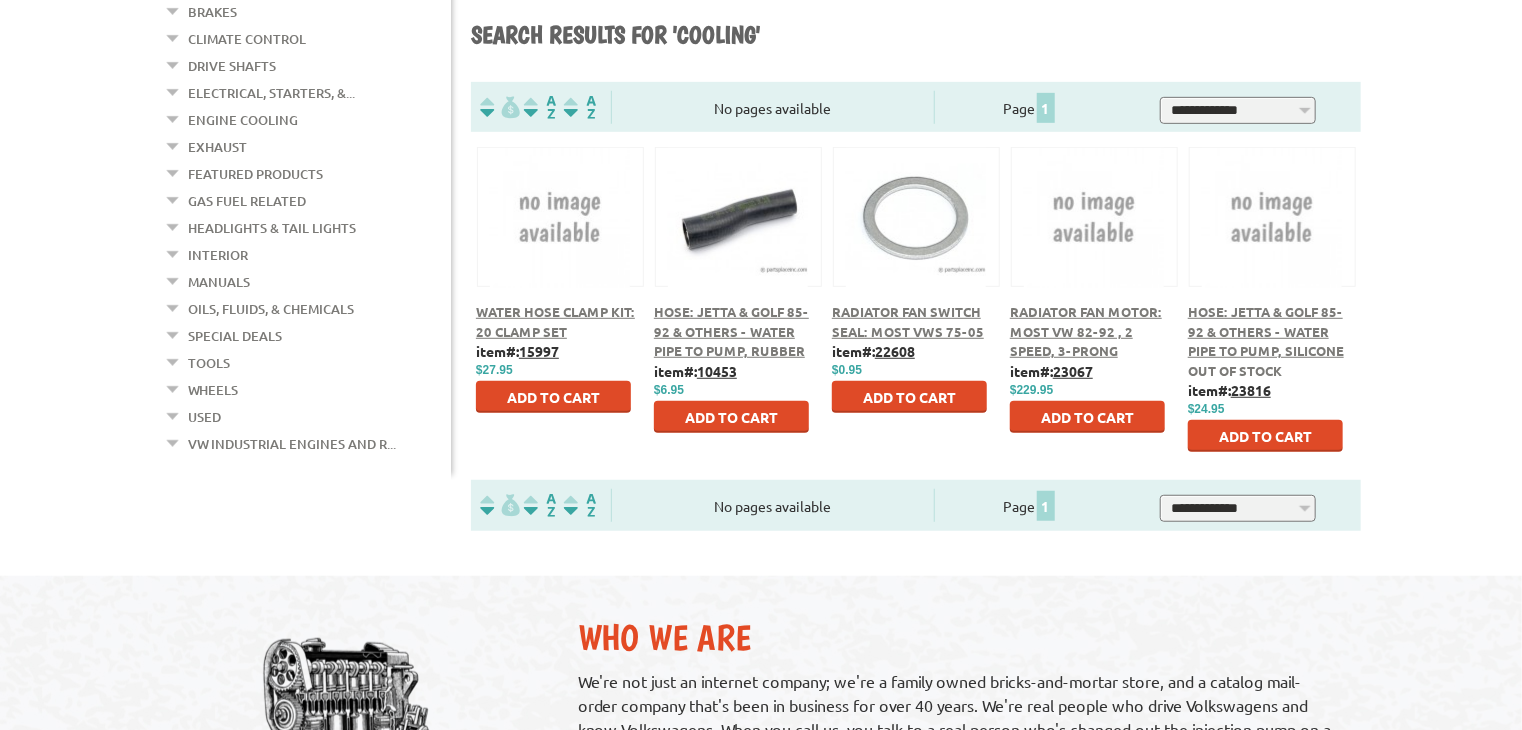 scroll, scrollTop: 0, scrollLeft: 0, axis: both 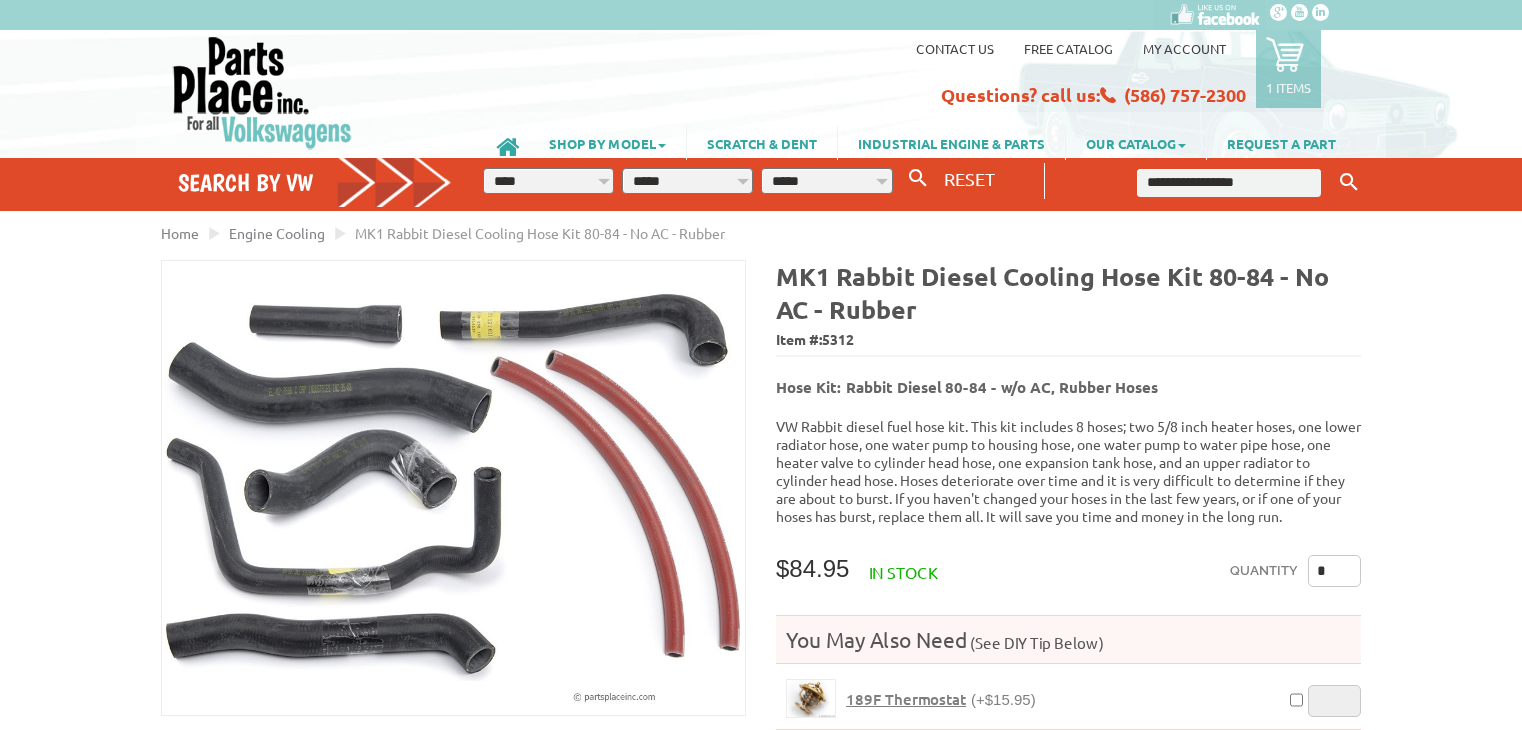 select on "*********" 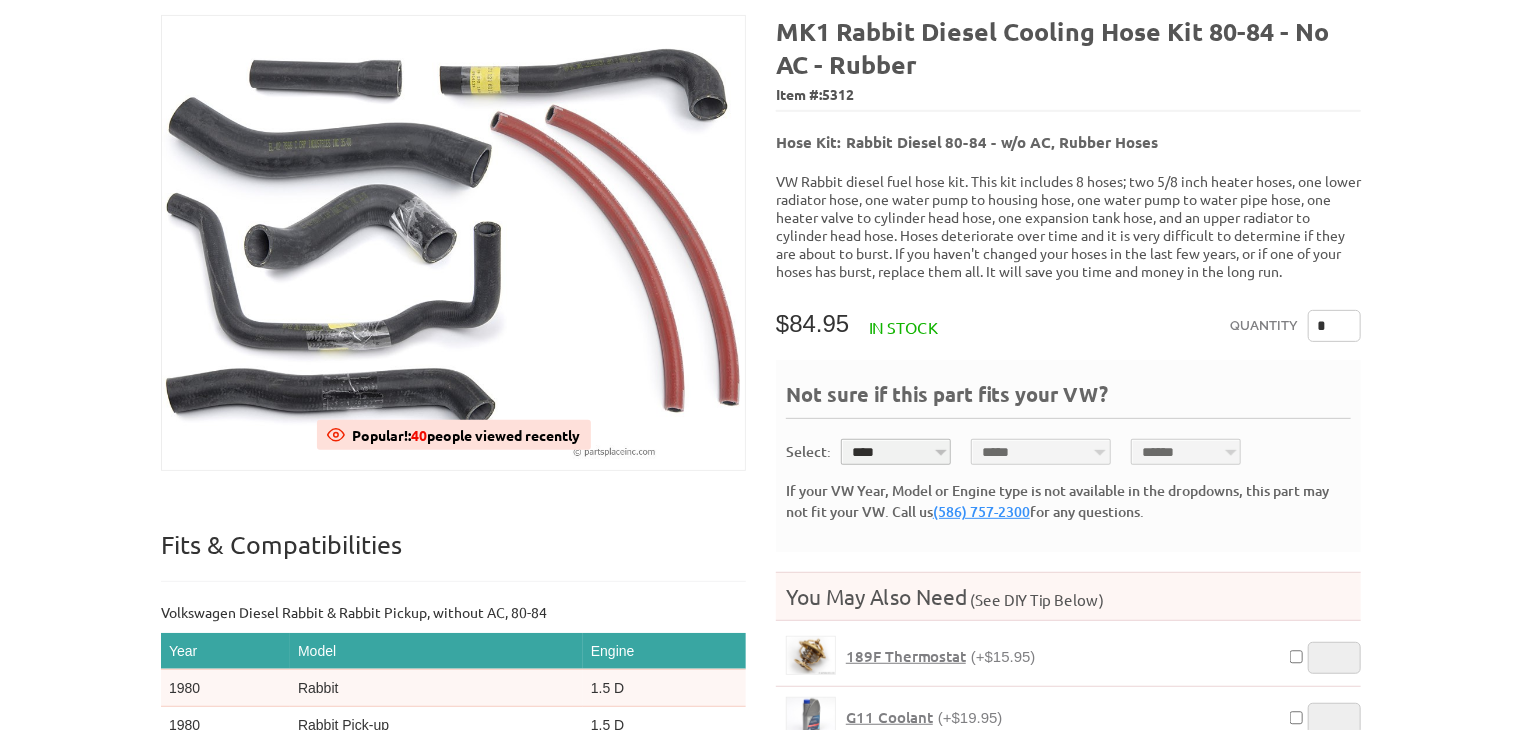 scroll, scrollTop: 664, scrollLeft: 0, axis: vertical 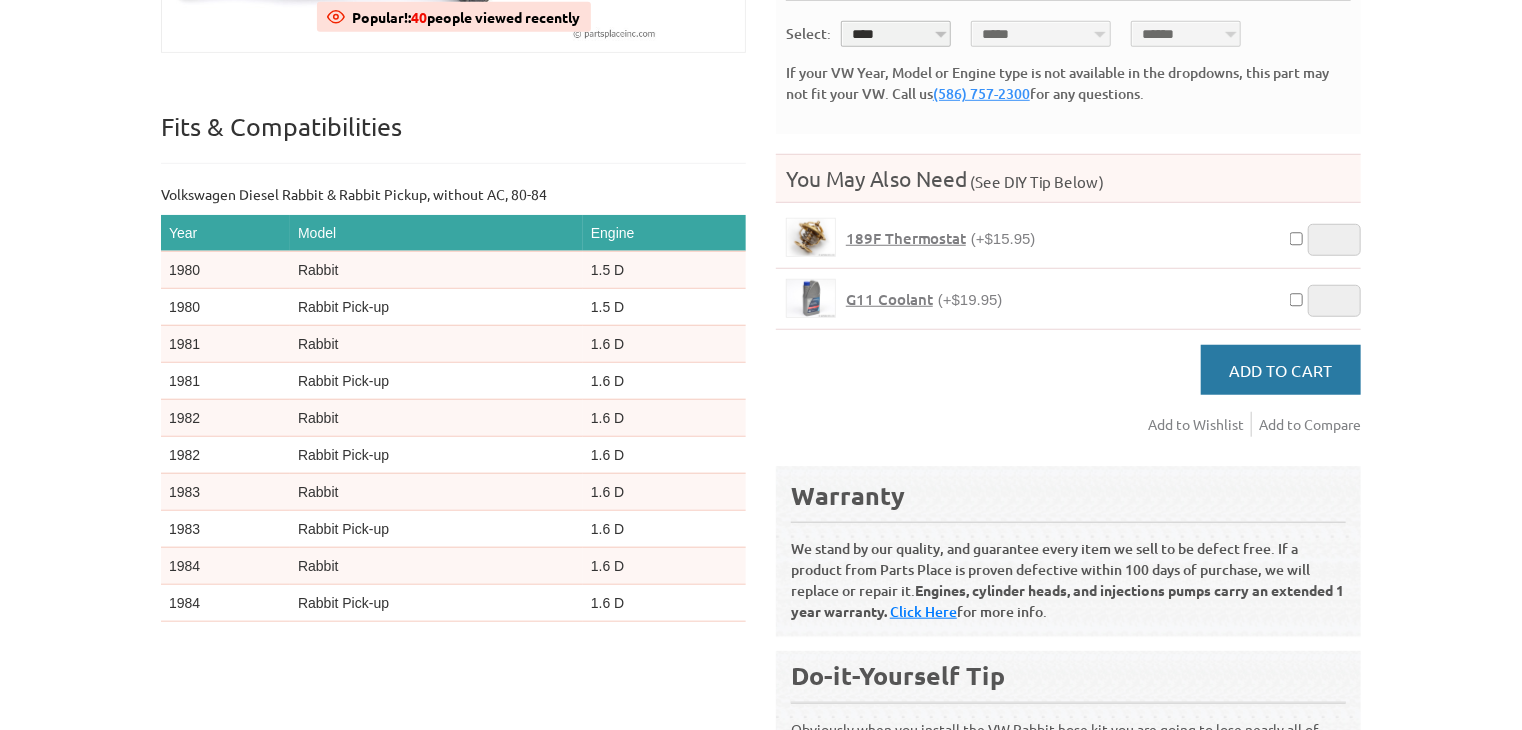 click on "Add to Cart" at bounding box center (1281, 370) 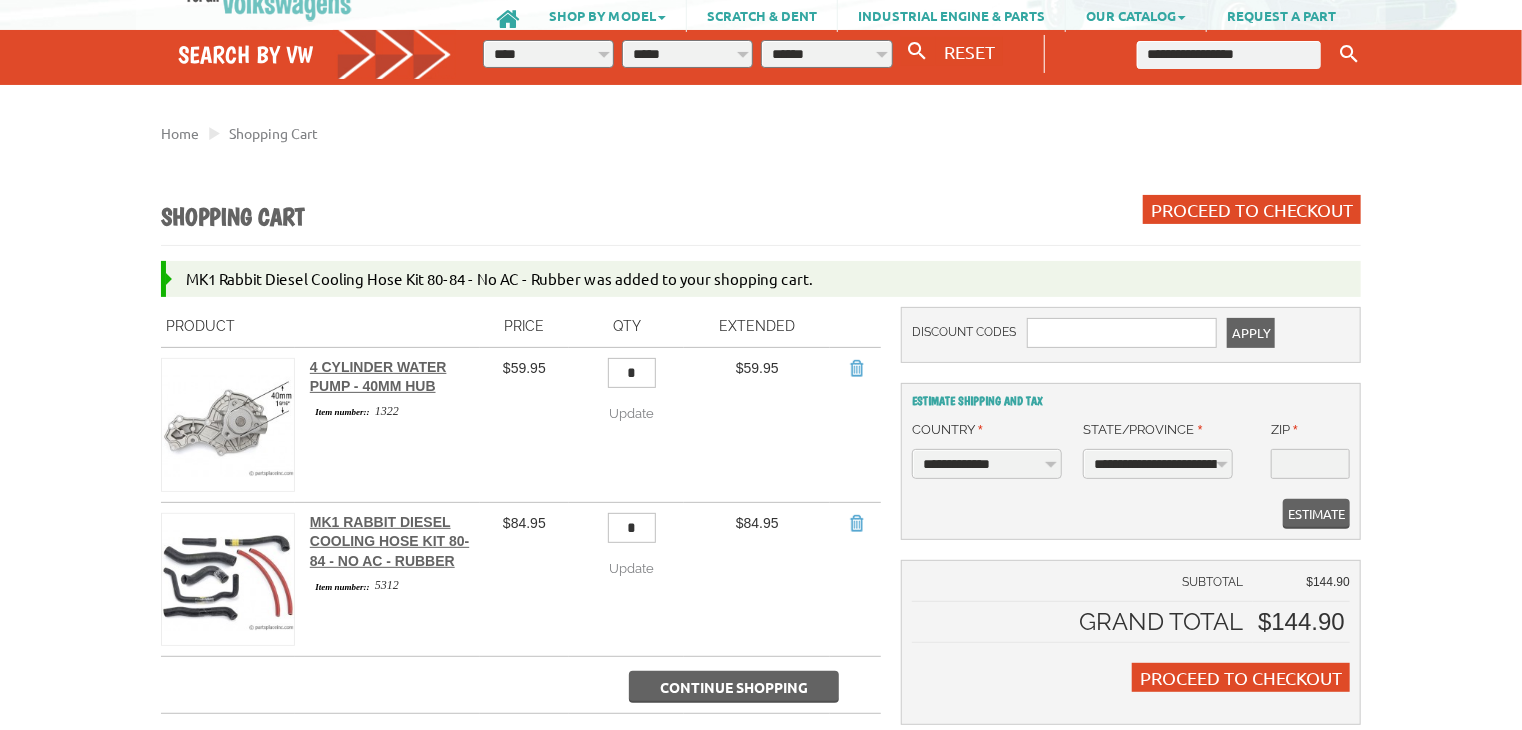 scroll, scrollTop: 139, scrollLeft: 0, axis: vertical 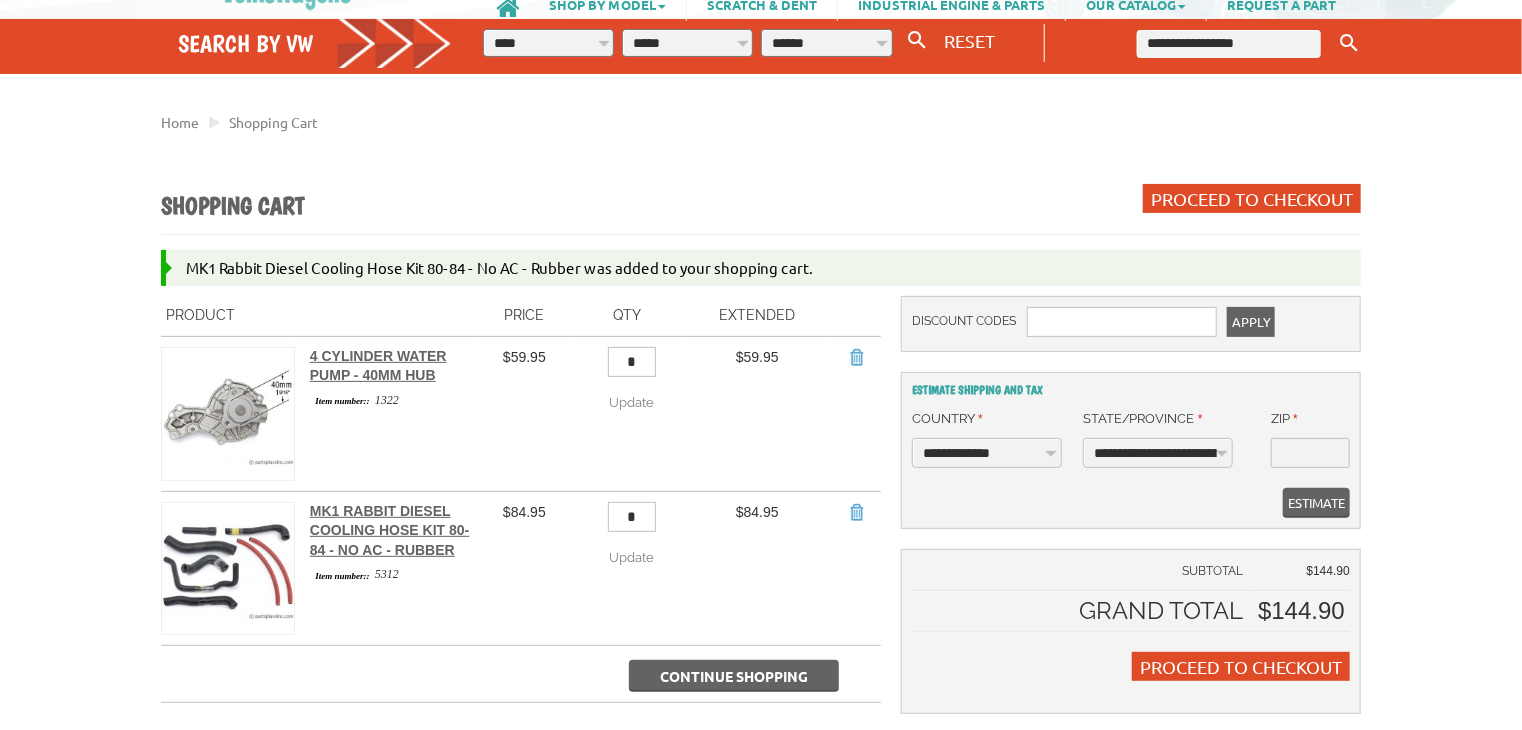 click at bounding box center [1229, 44] 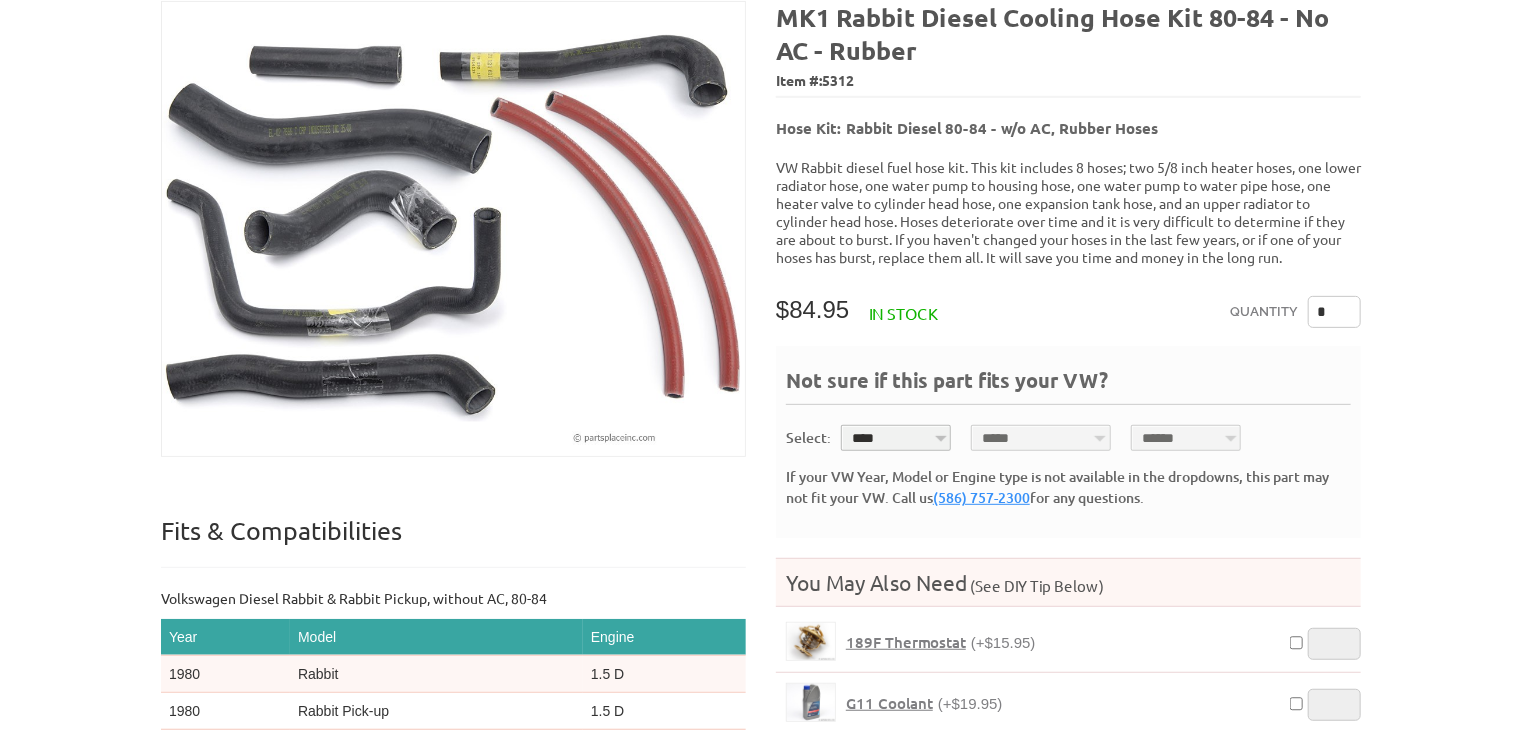 scroll, scrollTop: 260, scrollLeft: 0, axis: vertical 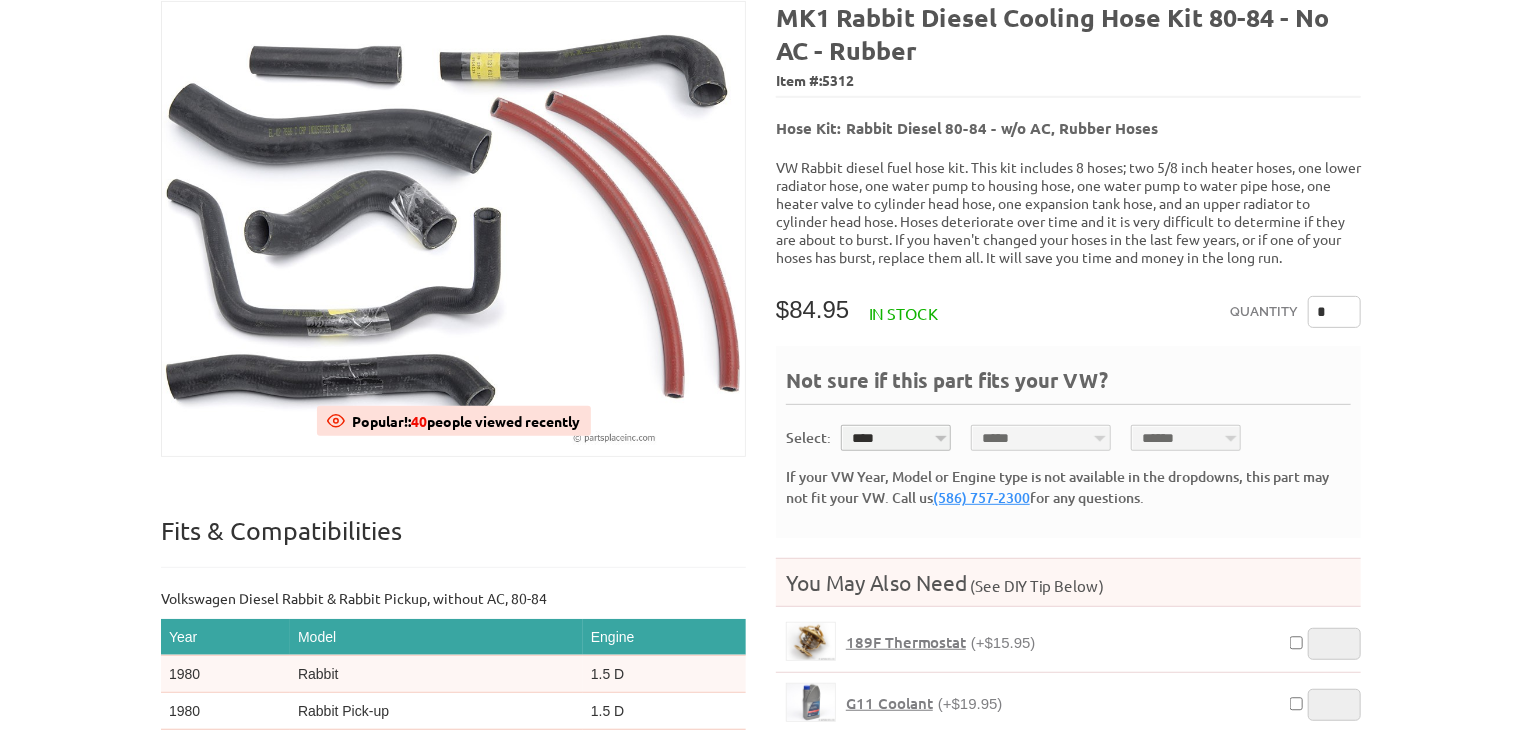click on "189F Thermostat" at bounding box center [906, 642] 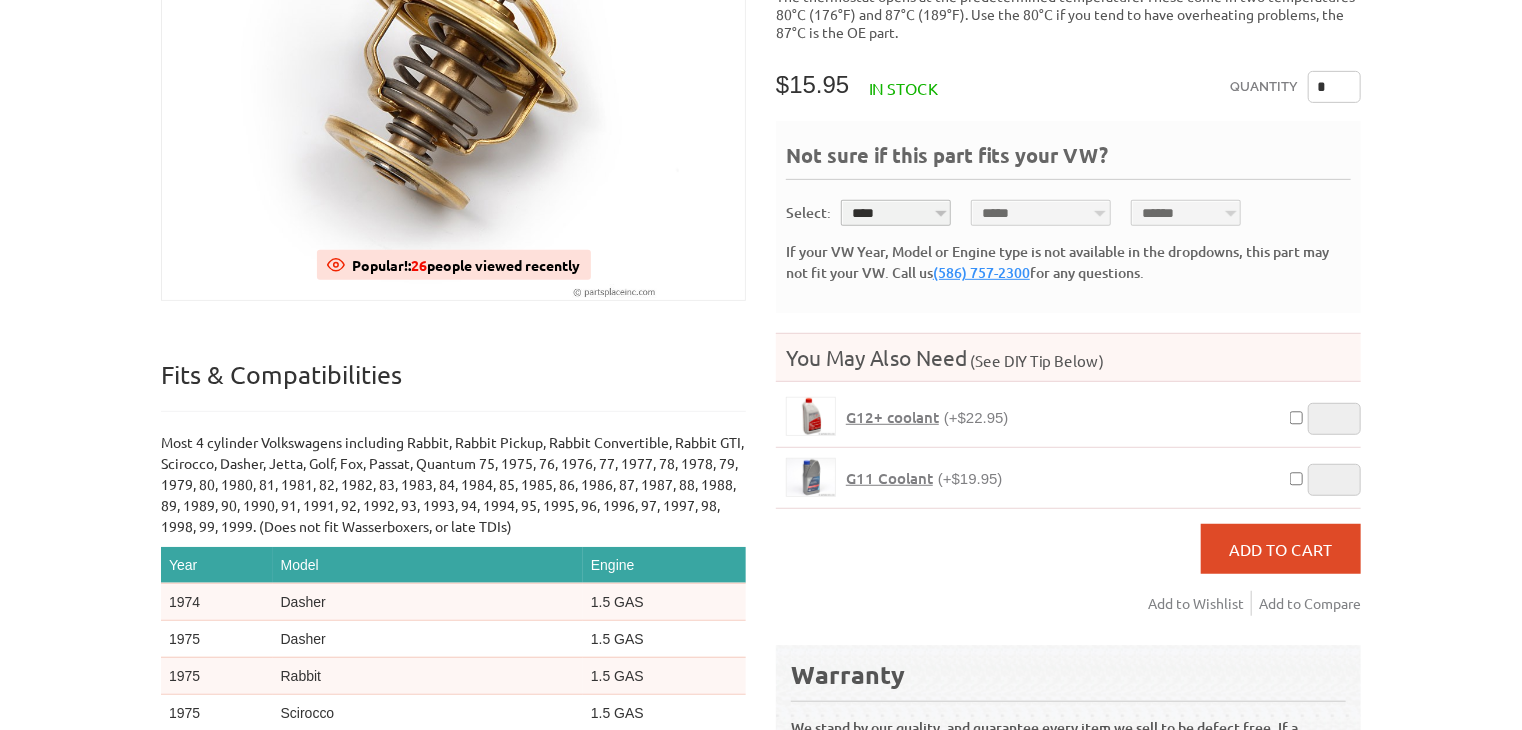 scroll, scrollTop: 416, scrollLeft: 0, axis: vertical 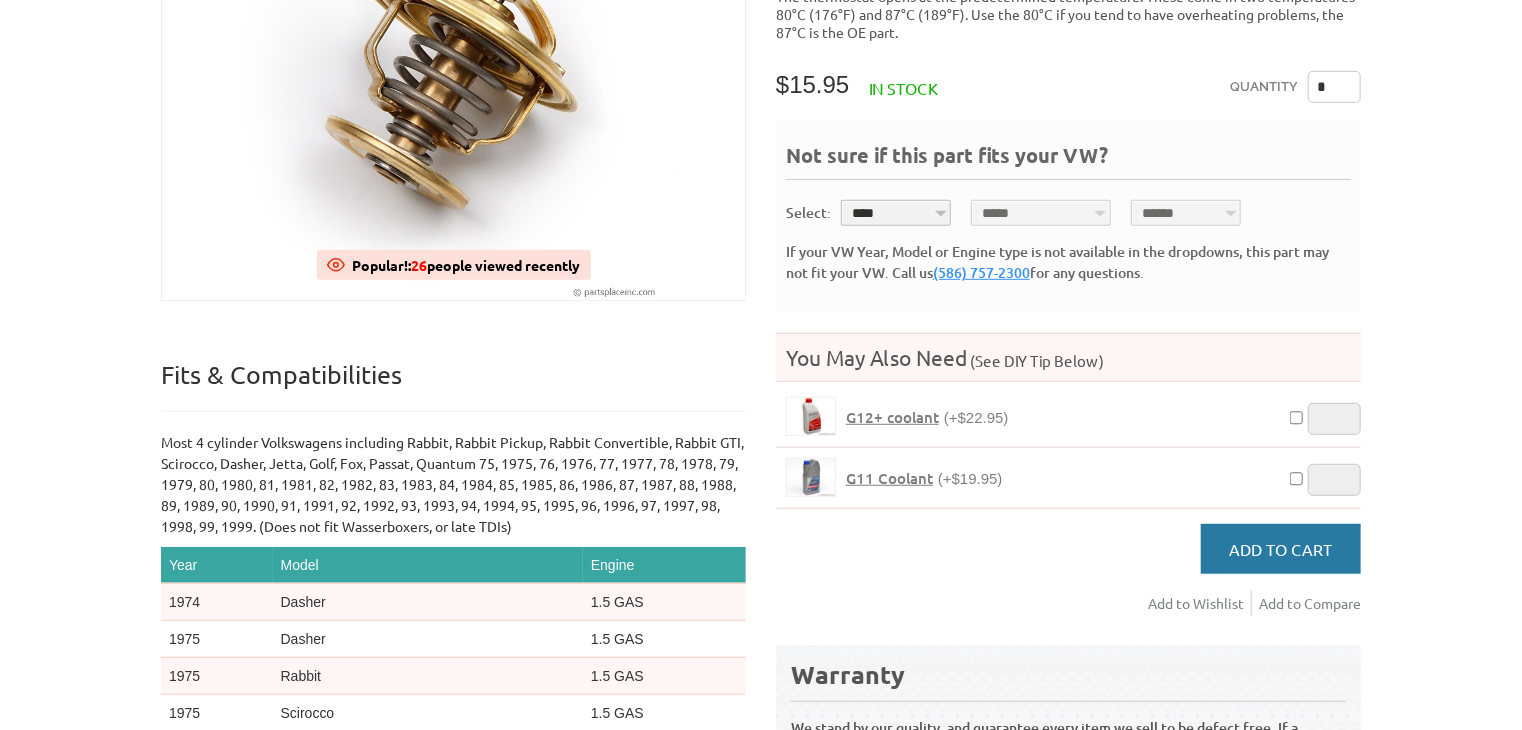 click on "Add to Cart" at bounding box center (1281, 549) 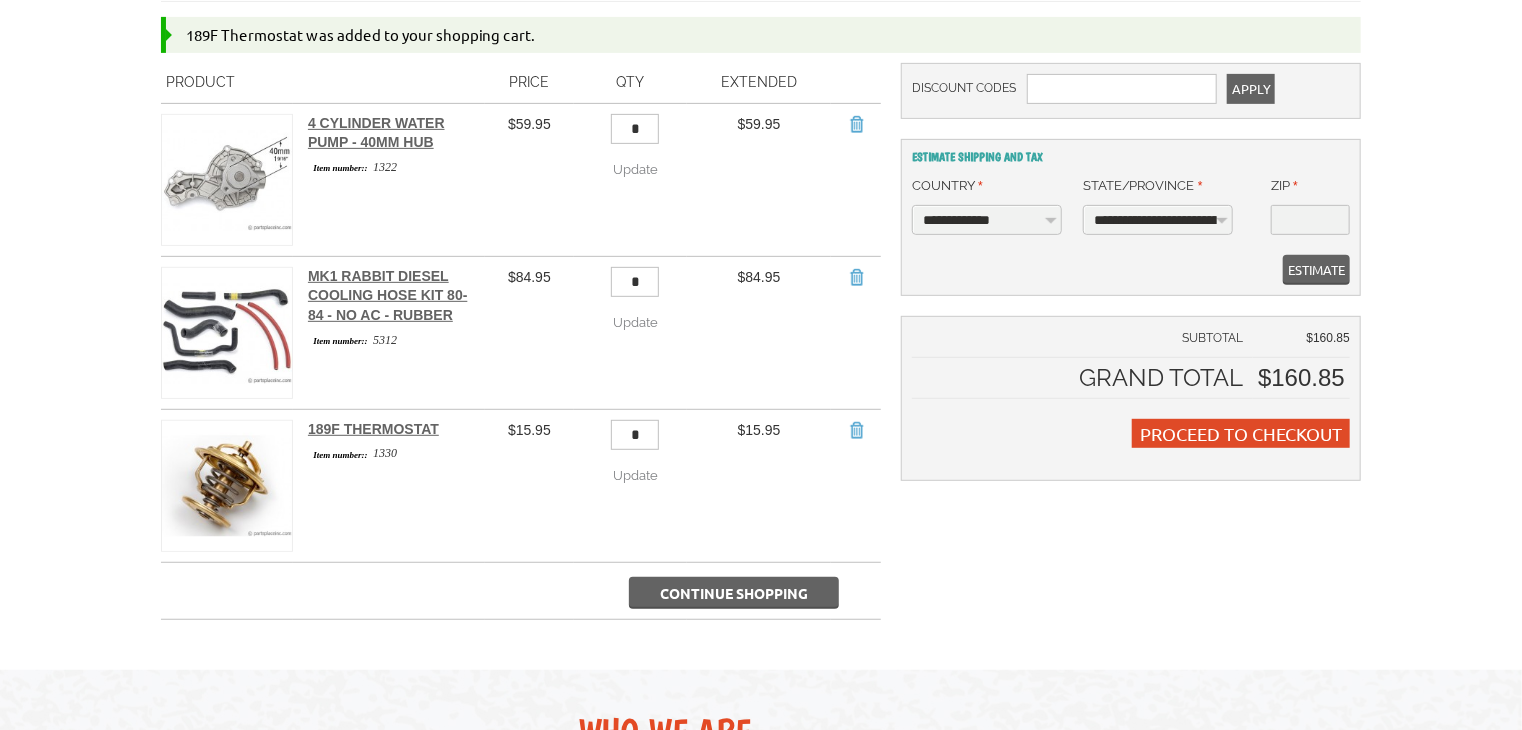 scroll, scrollTop: 487, scrollLeft: 0, axis: vertical 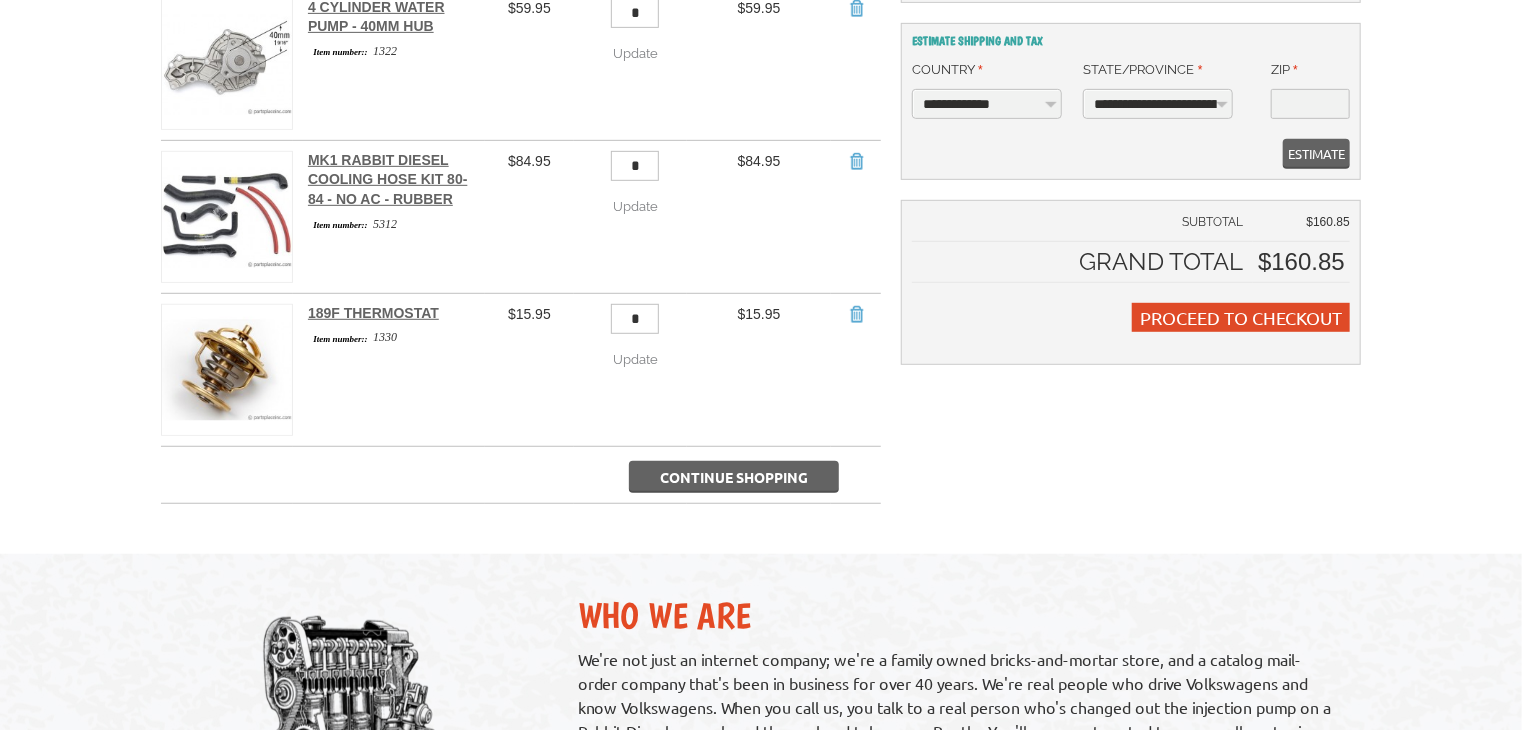 click on "Continue Shopping" at bounding box center [734, 477] 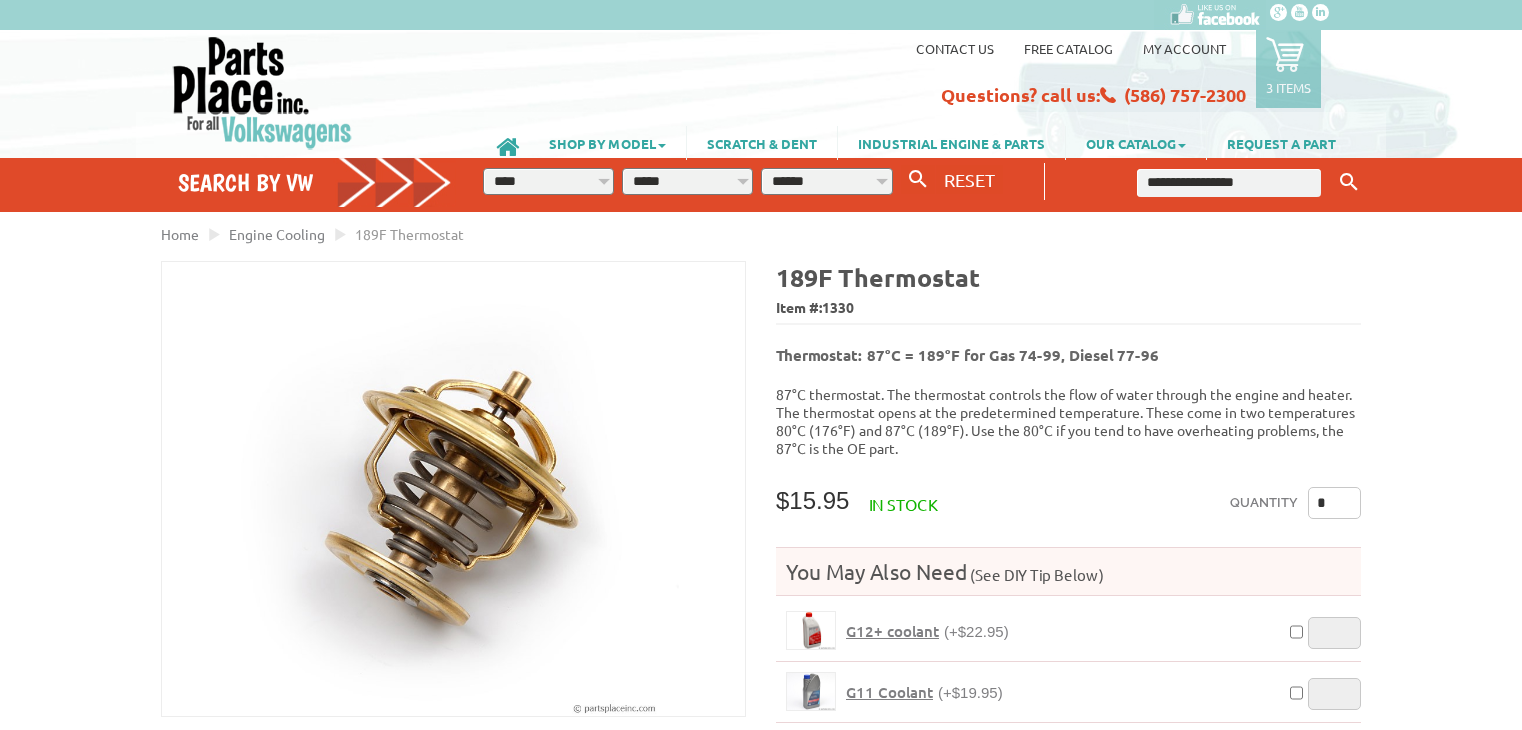 scroll, scrollTop: 0, scrollLeft: 0, axis: both 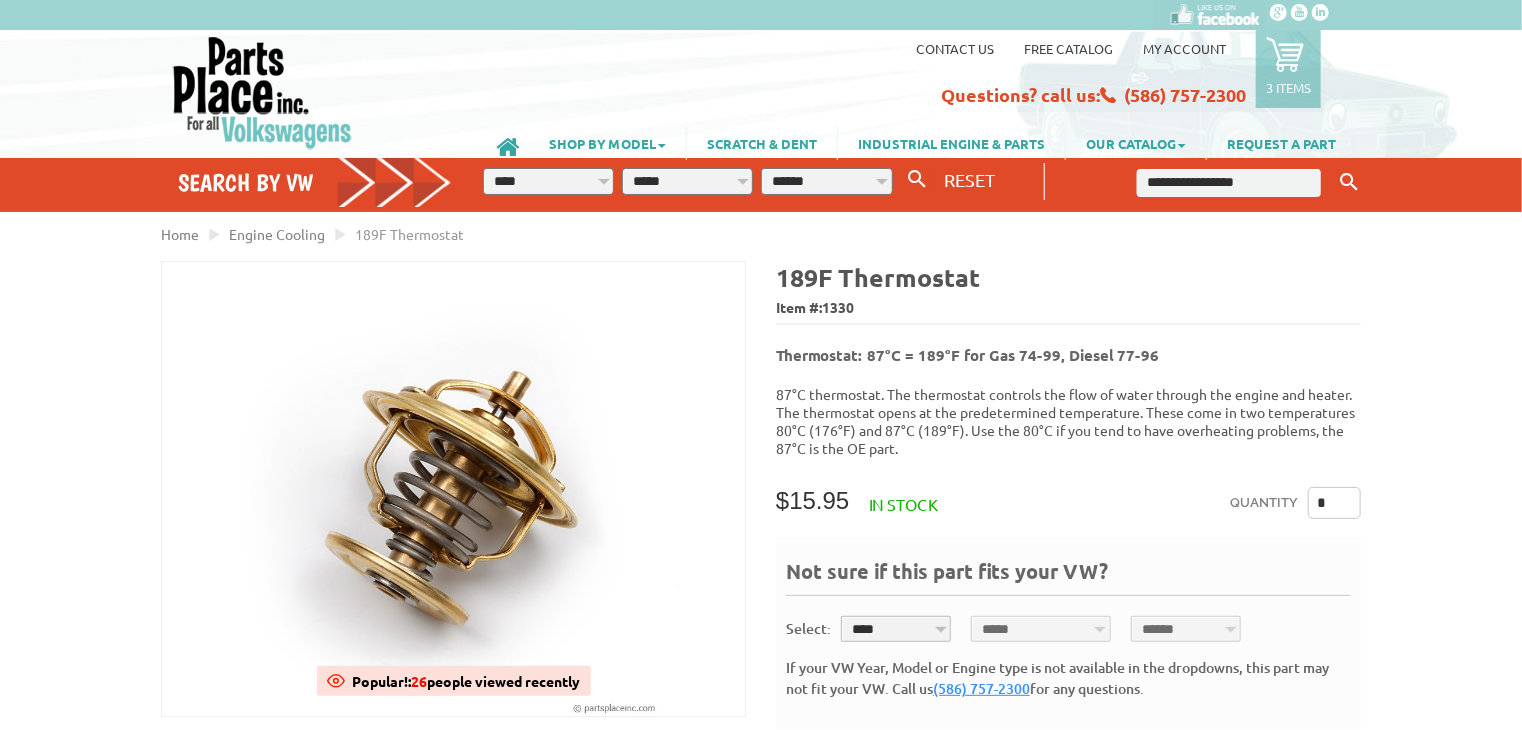 click at bounding box center [1229, 183] 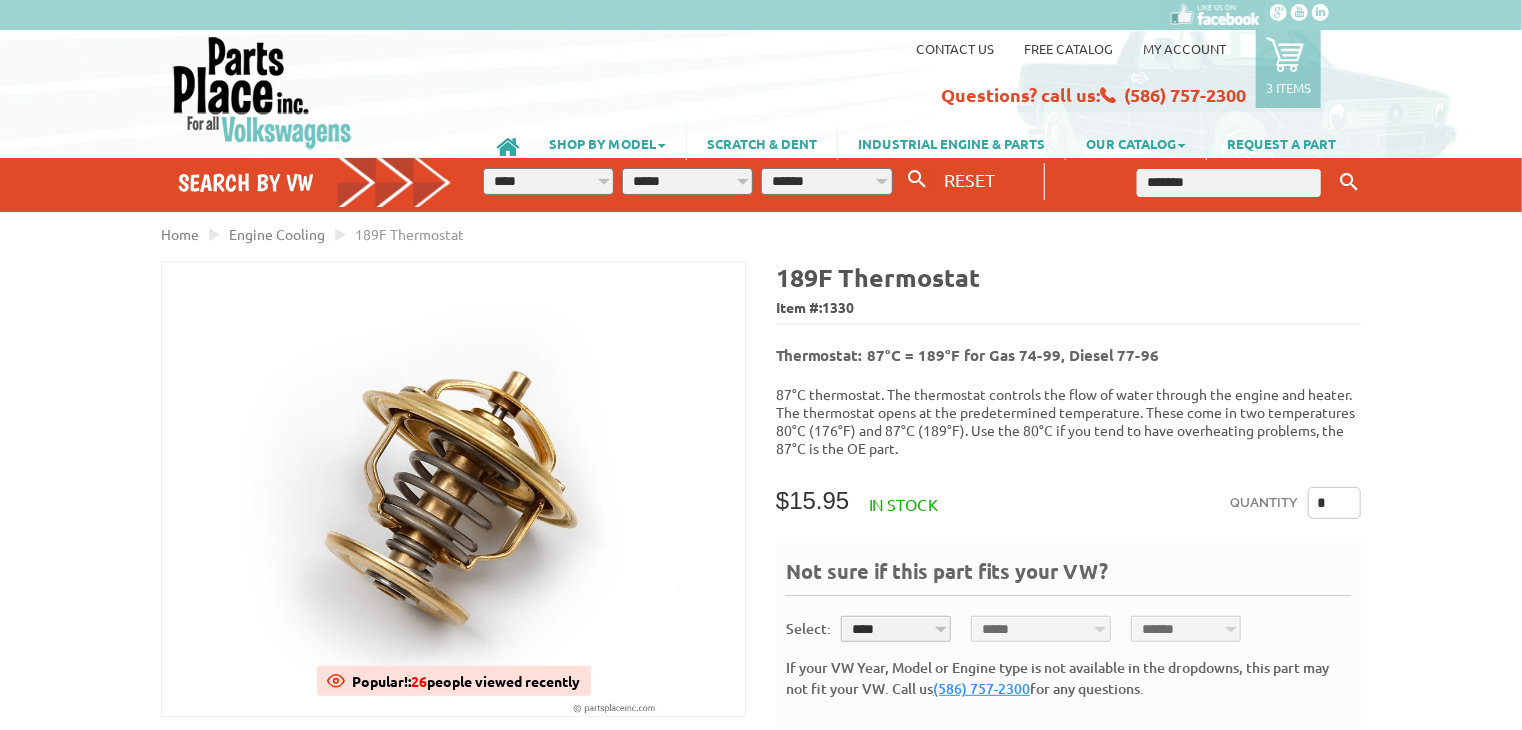 type on "*******" 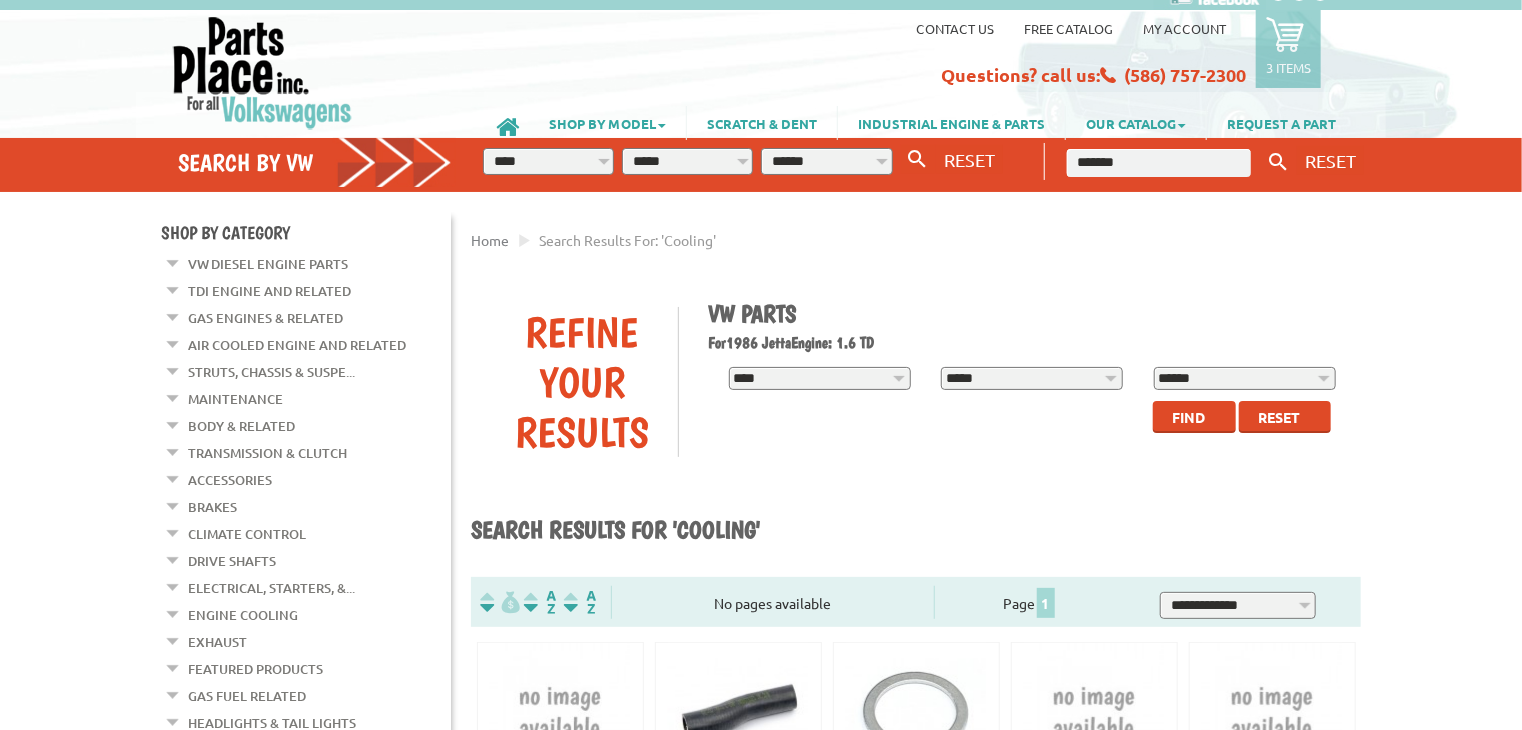 scroll, scrollTop: 6, scrollLeft: 0, axis: vertical 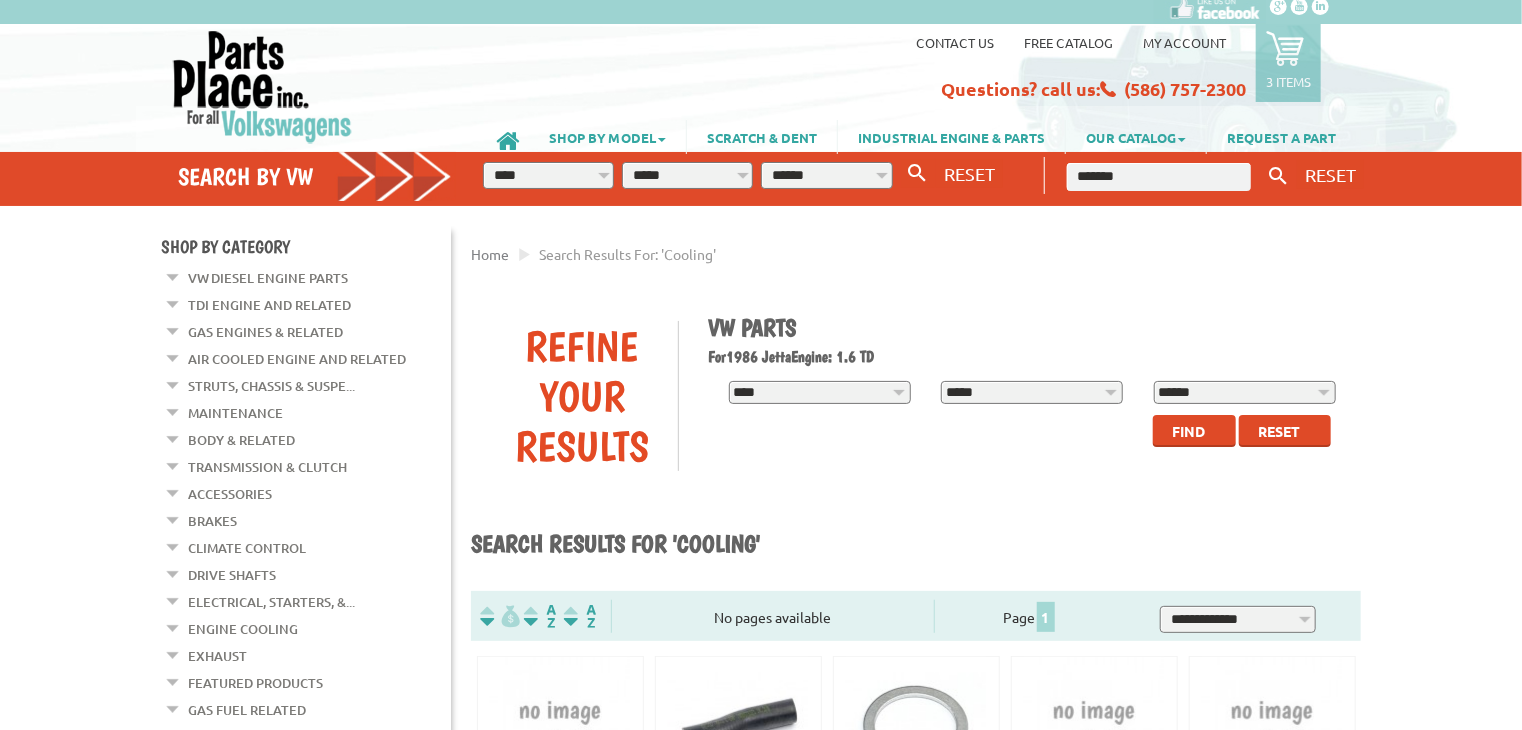 click on "**********" at bounding box center [548, 175] 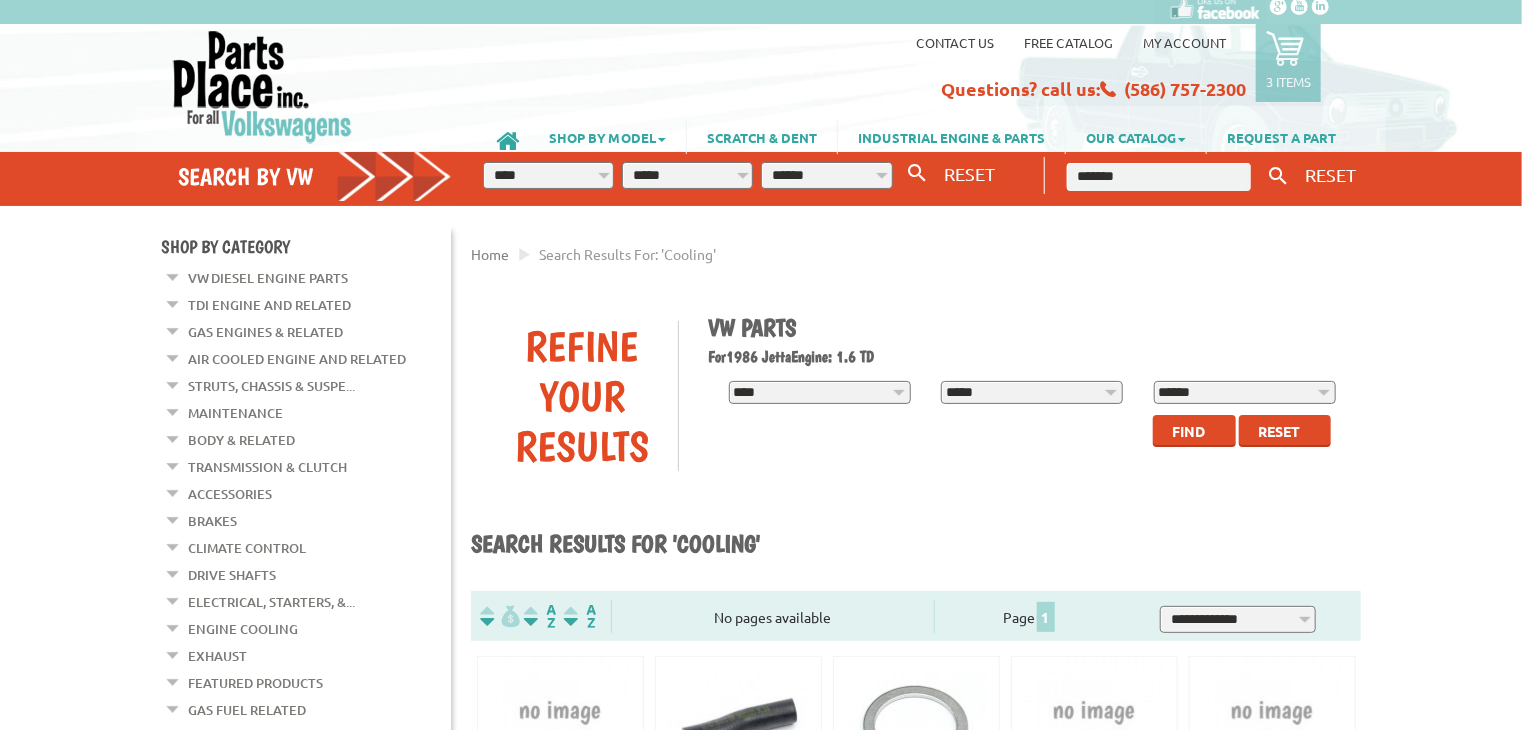 select on "*********" 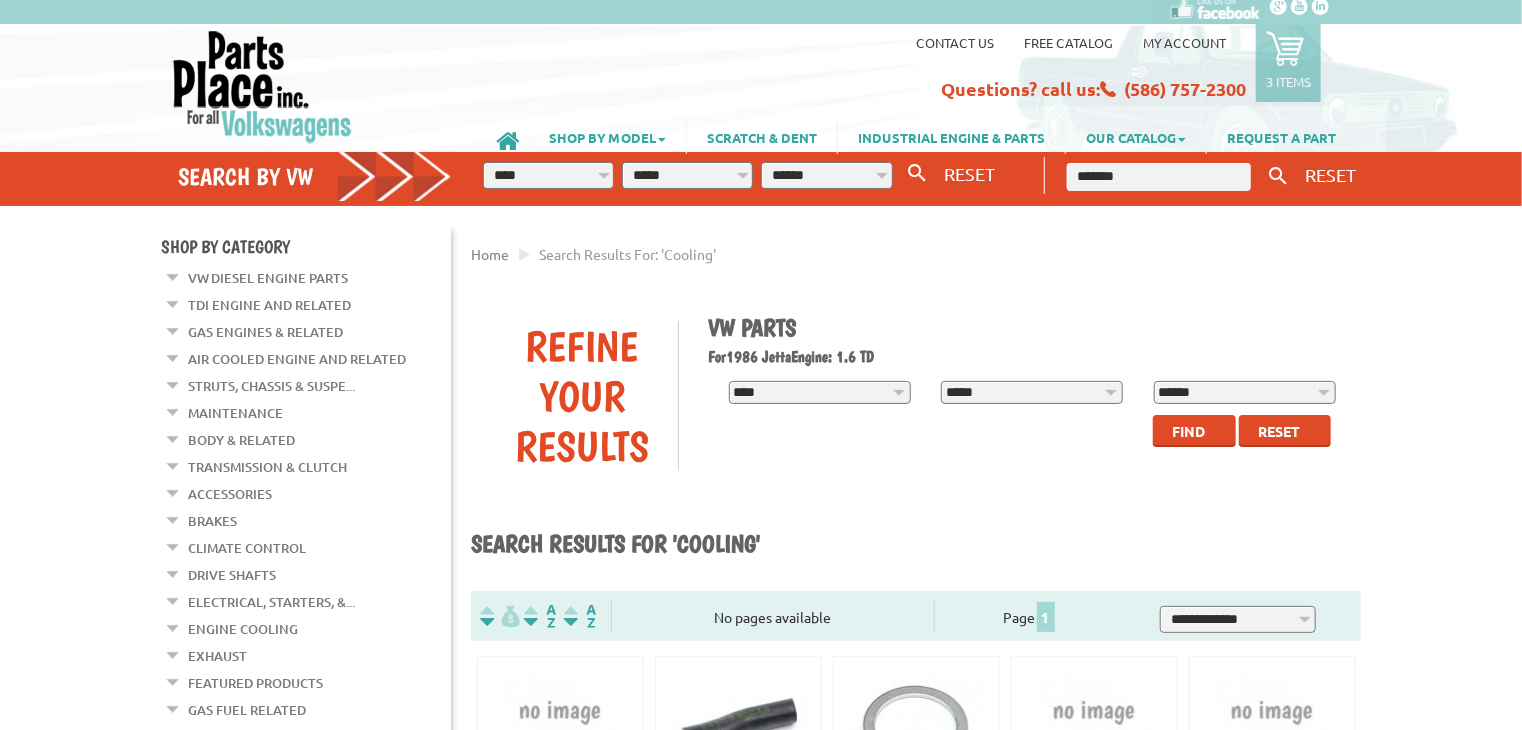 select on "*********" 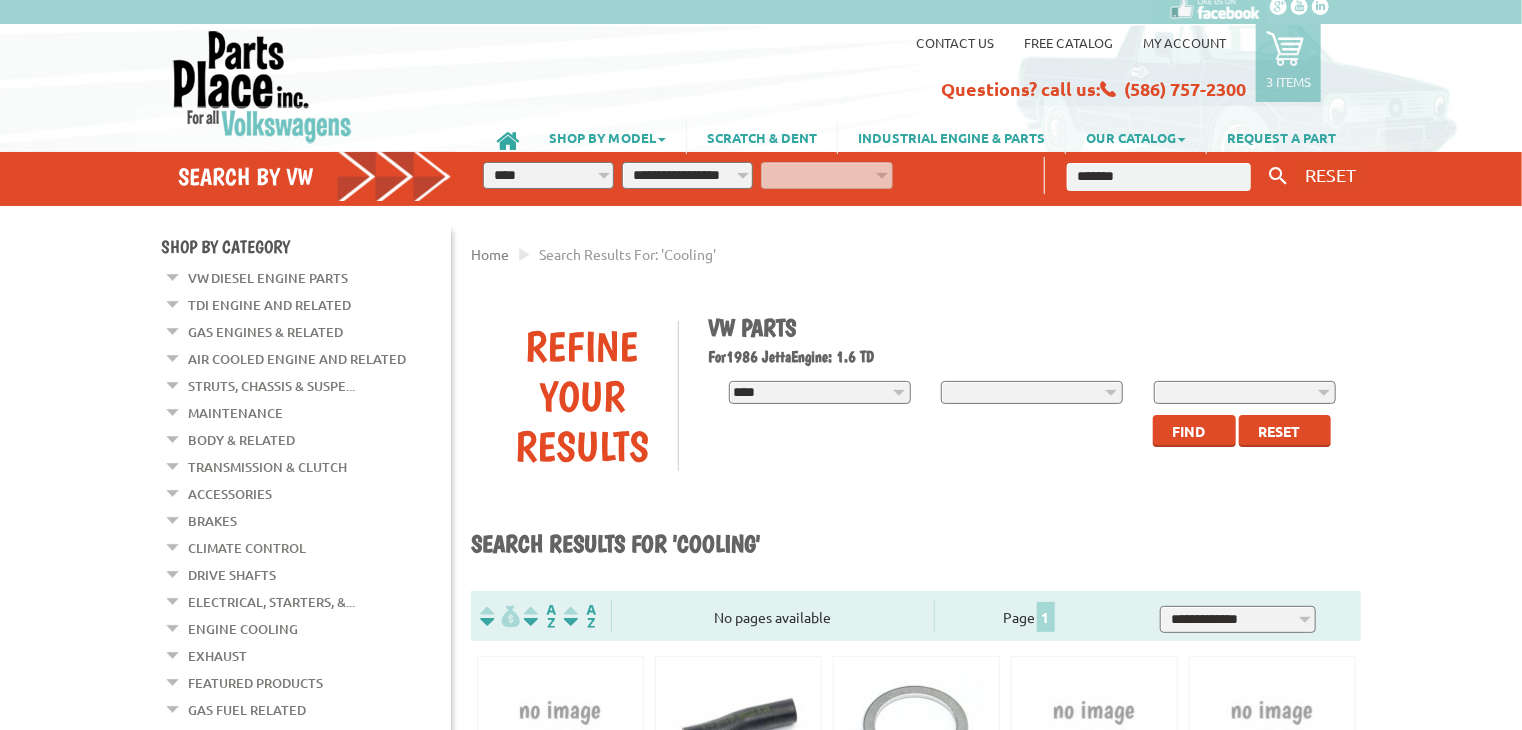 click on "**********" at bounding box center [687, 175] 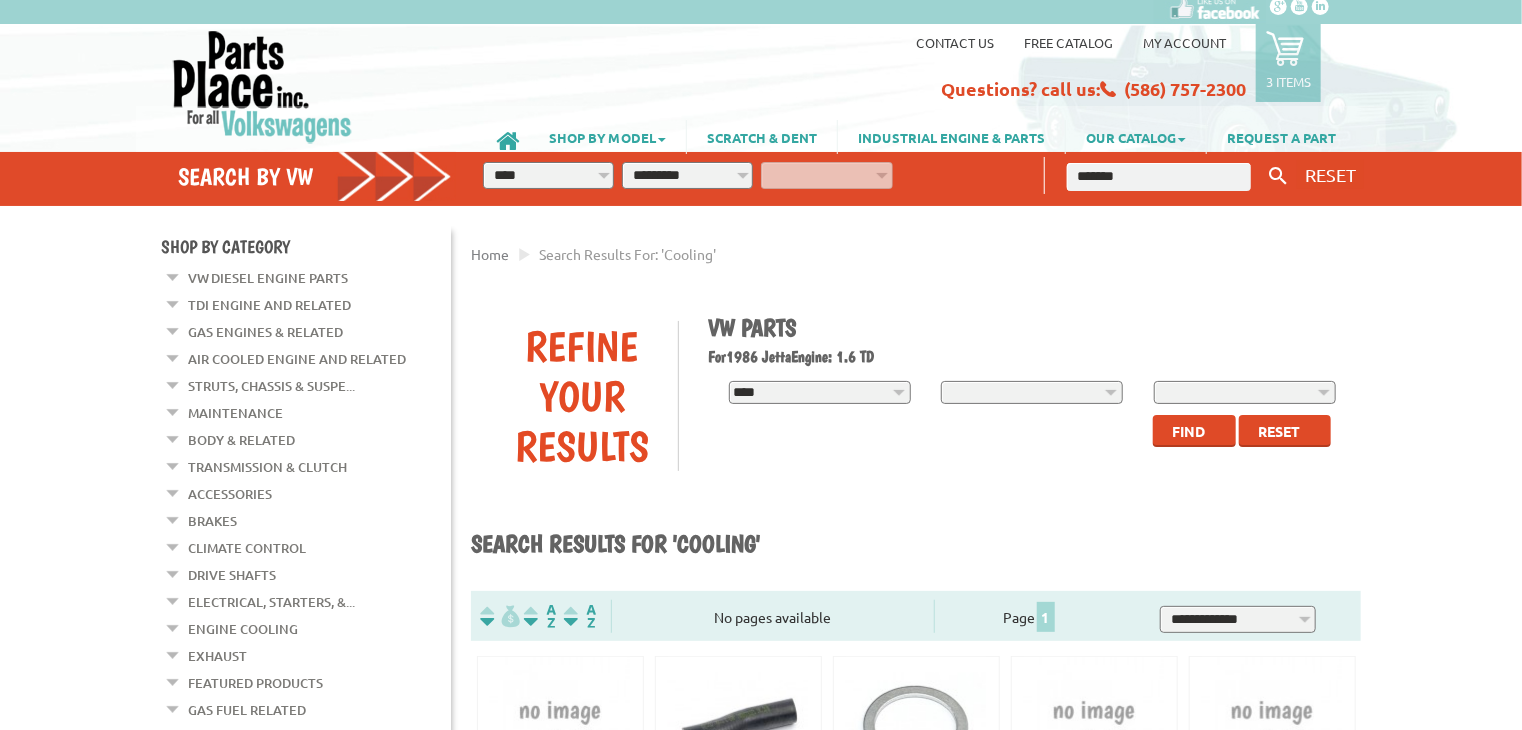 click on "**********" at bounding box center [687, 175] 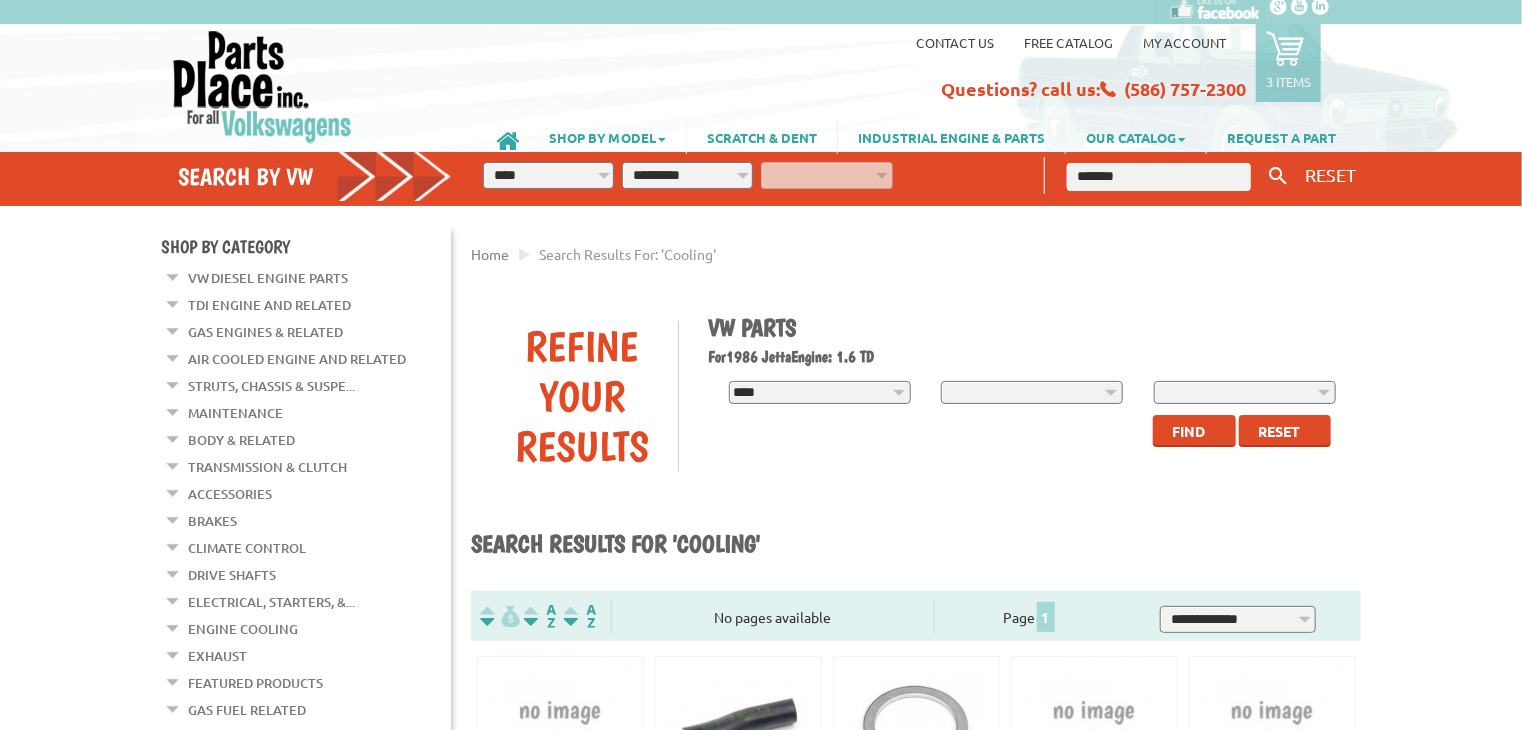 select on "*********" 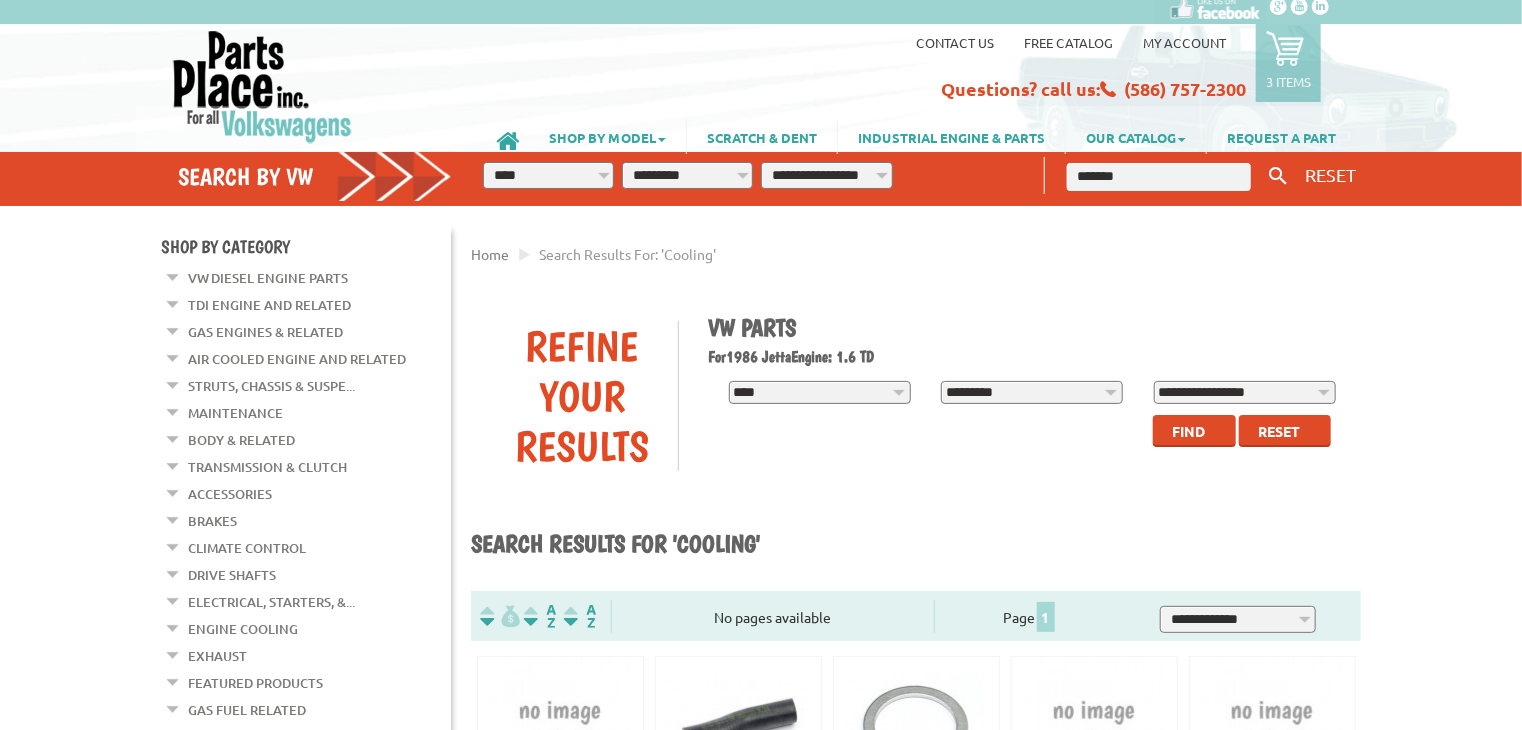 click on "**********" at bounding box center (826, 175) 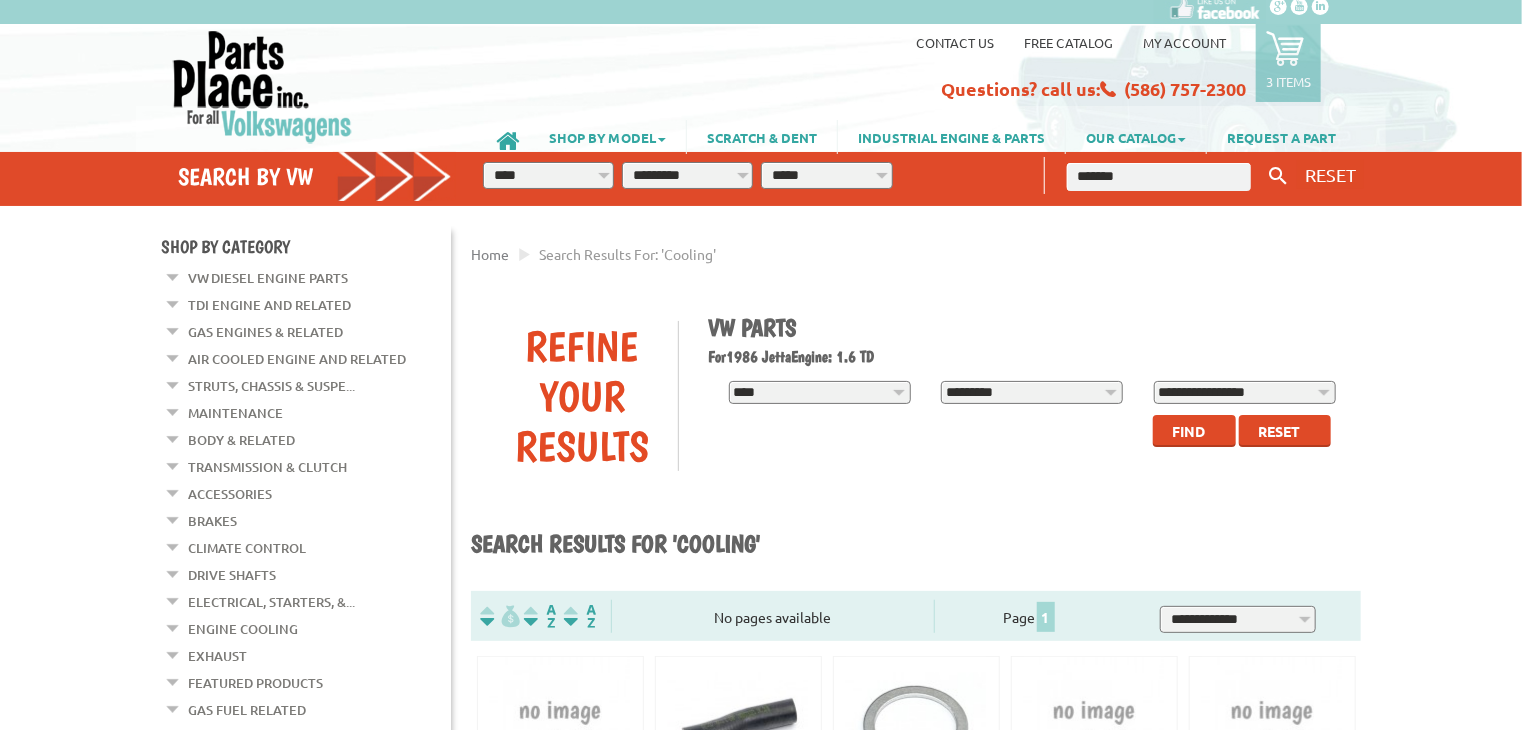 click on "**********" at bounding box center (826, 175) 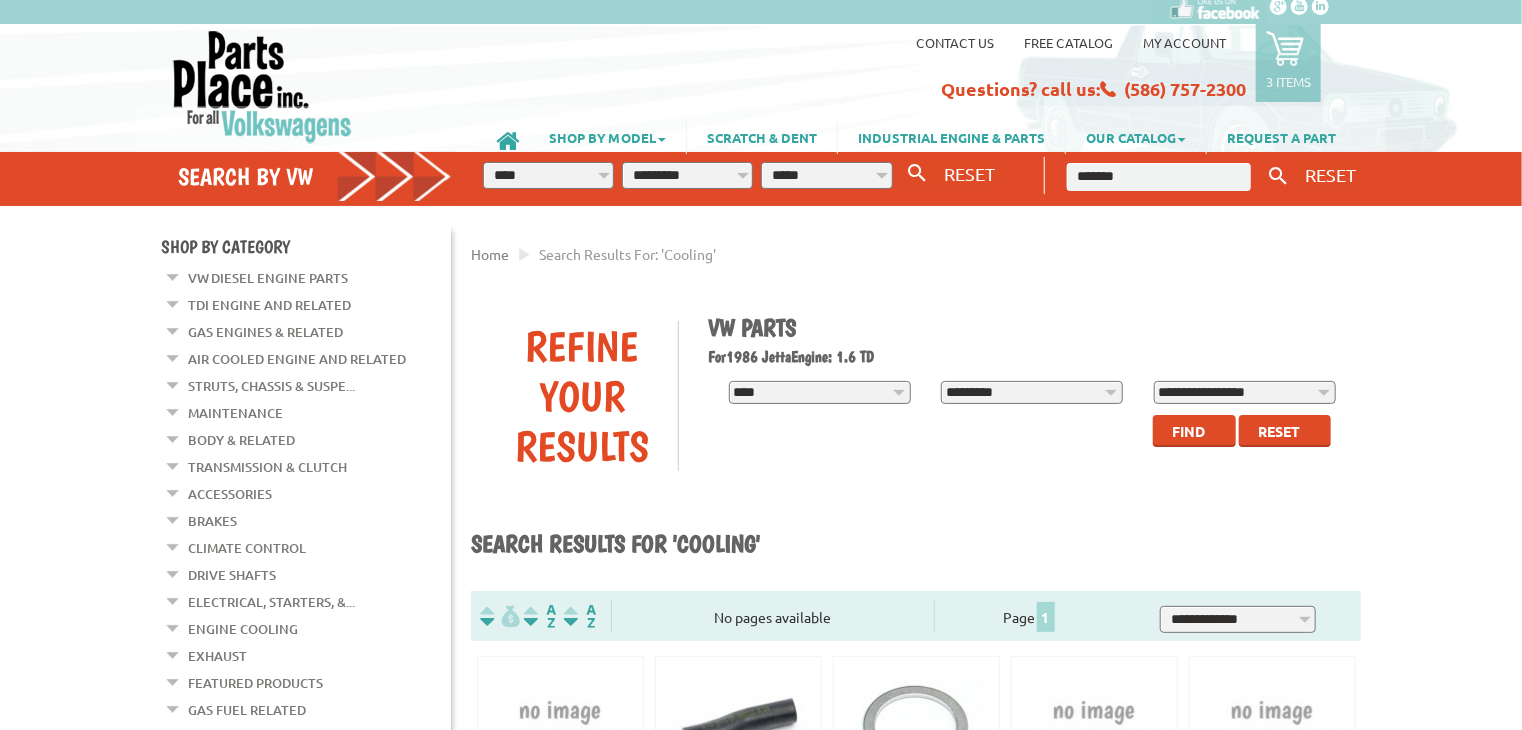 select on "*********" 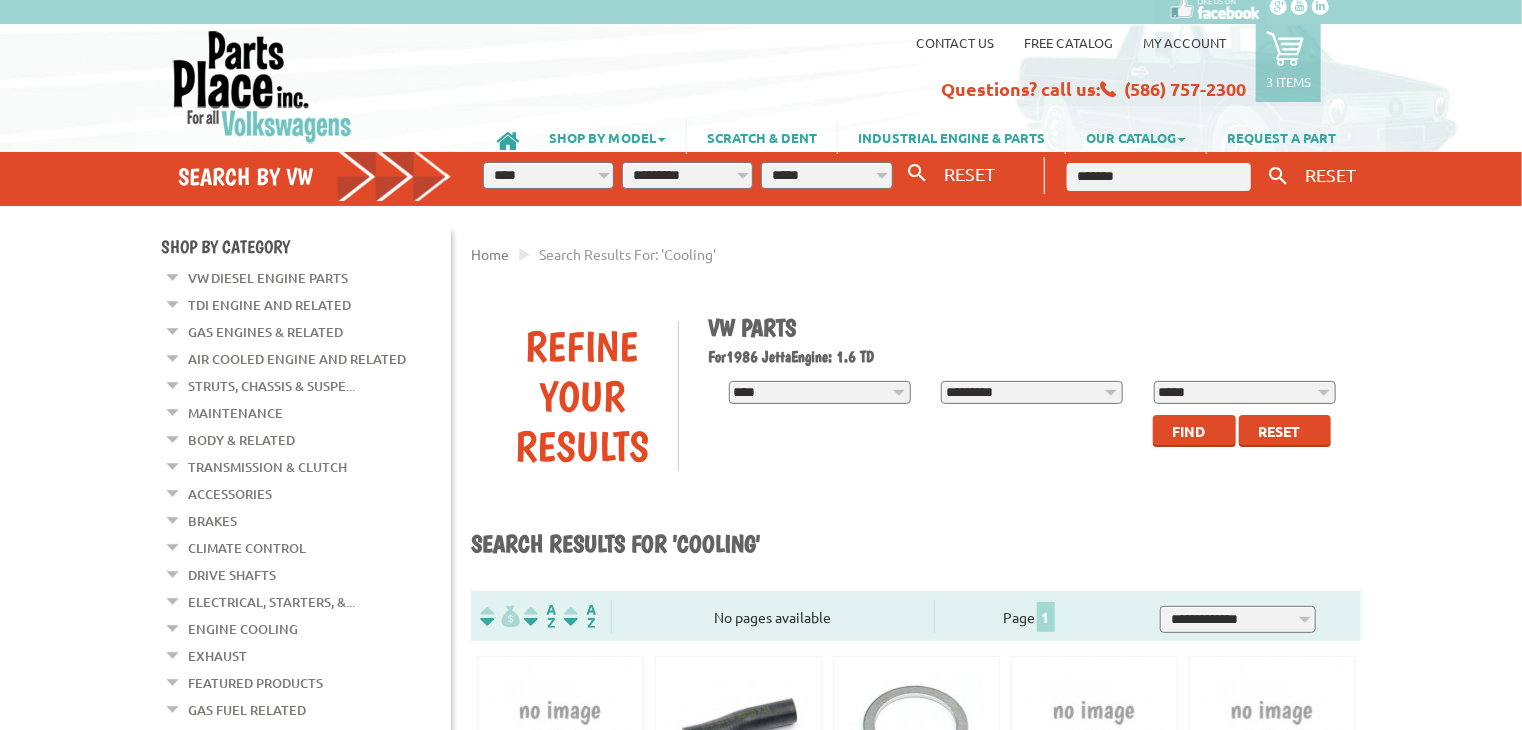 click on "RESET" at bounding box center (1329, 174) 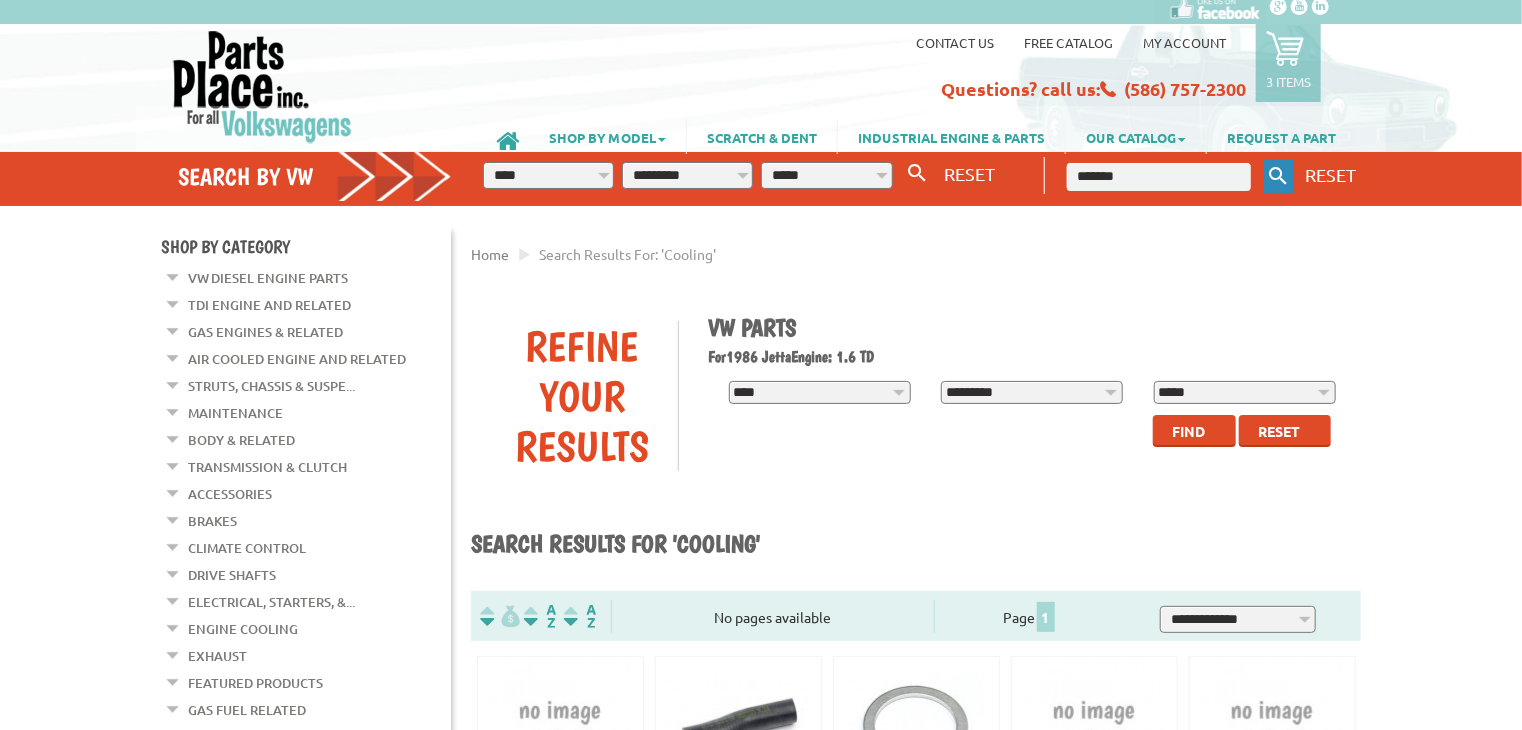 click on "Keyword Search" at bounding box center [1279, 176] 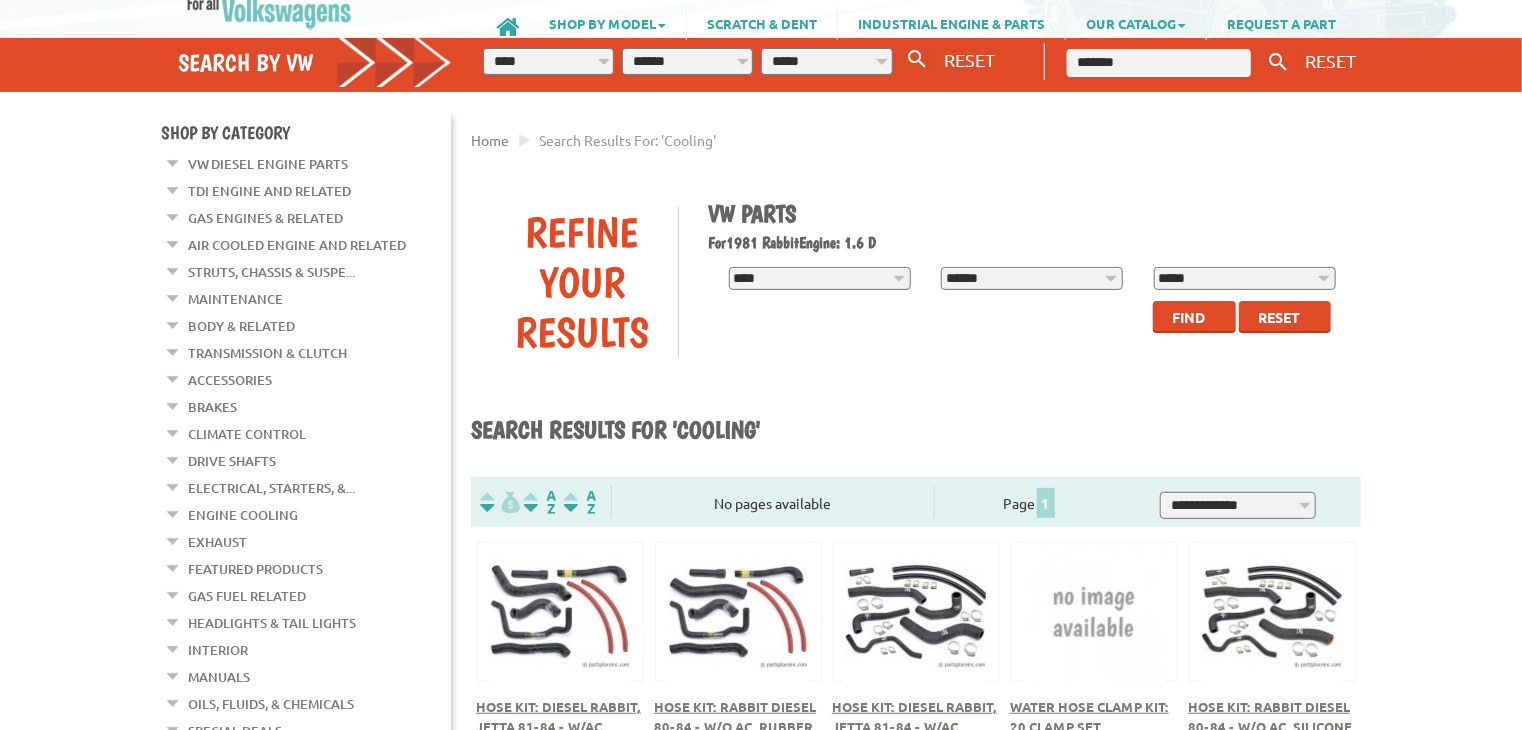 scroll, scrollTop: 190, scrollLeft: 0, axis: vertical 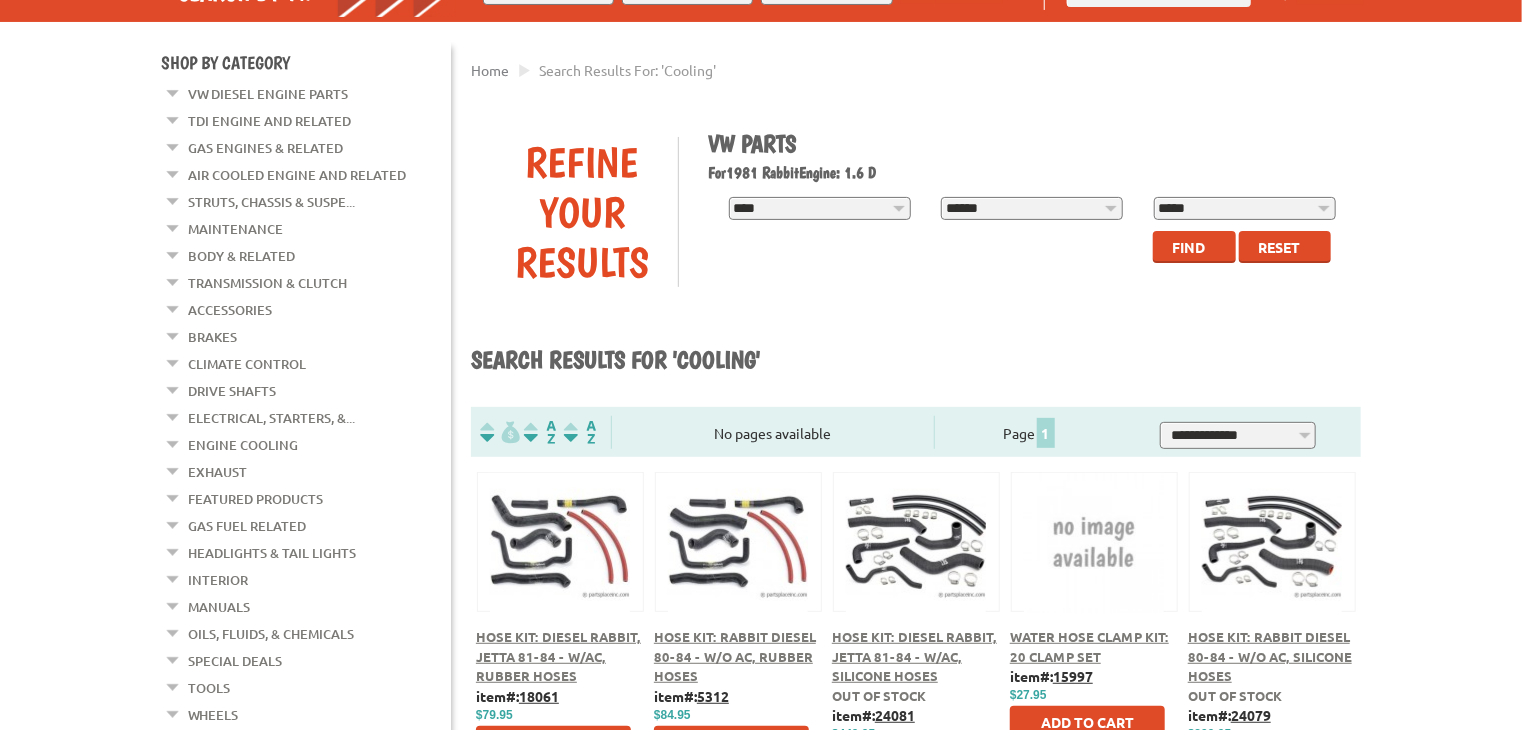 click on "Engine Cooling" at bounding box center [243, 445] 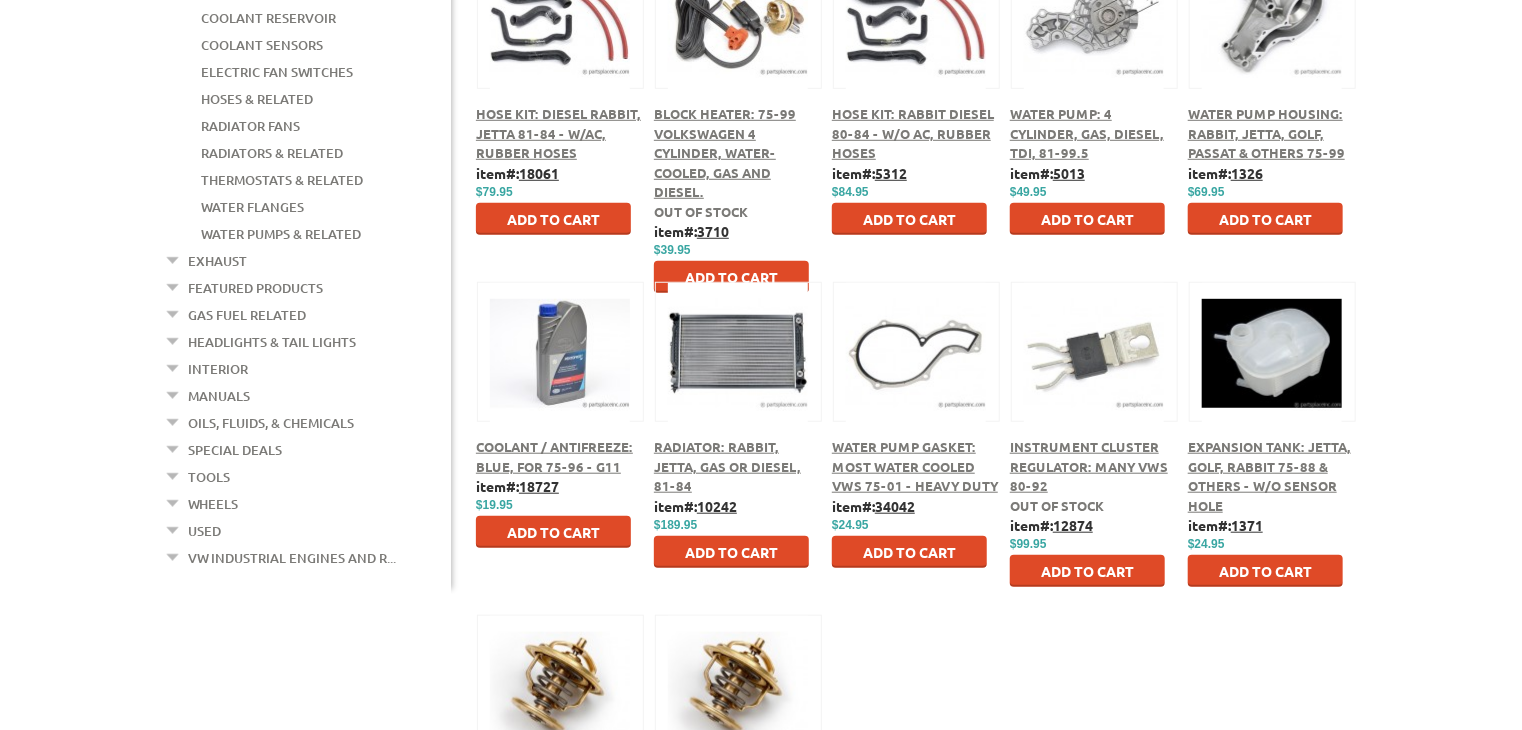 scroll, scrollTop: 532, scrollLeft: 0, axis: vertical 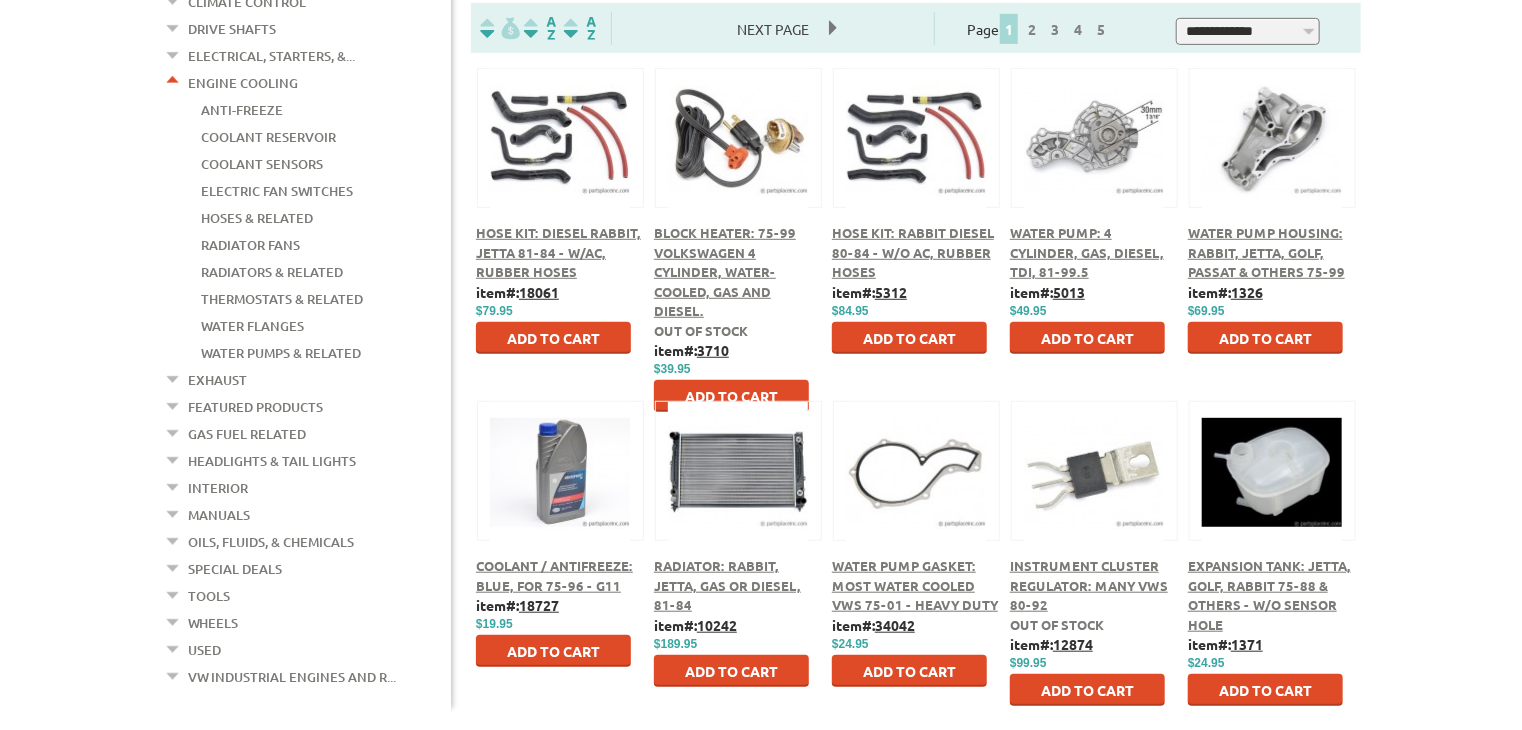click on "Water Pump Gasket: Most Water Cooled VWs 75-01 - Heavy Duty" at bounding box center [915, 585] 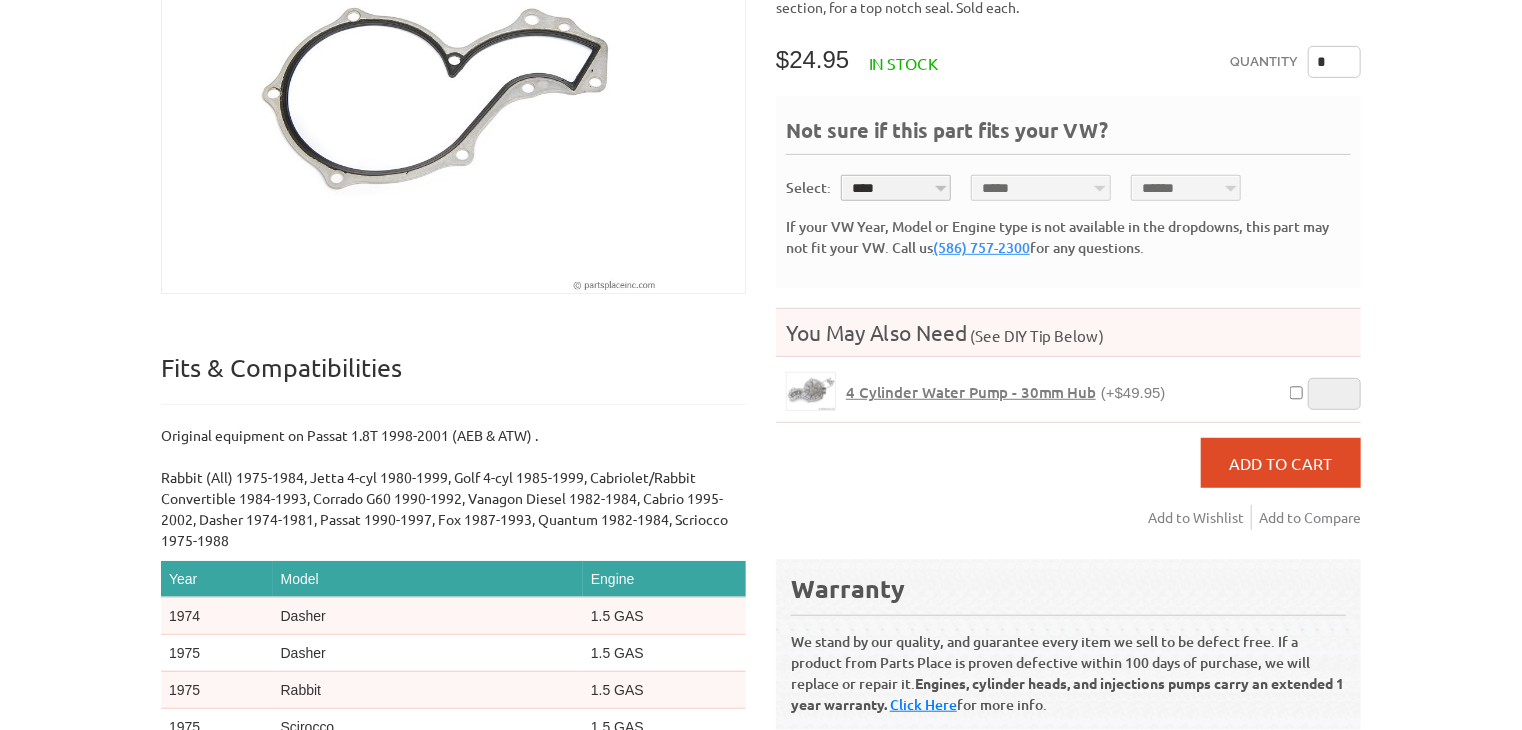 scroll, scrollTop: 520, scrollLeft: 0, axis: vertical 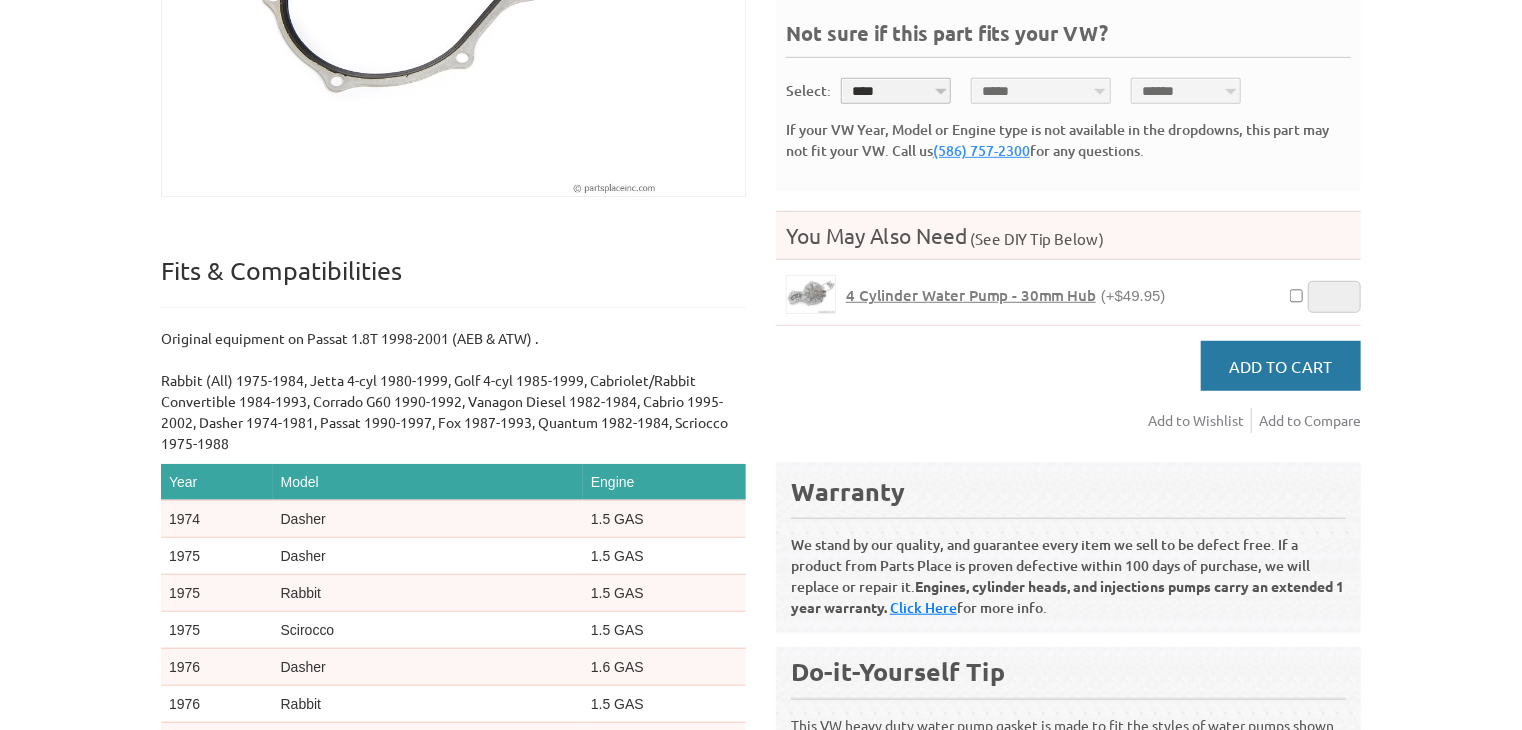 click on "Add to Cart" at bounding box center (1281, 366) 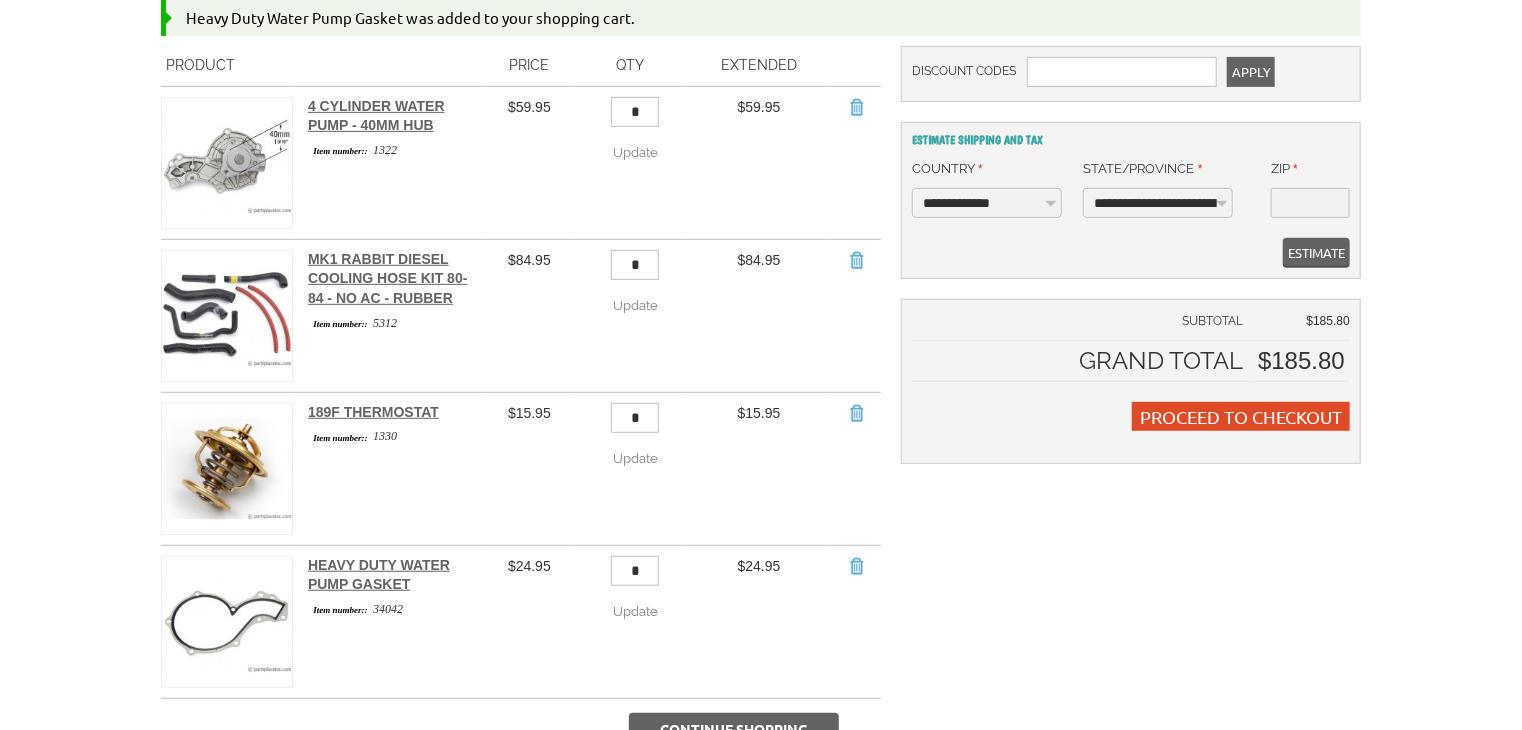 scroll, scrollTop: 459, scrollLeft: 0, axis: vertical 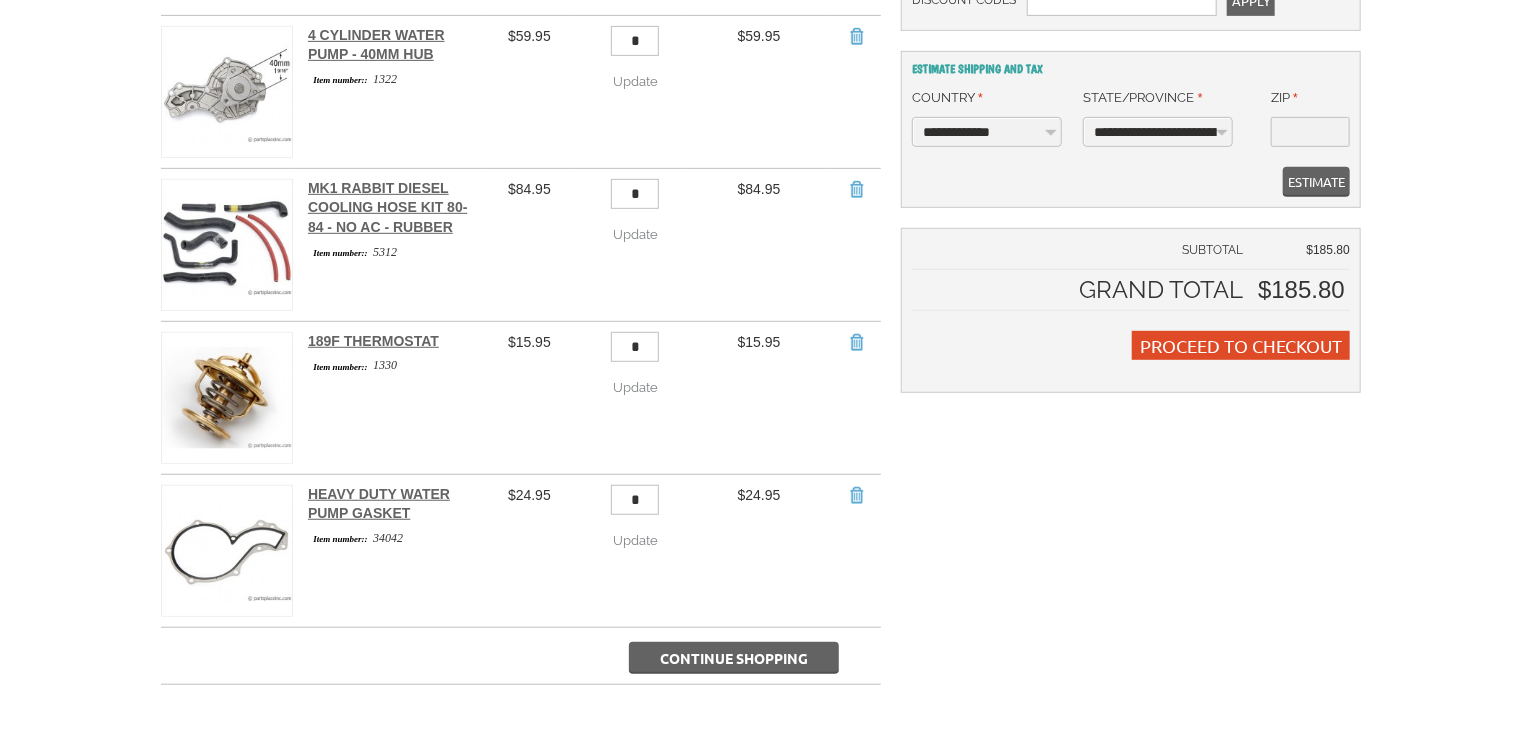 click on "Continue Shopping" at bounding box center (734, 658) 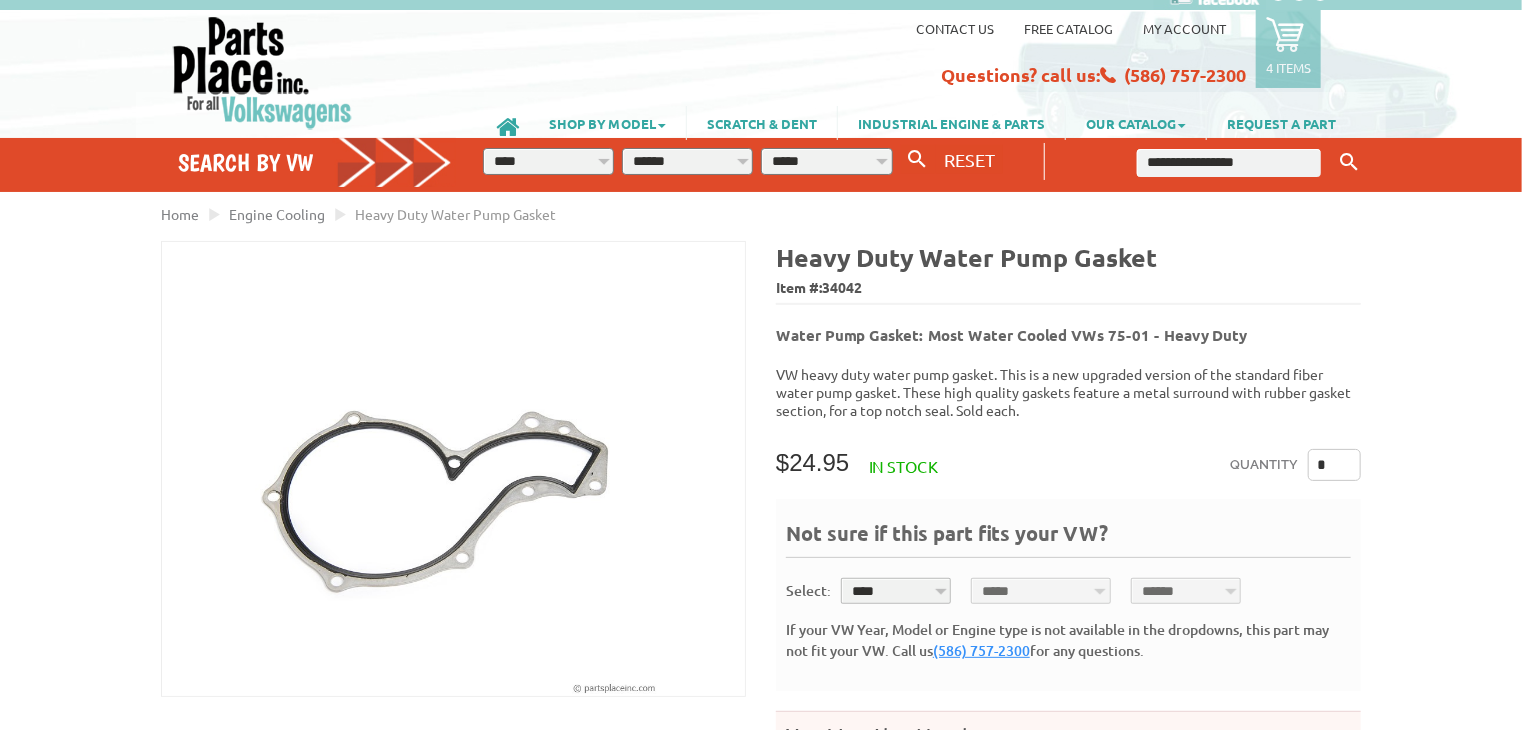 scroll, scrollTop: 0, scrollLeft: 0, axis: both 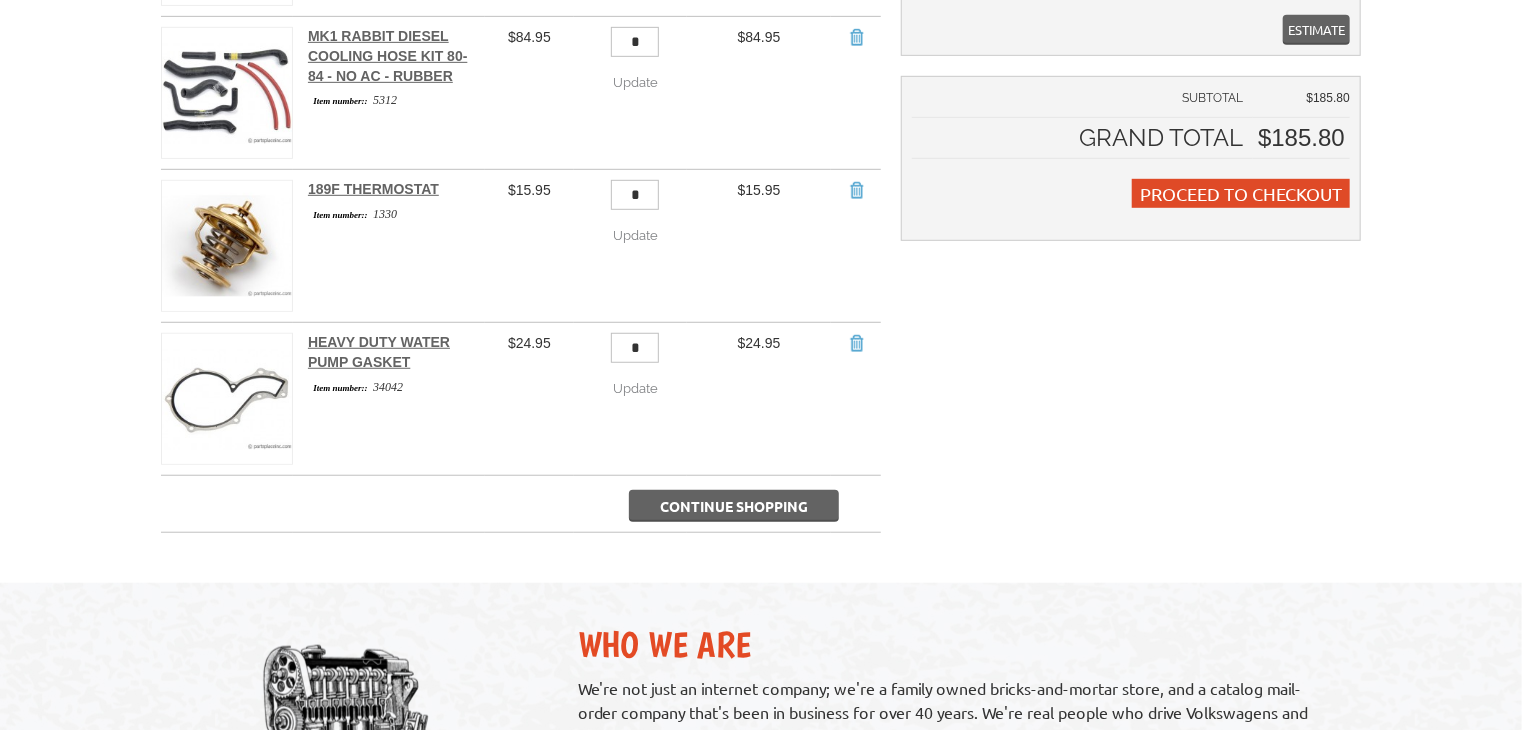 click on "Continue Shopping" at bounding box center (734, 506) 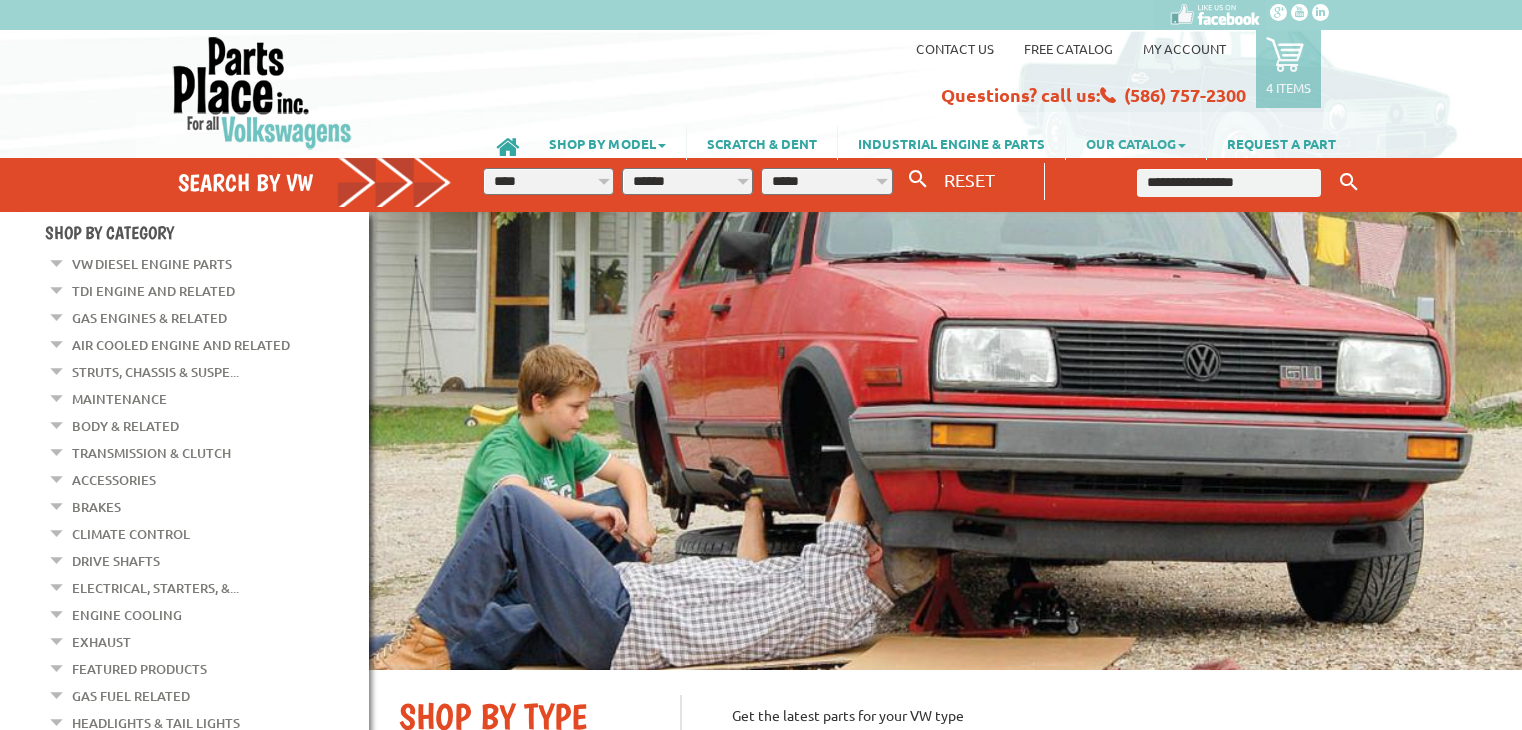 scroll, scrollTop: 0, scrollLeft: 0, axis: both 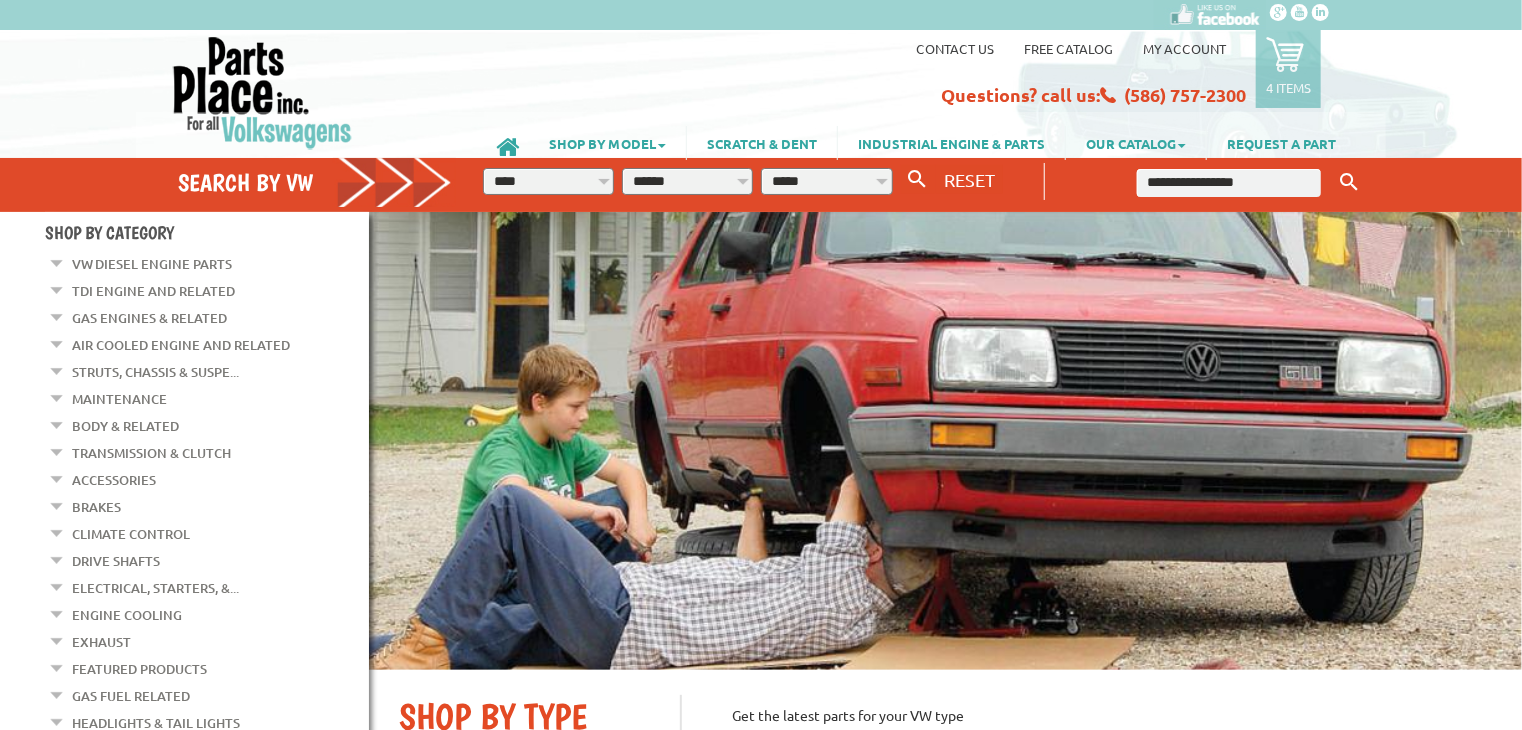 click on "Engine Cooling" at bounding box center [127, 615] 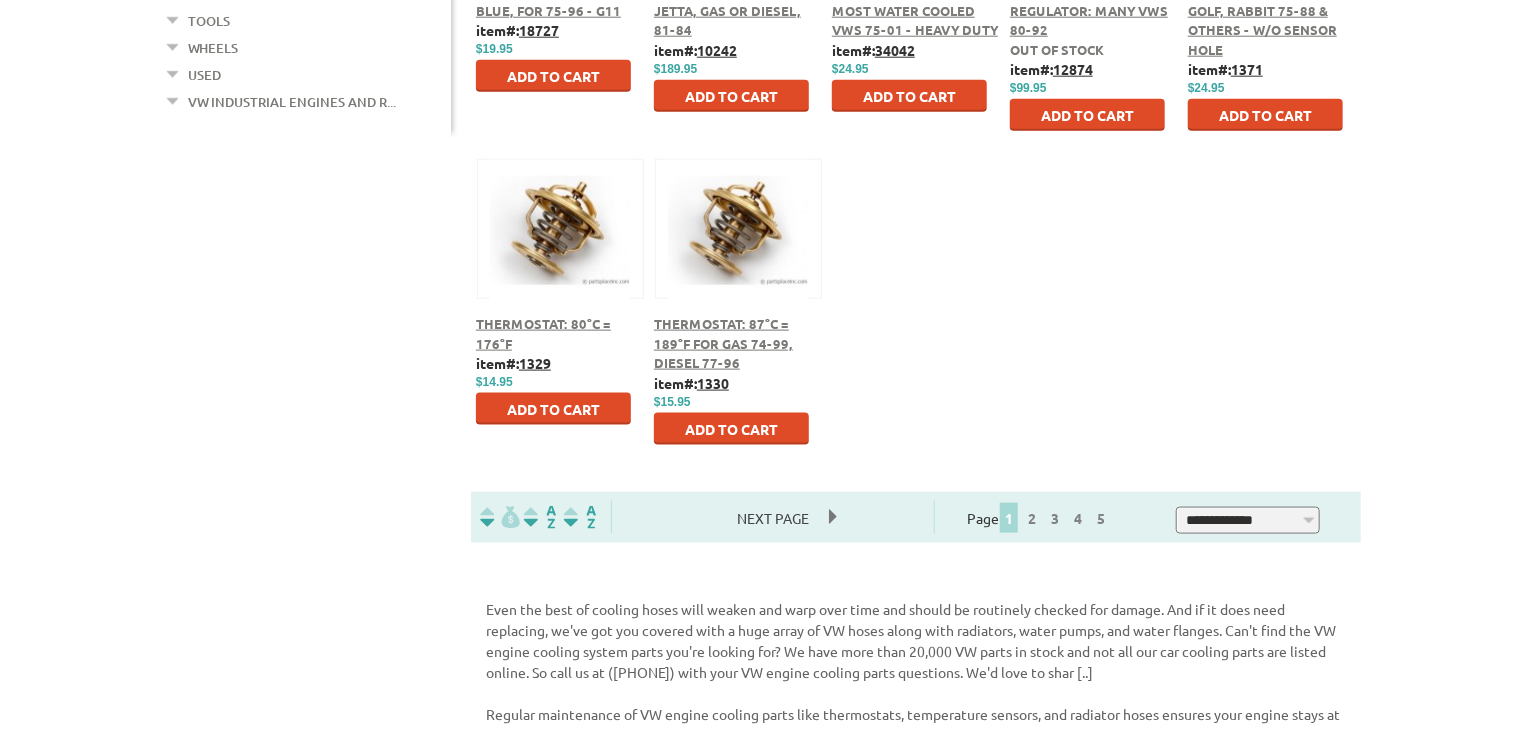 scroll, scrollTop: 1108, scrollLeft: 0, axis: vertical 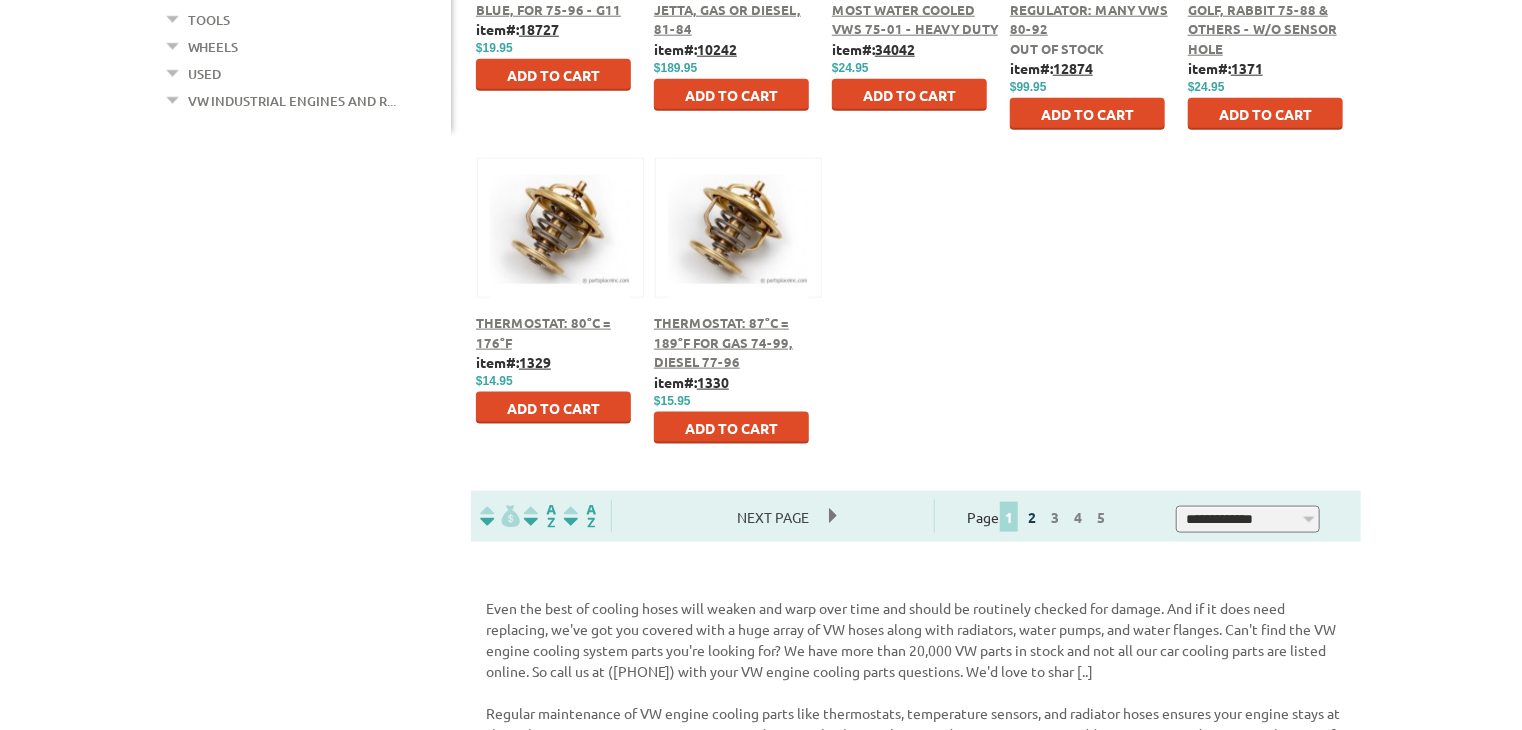 click on "2" at bounding box center [1032, 517] 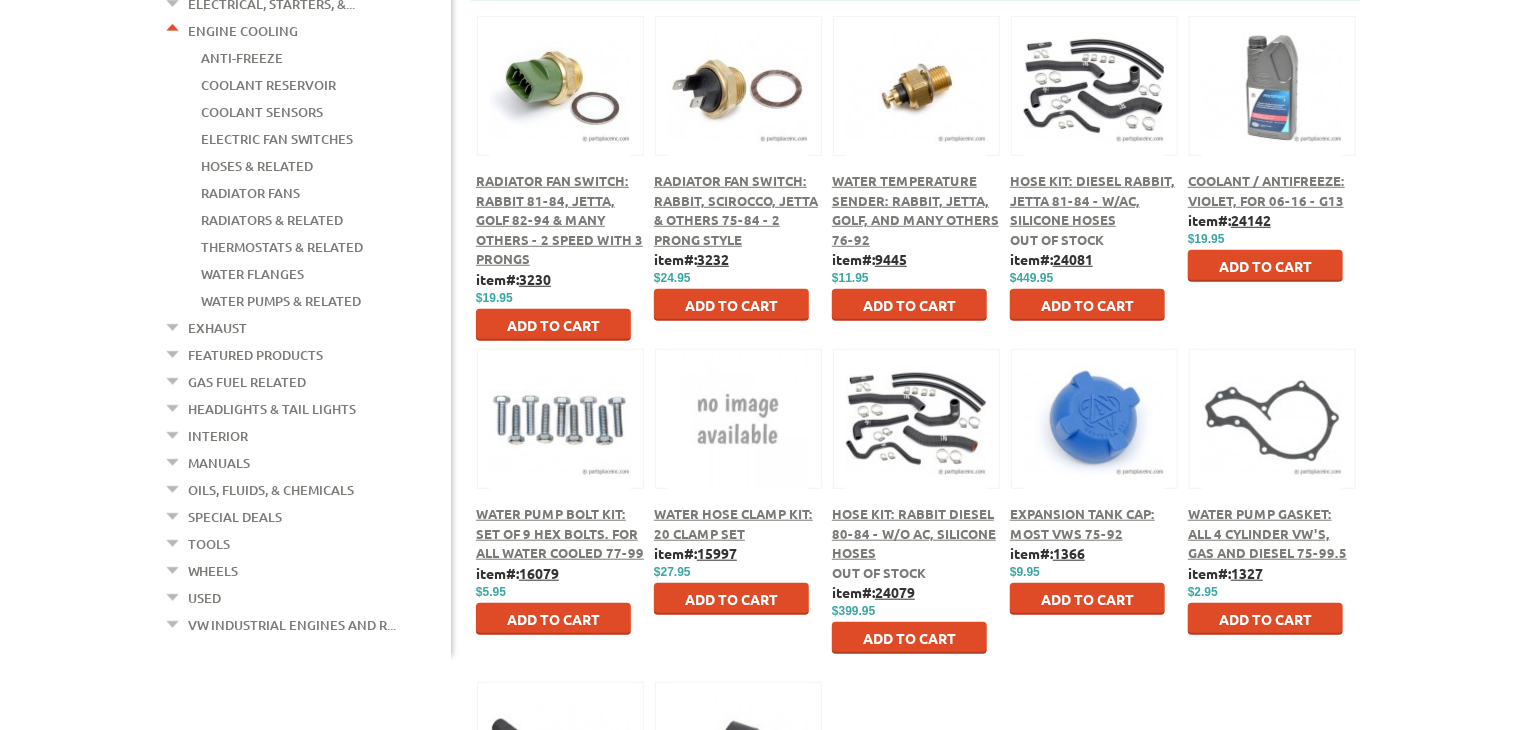 scroll, scrollTop: 584, scrollLeft: 0, axis: vertical 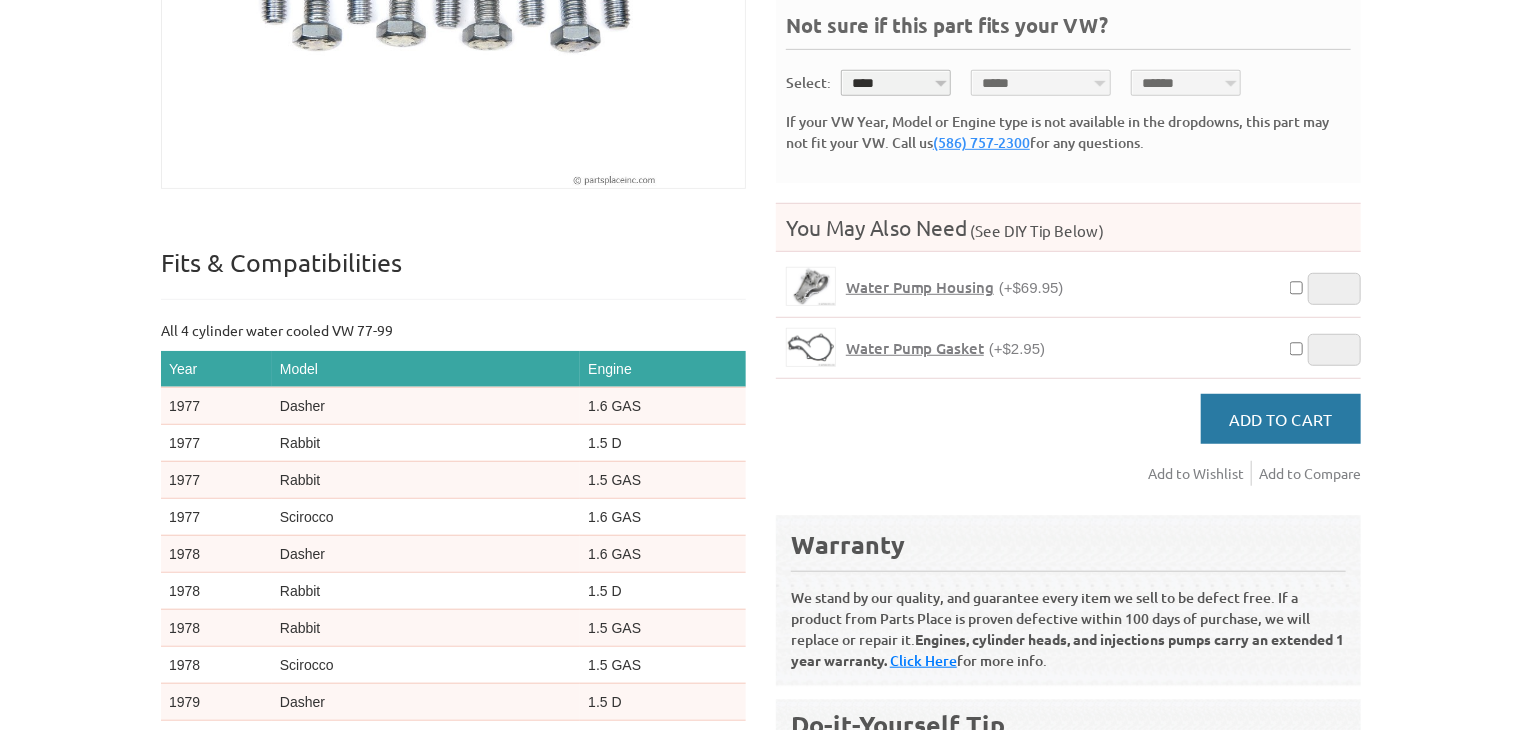 click on "Add to Cart" at bounding box center [1281, 419] 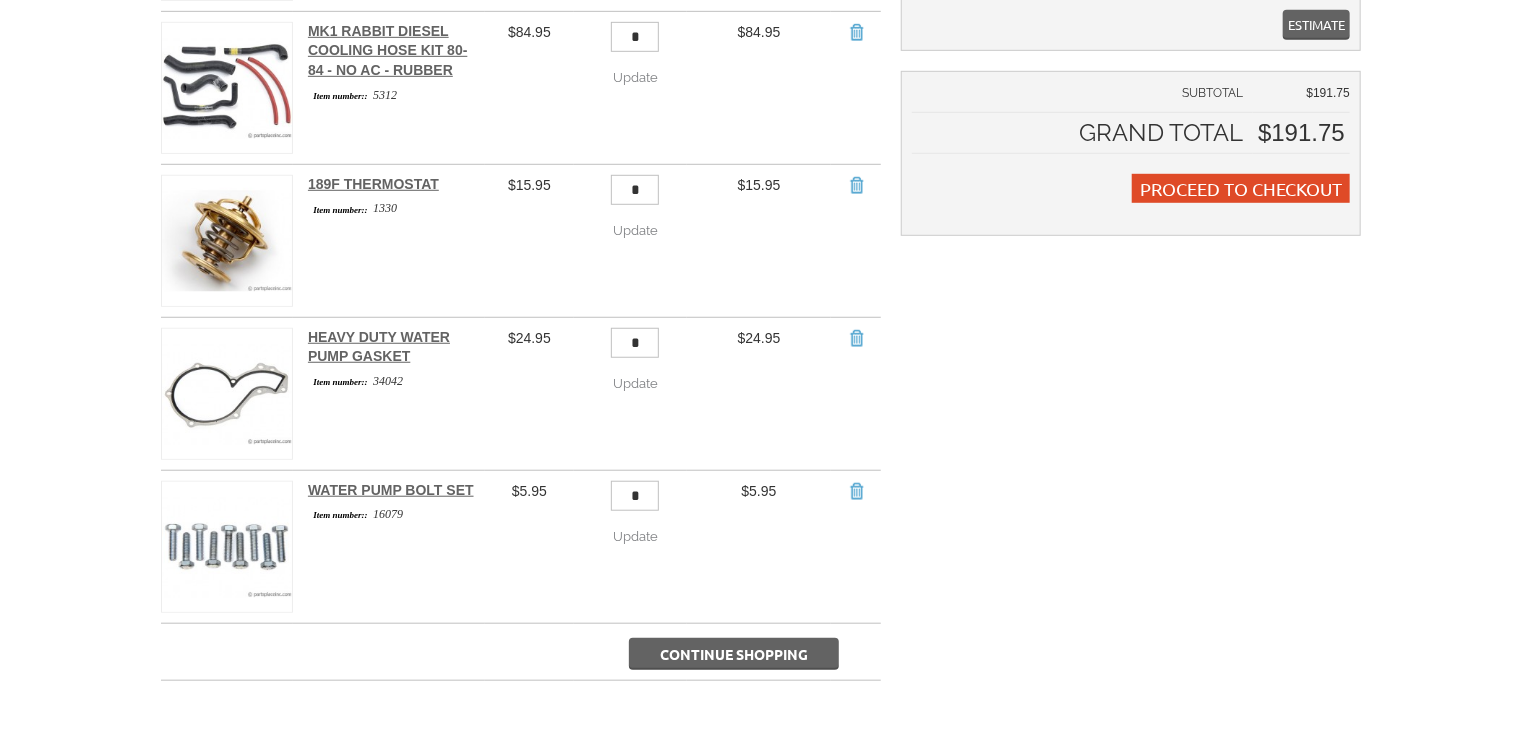 scroll, scrollTop: 615, scrollLeft: 0, axis: vertical 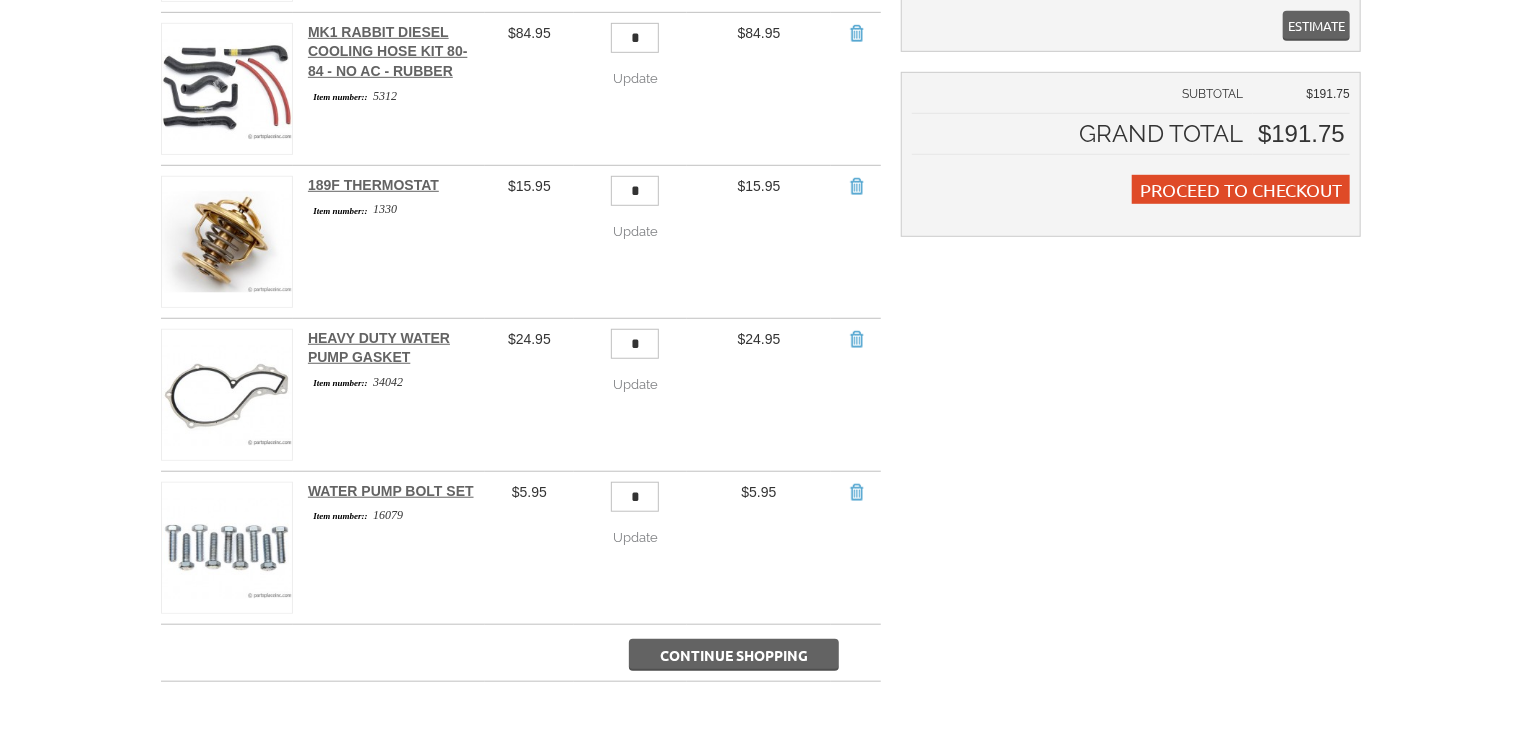 click on "Continue Shopping" at bounding box center (734, 655) 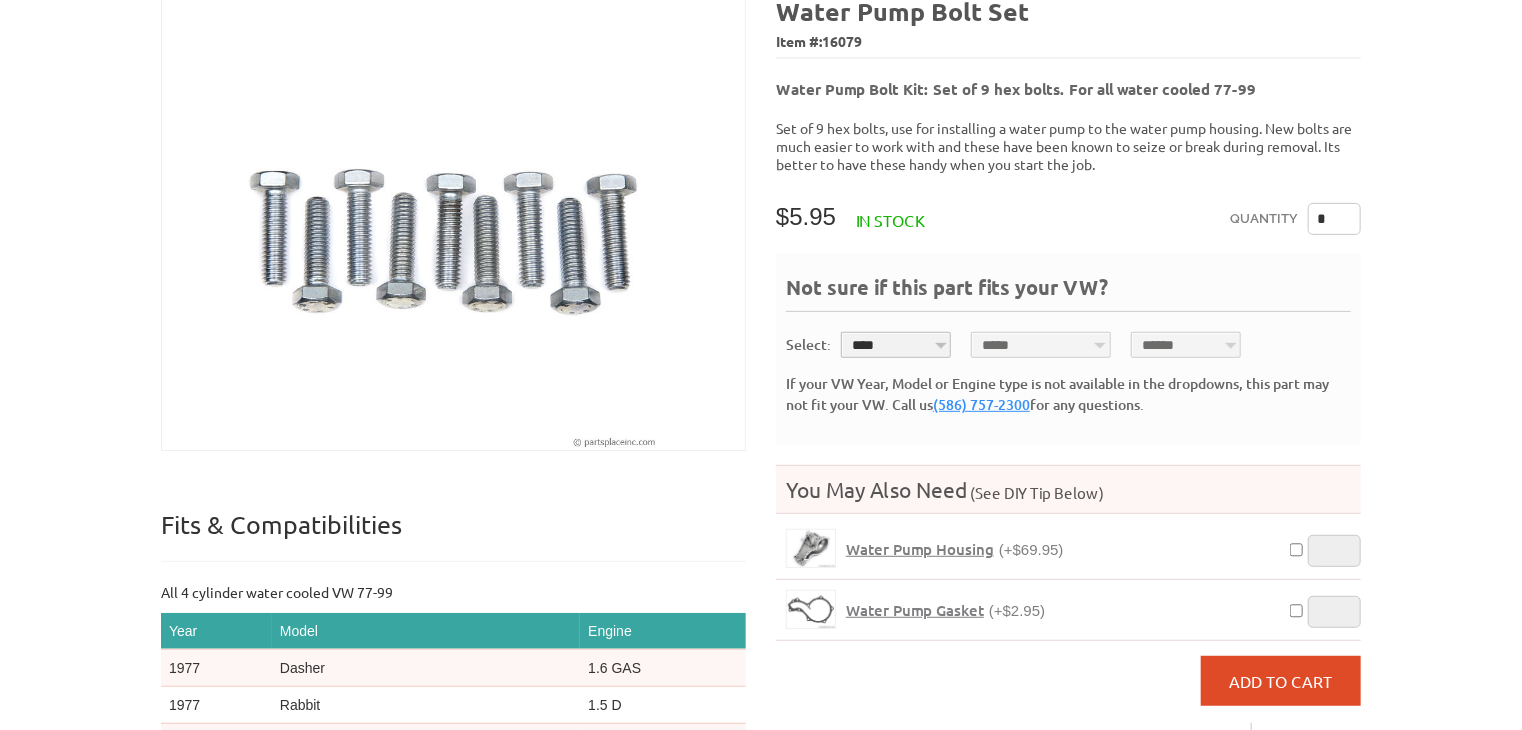 scroll, scrollTop: 264, scrollLeft: 0, axis: vertical 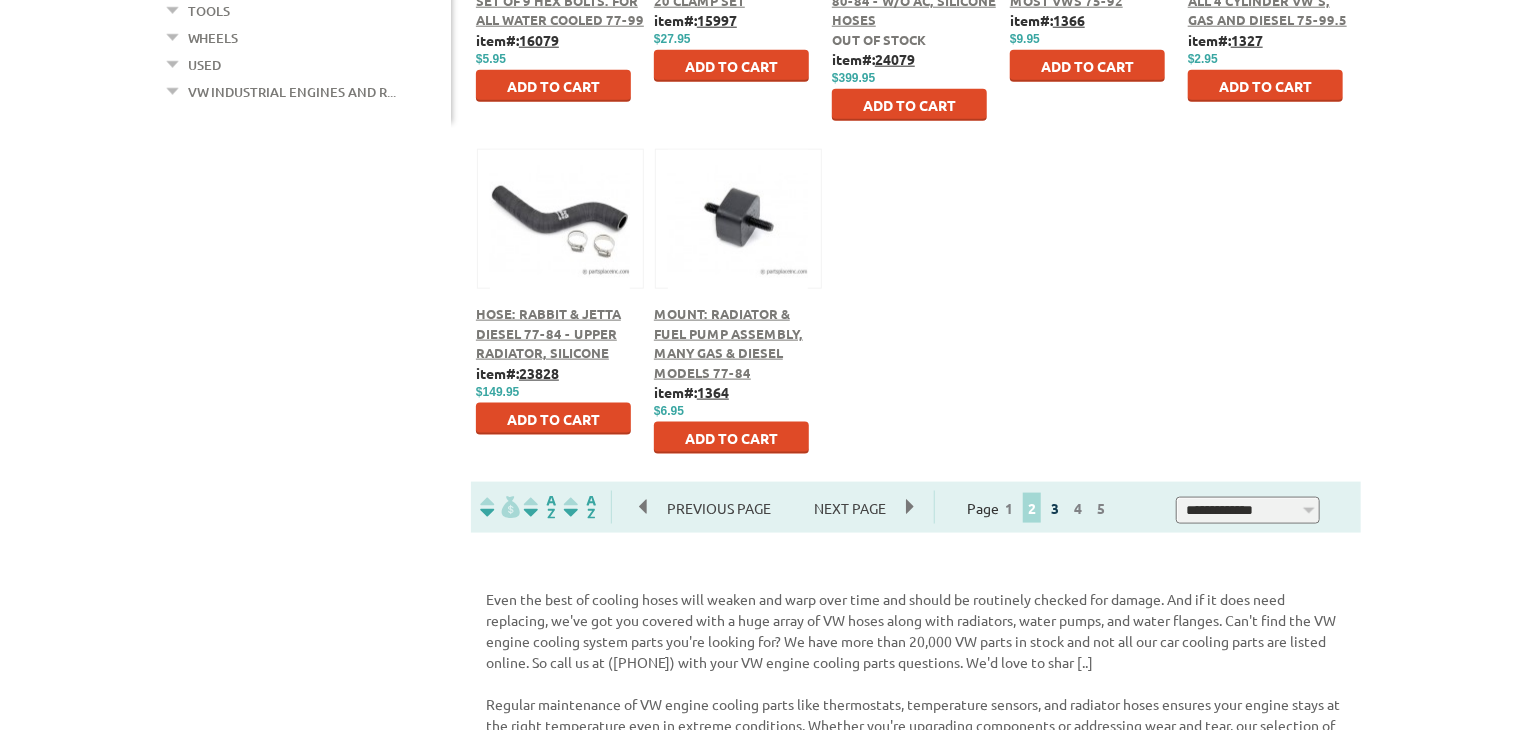click on "3" at bounding box center [1055, 508] 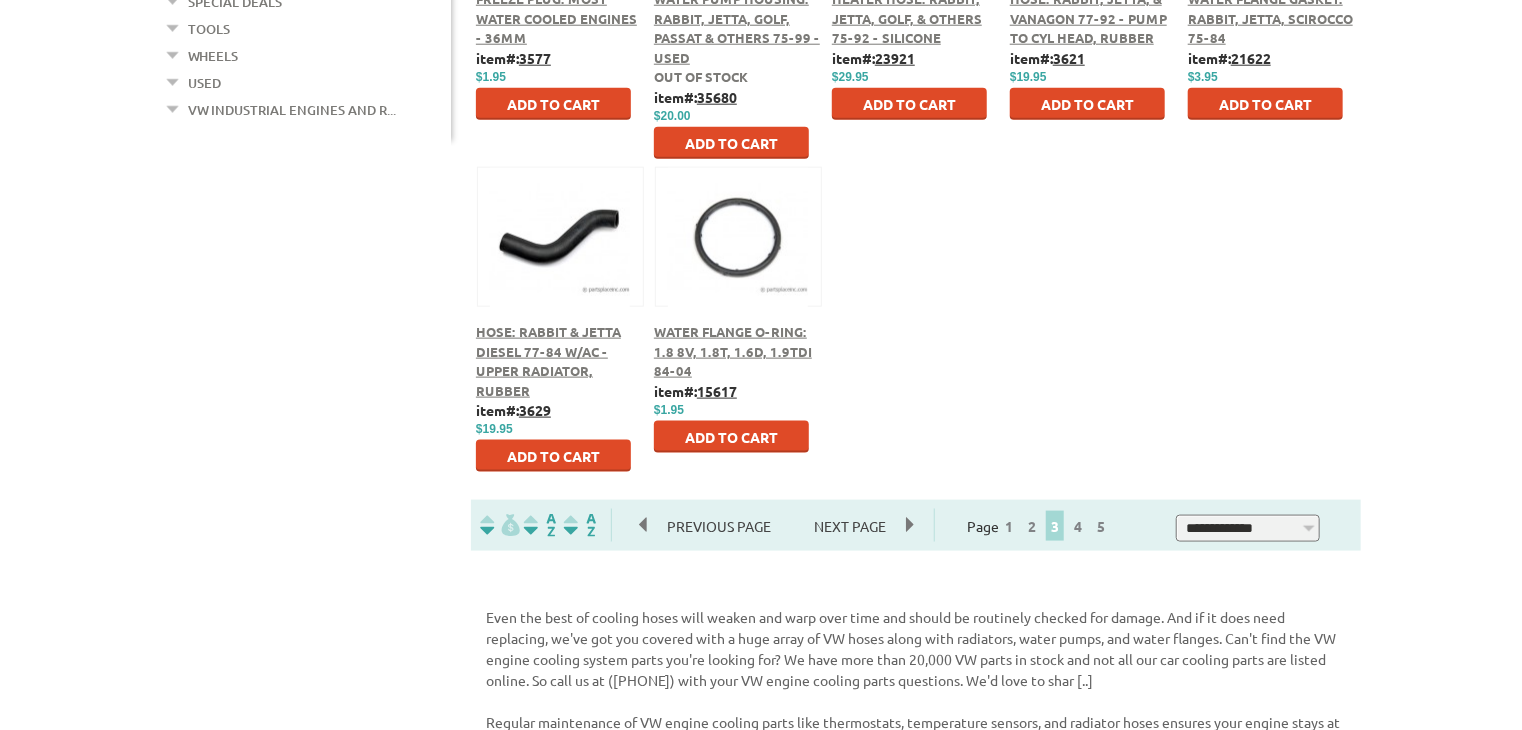 scroll, scrollTop: 1160, scrollLeft: 0, axis: vertical 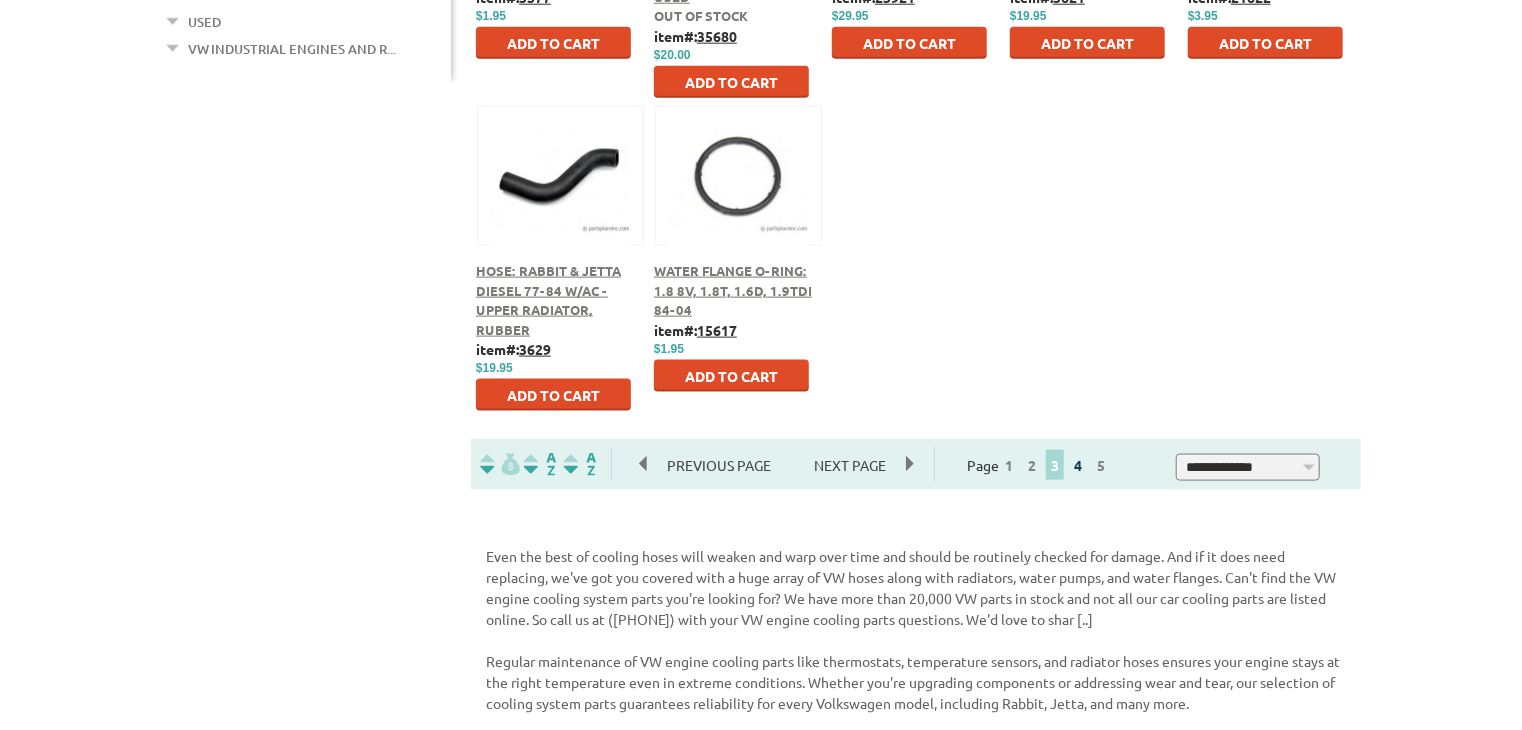 click on "4" at bounding box center [1078, 465] 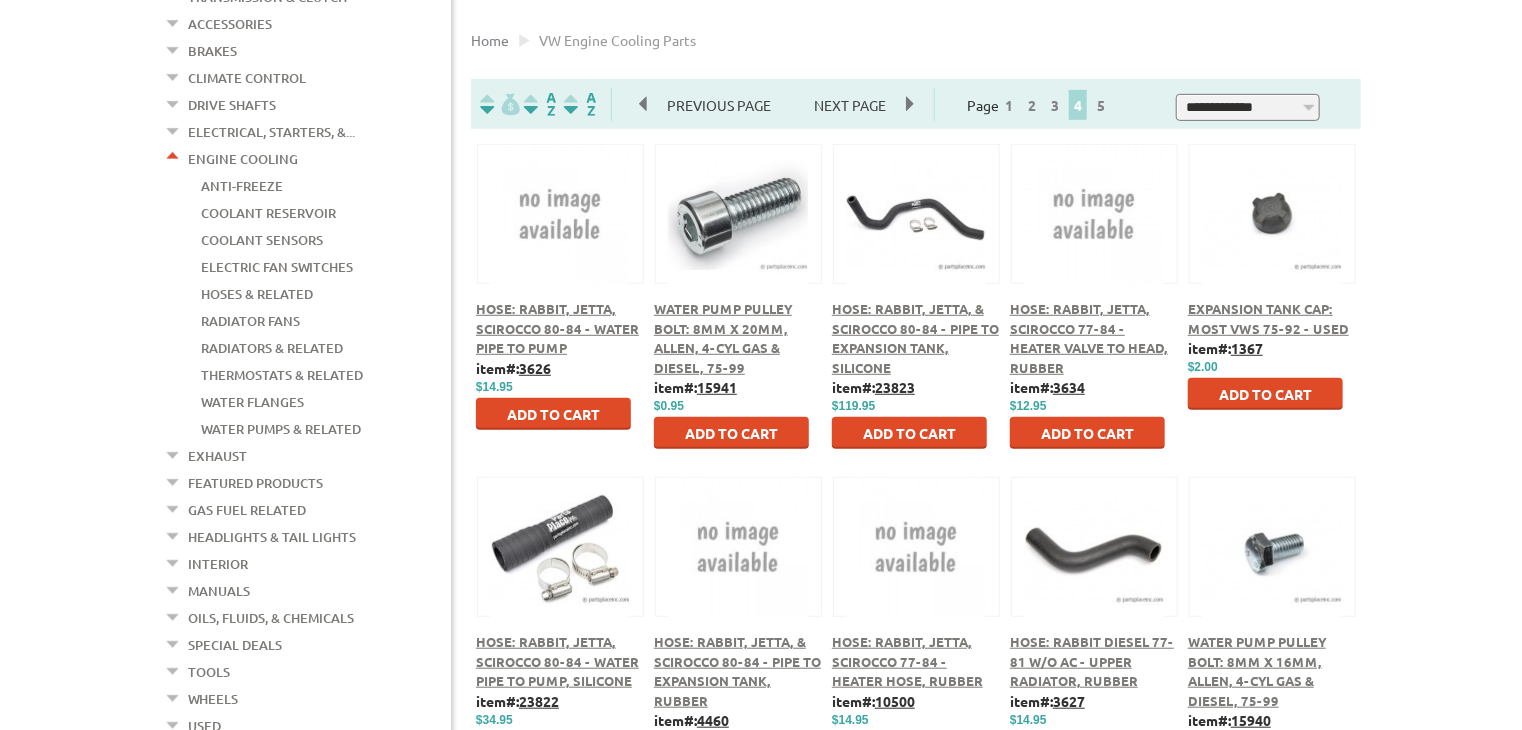 scroll, scrollTop: 435, scrollLeft: 0, axis: vertical 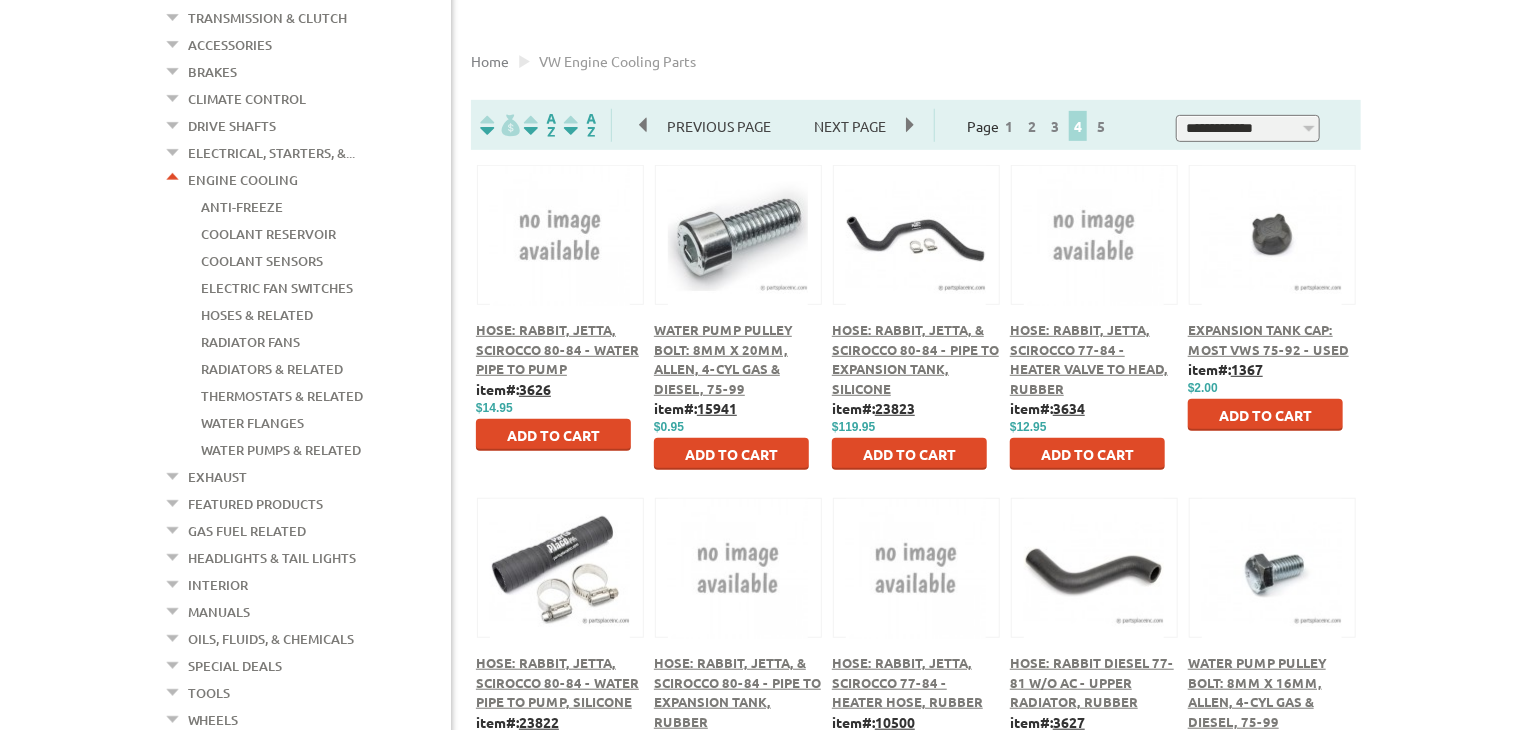 click on "Add to Cart" at bounding box center (553, 435) 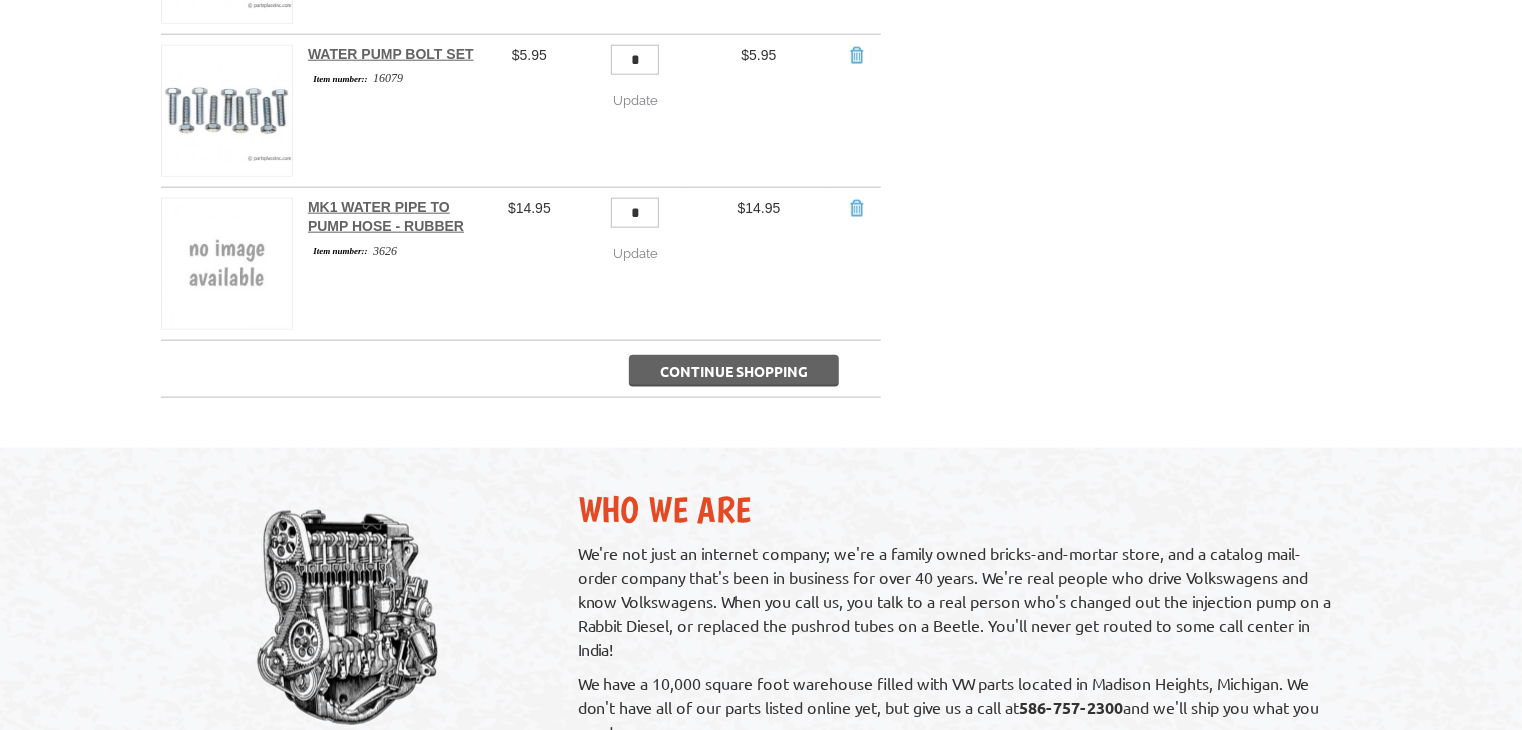 scroll, scrollTop: 1051, scrollLeft: 0, axis: vertical 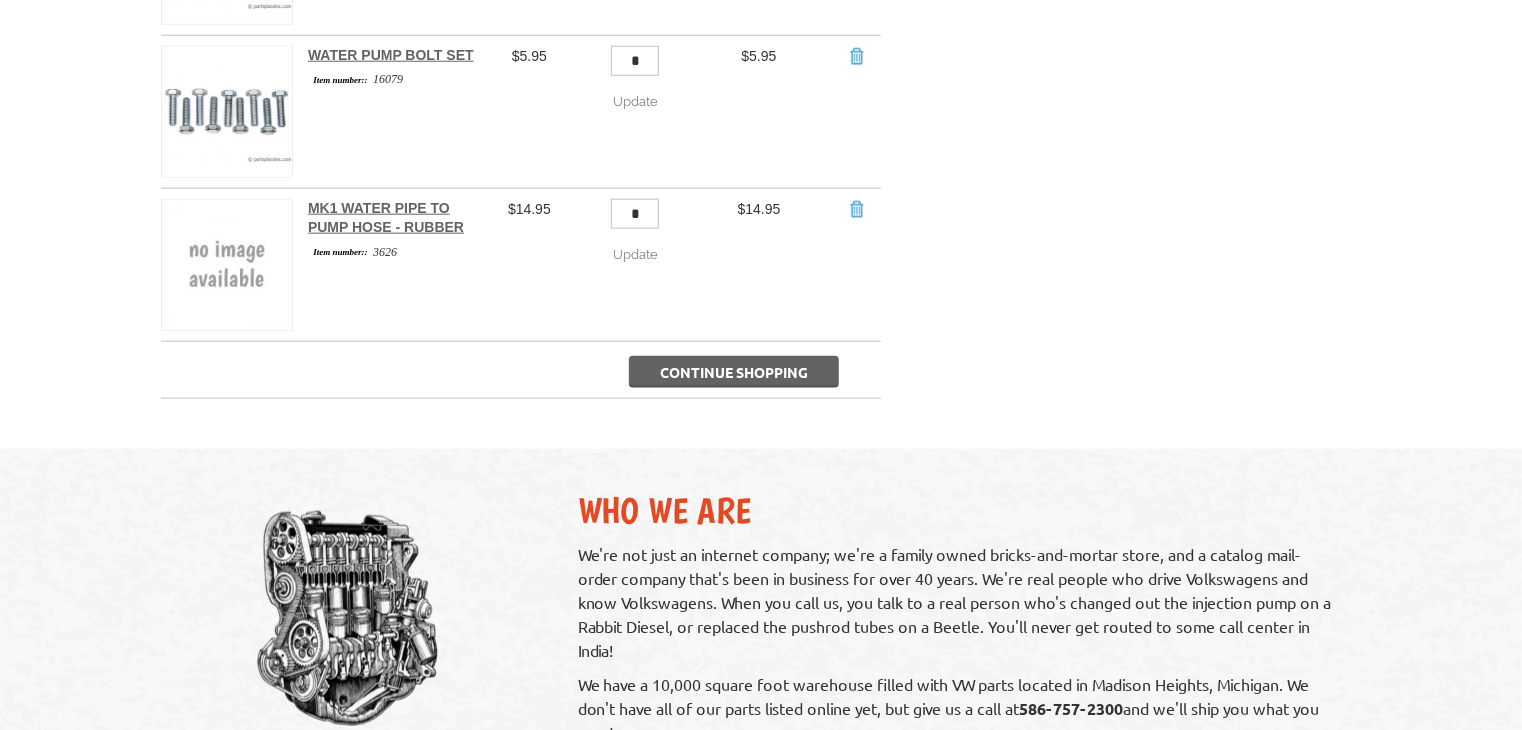 click on "Continue Shopping" at bounding box center [734, 372] 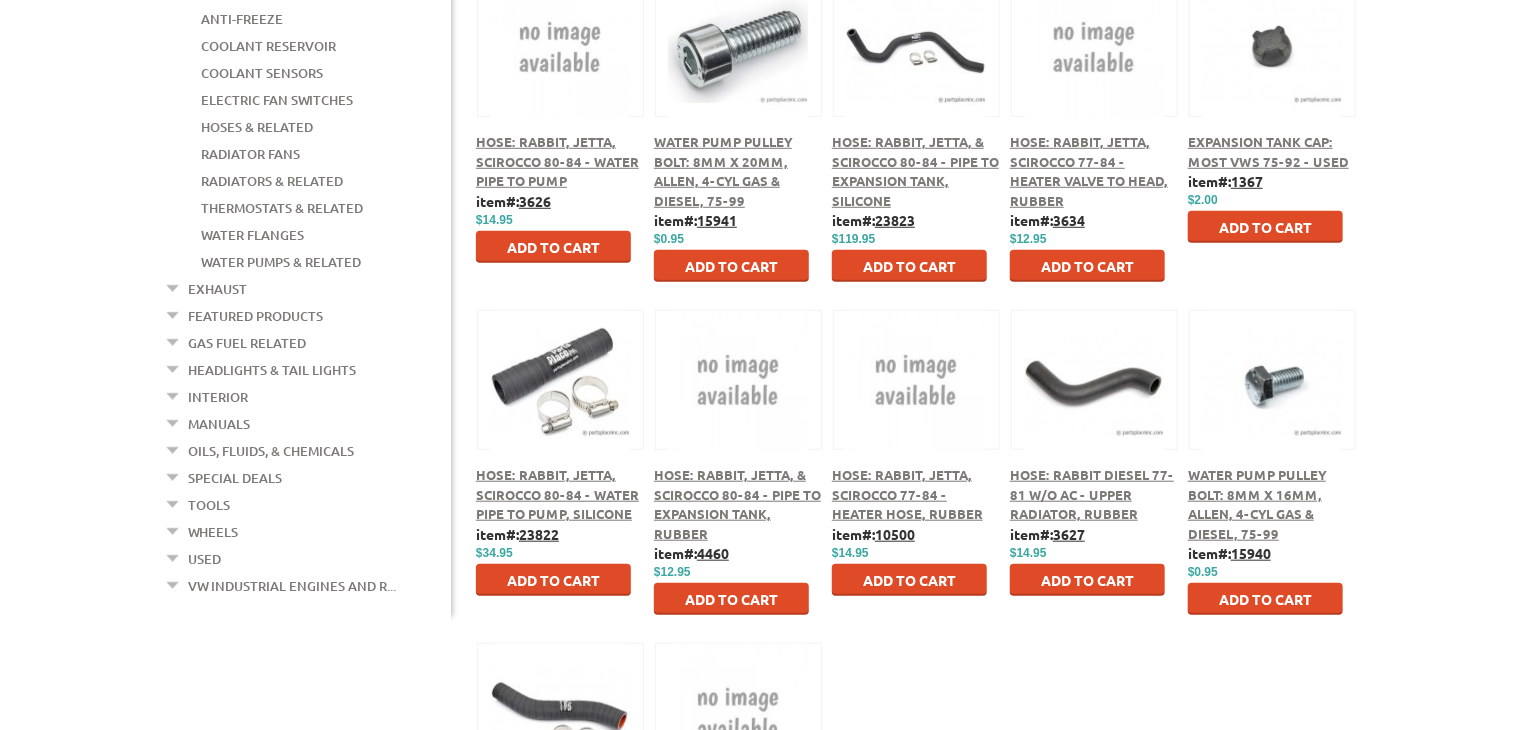scroll, scrollTop: 824, scrollLeft: 0, axis: vertical 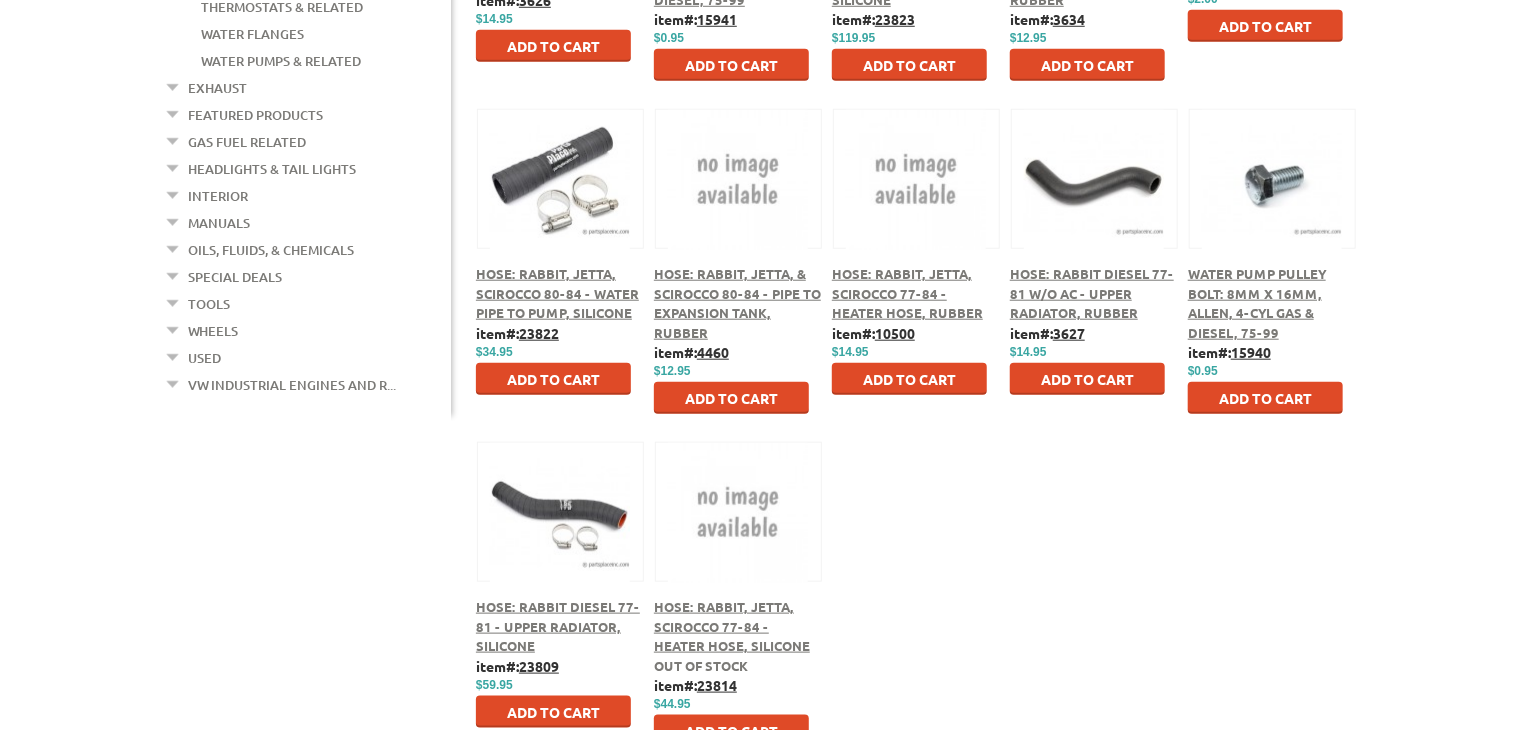 click on "Add to Cart" at bounding box center [731, 398] 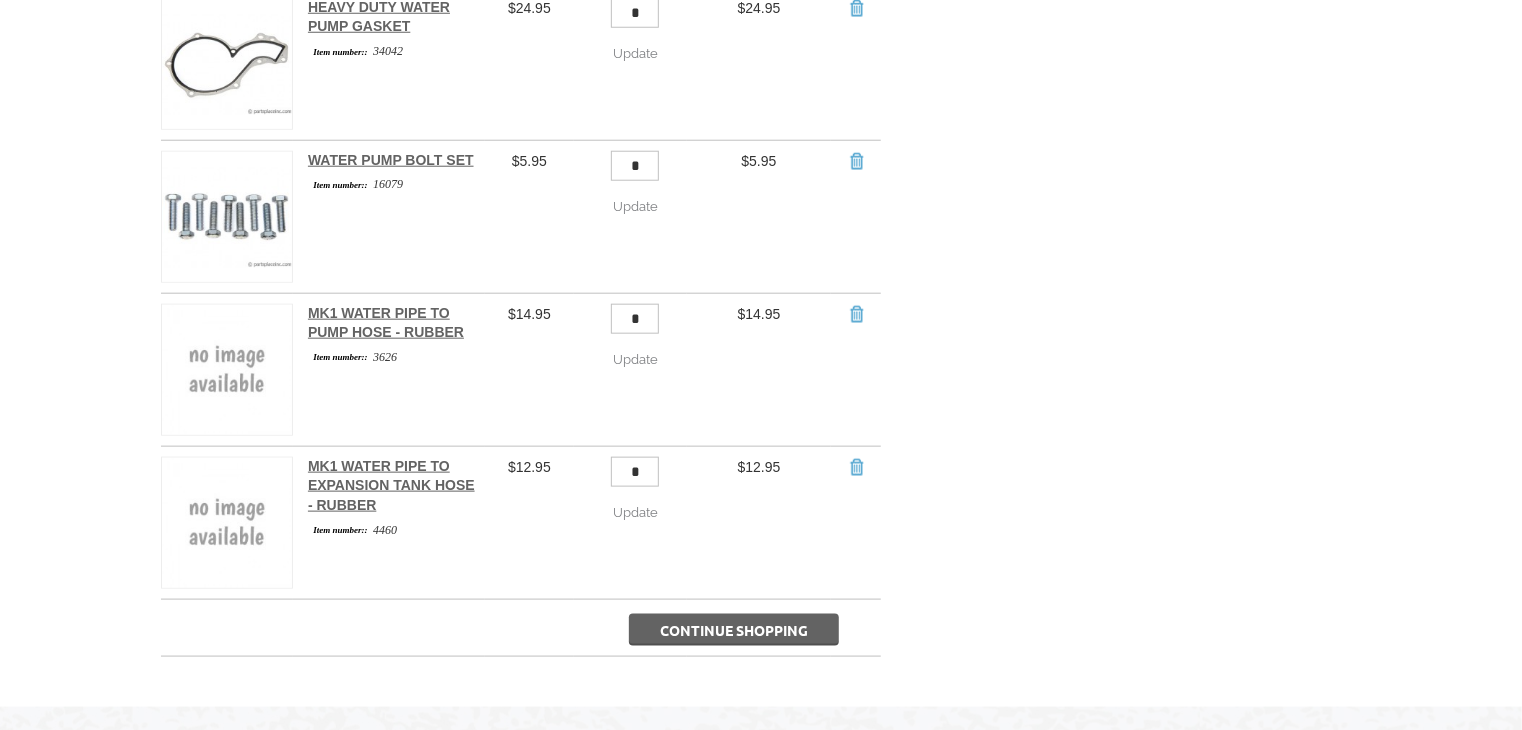 scroll, scrollTop: 968, scrollLeft: 0, axis: vertical 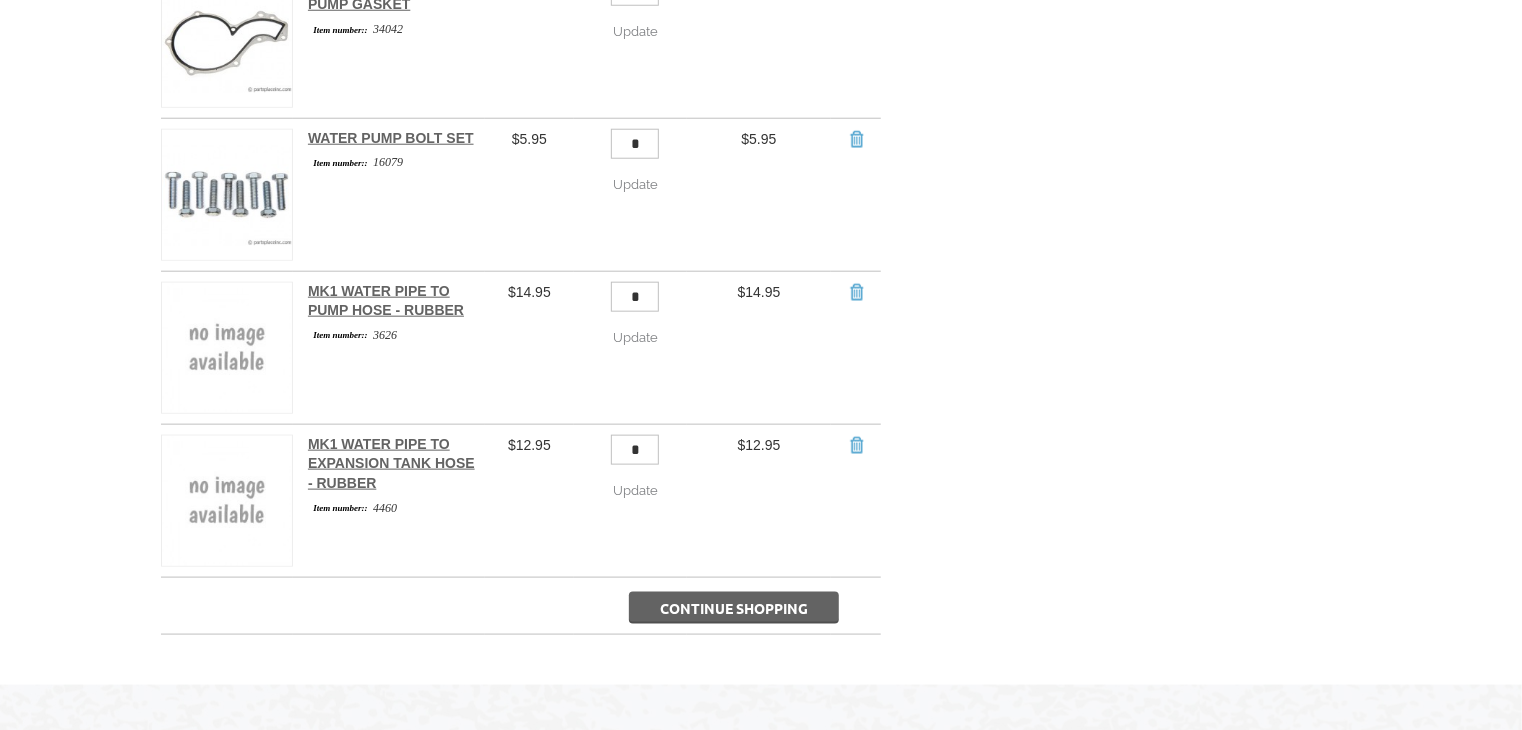click on "Continue Shopping" at bounding box center [734, 608] 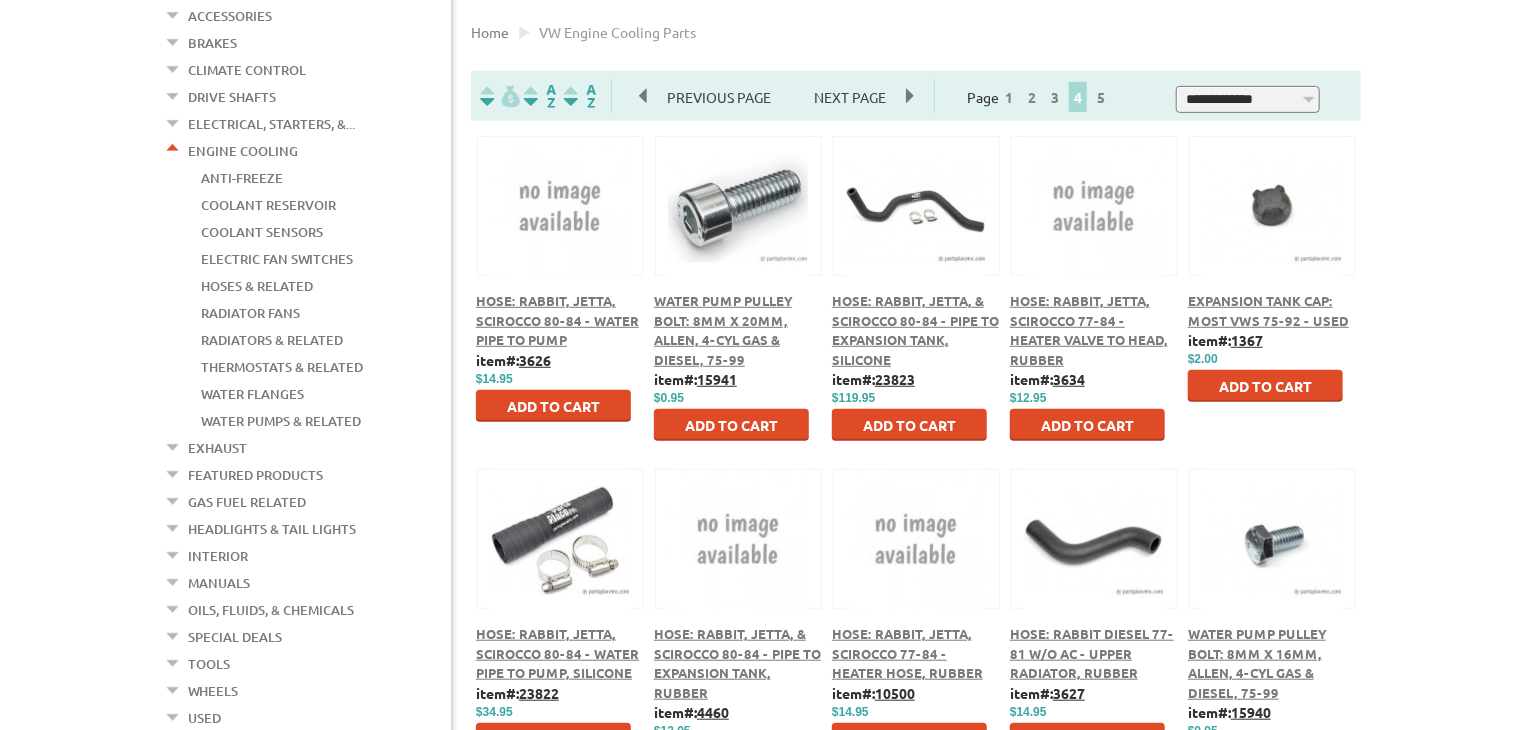 scroll, scrollTop: 466, scrollLeft: 0, axis: vertical 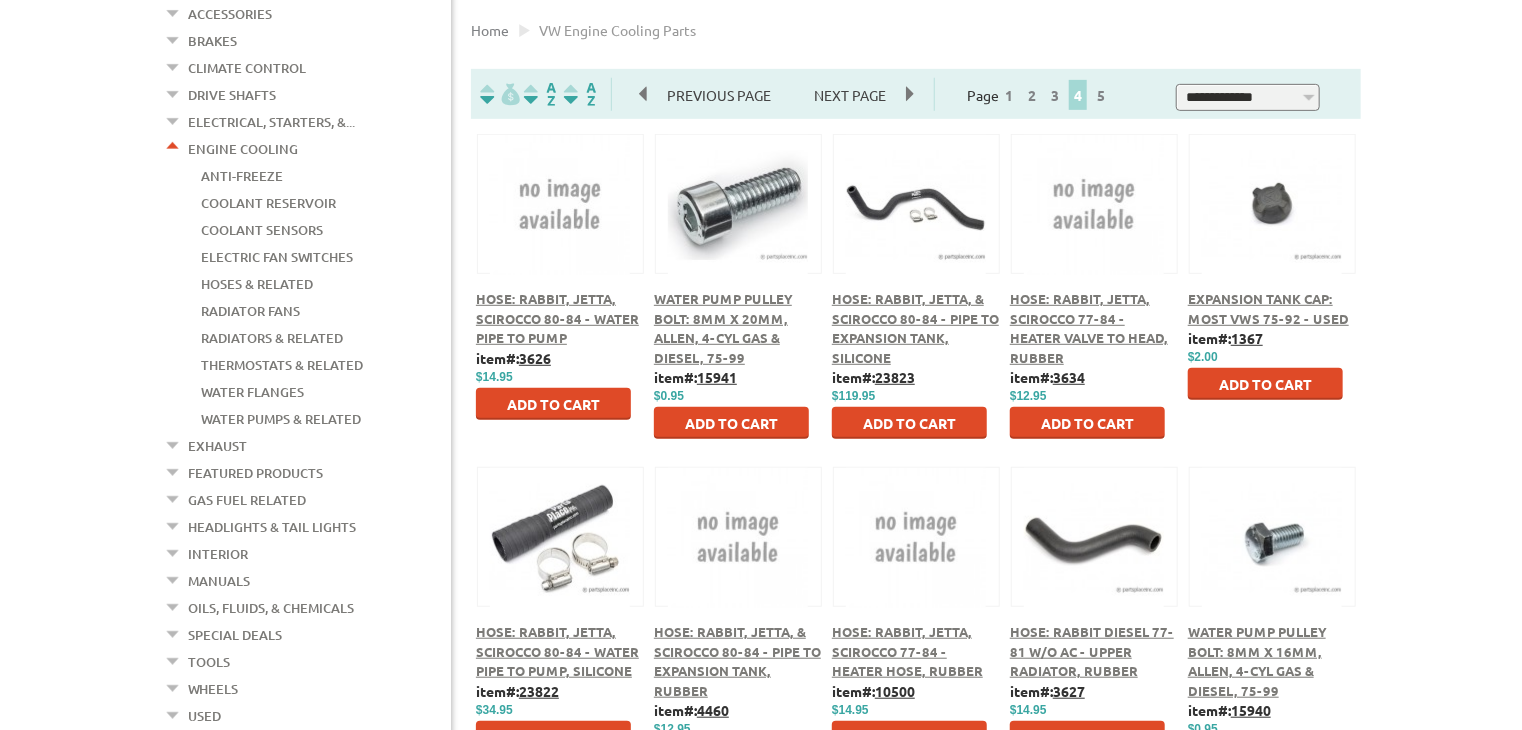 click on "Add to Cart" at bounding box center [1087, 423] 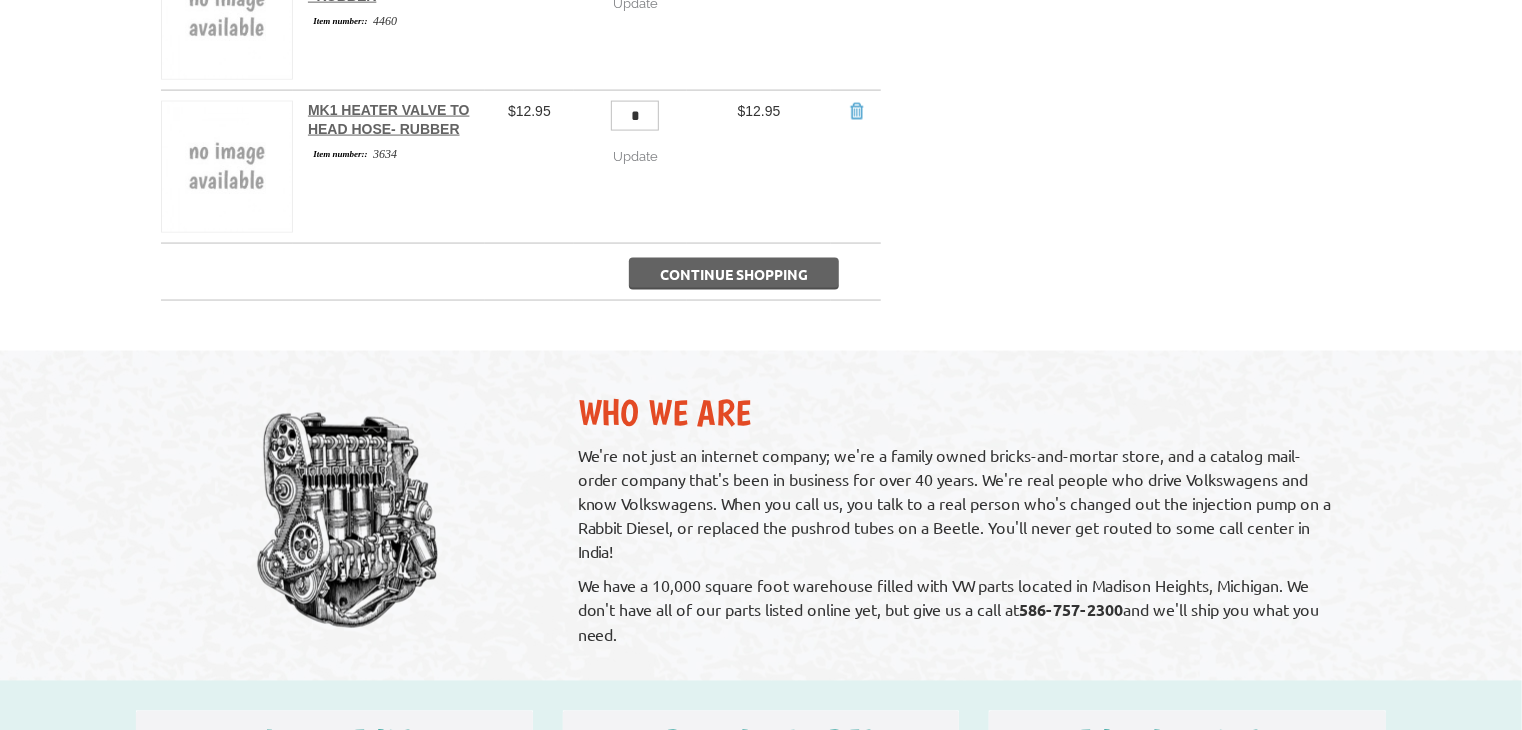 scroll, scrollTop: 1456, scrollLeft: 0, axis: vertical 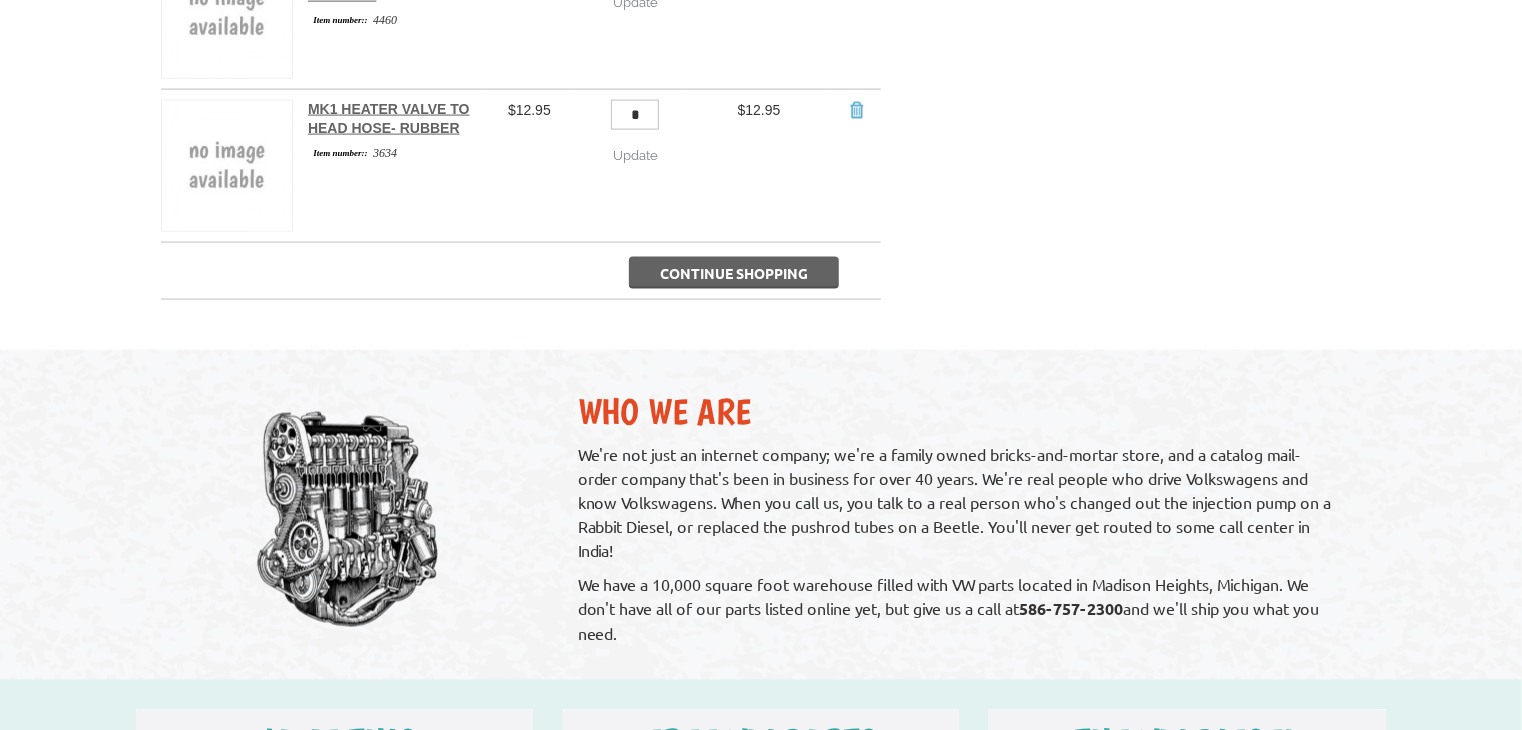 click on "Continue Shopping" at bounding box center (734, 273) 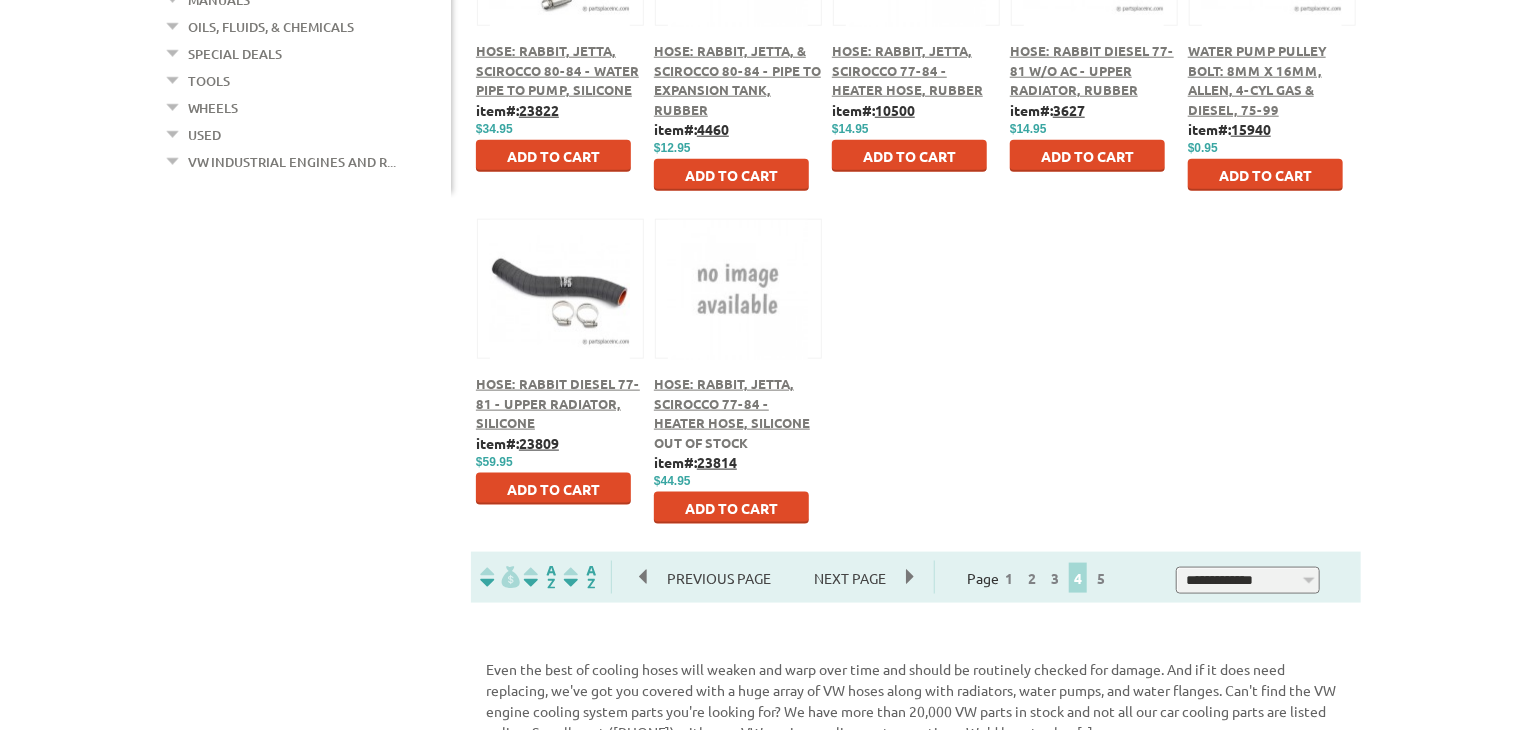 scroll, scrollTop: 1088, scrollLeft: 0, axis: vertical 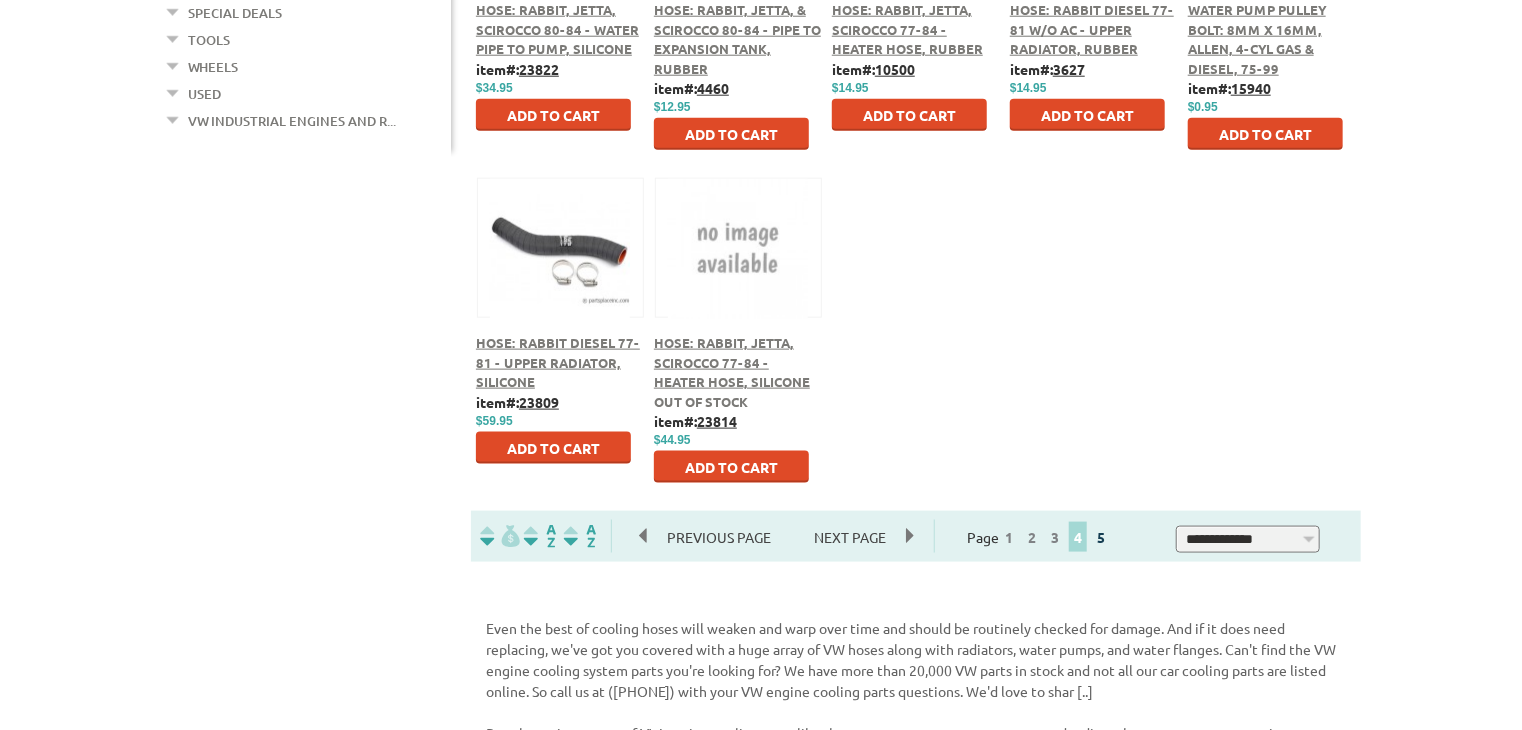 click on "5" at bounding box center [1101, 537] 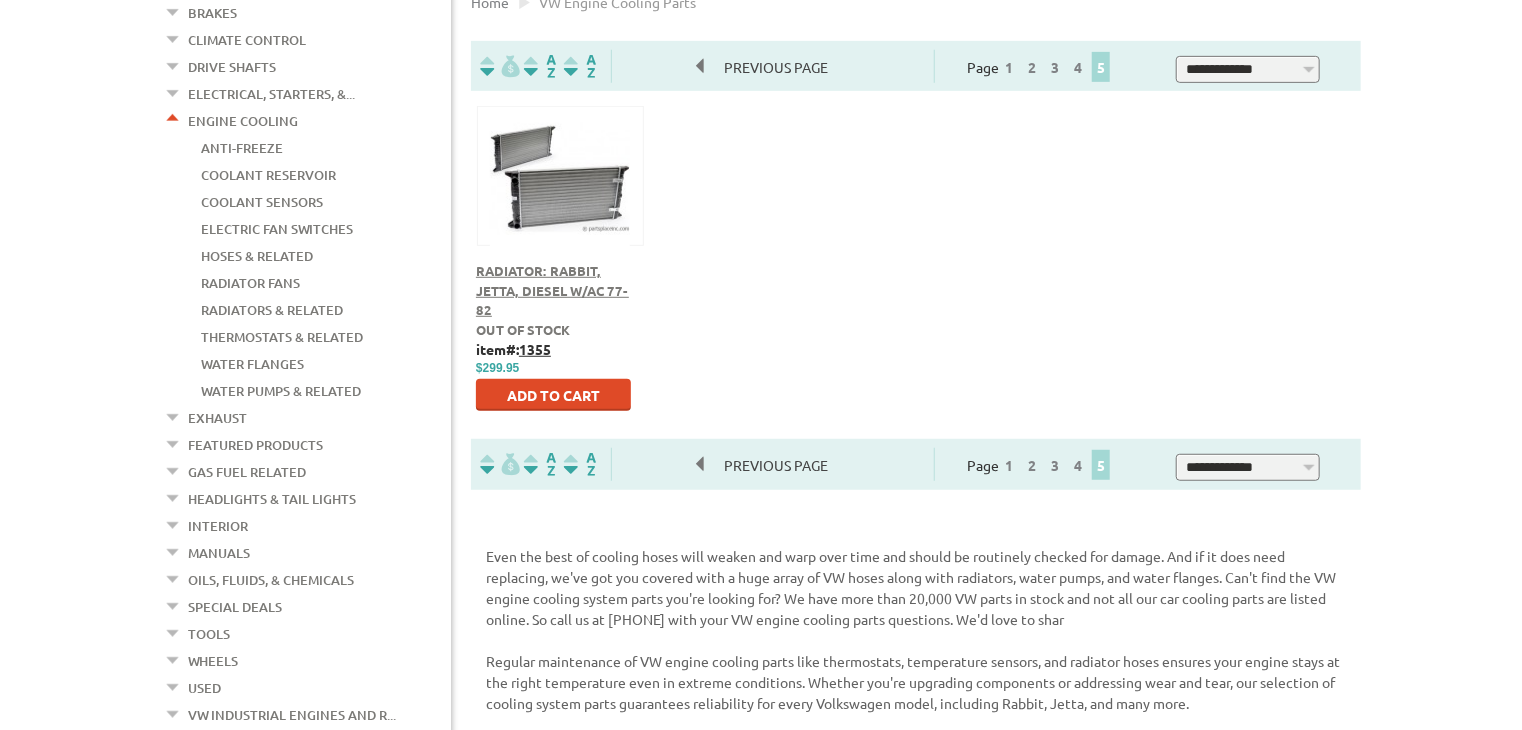 scroll, scrollTop: 515, scrollLeft: 0, axis: vertical 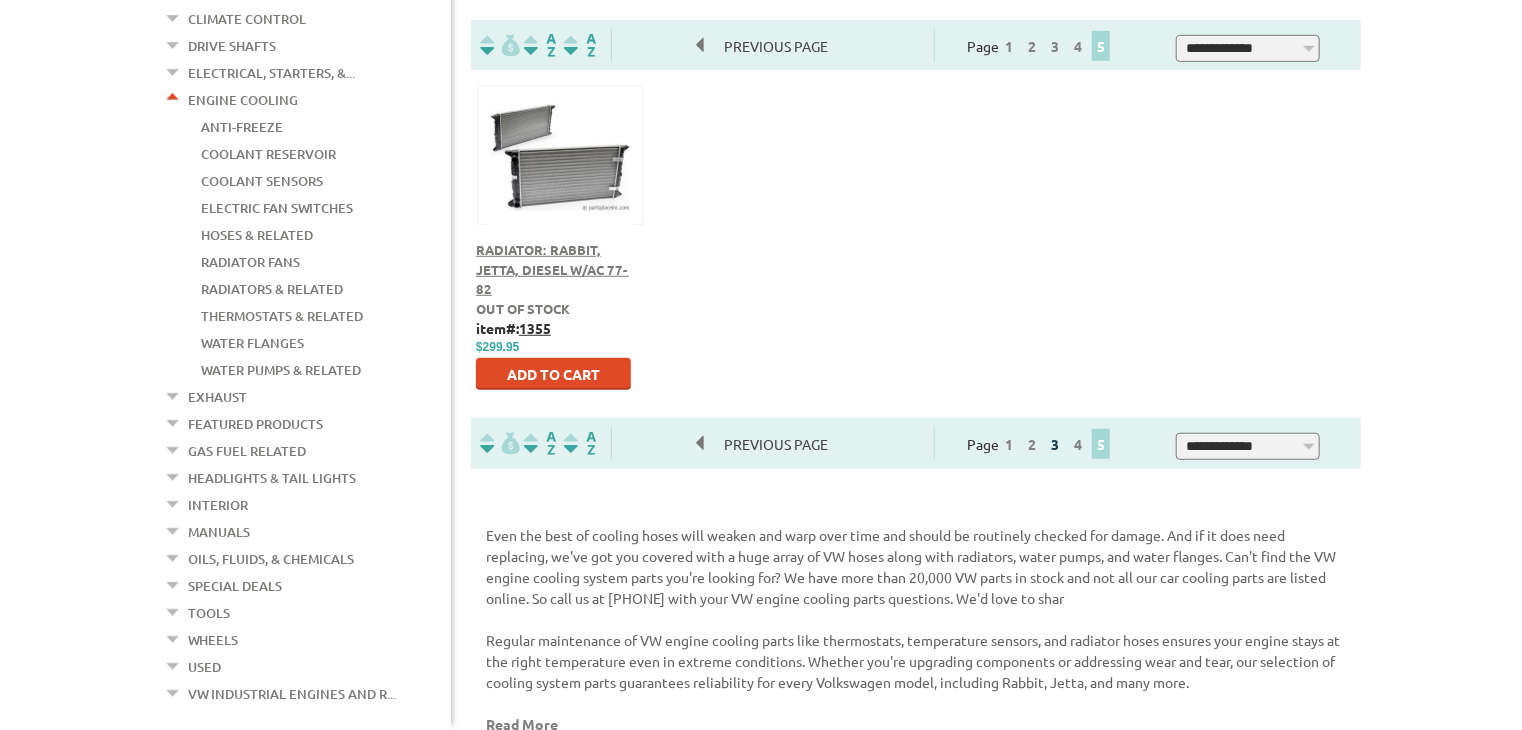click on "3" at bounding box center (1055, 444) 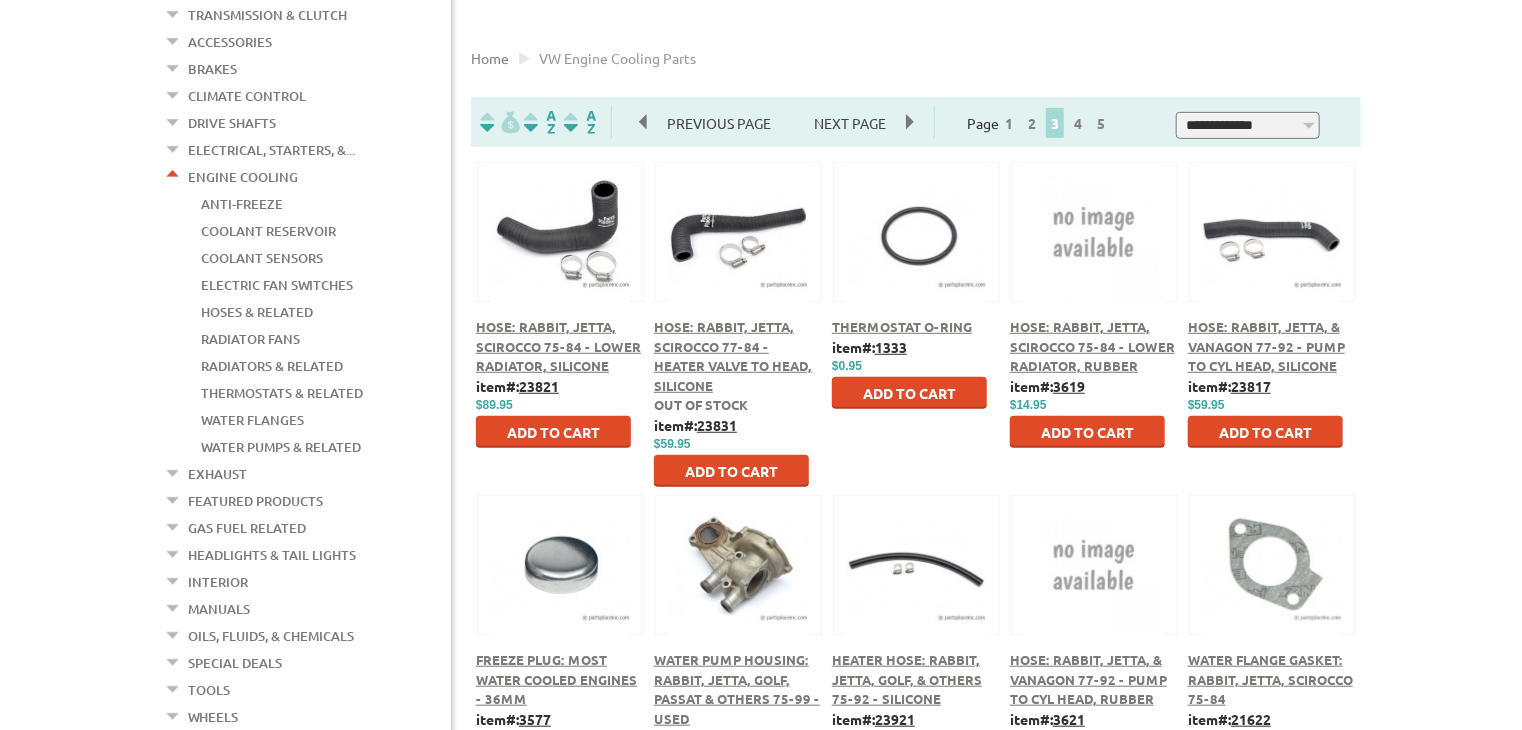 scroll, scrollTop: 439, scrollLeft: 0, axis: vertical 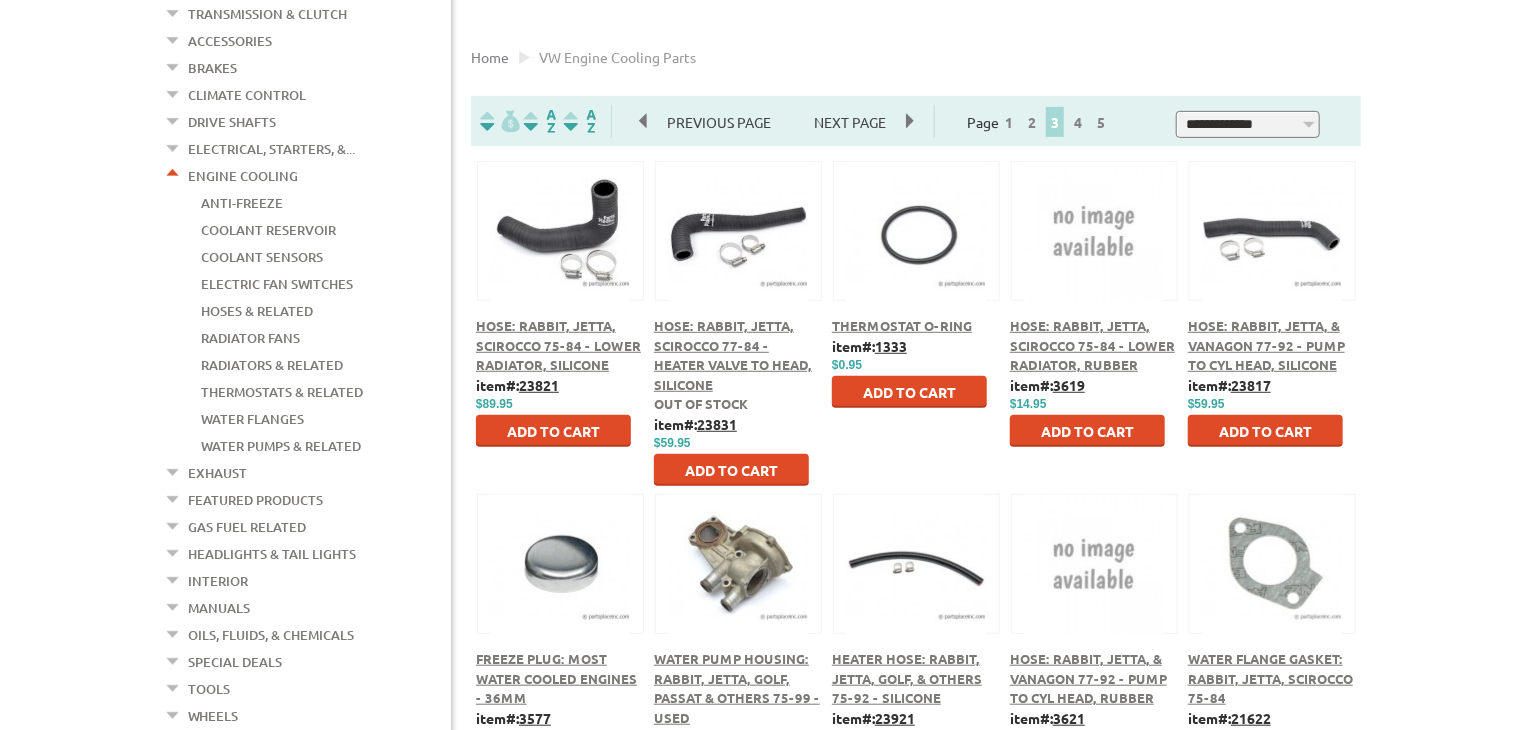 click on "Add to Cart" at bounding box center [1087, 431] 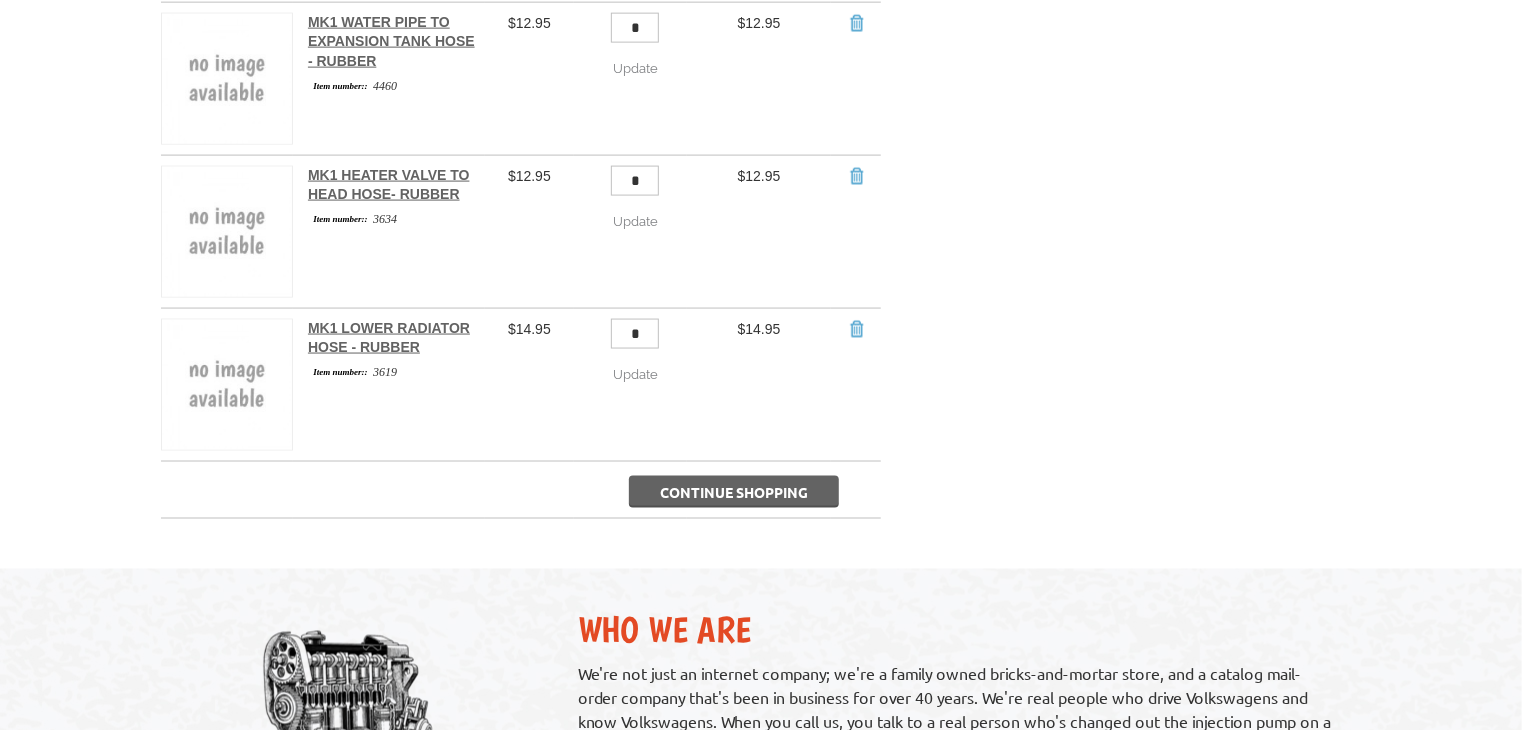 scroll, scrollTop: 1388, scrollLeft: 0, axis: vertical 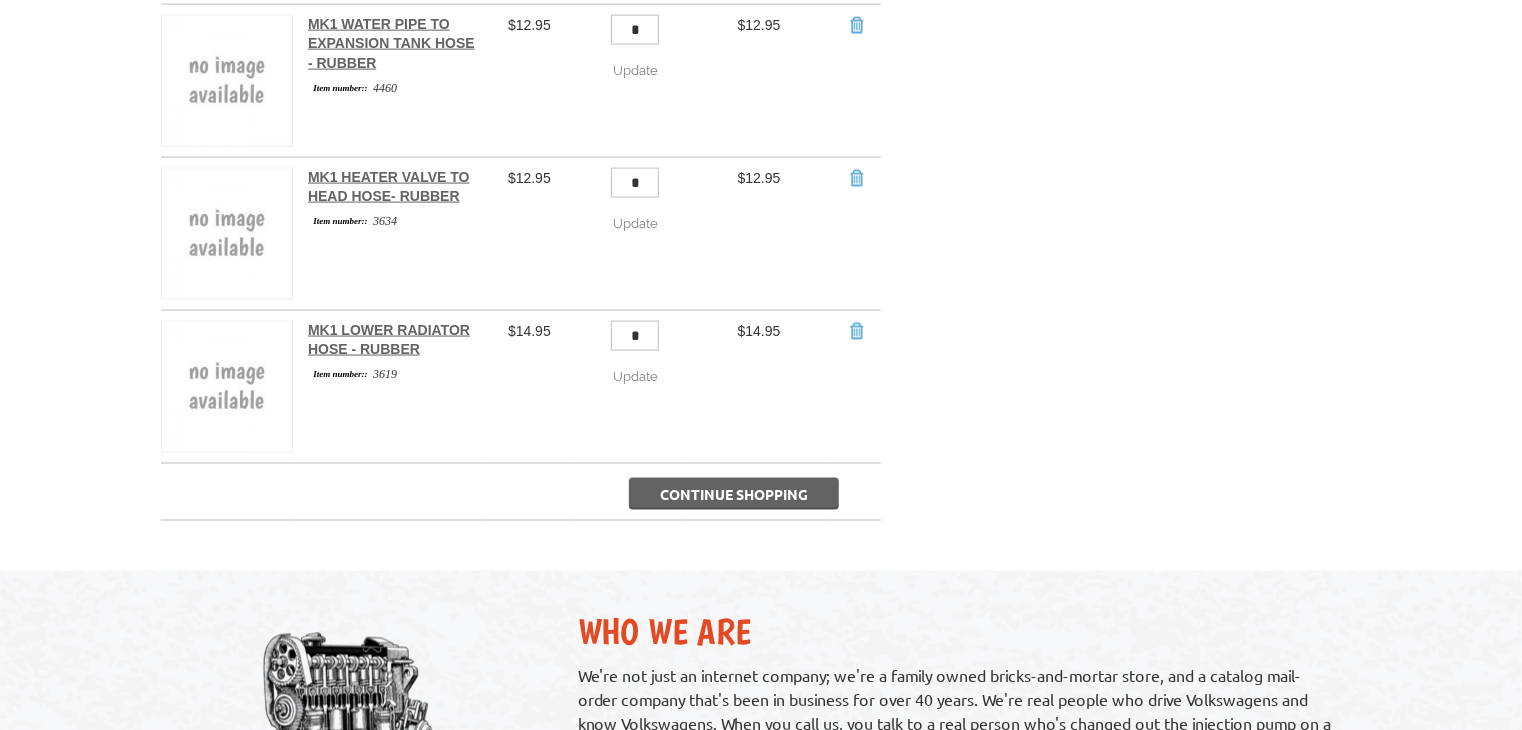 click on "Continue Shopping" at bounding box center [734, 494] 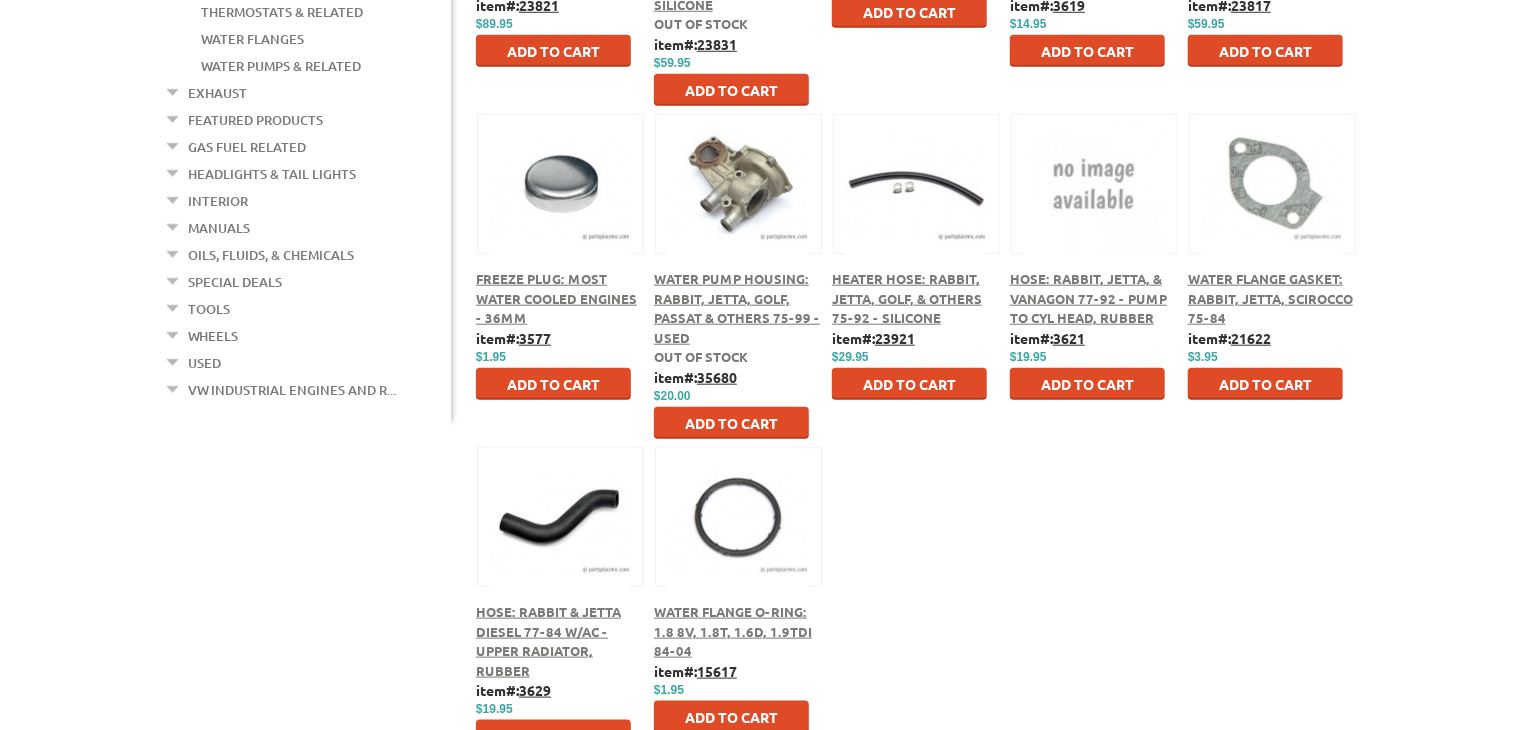 scroll, scrollTop: 800, scrollLeft: 0, axis: vertical 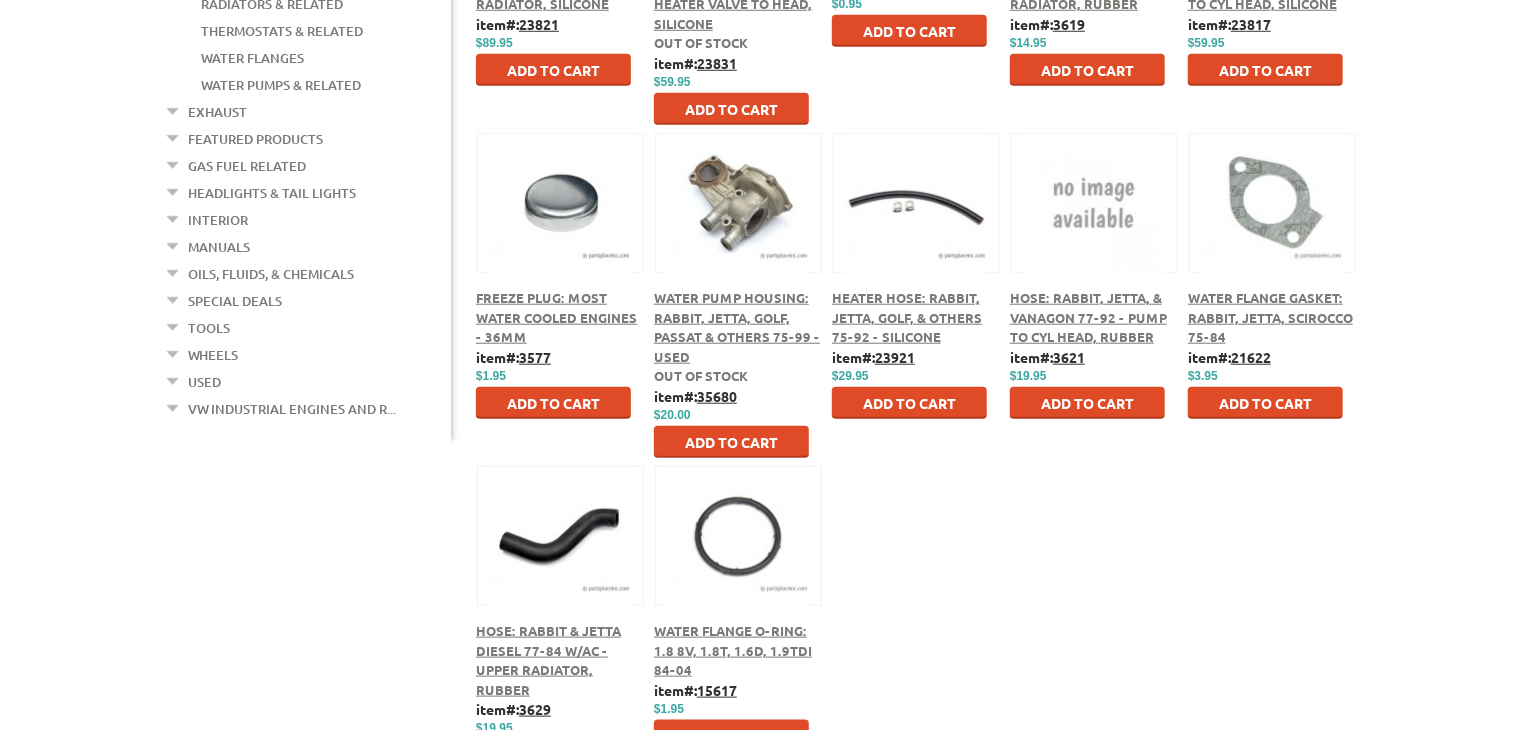 click on "Water Flange Gasket: Rabbit, Jetta, Scirocco 75-84" at bounding box center [1270, 317] 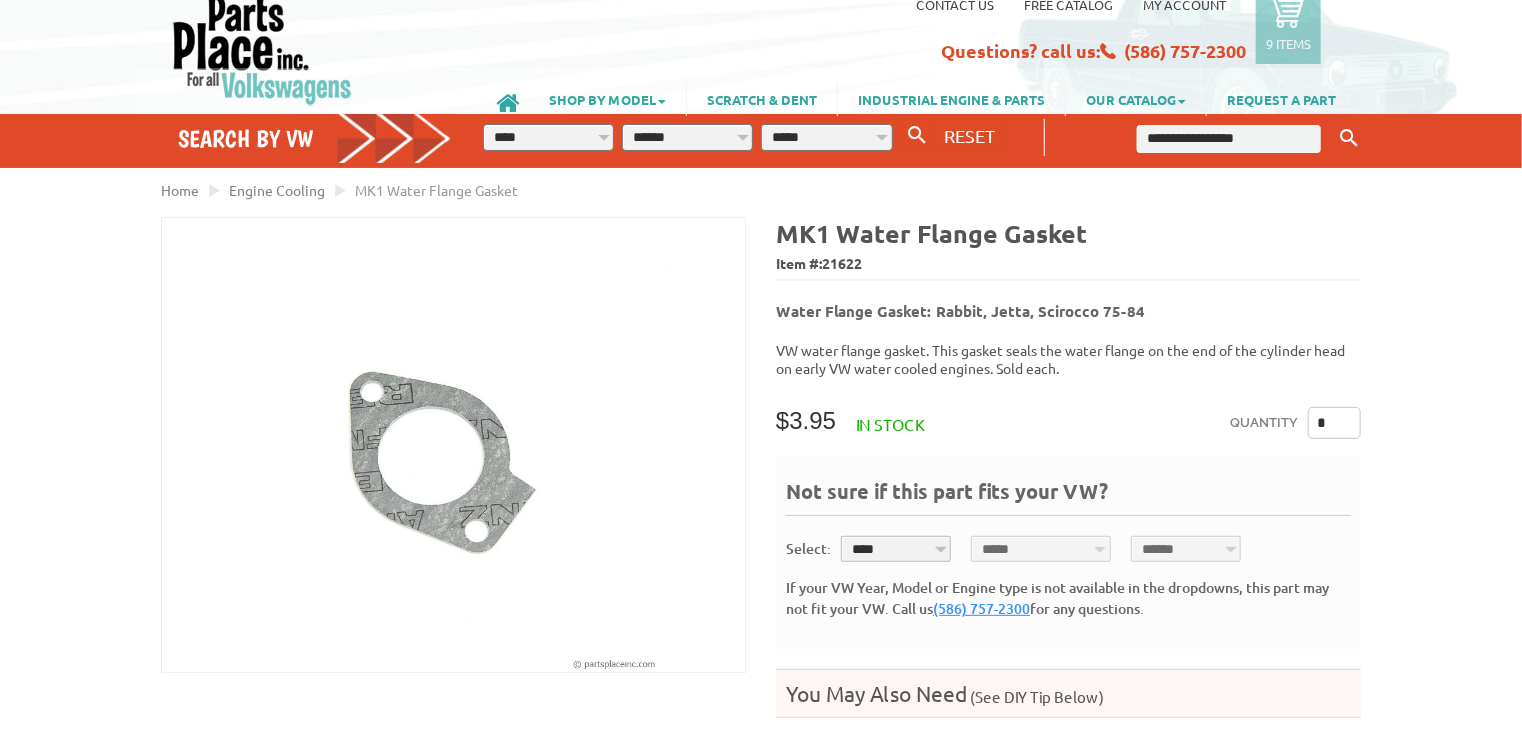 scroll, scrollTop: 0, scrollLeft: 0, axis: both 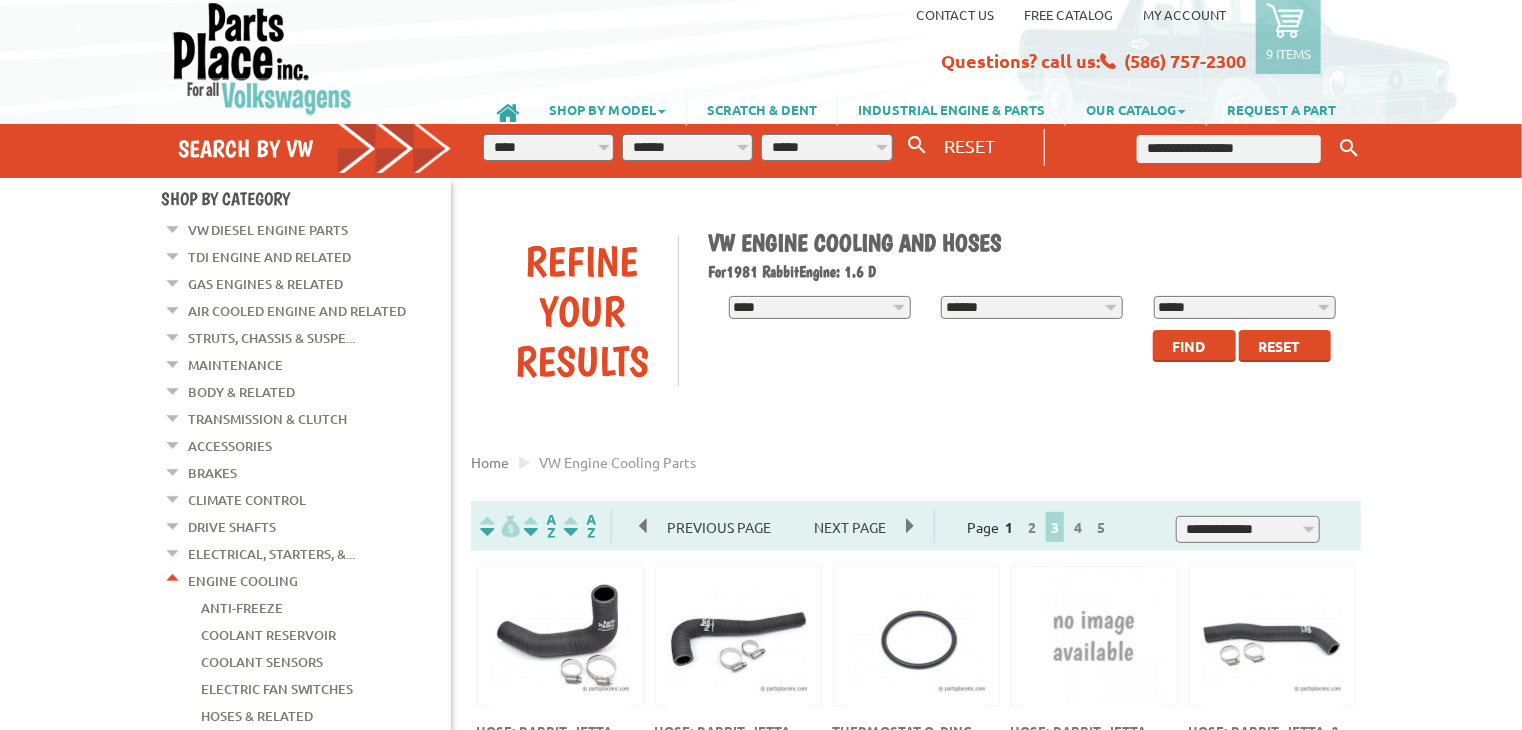 click on "1" at bounding box center [1009, 527] 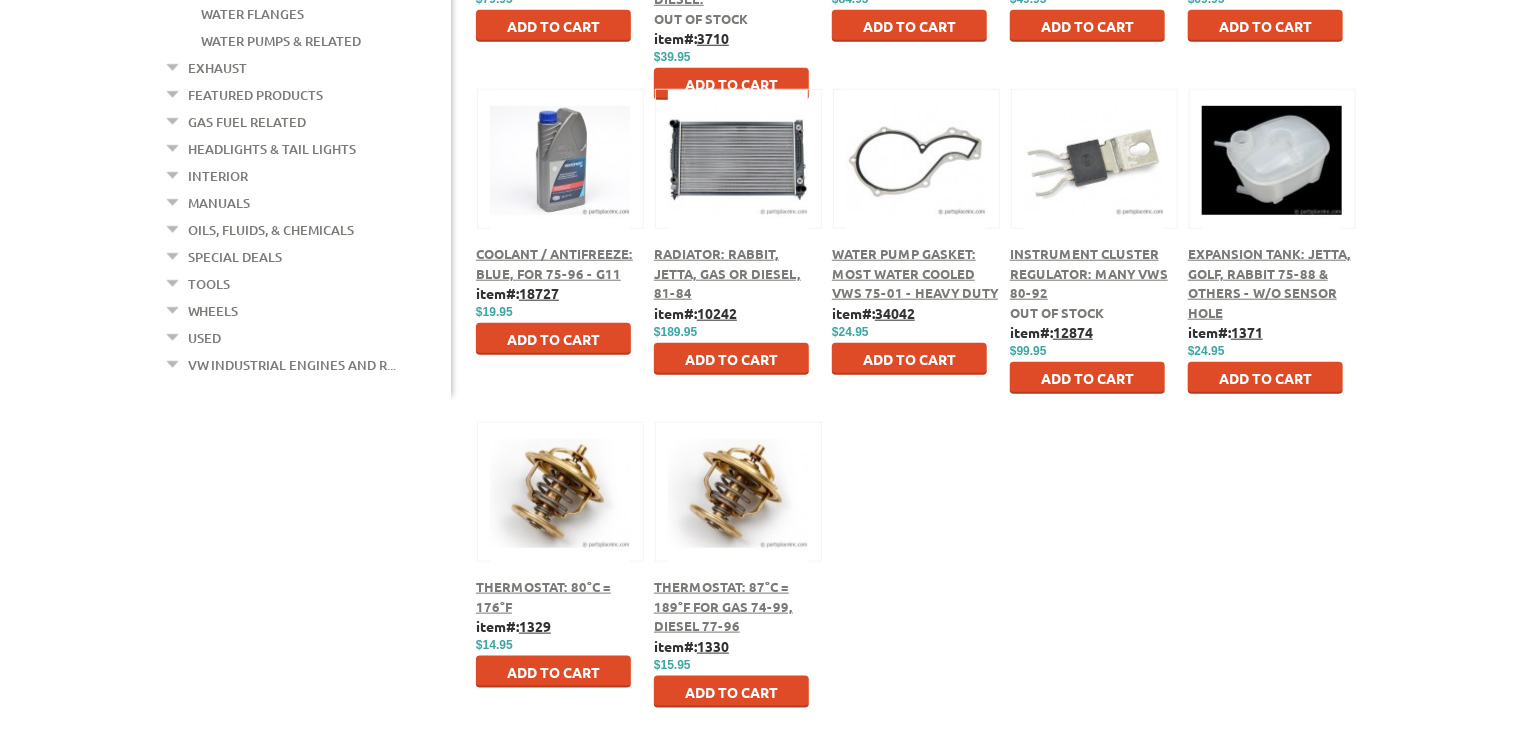 scroll, scrollTop: 844, scrollLeft: 0, axis: vertical 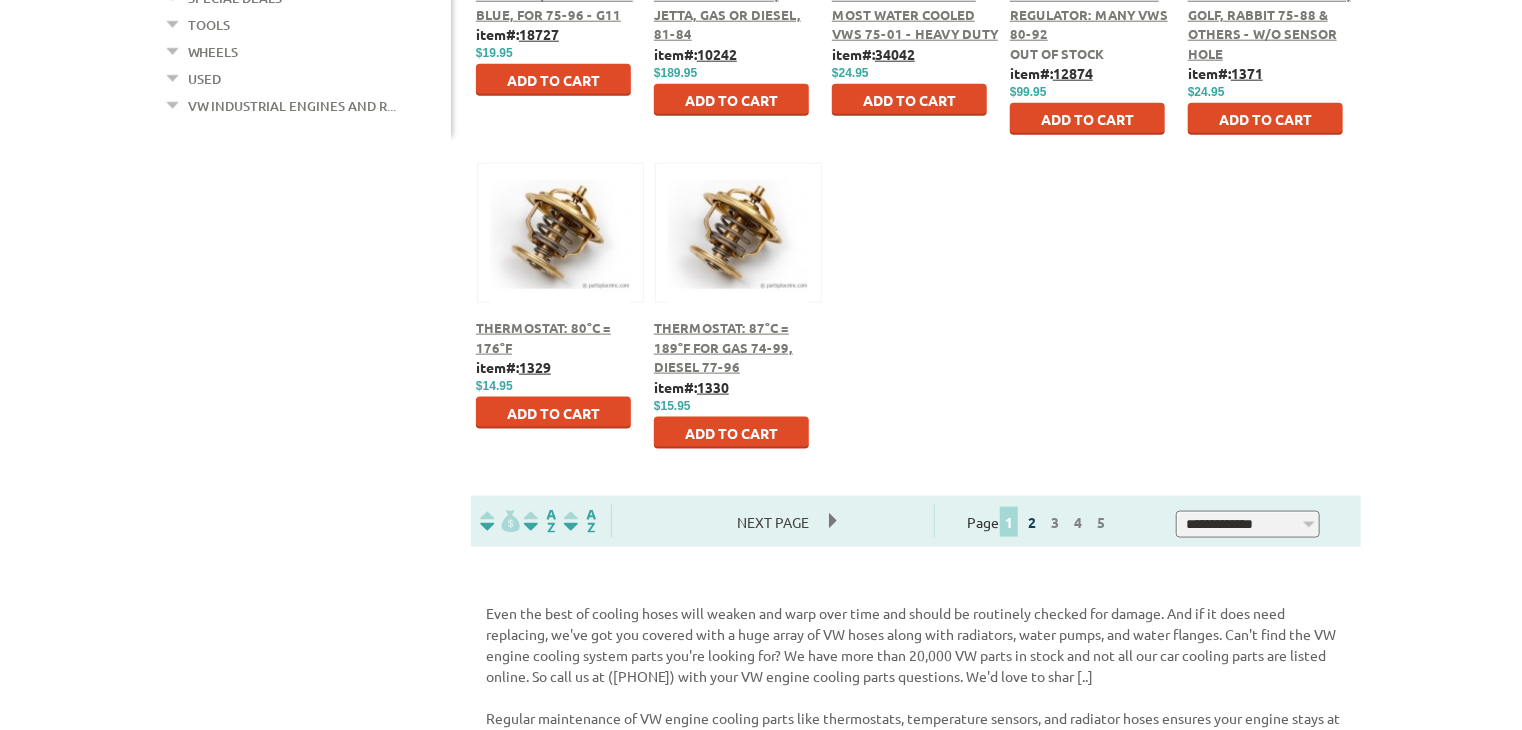 click on "2" at bounding box center (1032, 522) 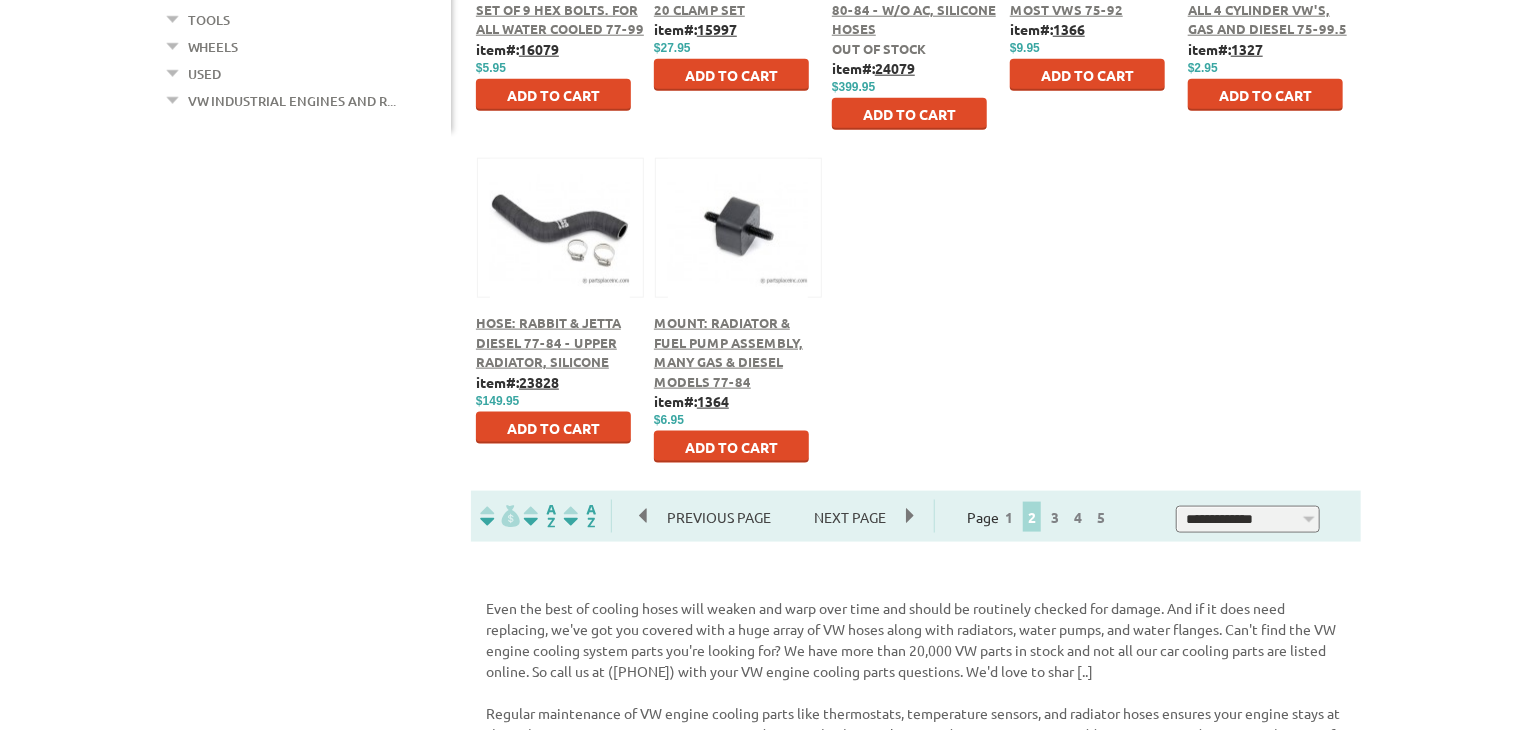 scroll, scrollTop: 1110, scrollLeft: 0, axis: vertical 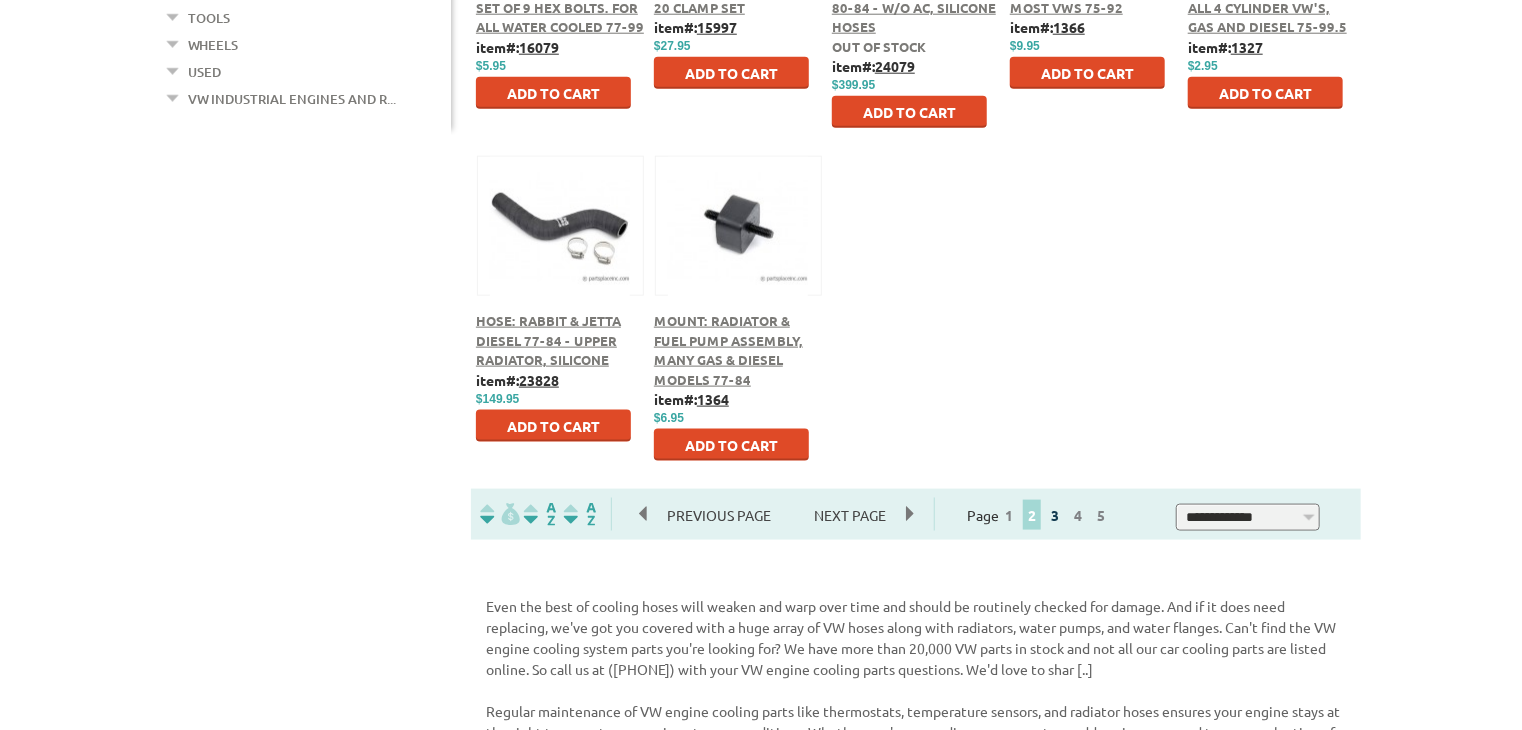 click on "3" at bounding box center [1055, 515] 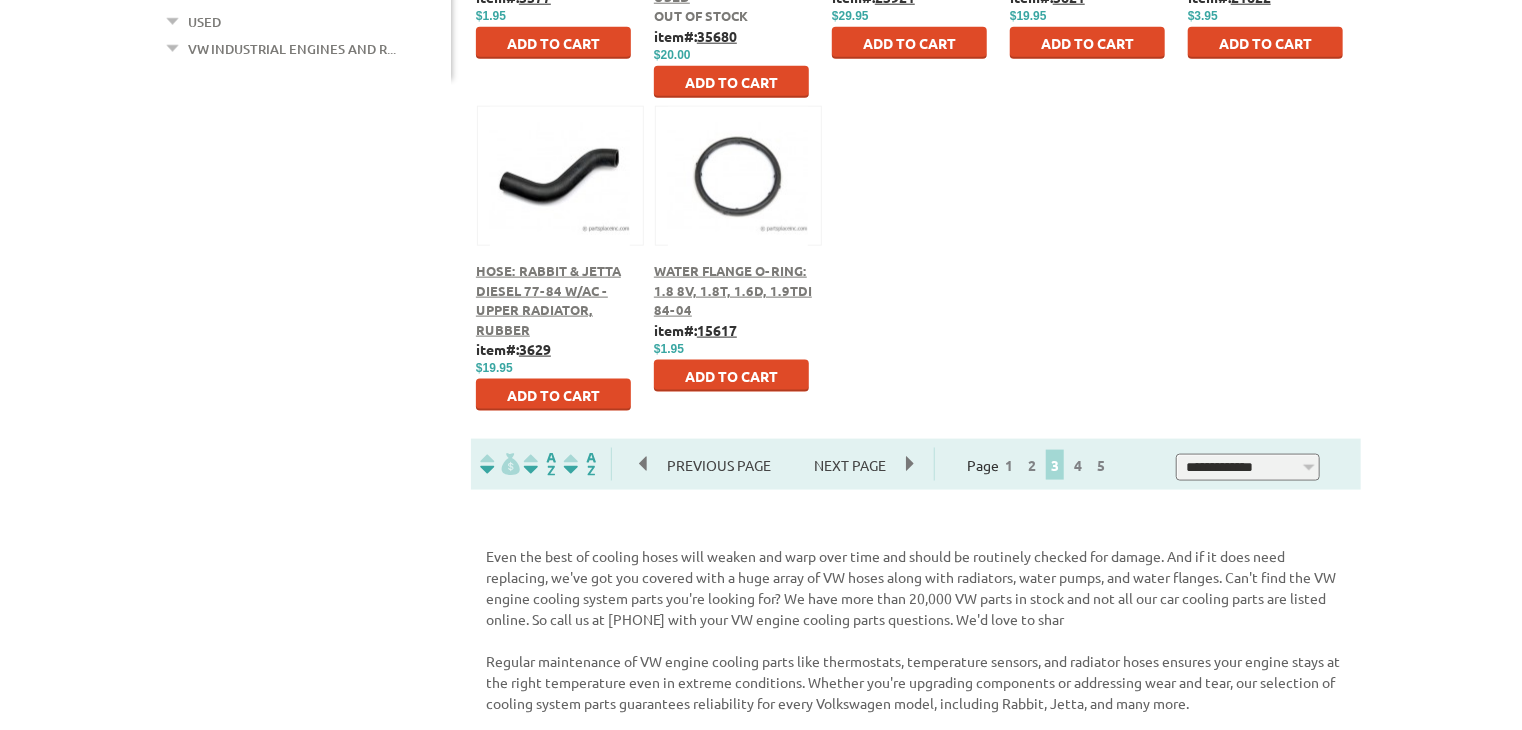 scroll, scrollTop: 1176, scrollLeft: 0, axis: vertical 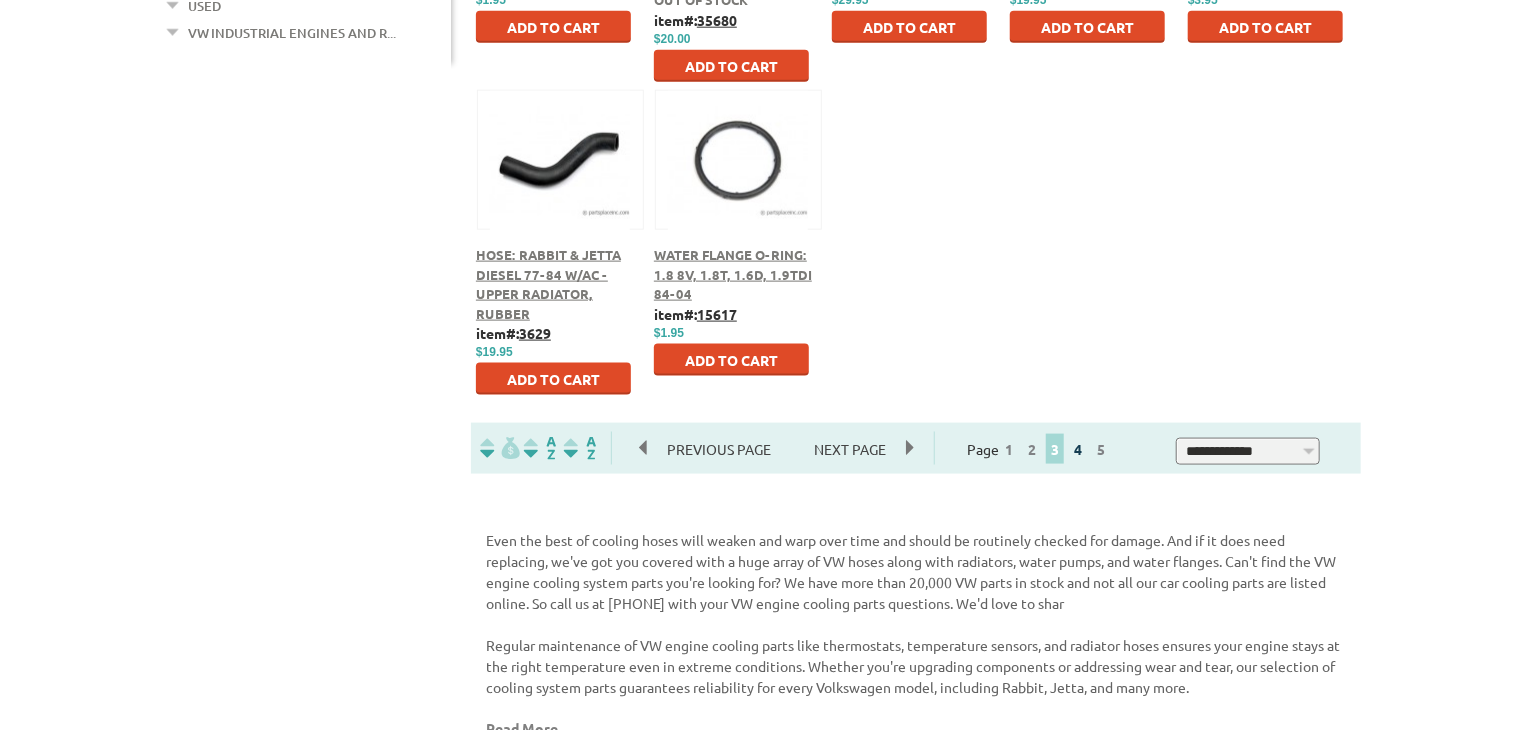 click on "4" at bounding box center (1078, 449) 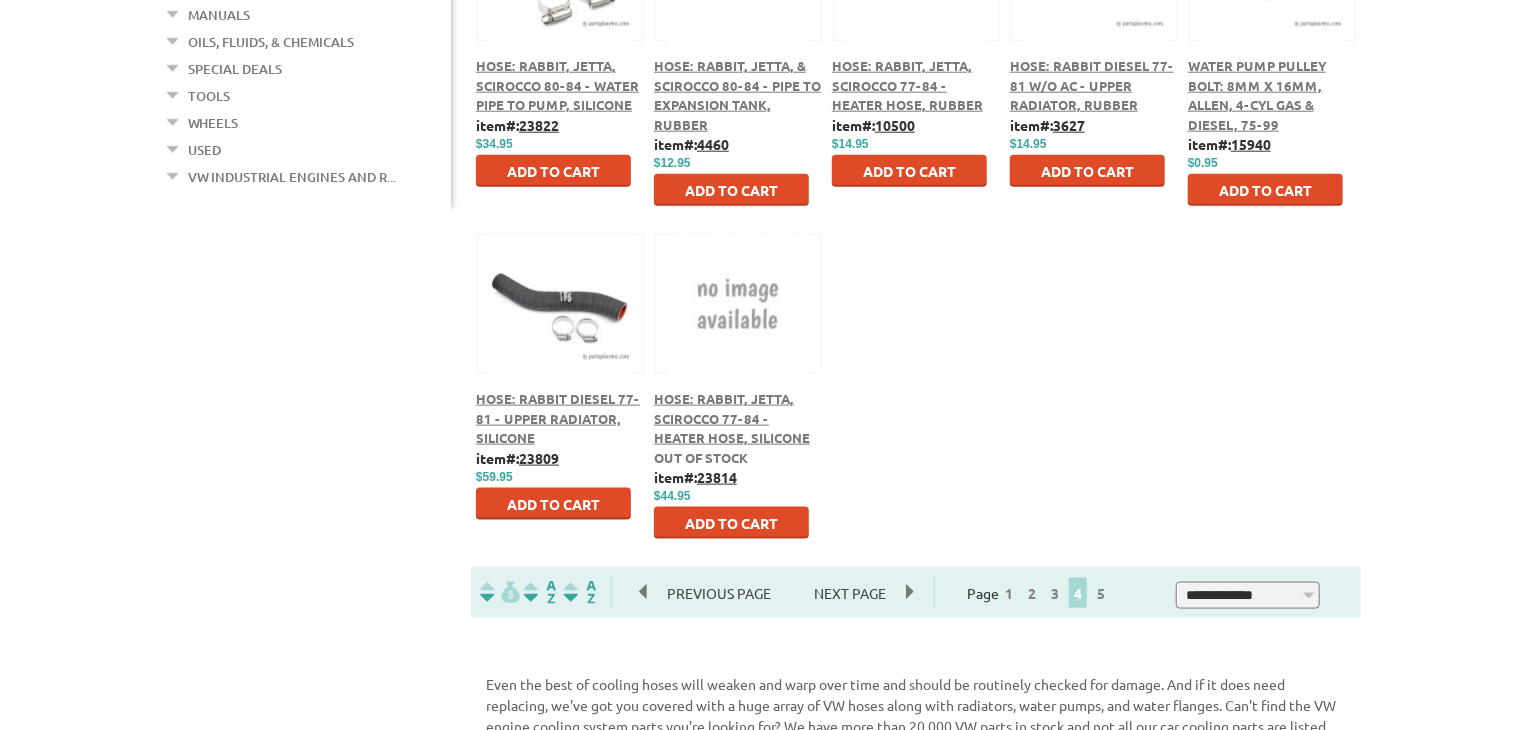 scroll, scrollTop: 1083, scrollLeft: 0, axis: vertical 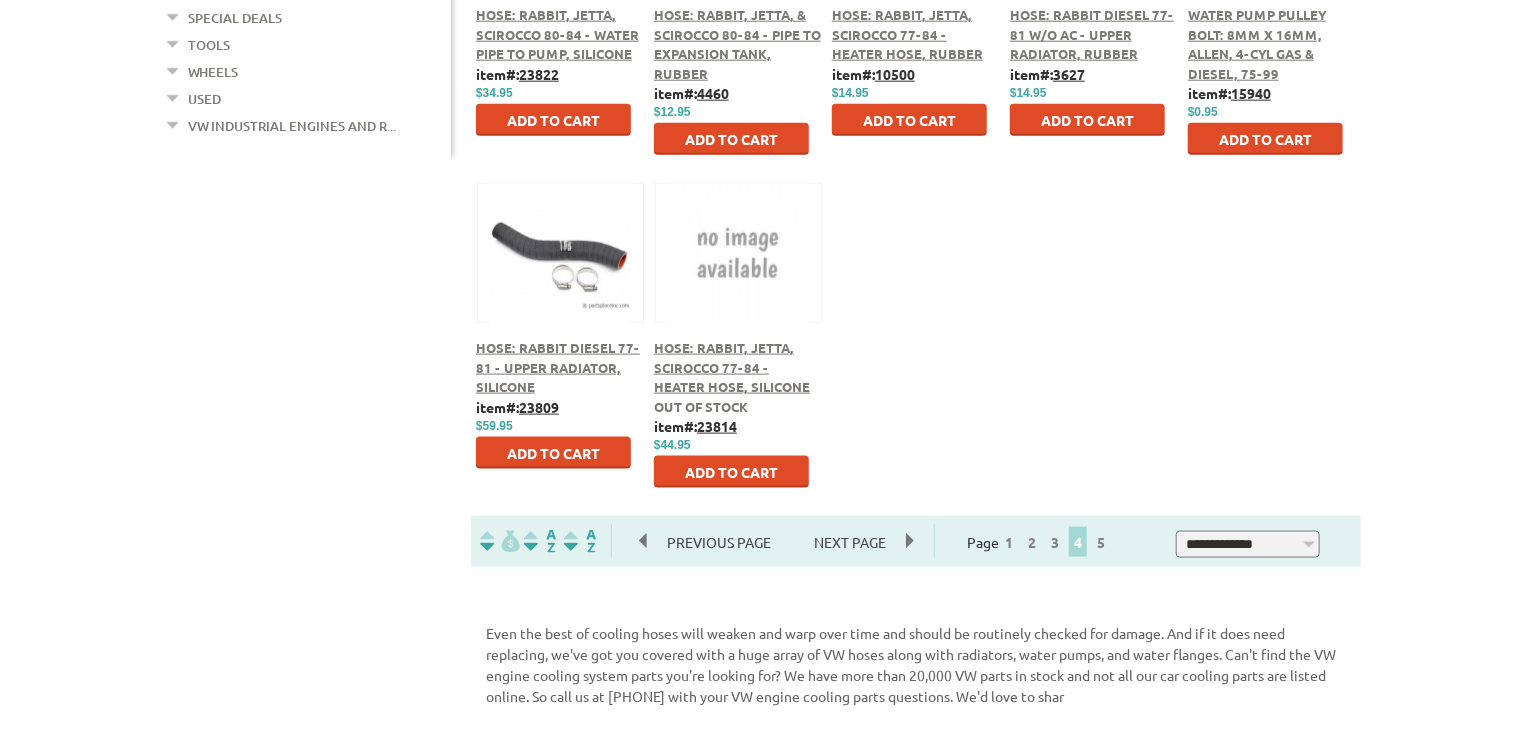 click on "5" at bounding box center (1101, 542) 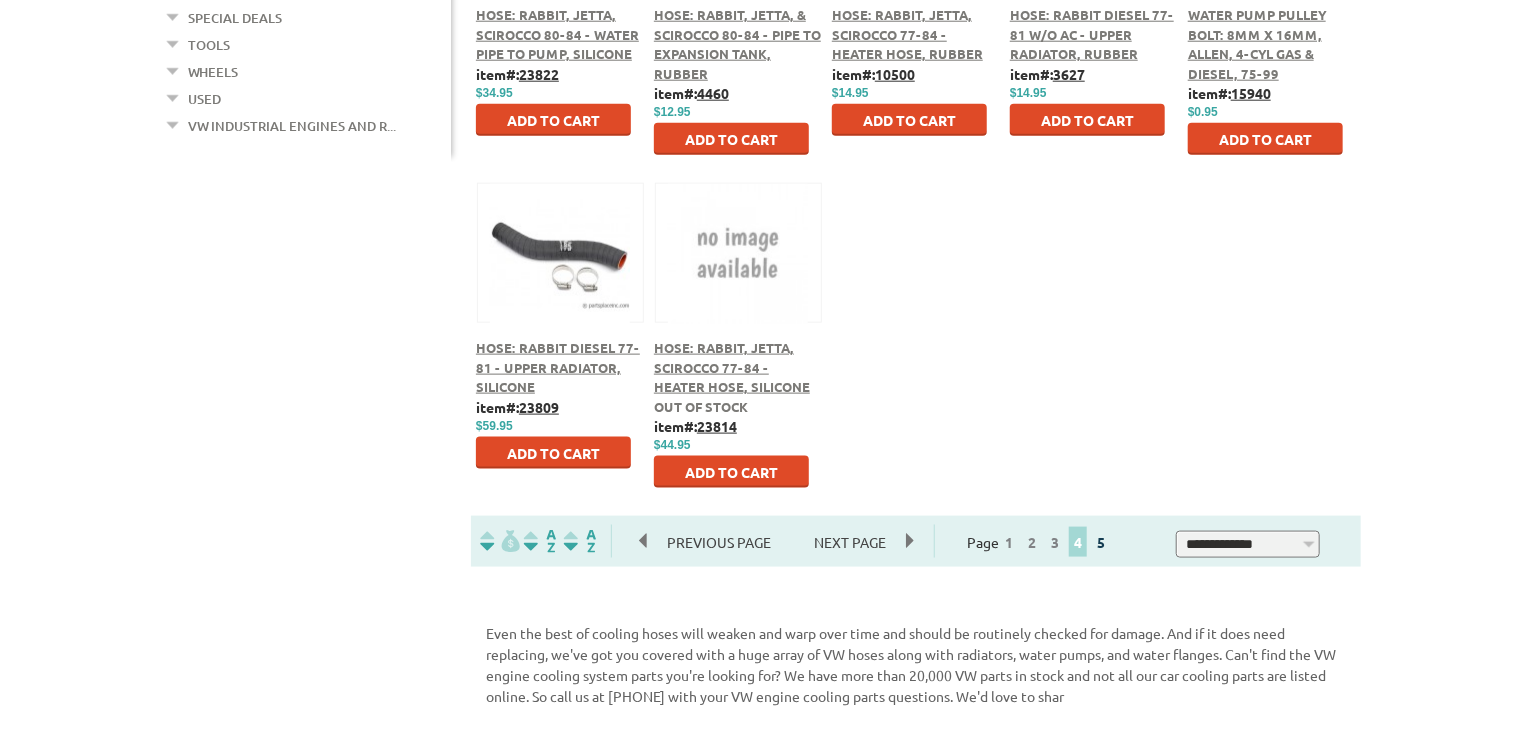 click on "5" at bounding box center (1101, 542) 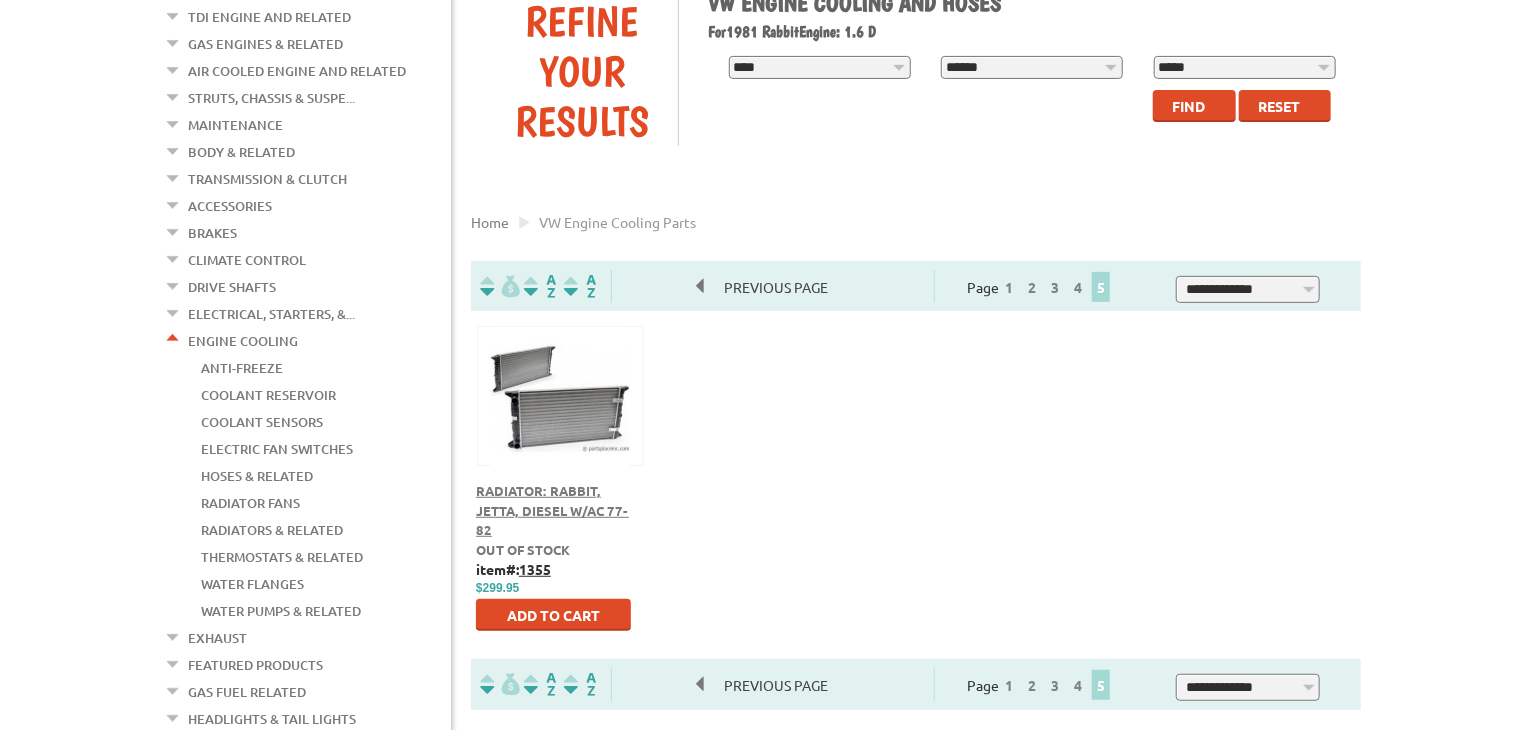 scroll, scrollTop: 272, scrollLeft: 0, axis: vertical 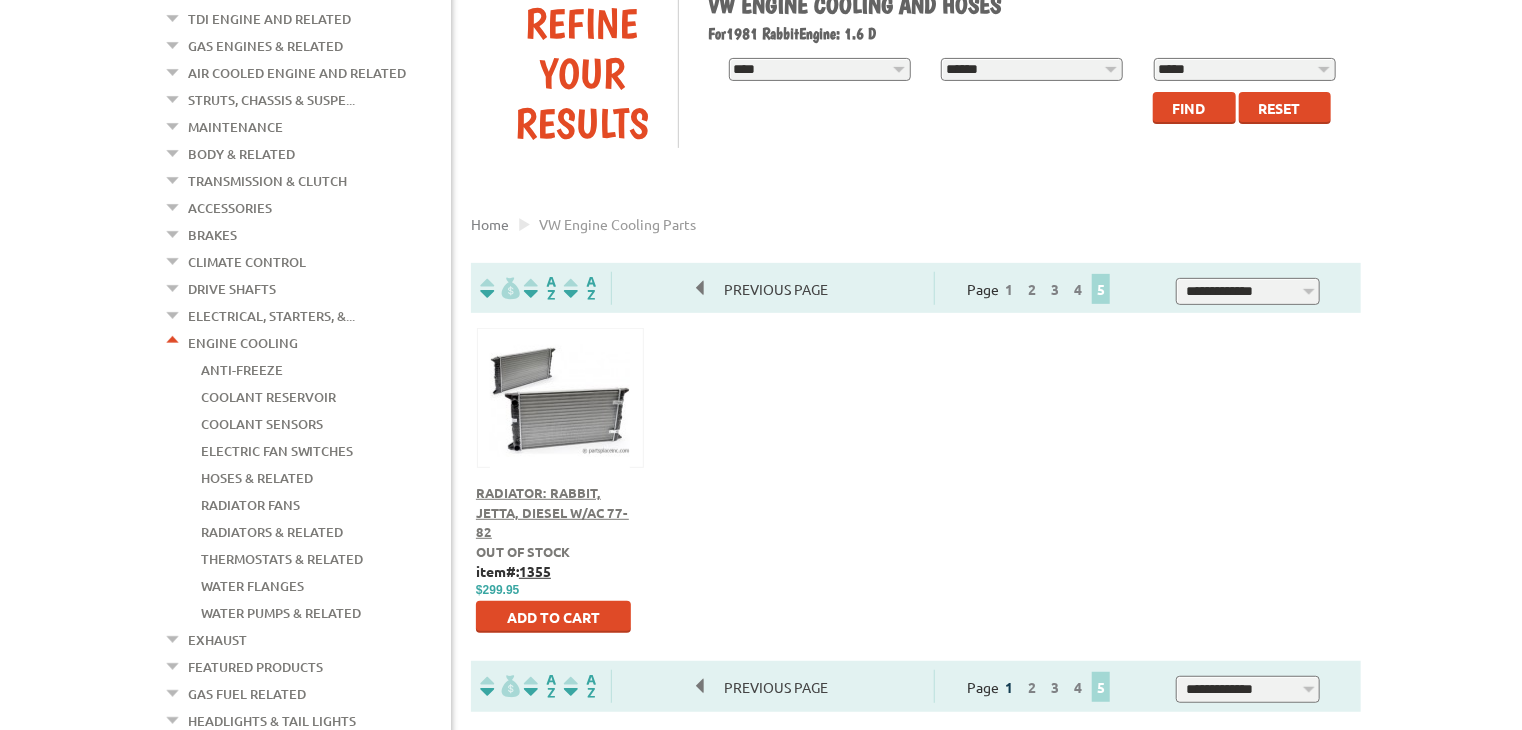 click on "1" at bounding box center [1009, 687] 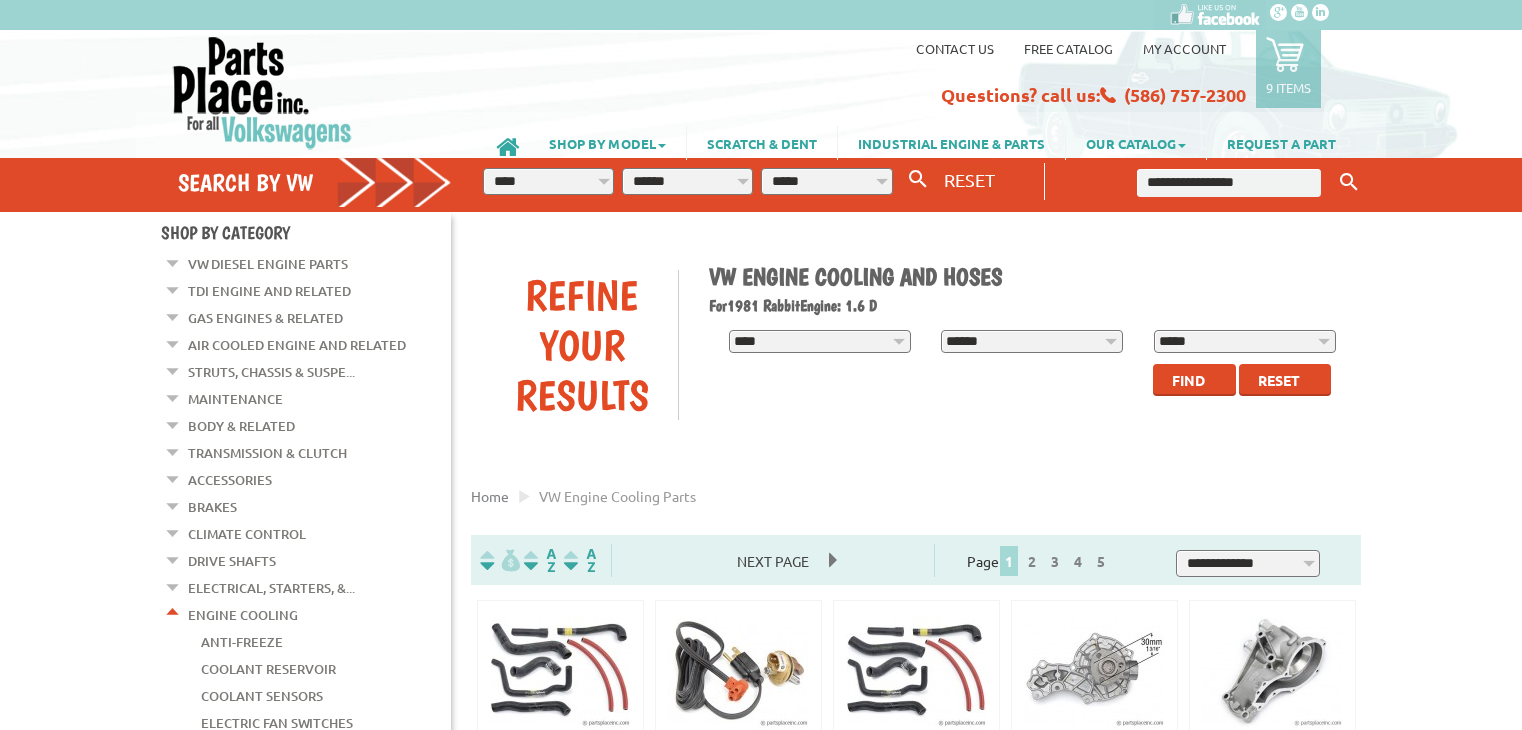 scroll, scrollTop: 0, scrollLeft: 0, axis: both 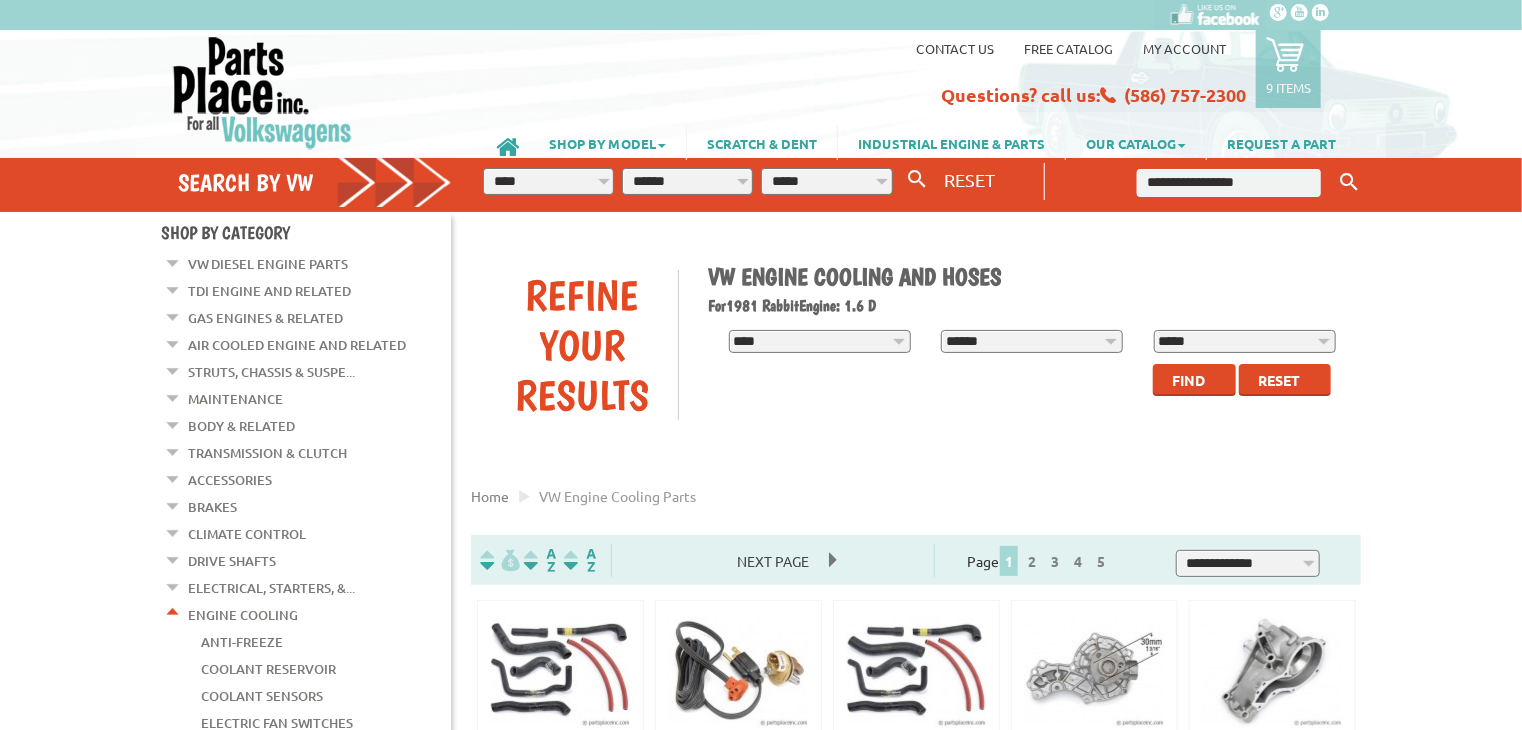 click at bounding box center (1285, 54) 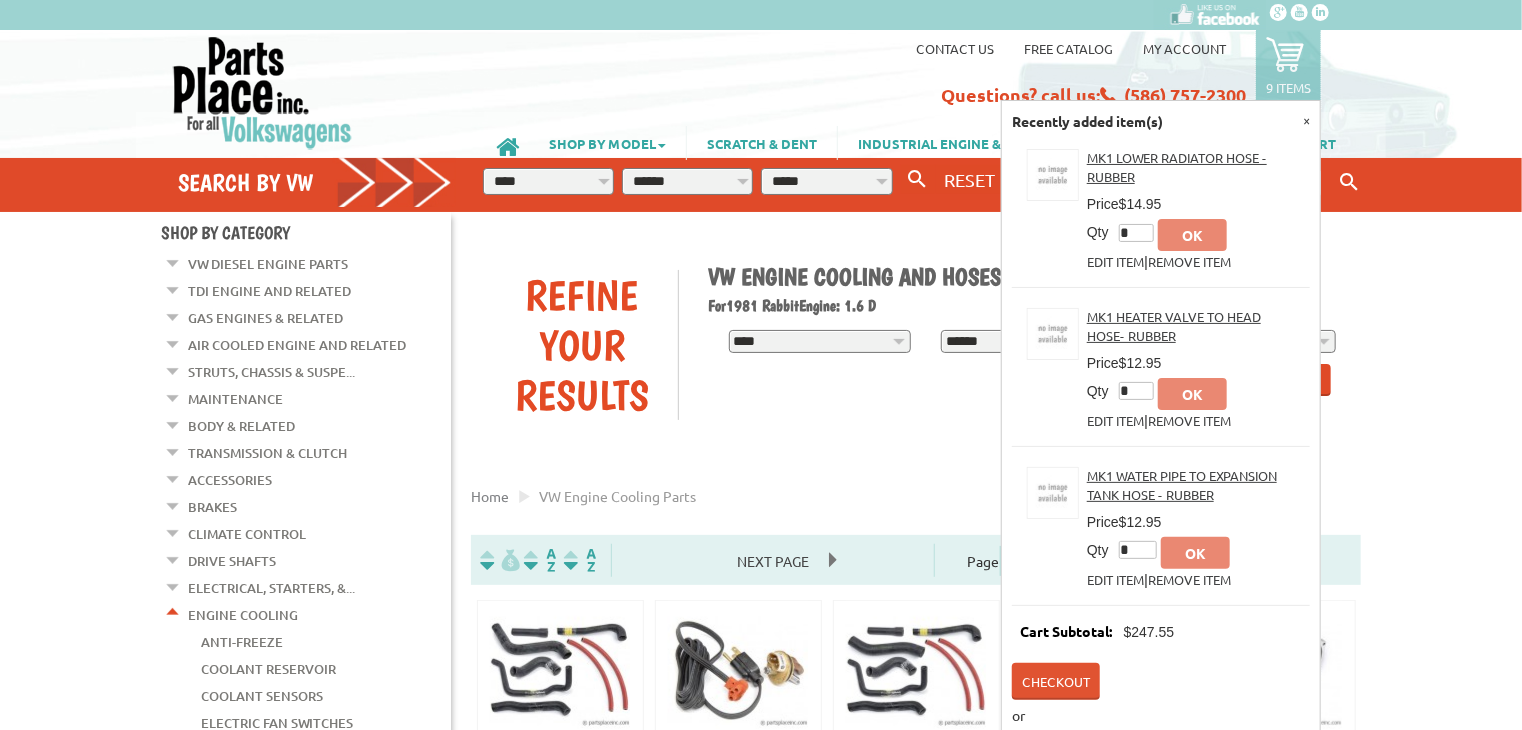 scroll, scrollTop: 128, scrollLeft: 0, axis: vertical 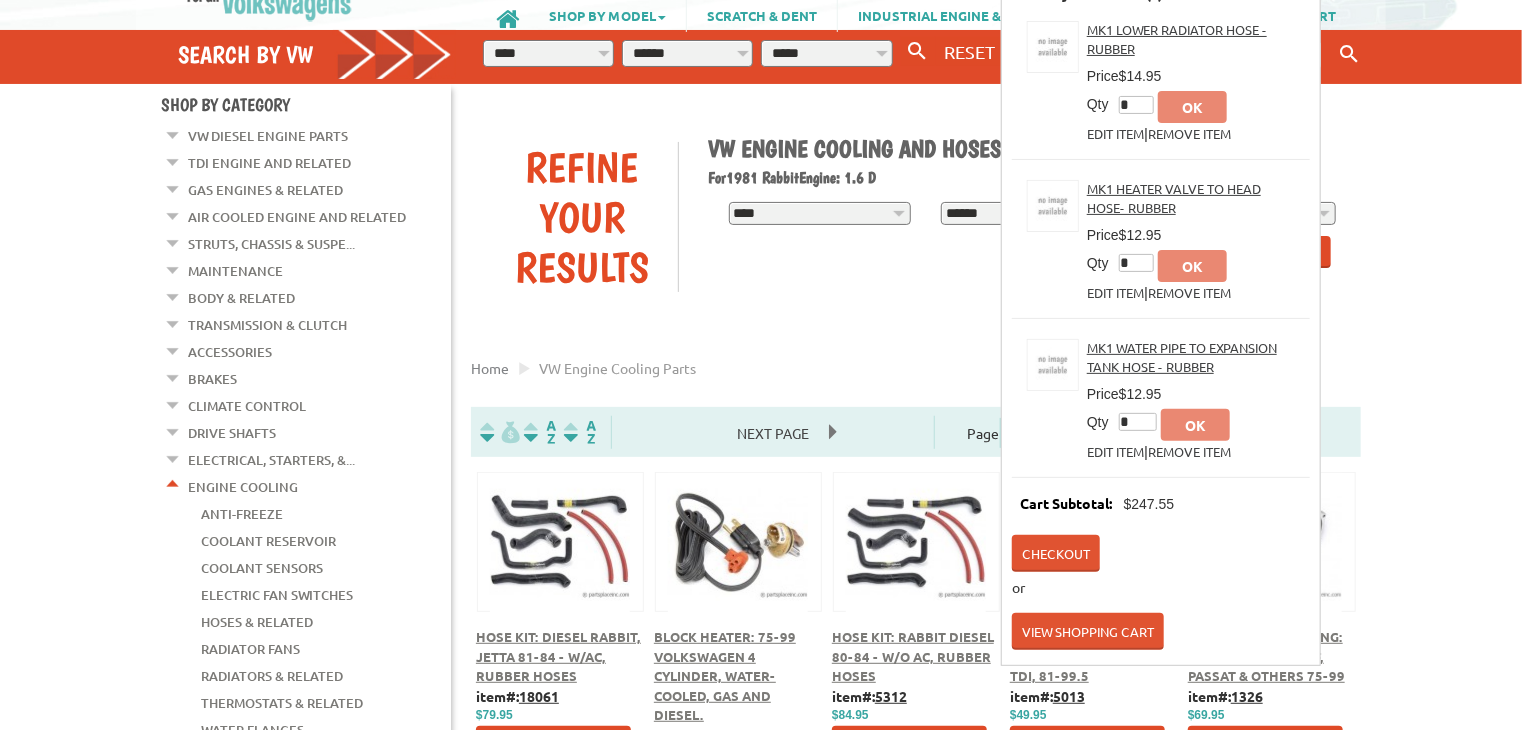 click on "View Shopping Cart" at bounding box center (1088, 631) 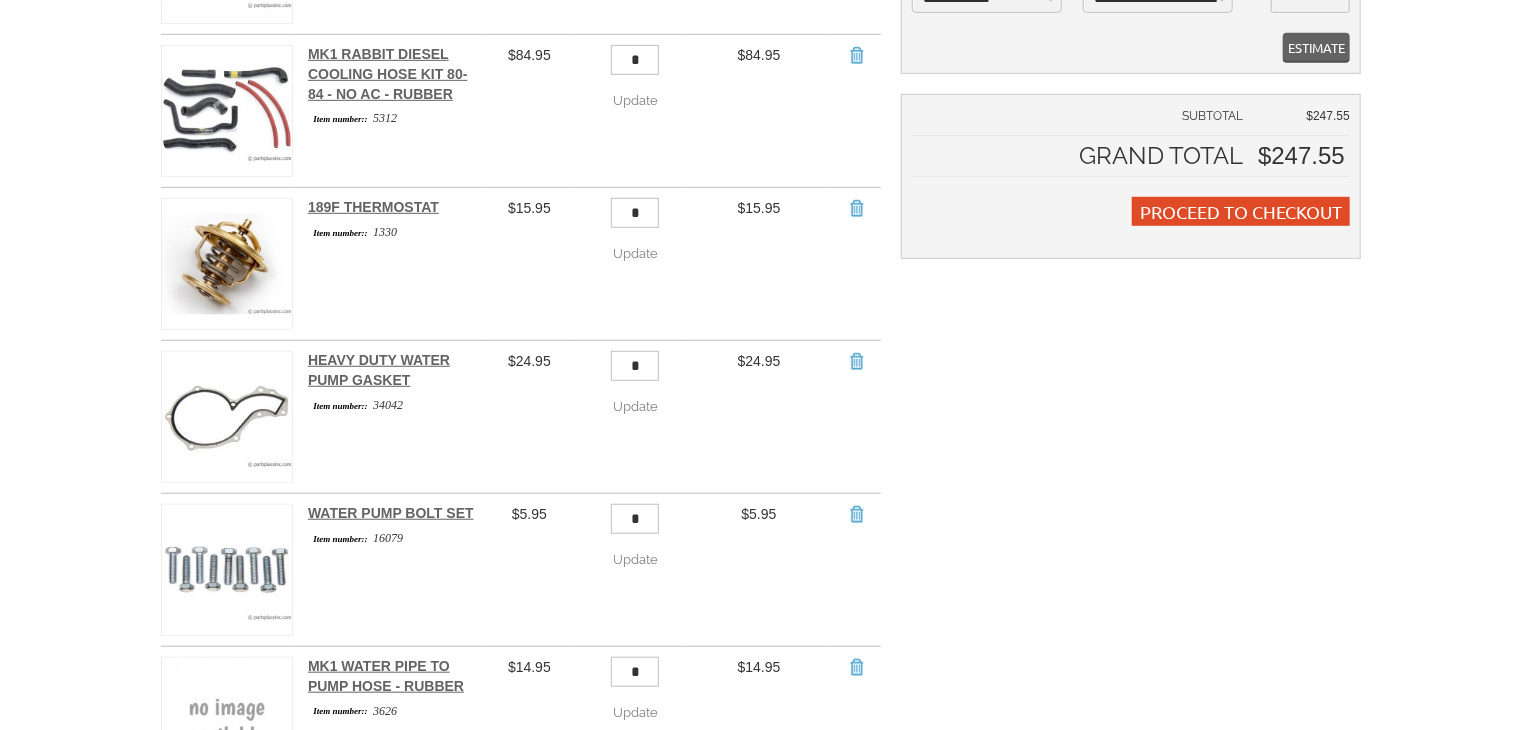 scroll, scrollTop: 360, scrollLeft: 0, axis: vertical 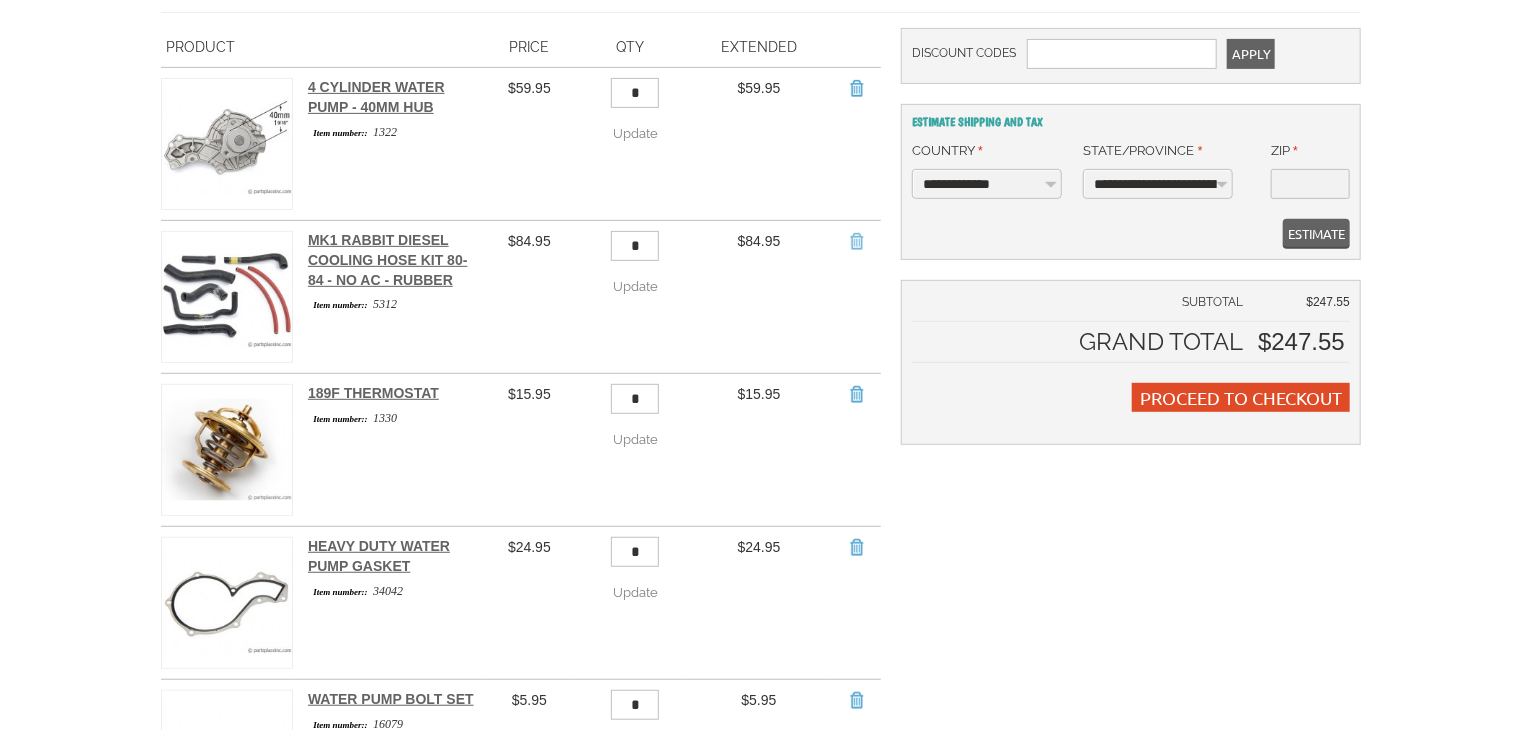 click on "Remove Item" at bounding box center (856, 241) 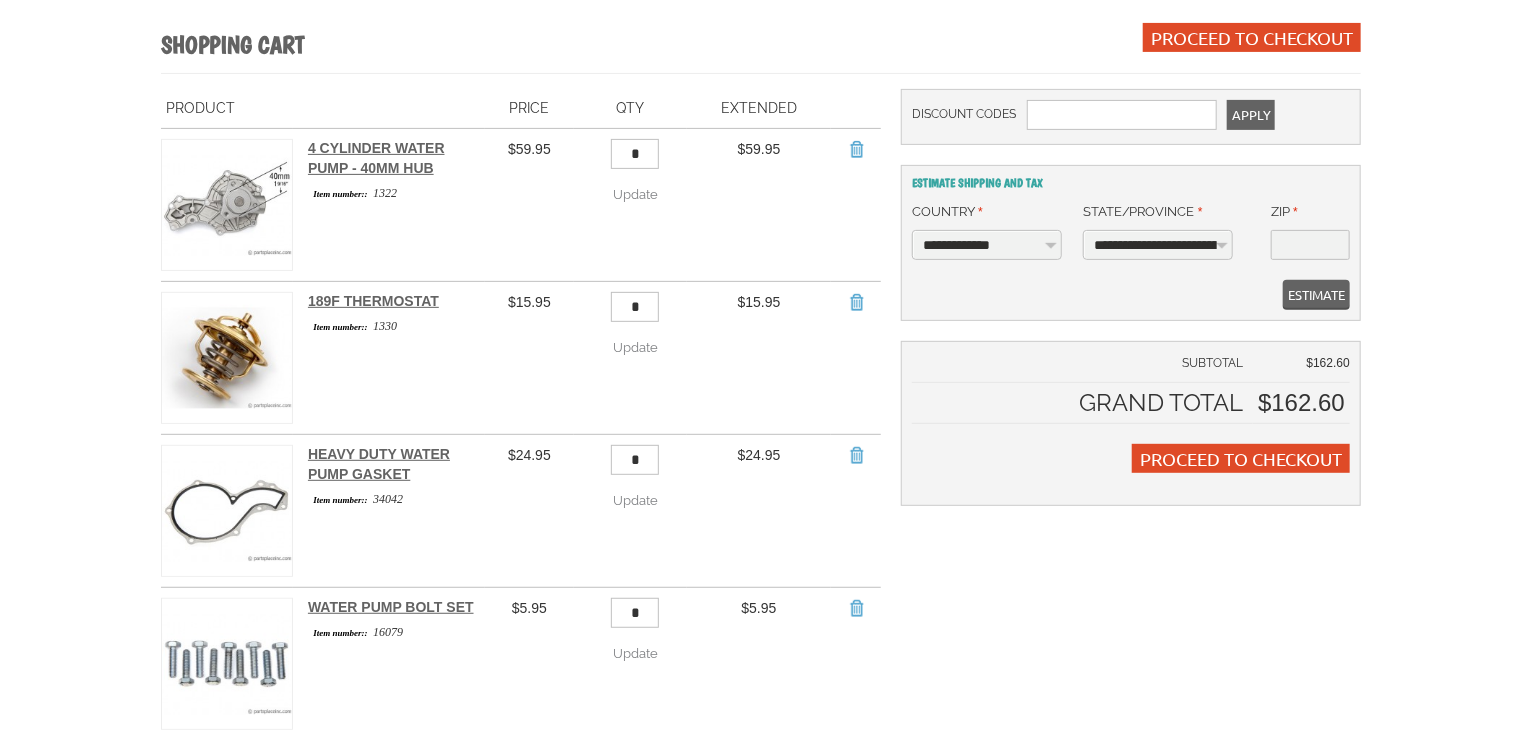 scroll, scrollTop: 298, scrollLeft: 0, axis: vertical 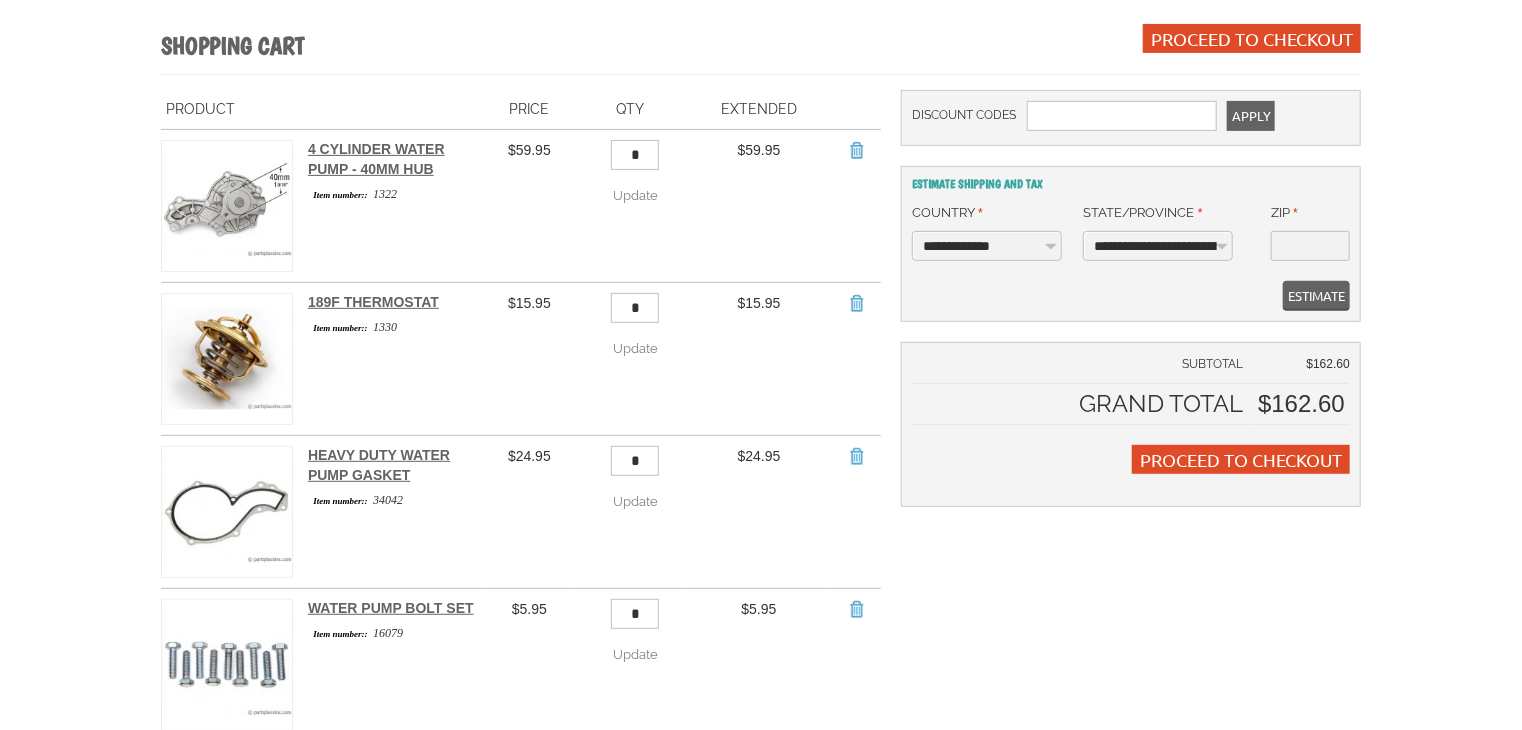 click on "*
Update
Update" at bounding box center [631, 512] 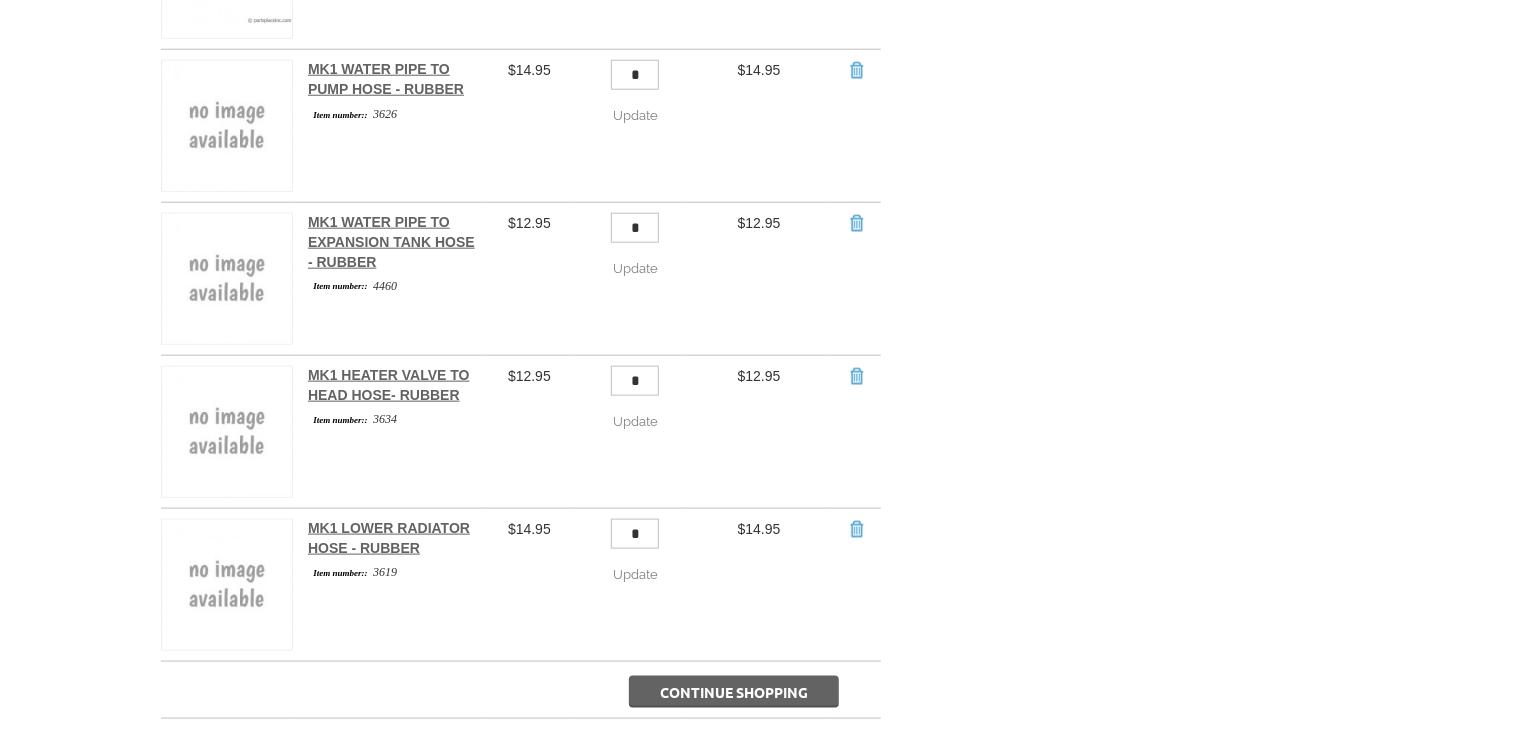 scroll, scrollTop: 991, scrollLeft: 0, axis: vertical 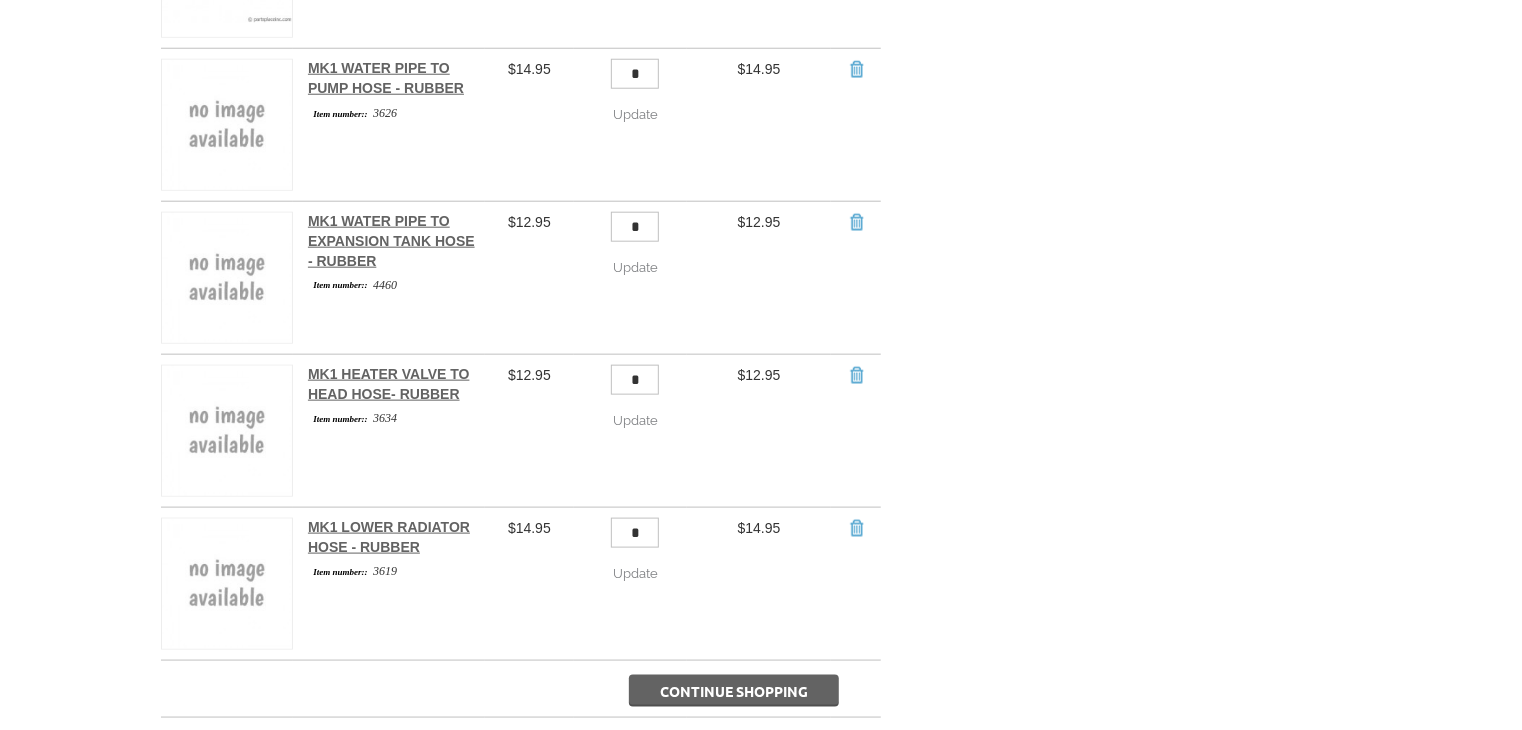 click on "Continue Shopping" at bounding box center (734, 691) 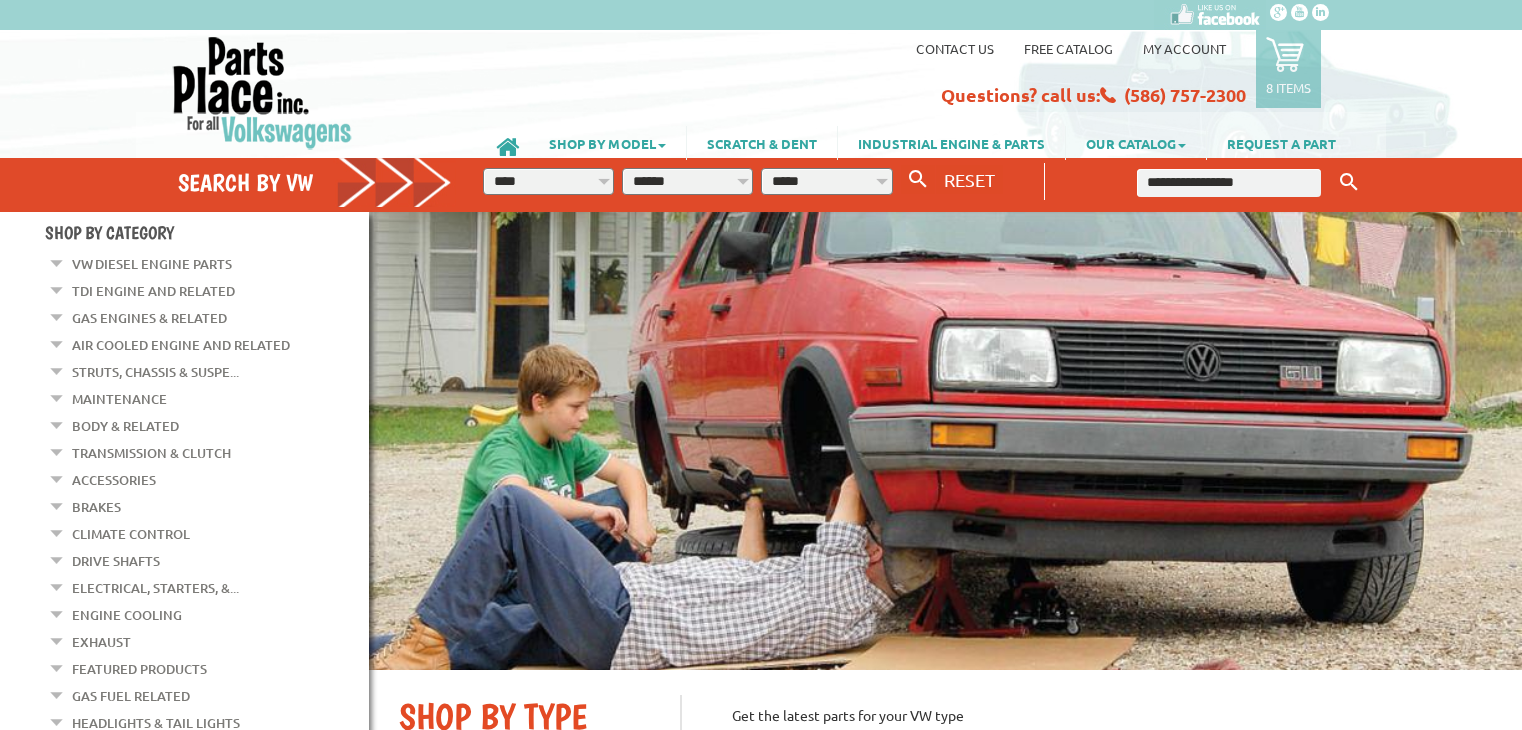 scroll, scrollTop: 0, scrollLeft: 0, axis: both 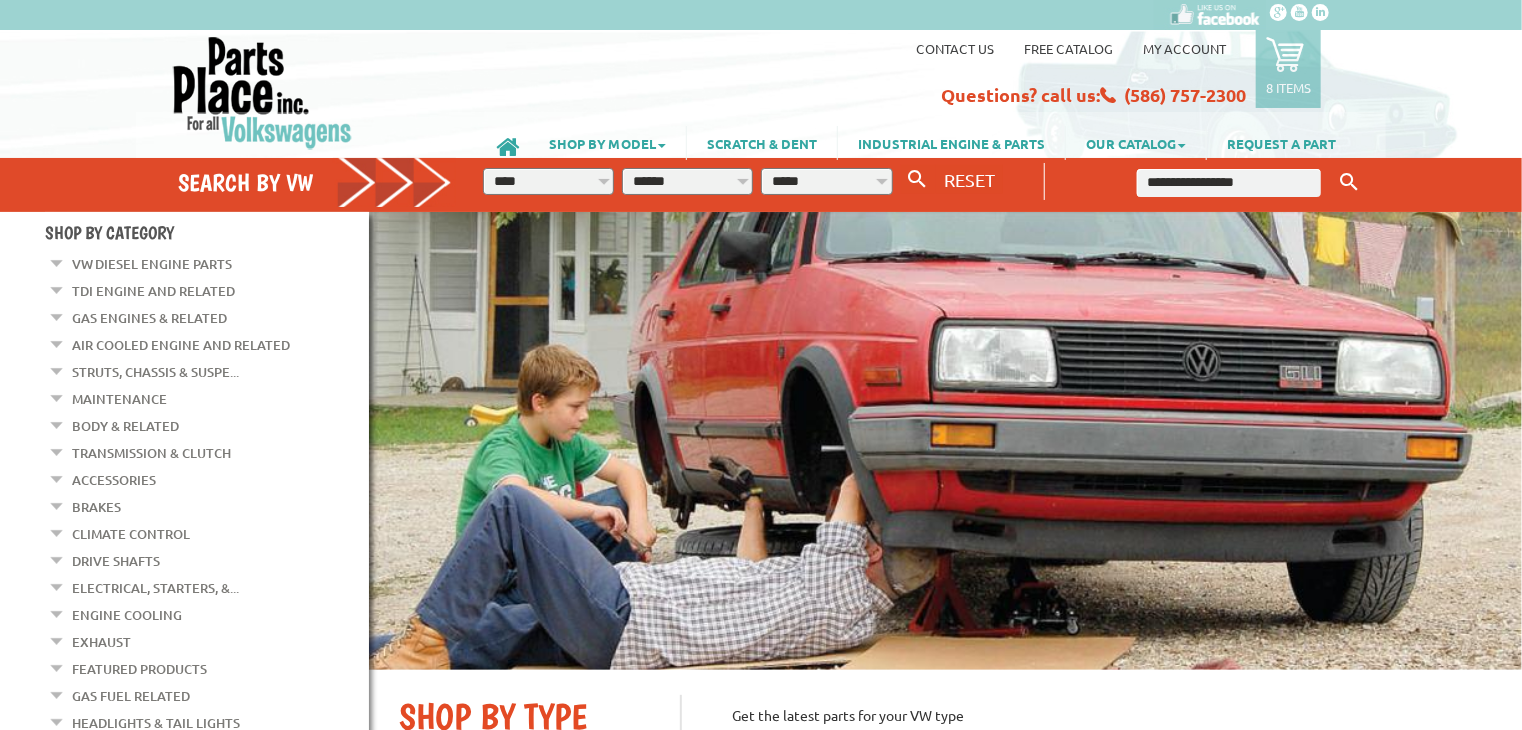 click on "Engine Cooling" at bounding box center [127, 615] 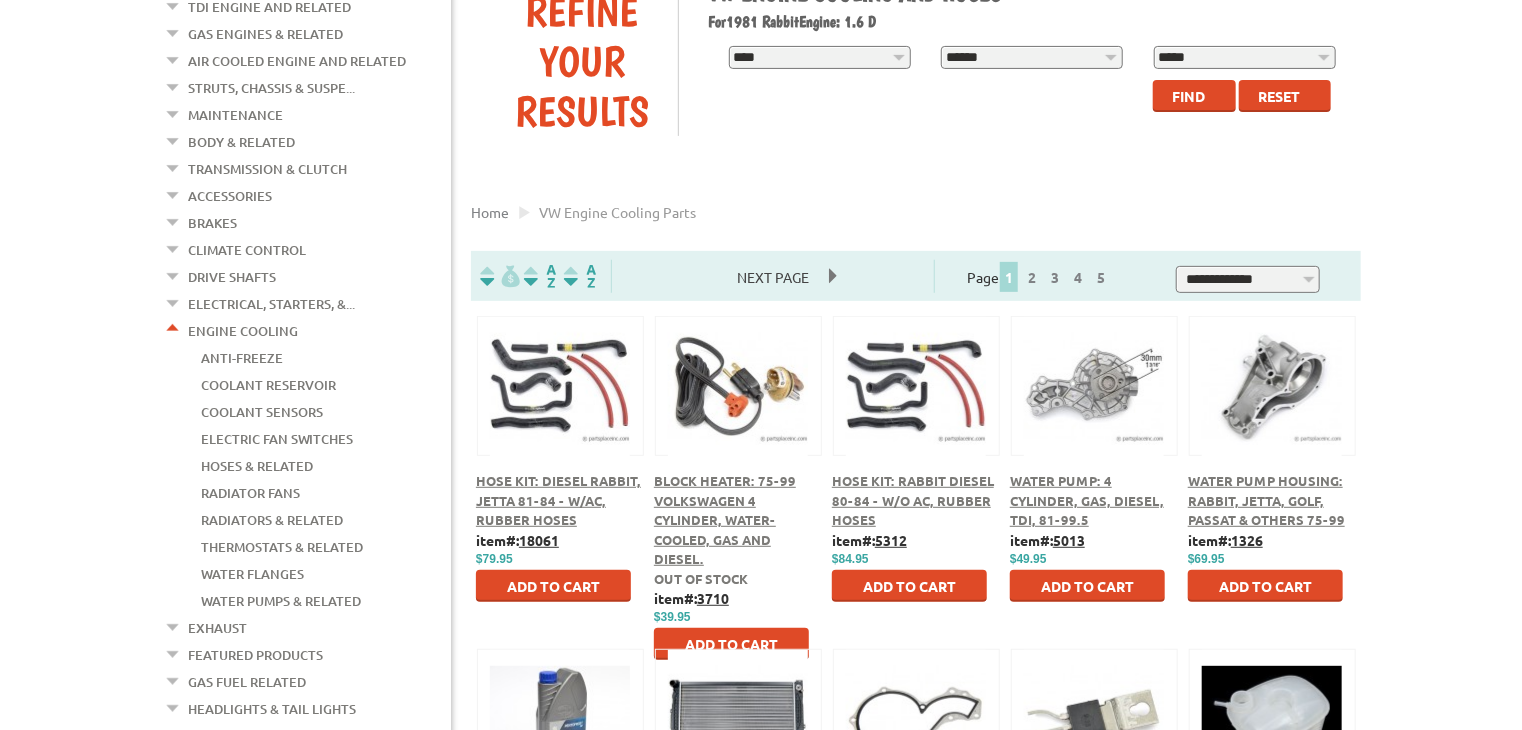 scroll, scrollTop: 307, scrollLeft: 0, axis: vertical 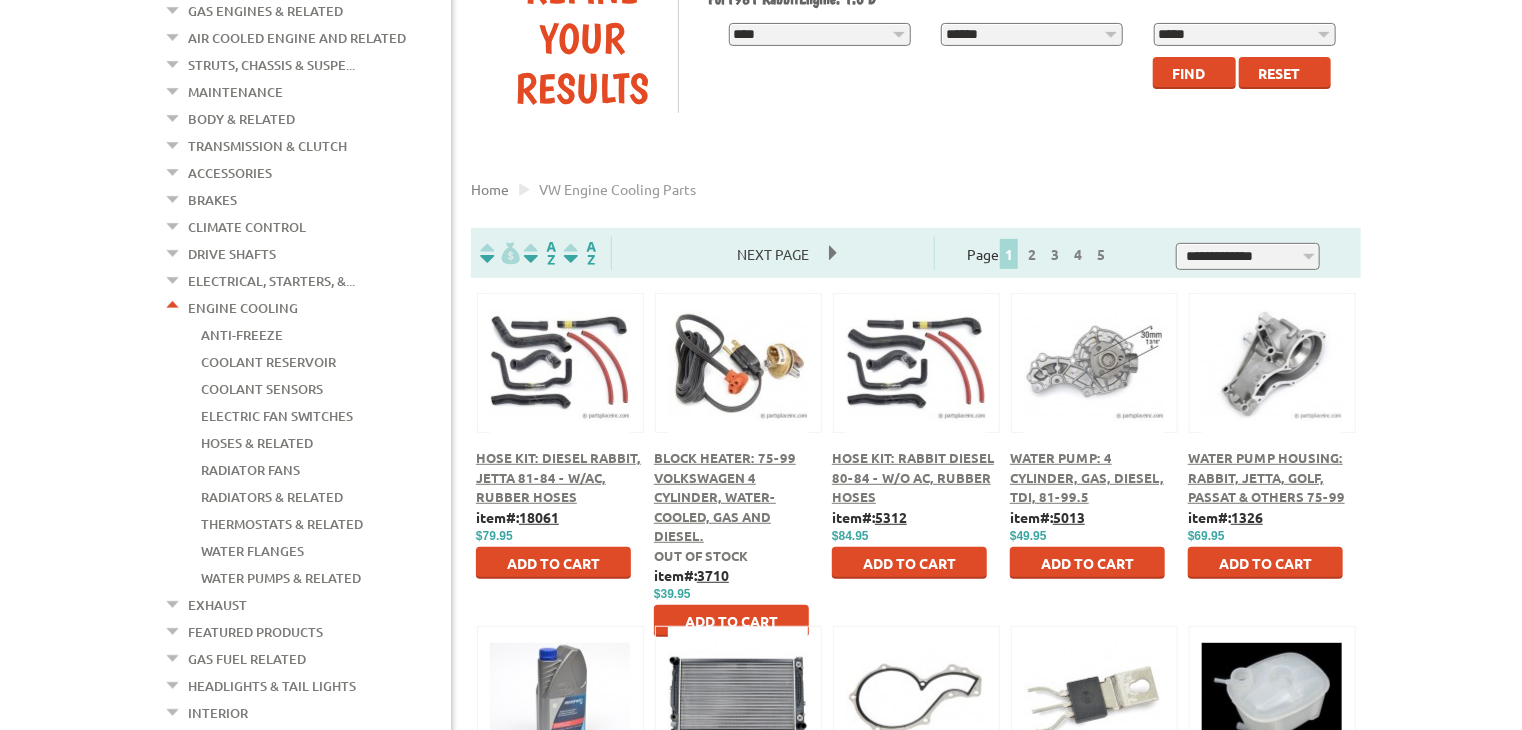 click on "Thermostats & Related" at bounding box center [282, 524] 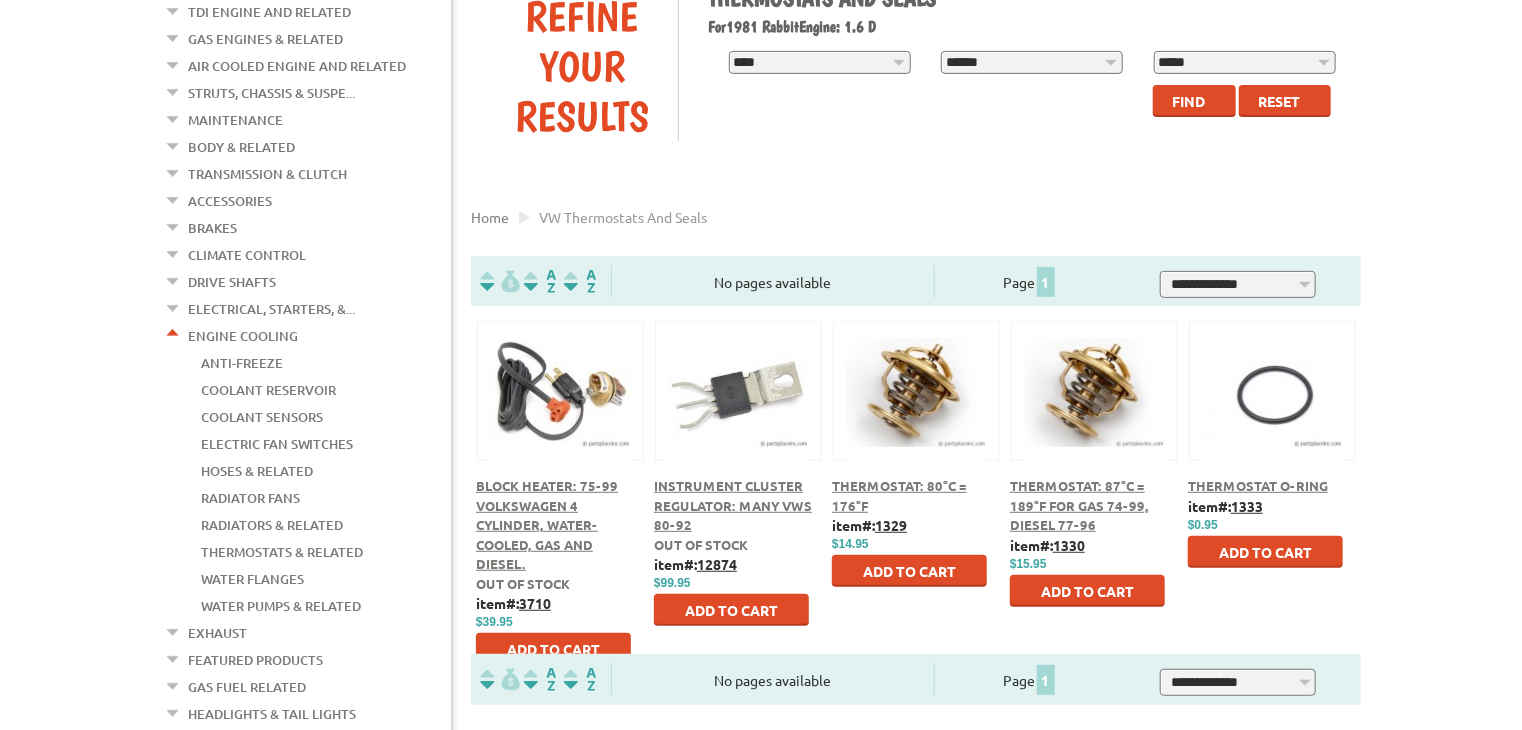 scroll, scrollTop: 280, scrollLeft: 0, axis: vertical 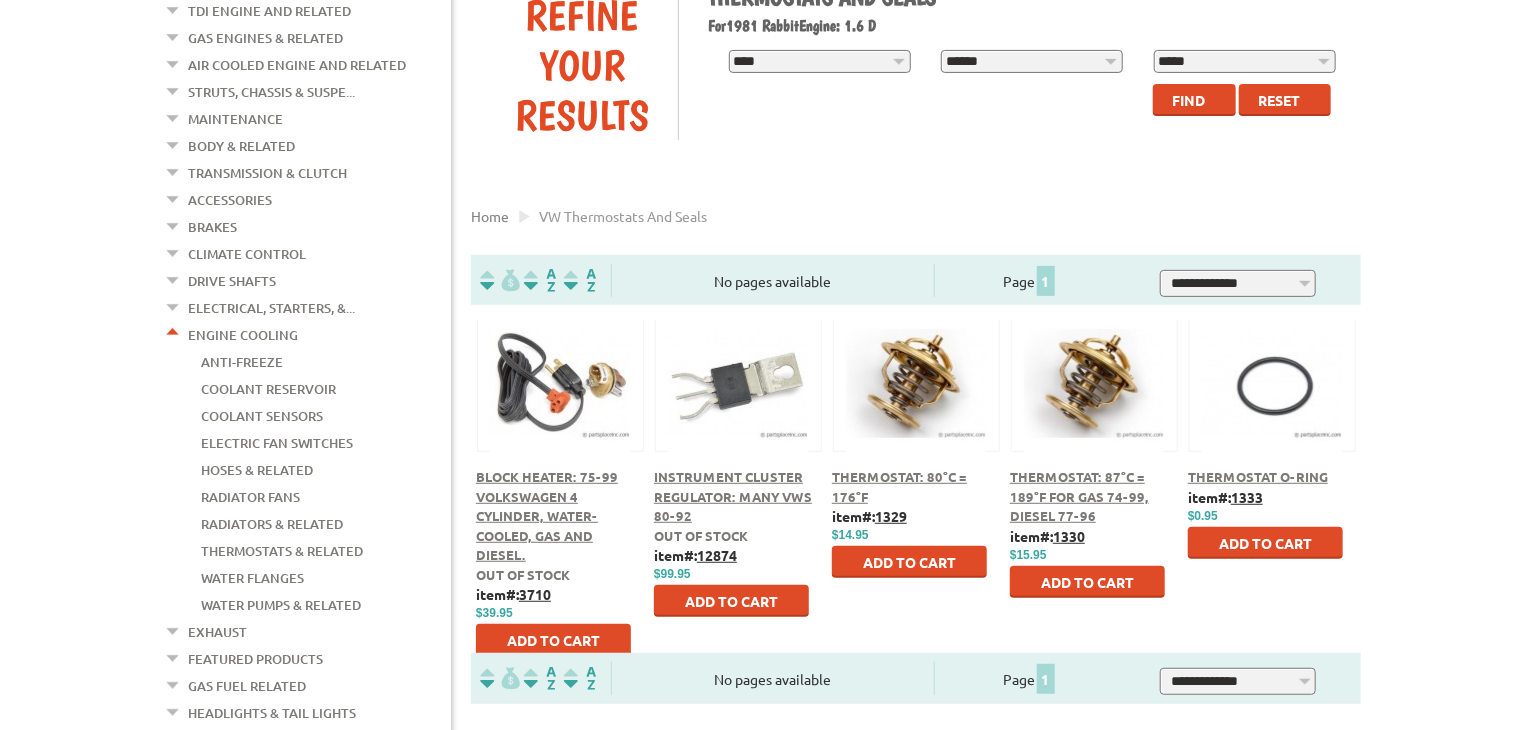 click on "Thermostat O-Ring" at bounding box center (1258, 476) 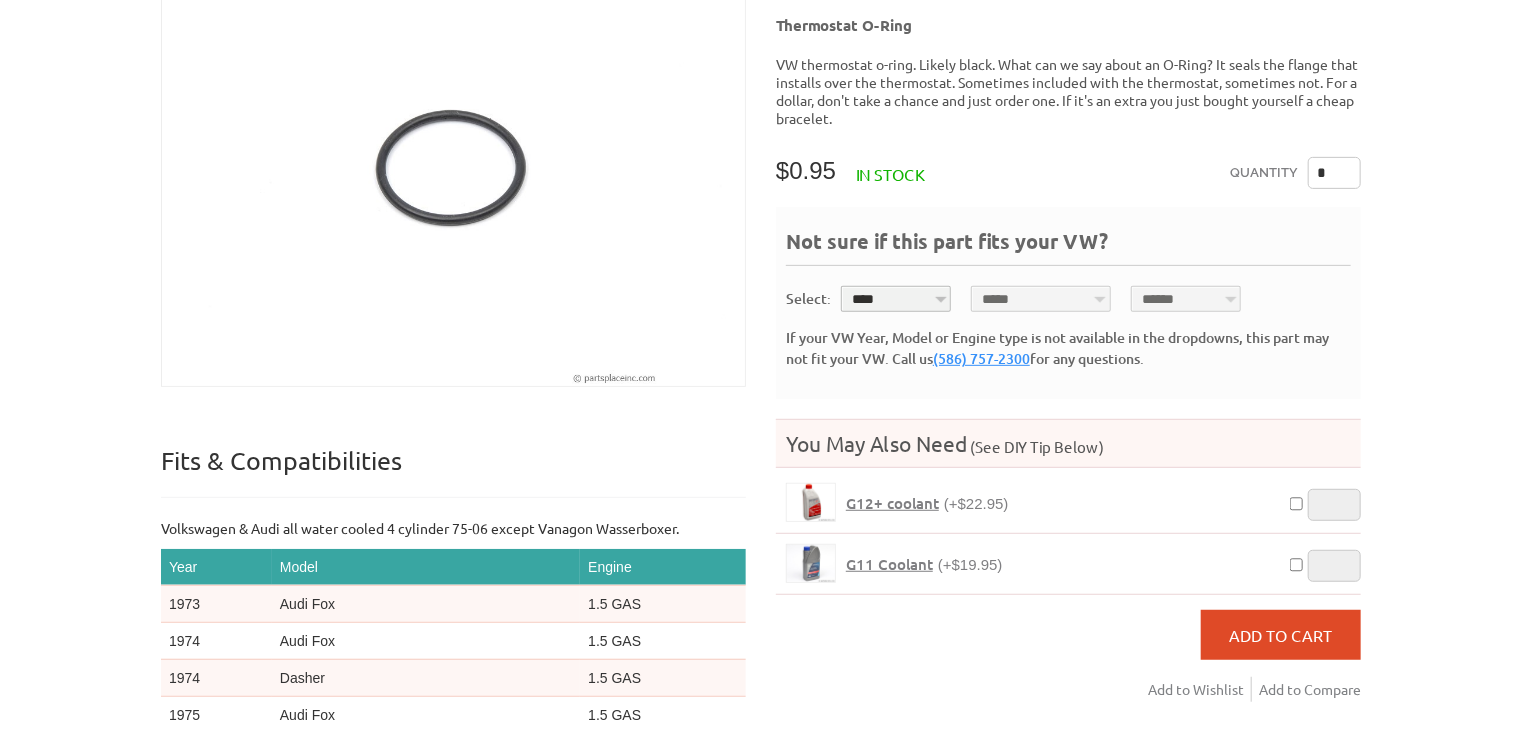 scroll, scrollTop: 462, scrollLeft: 0, axis: vertical 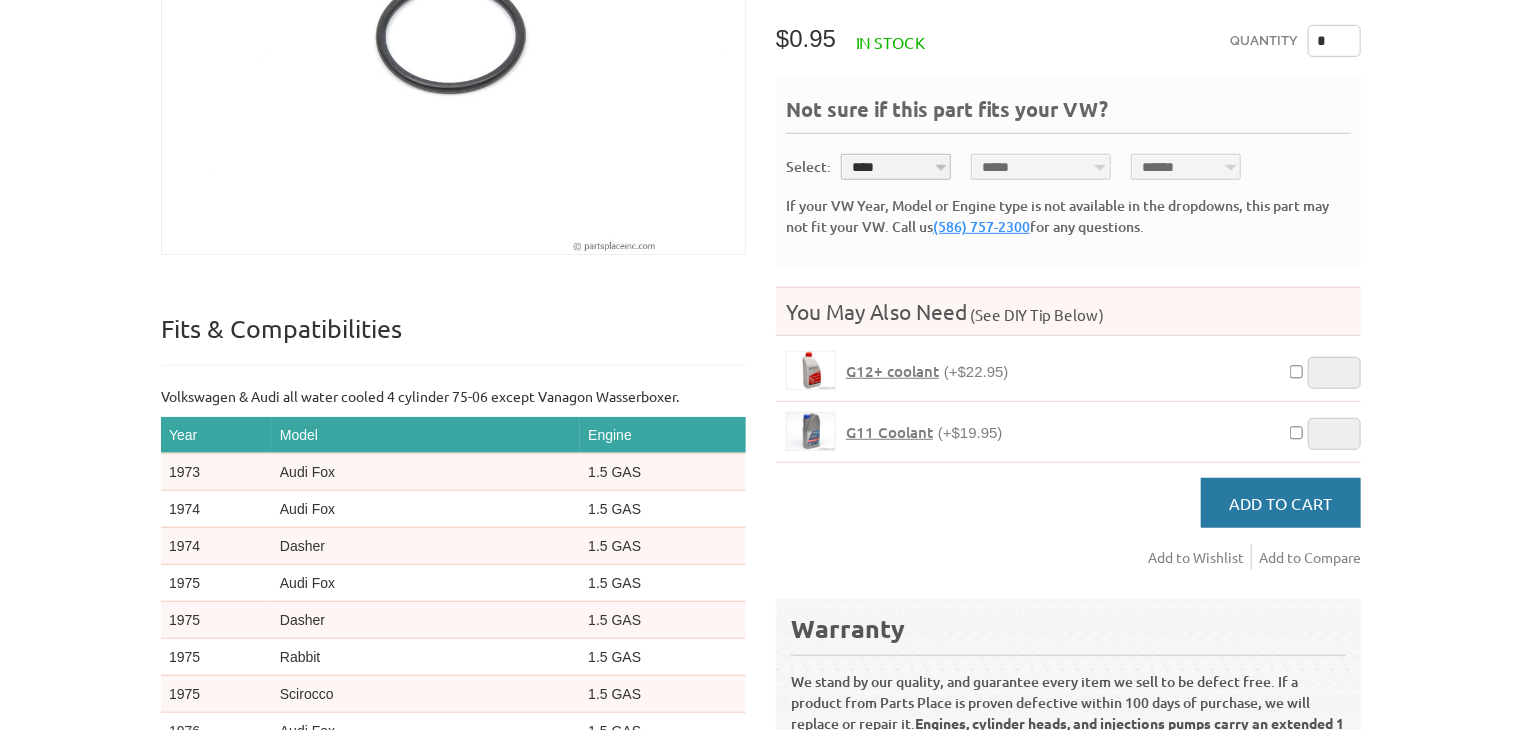click on "Add to Cart" at bounding box center (1281, 503) 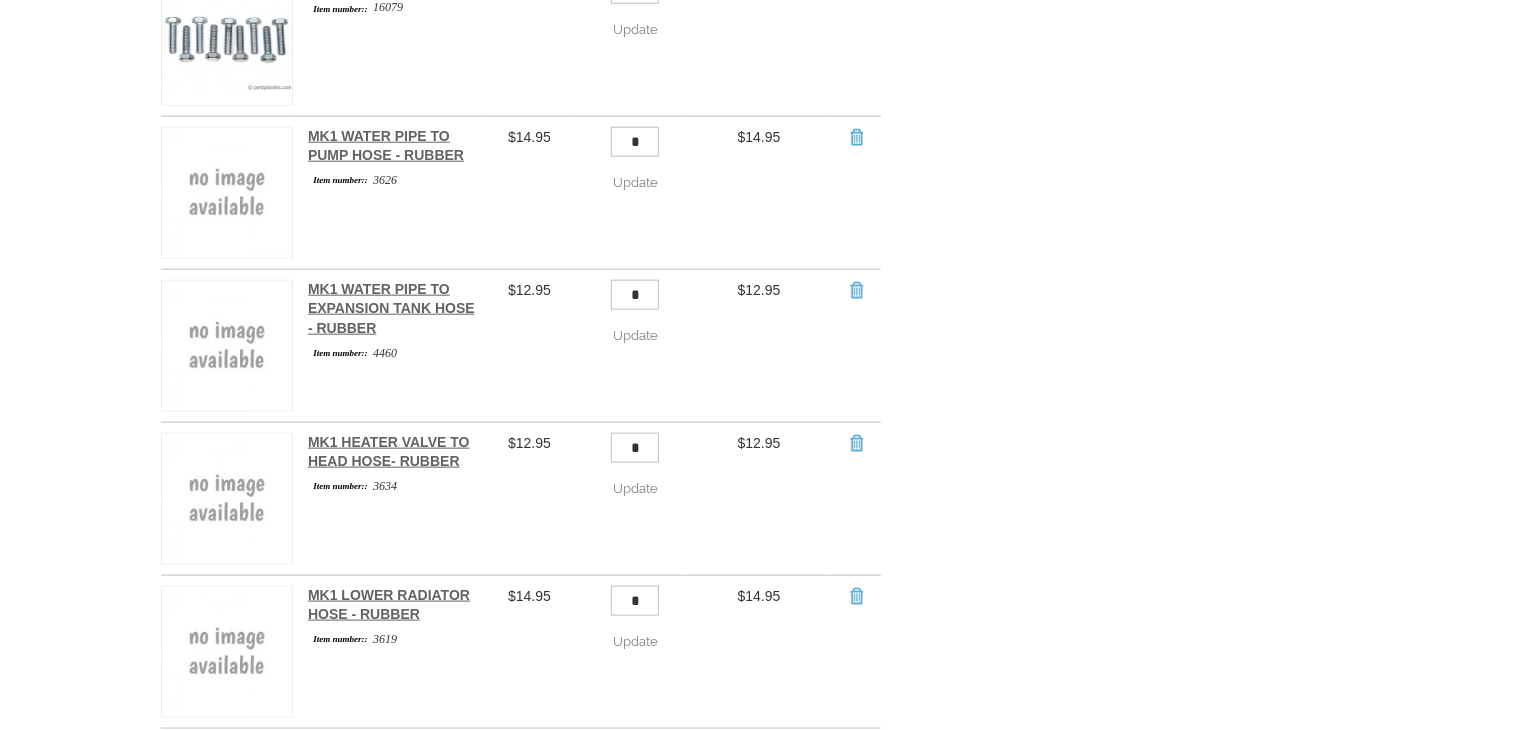 scroll, scrollTop: 1354, scrollLeft: 0, axis: vertical 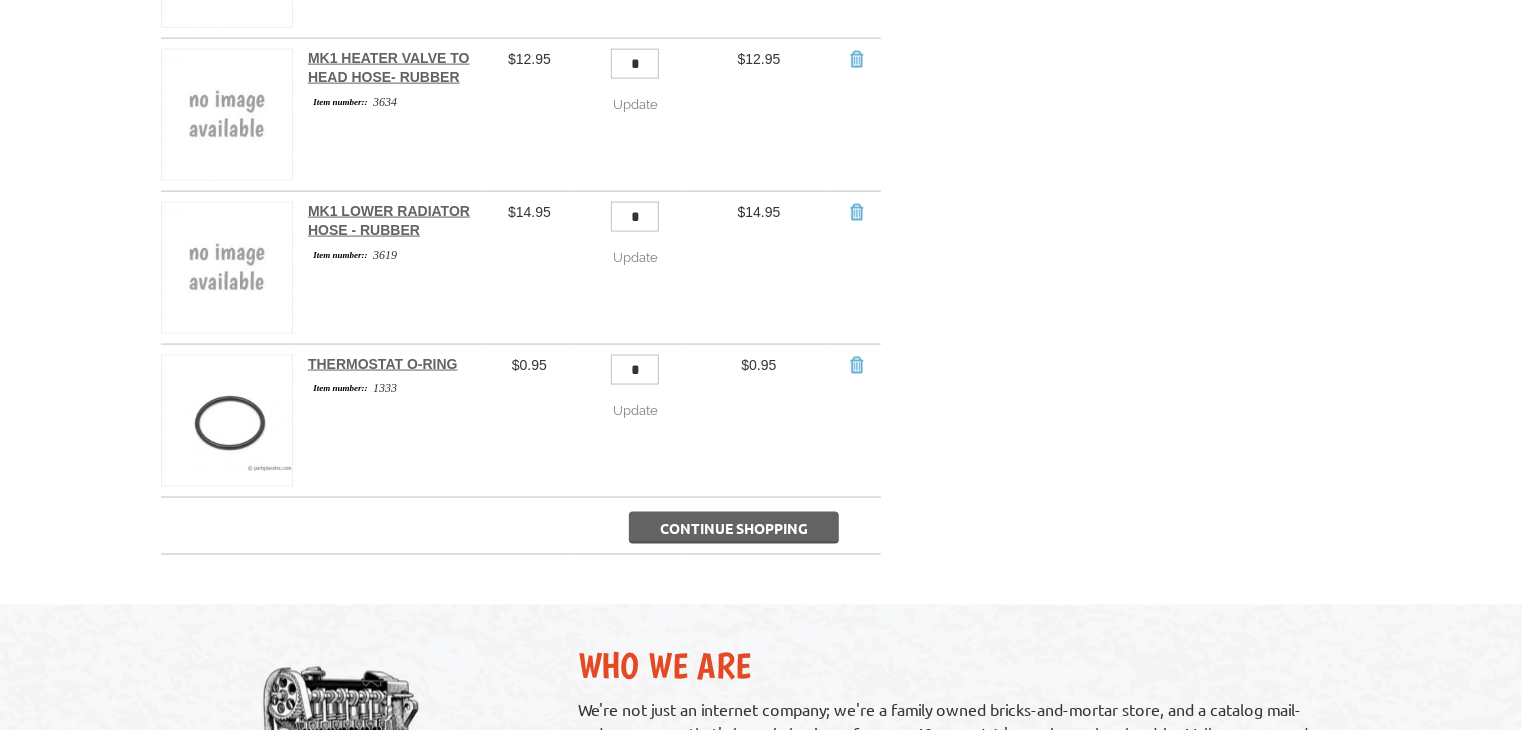 click on "Continue Shopping" at bounding box center [521, 525] 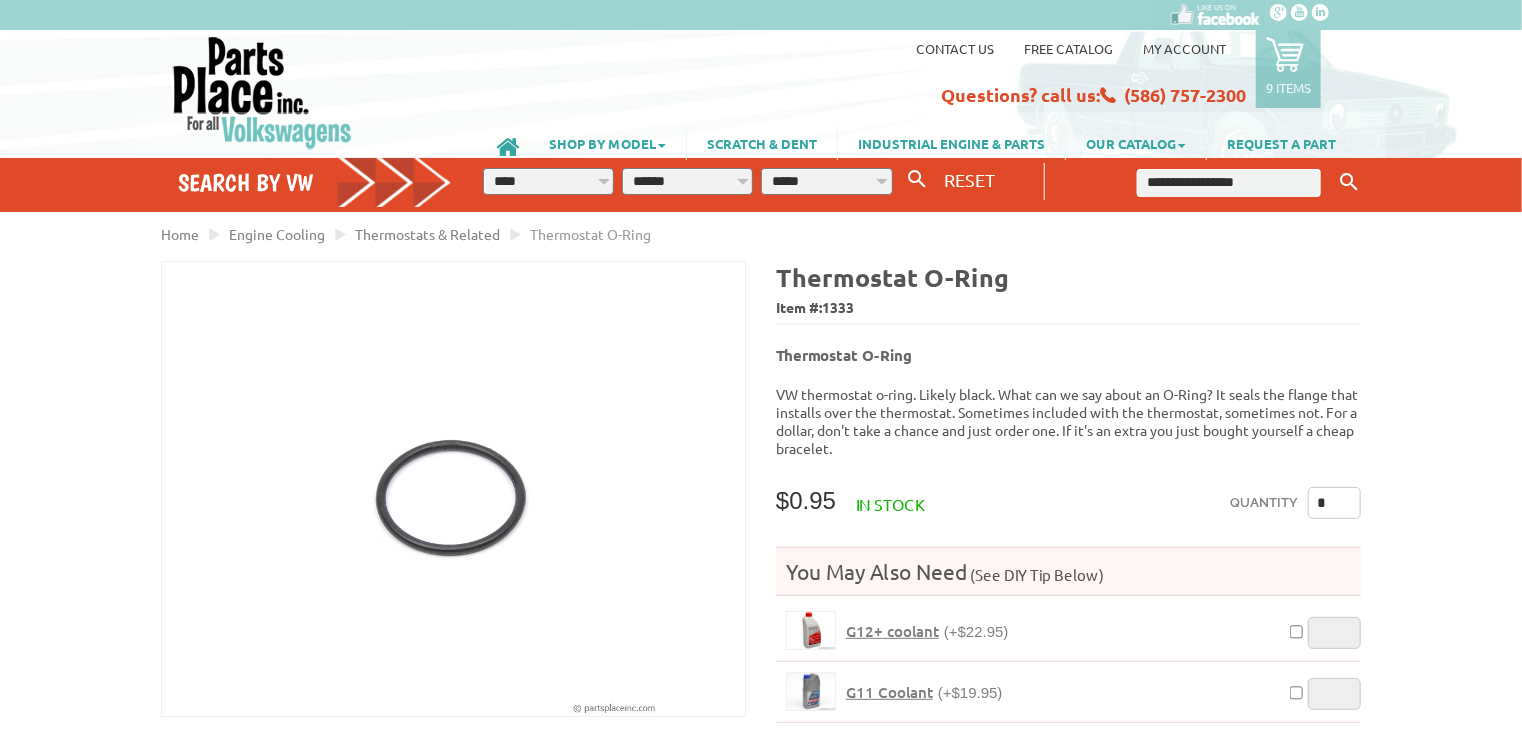 scroll, scrollTop: 94, scrollLeft: 0, axis: vertical 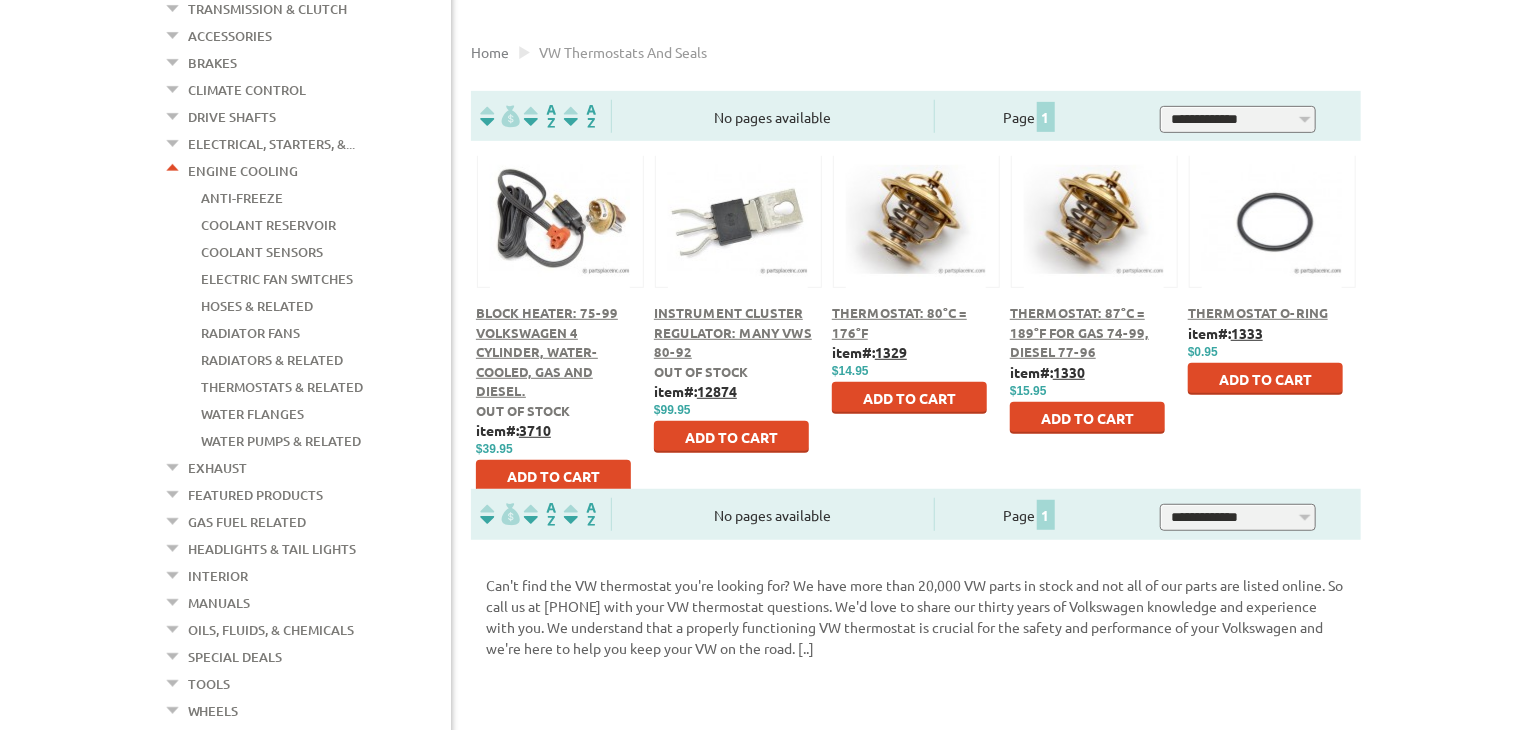 click on "Hoses & Related" at bounding box center [257, 306] 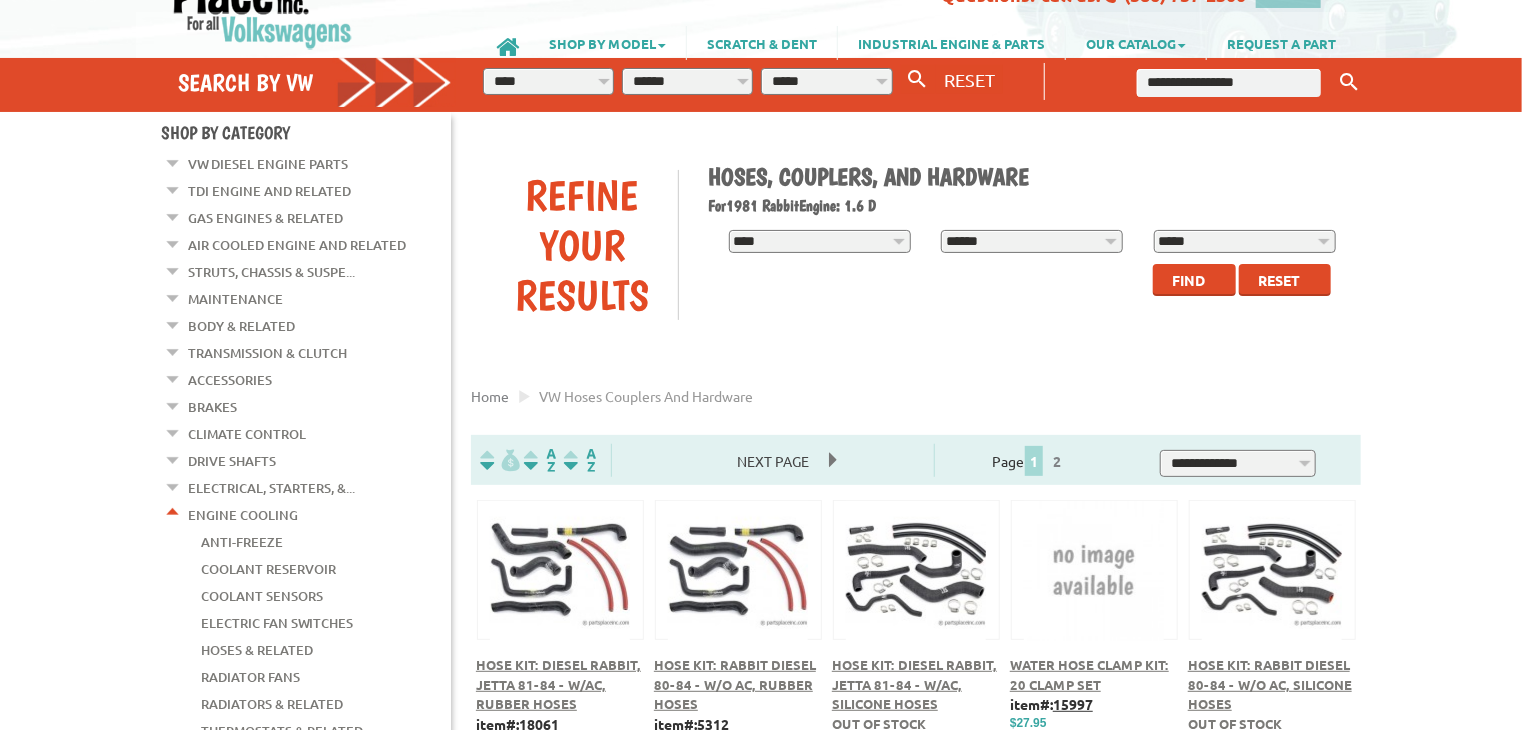 scroll, scrollTop: 66, scrollLeft: 0, axis: vertical 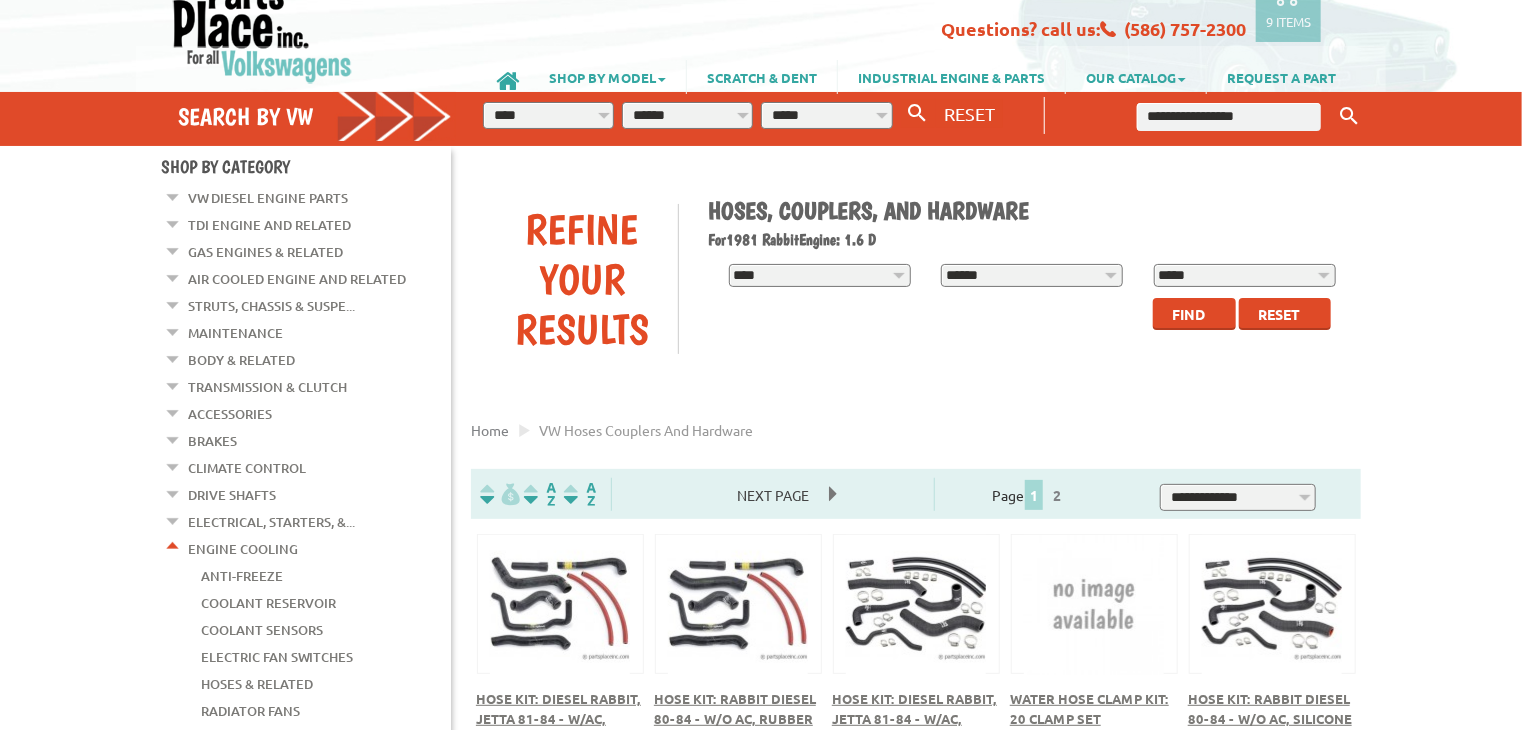 click on "**********" at bounding box center (548, 115) 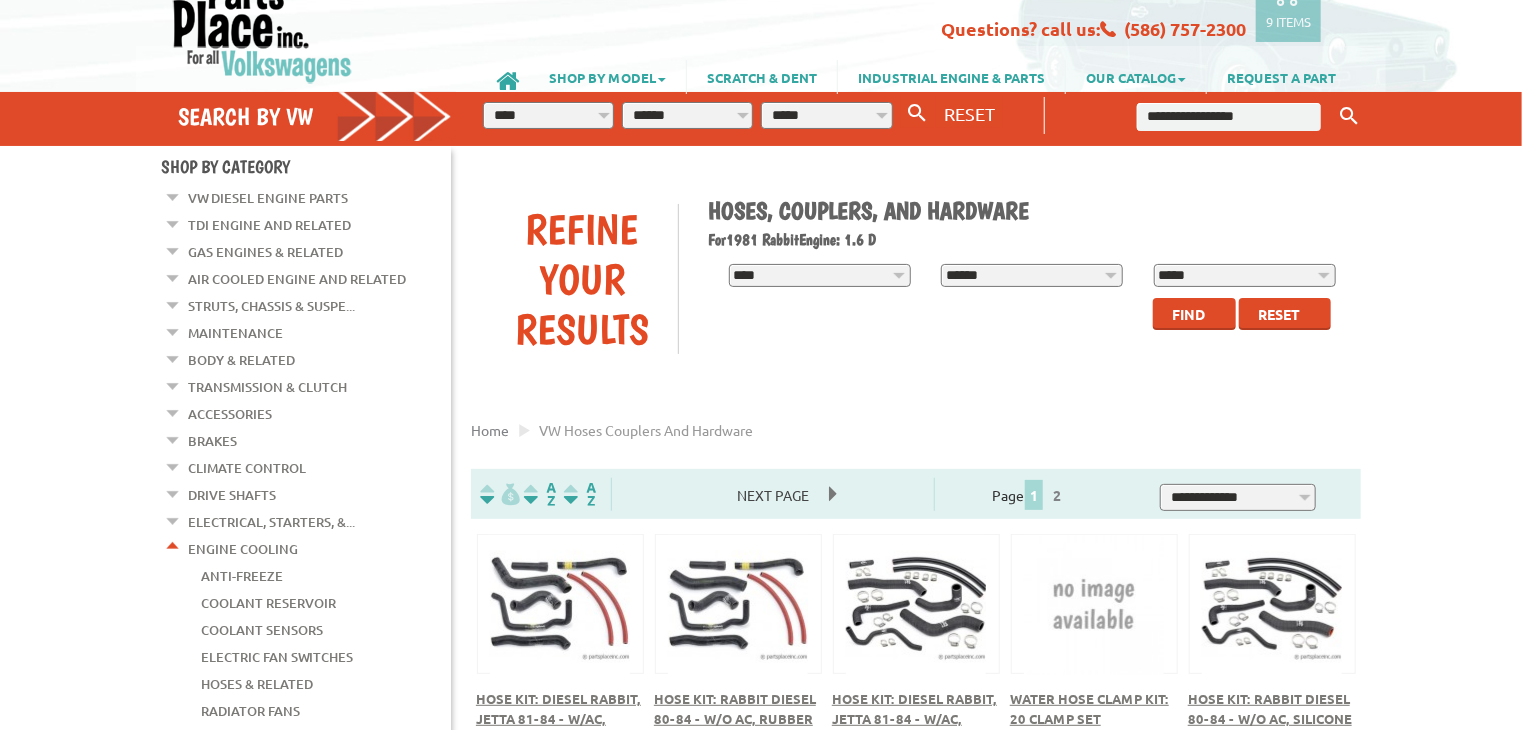 select on "*********" 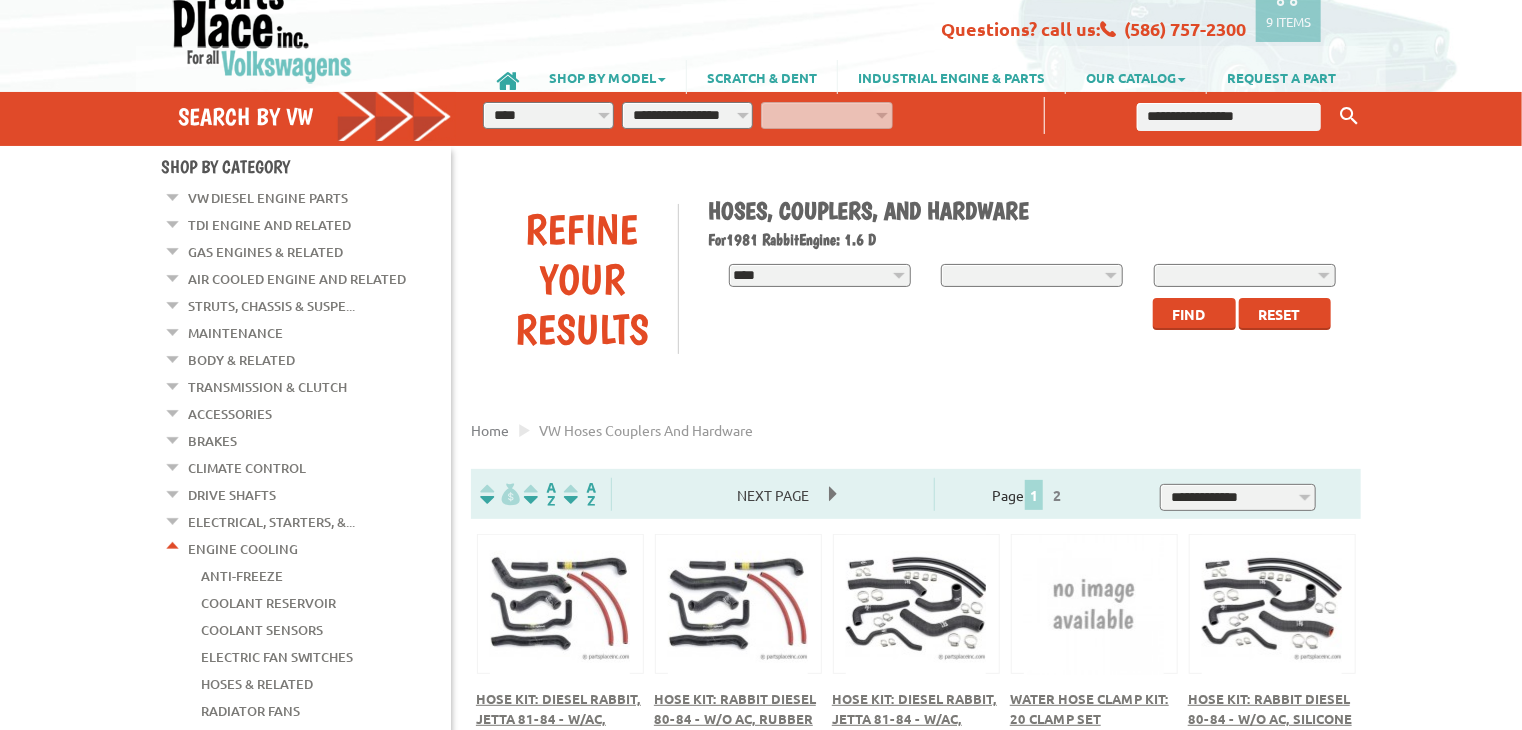 click on "**********" at bounding box center [687, 115] 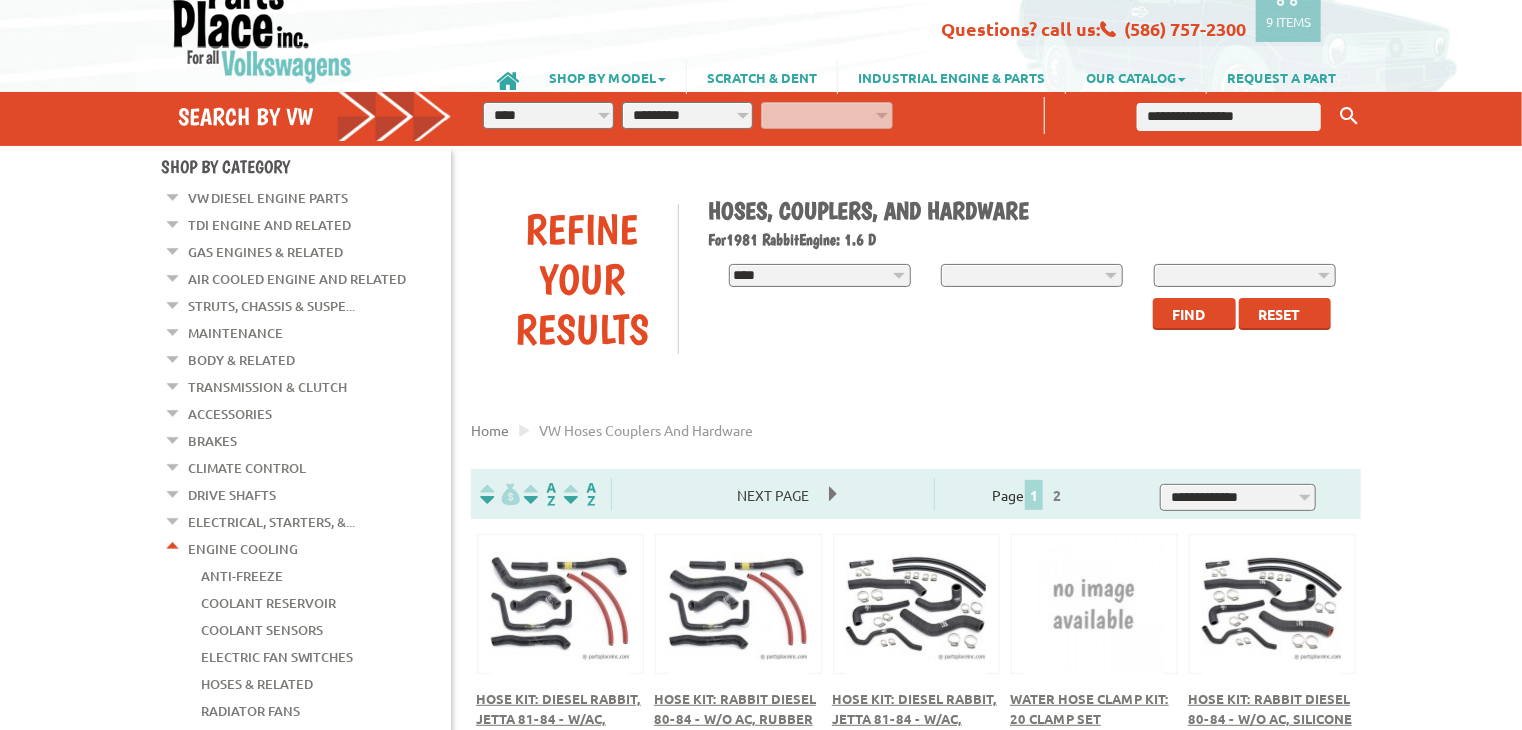 click on "**********" at bounding box center [687, 115] 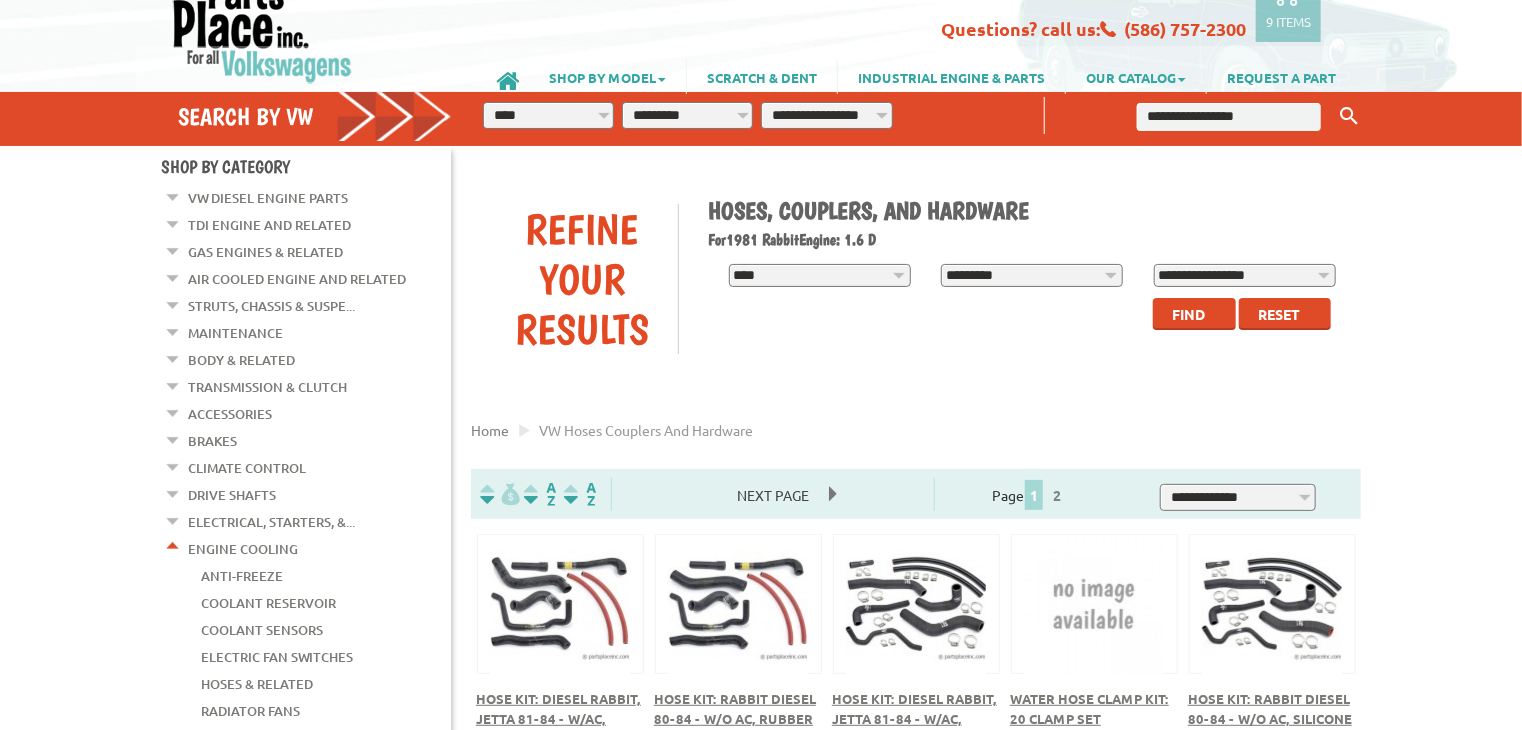 click on "**********" at bounding box center [826, 115] 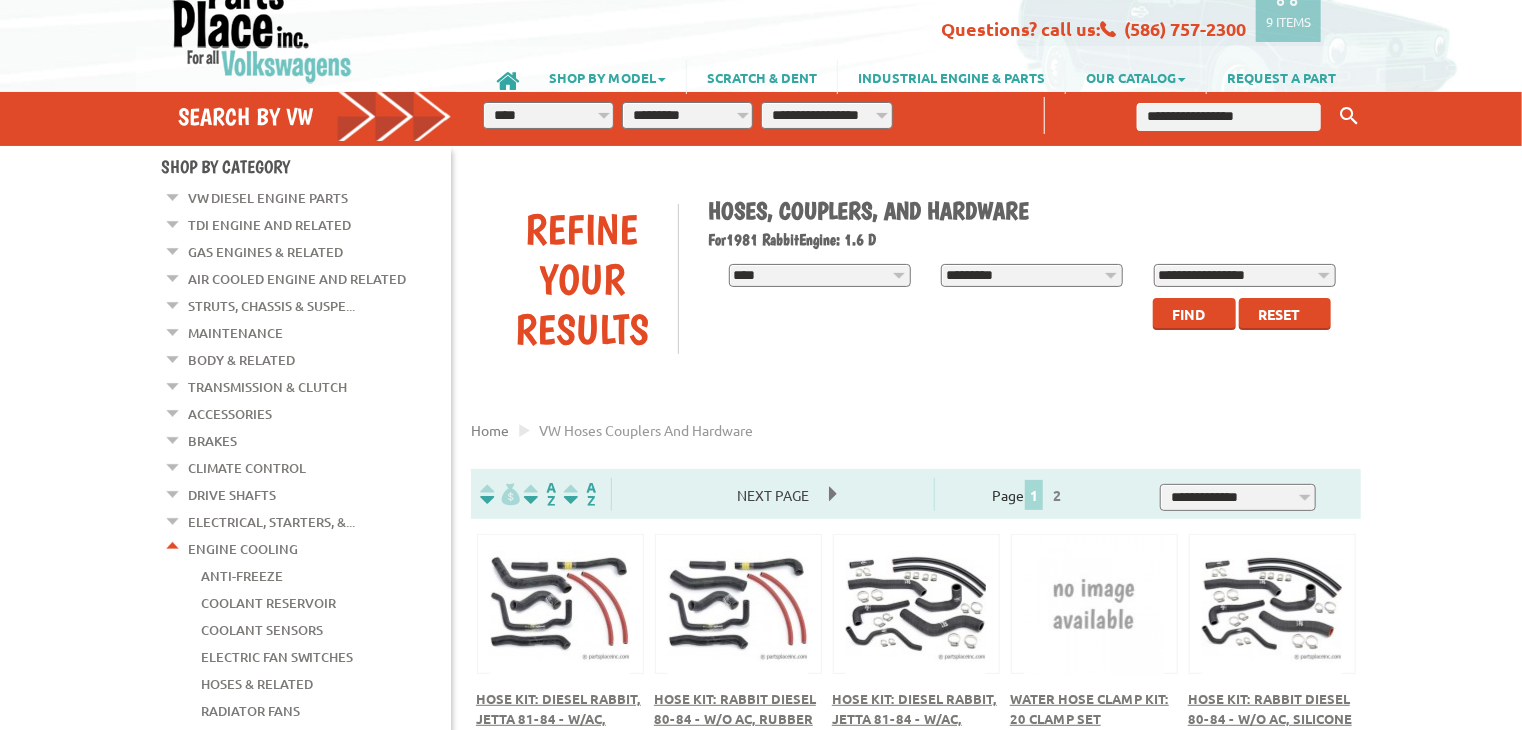 select on "*********" 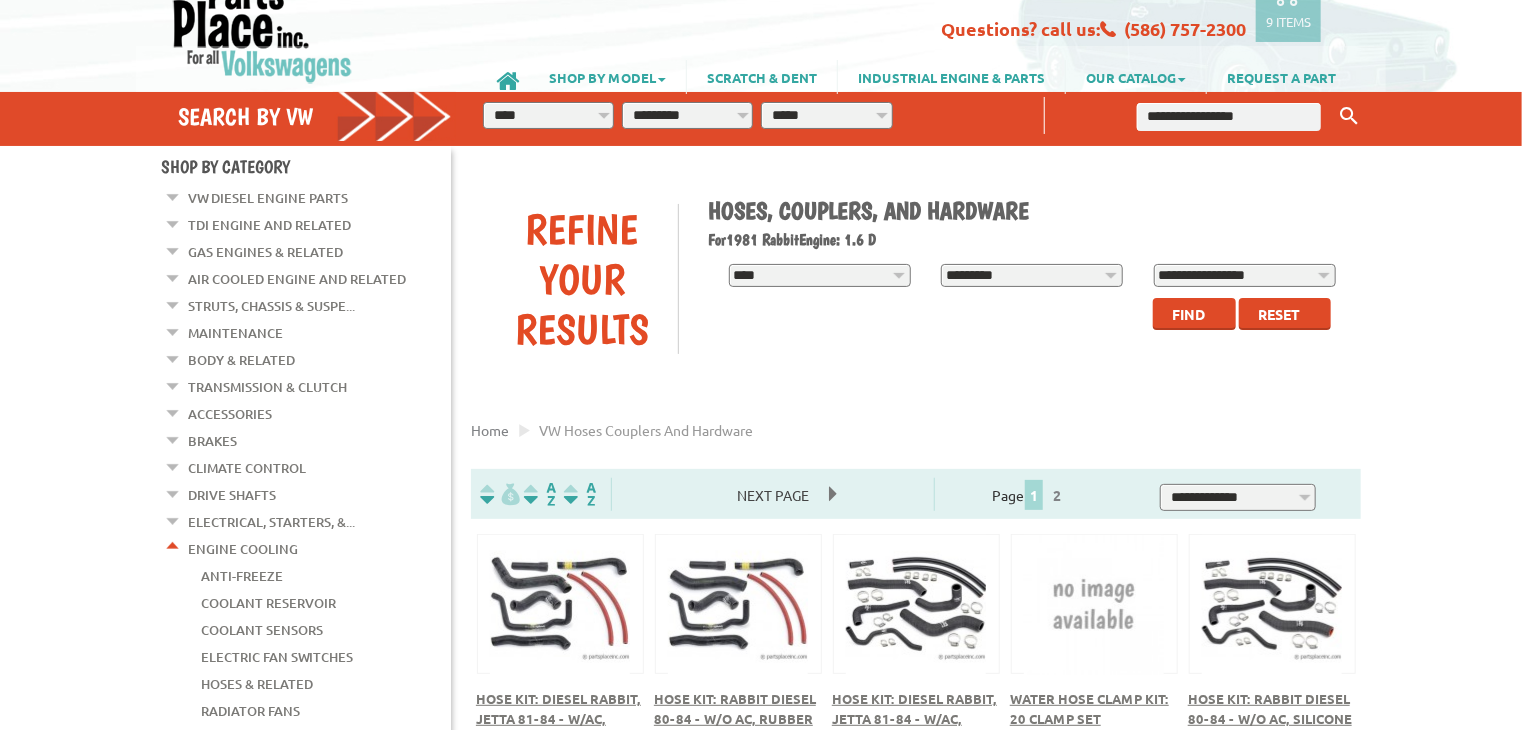 click on "**********" at bounding box center (826, 115) 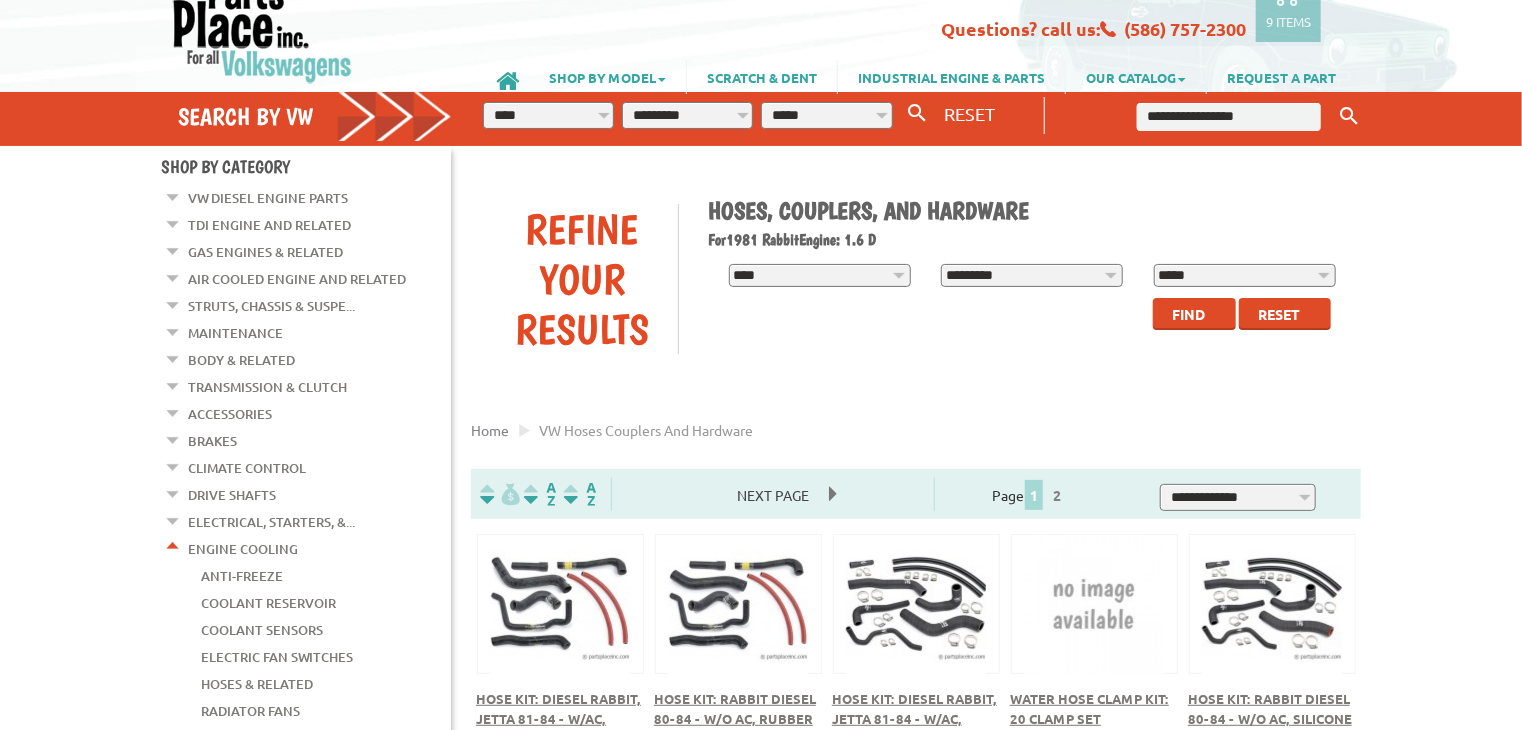 click on "**********" at bounding box center (826, 115) 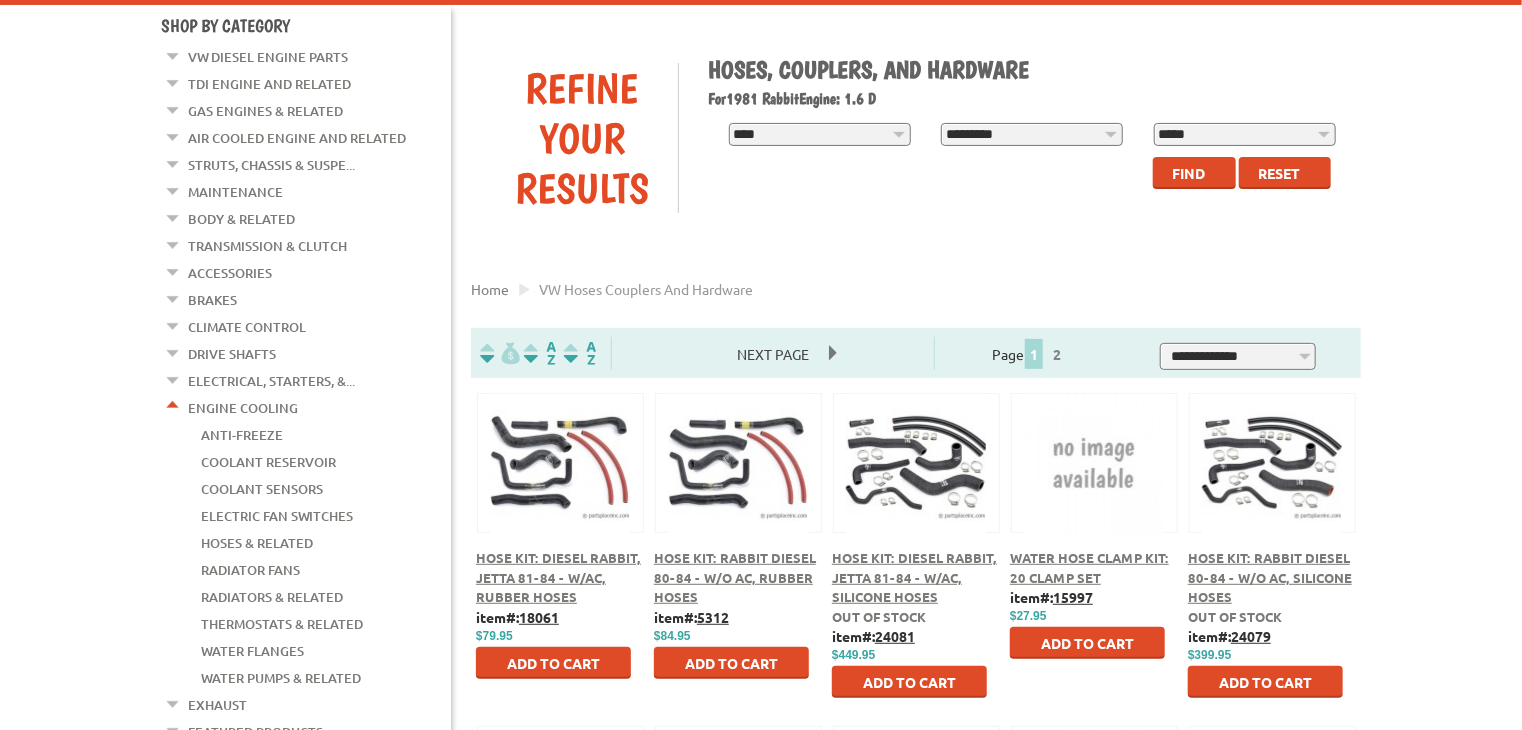 scroll, scrollTop: 210, scrollLeft: 0, axis: vertical 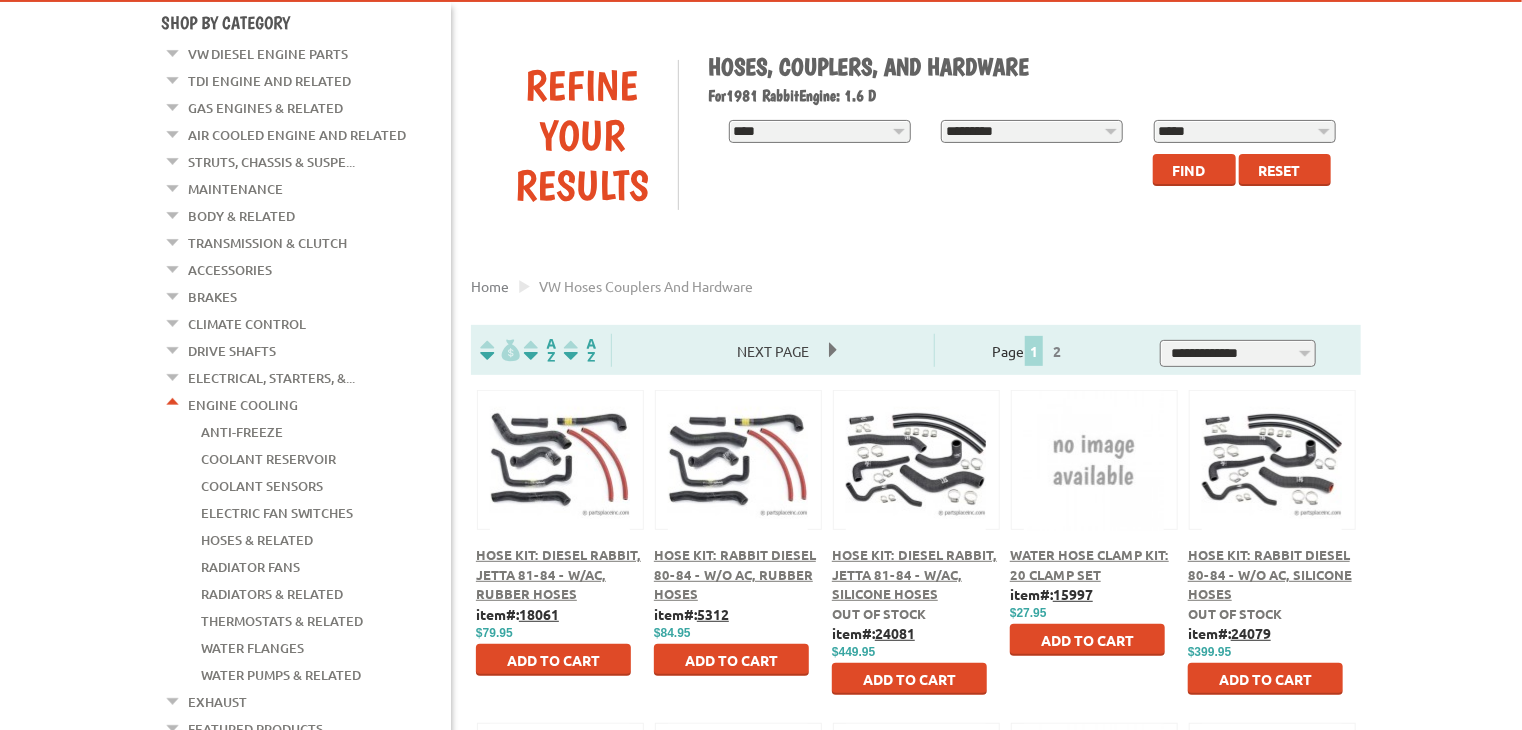 click on "Hoses & Related" at bounding box center [257, 540] 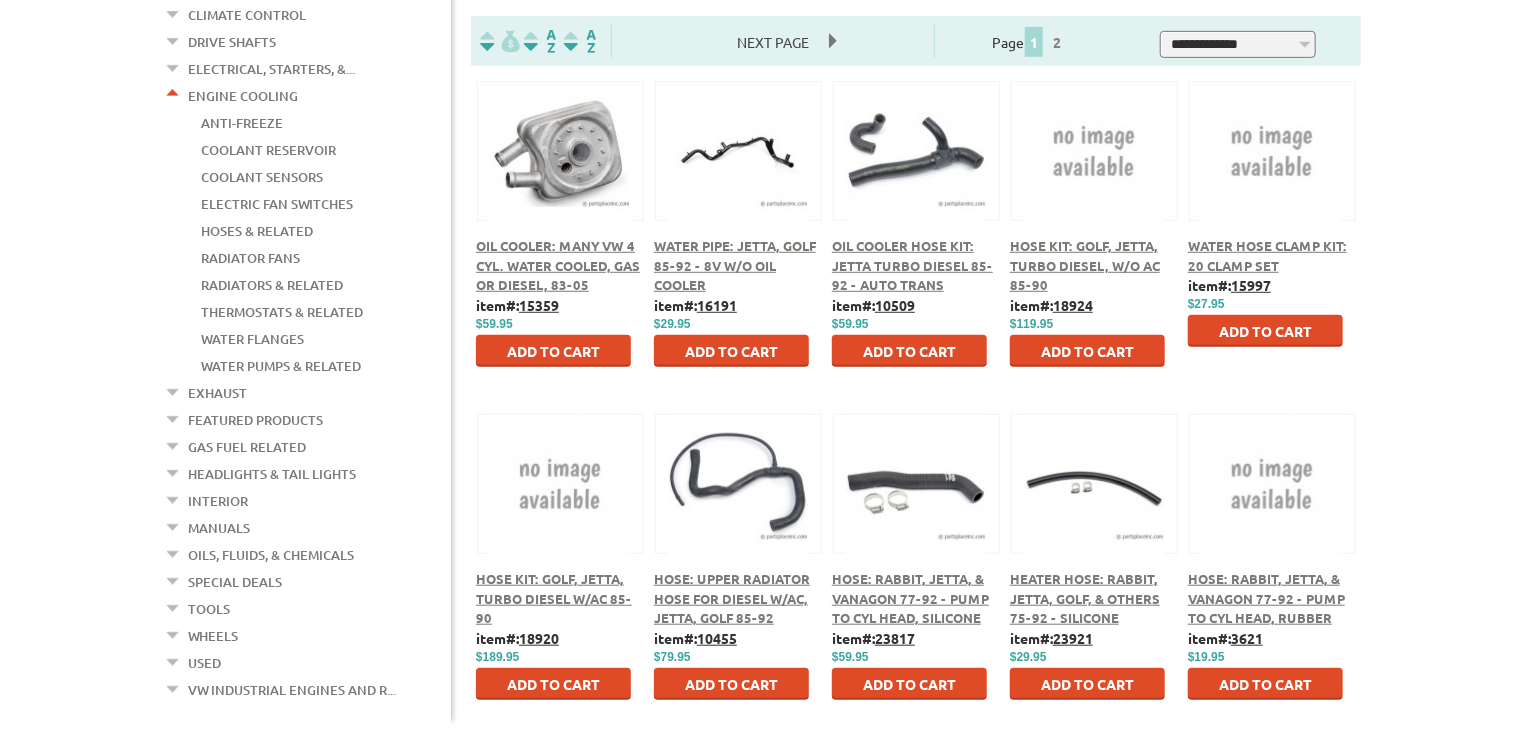 scroll, scrollTop: 516, scrollLeft: 0, axis: vertical 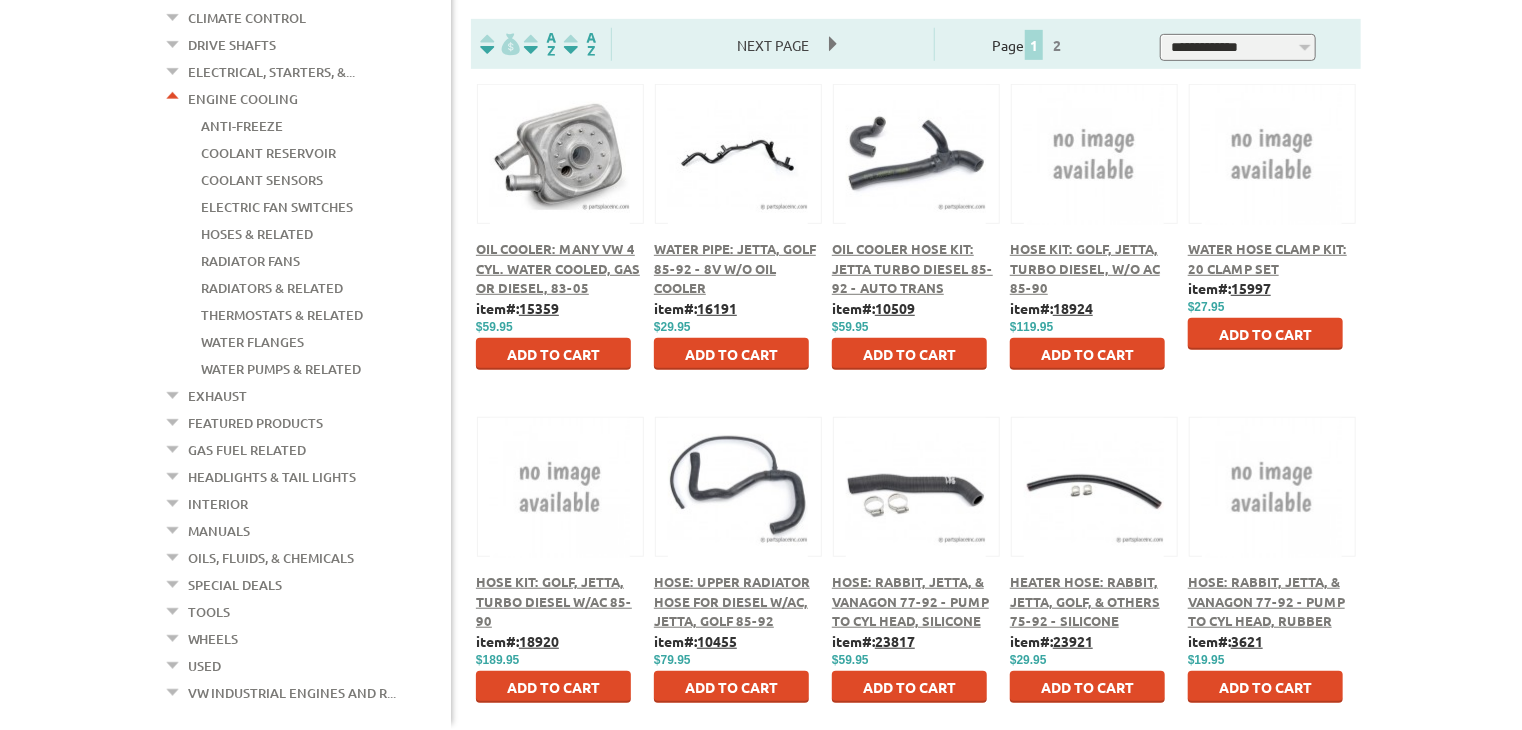 click on "Hose Kit: Golf, Jetta, Turbo Diesel, w/o AC 85-90" at bounding box center [1085, 268] 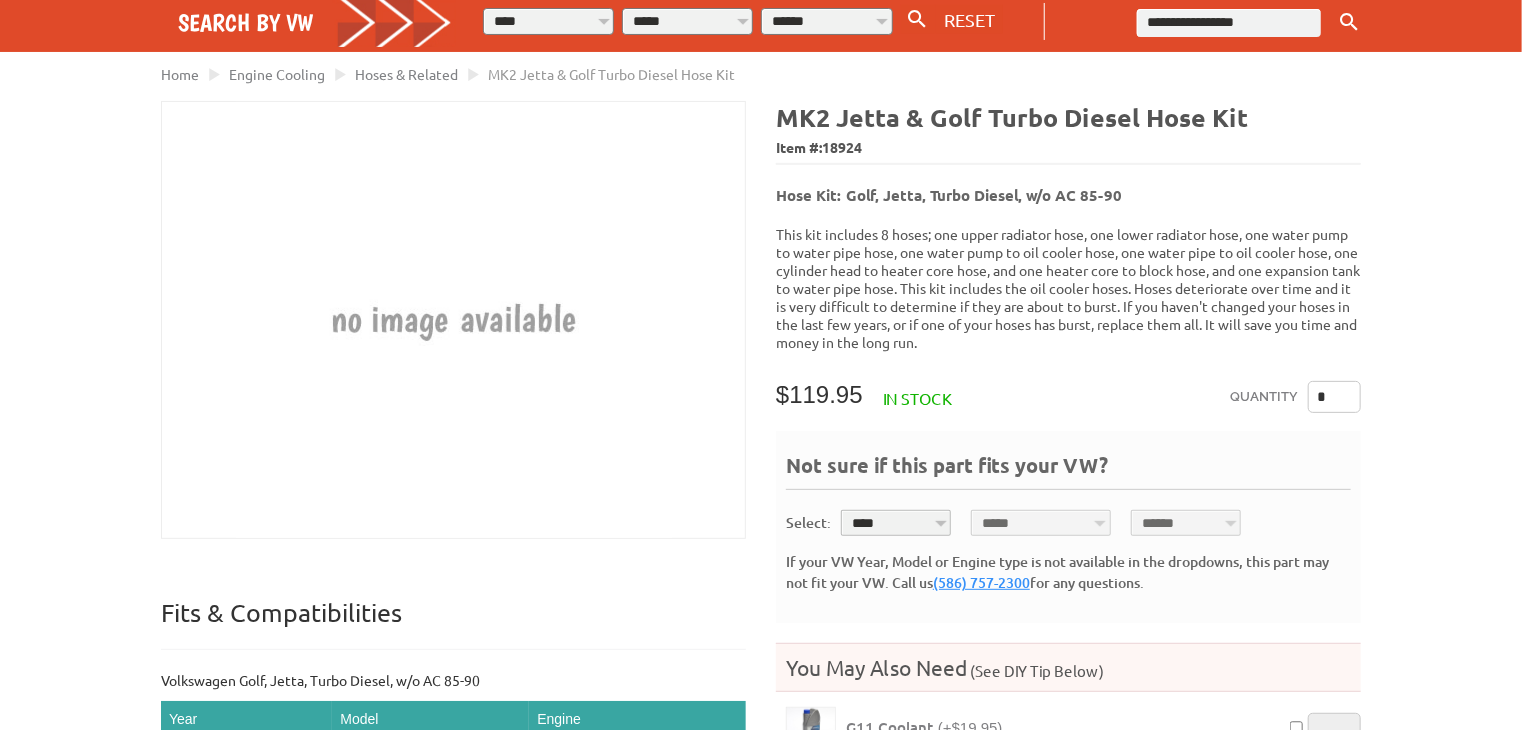 scroll, scrollTop: 0, scrollLeft: 0, axis: both 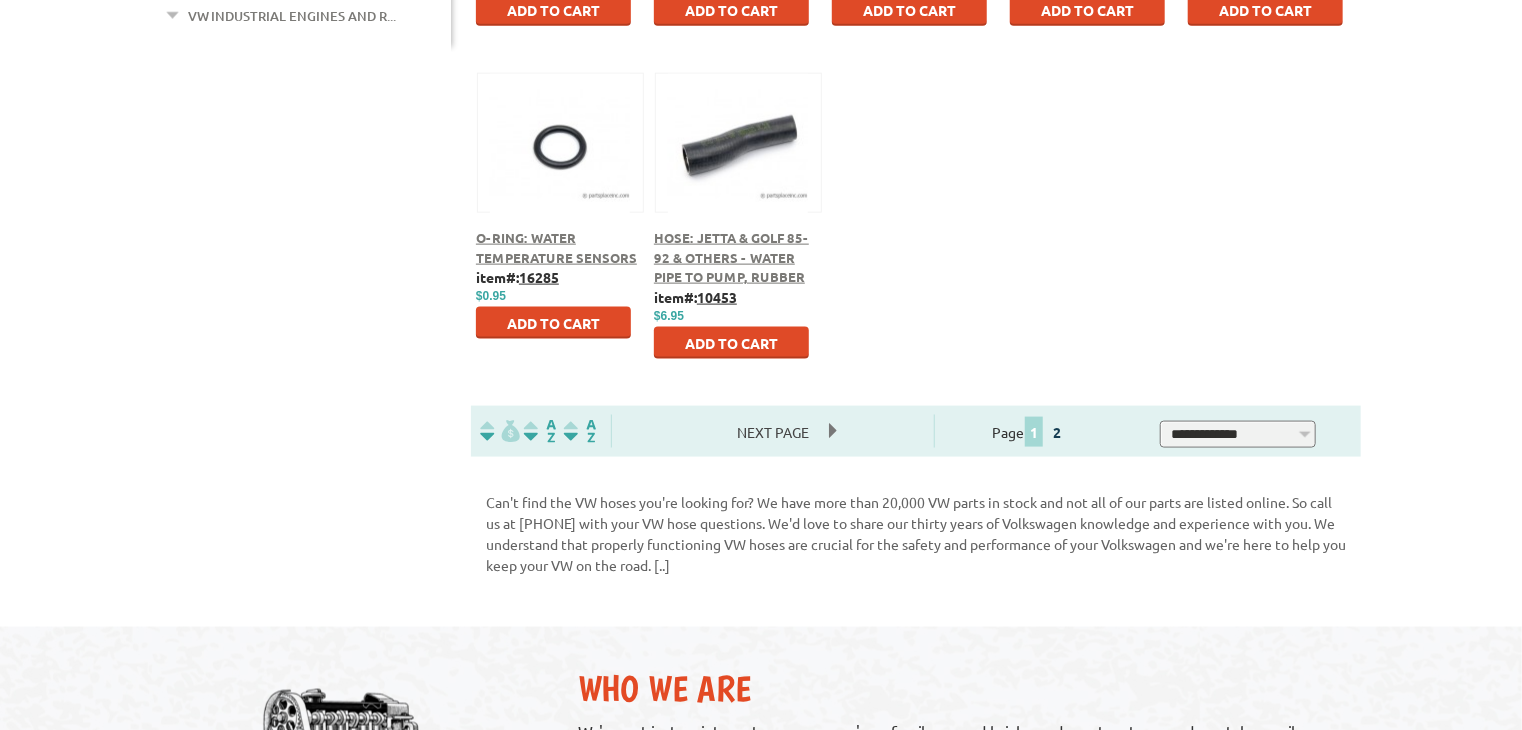 click on "2" at bounding box center [1057, 432] 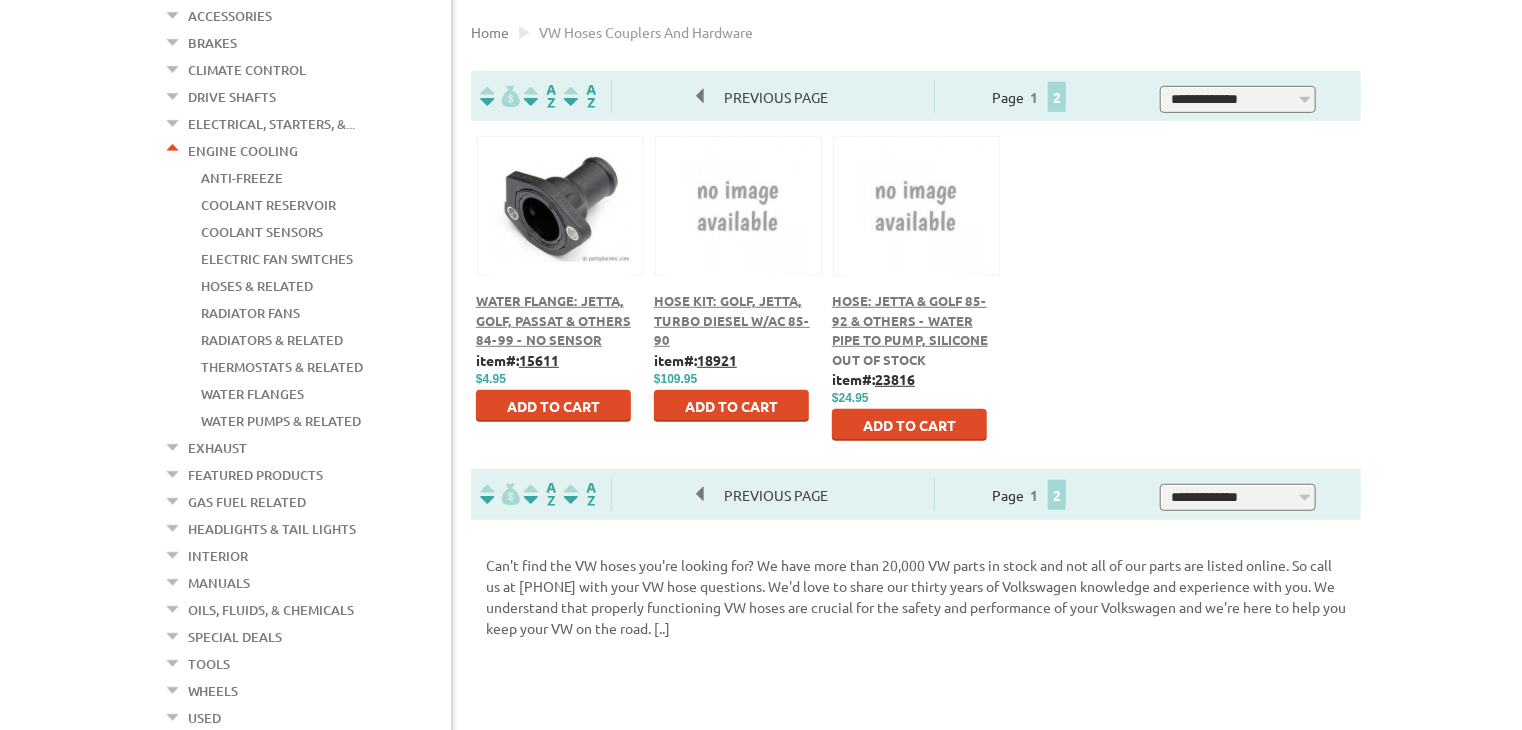 scroll, scrollTop: 499, scrollLeft: 0, axis: vertical 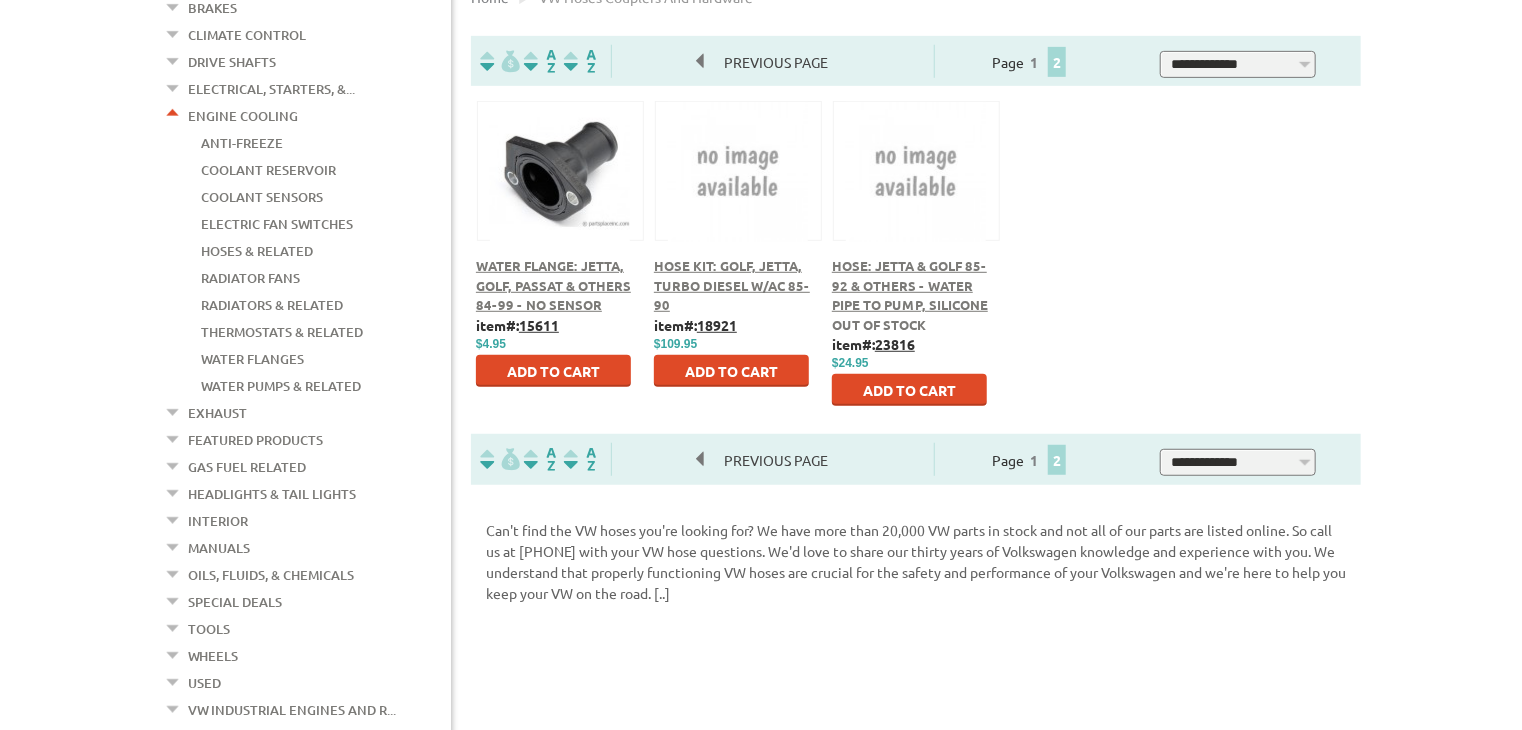 click on "1" at bounding box center (1034, 460) 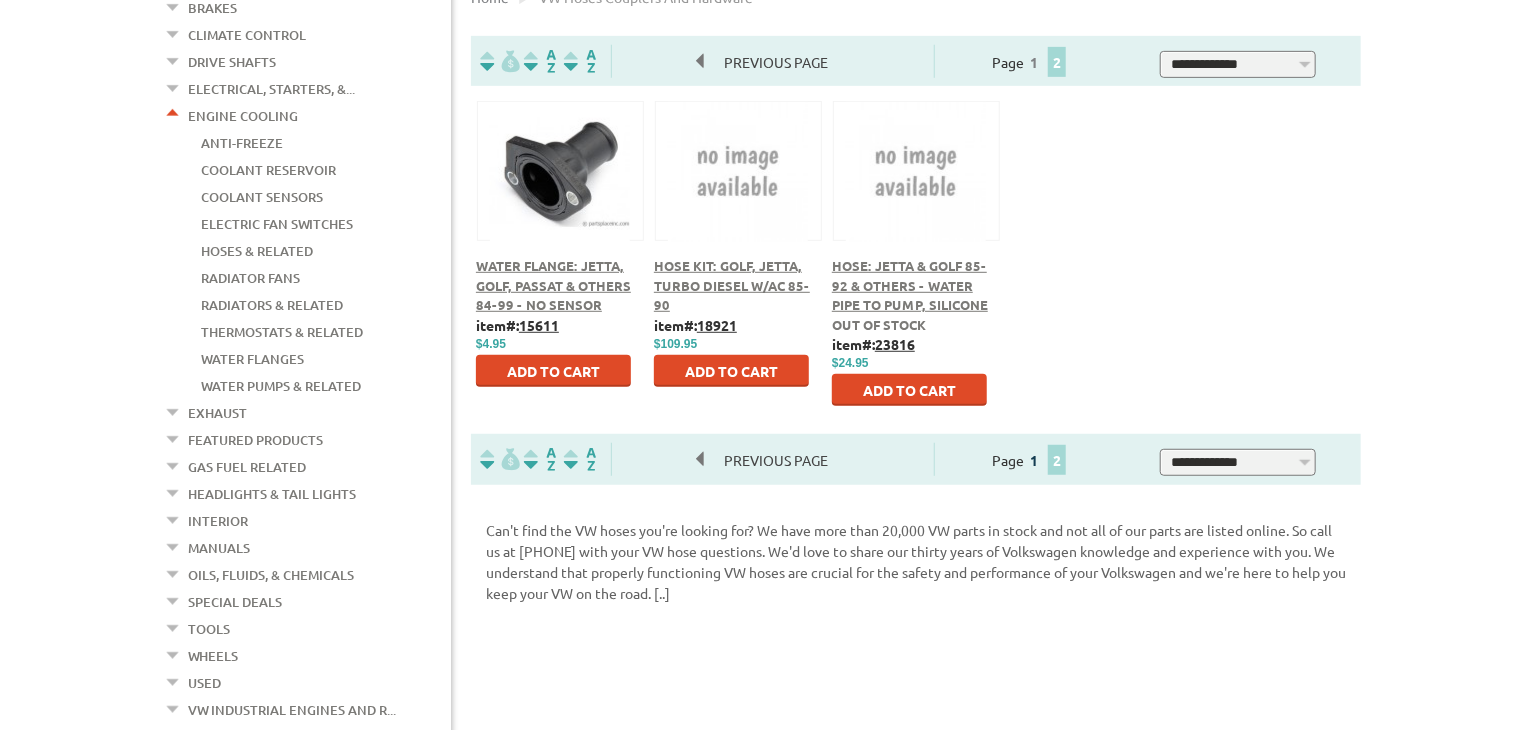 click on "1" at bounding box center [1034, 460] 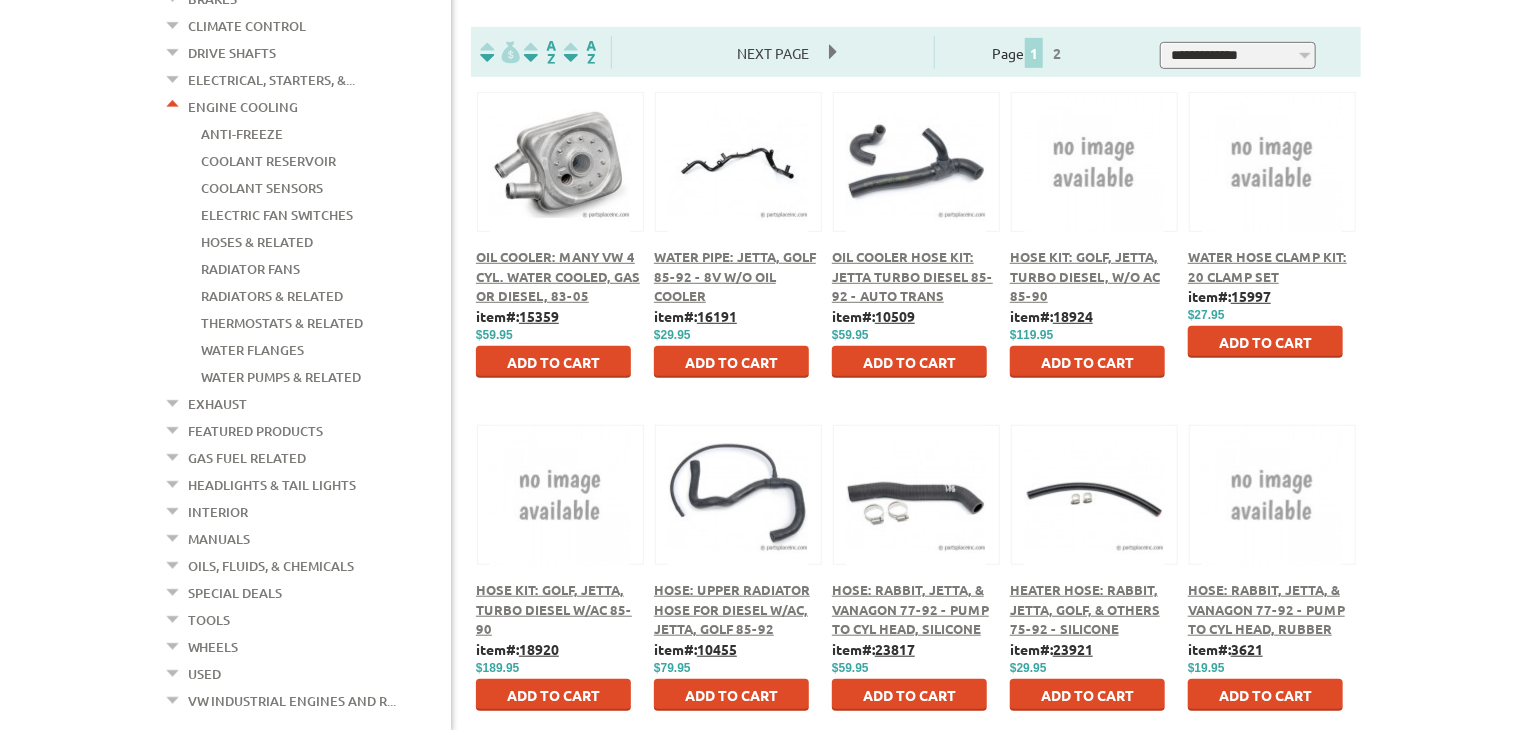 scroll, scrollTop: 510, scrollLeft: 0, axis: vertical 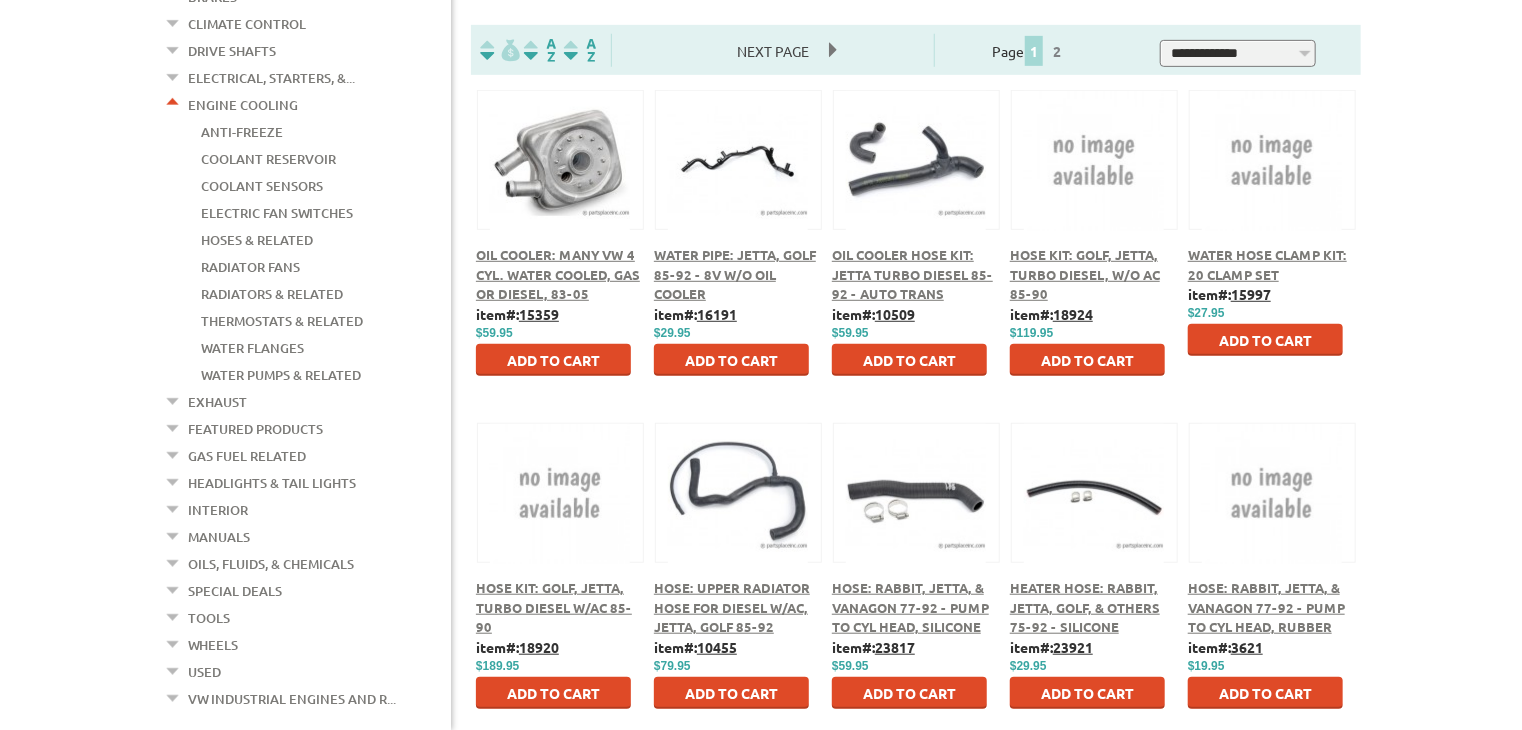 click on "Oil Cooler Hose Kit: Jetta Turbo Diesel 85-92 - Auto Trans" at bounding box center (912, 274) 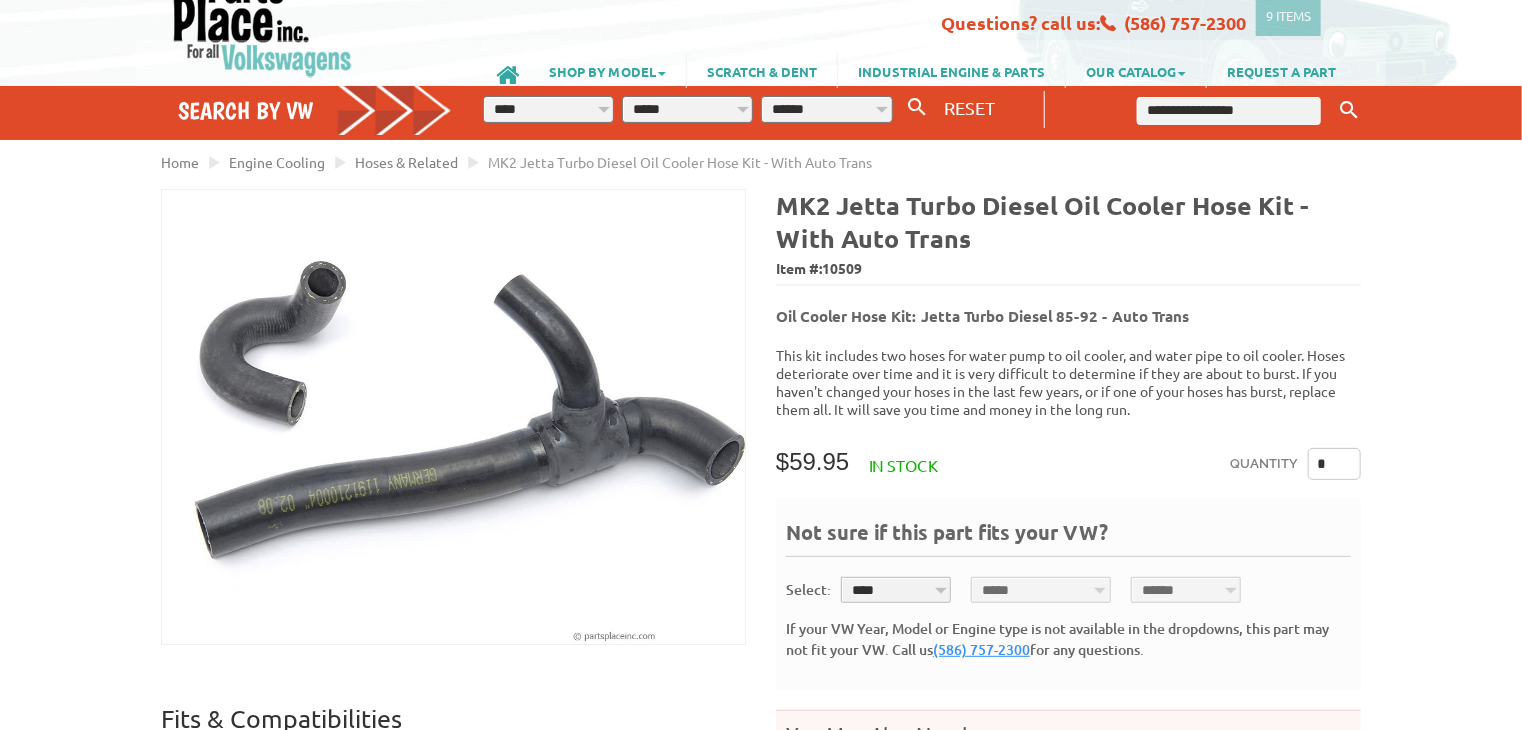 scroll, scrollTop: 0, scrollLeft: 0, axis: both 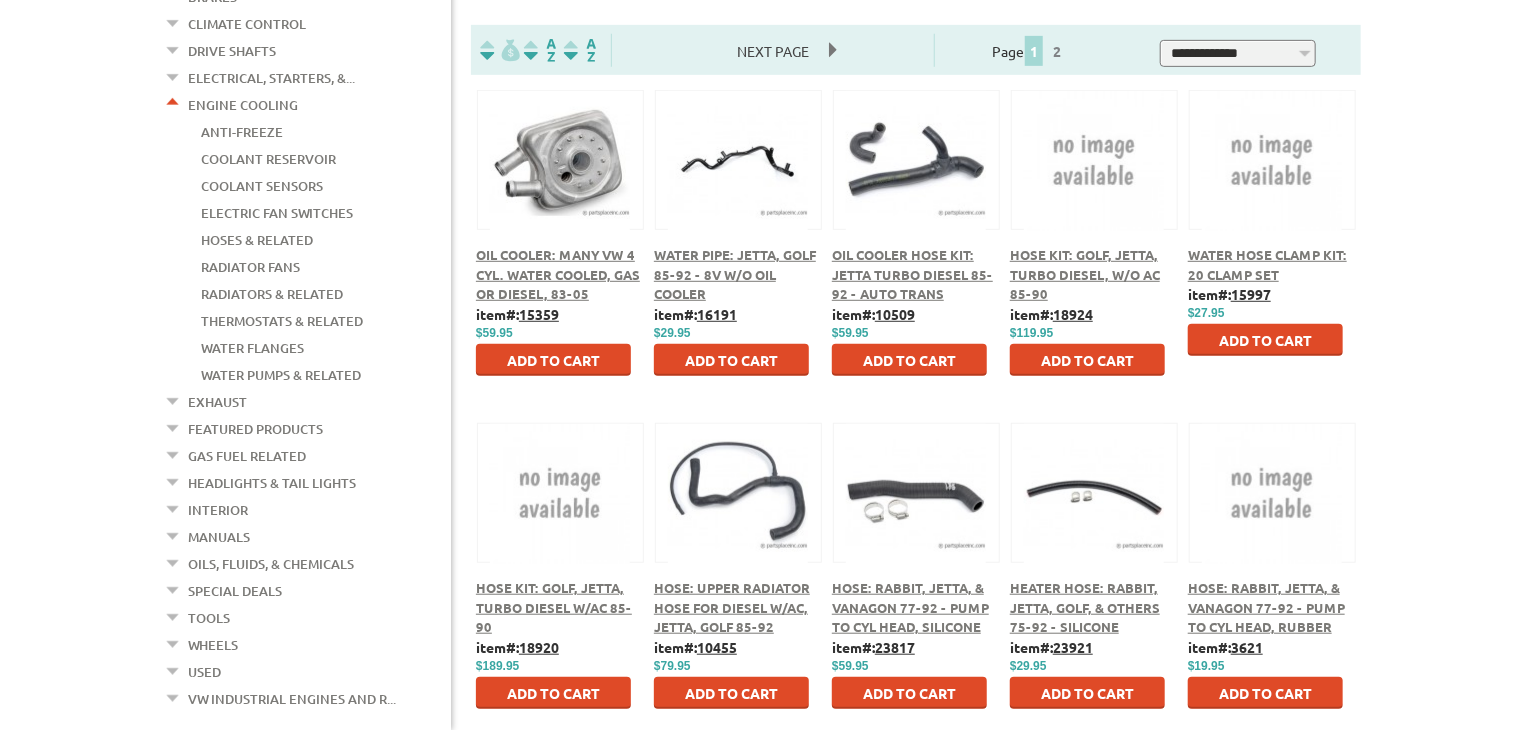 click on "Hose Kit: Golf, Jetta, Turbo Diesel, w/o AC 85-90" at bounding box center (1085, 274) 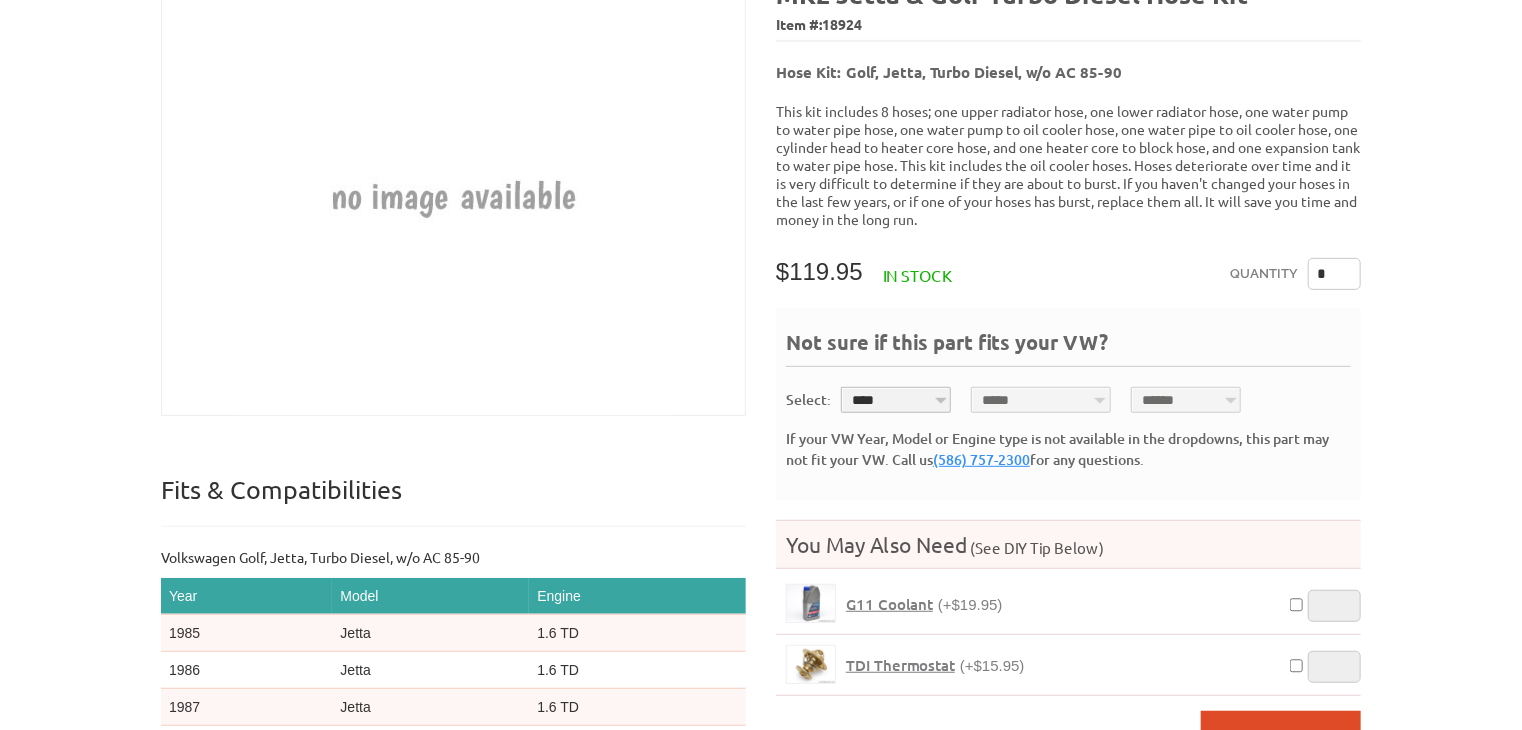 scroll, scrollTop: 311, scrollLeft: 0, axis: vertical 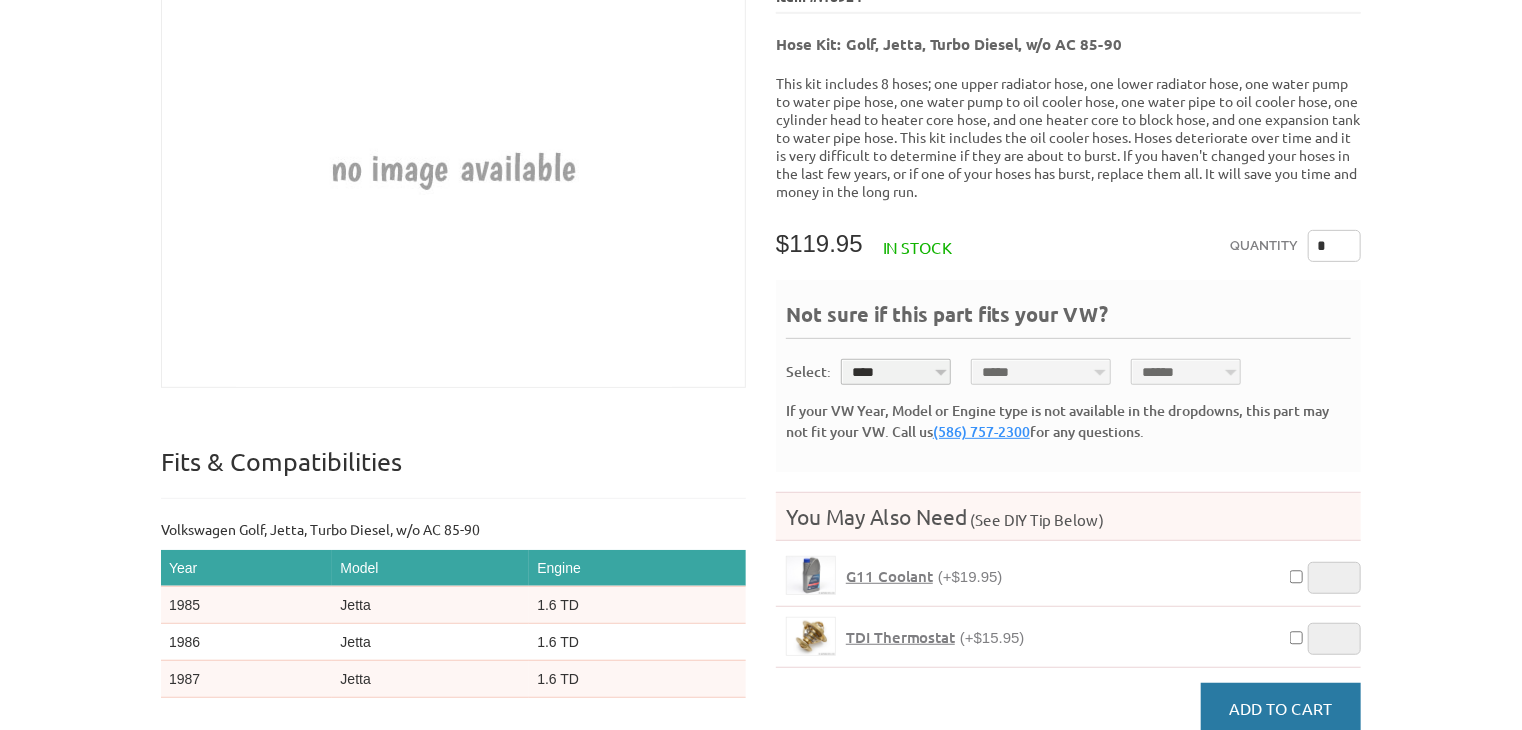 click on "Add to Cart" at bounding box center [1281, 708] 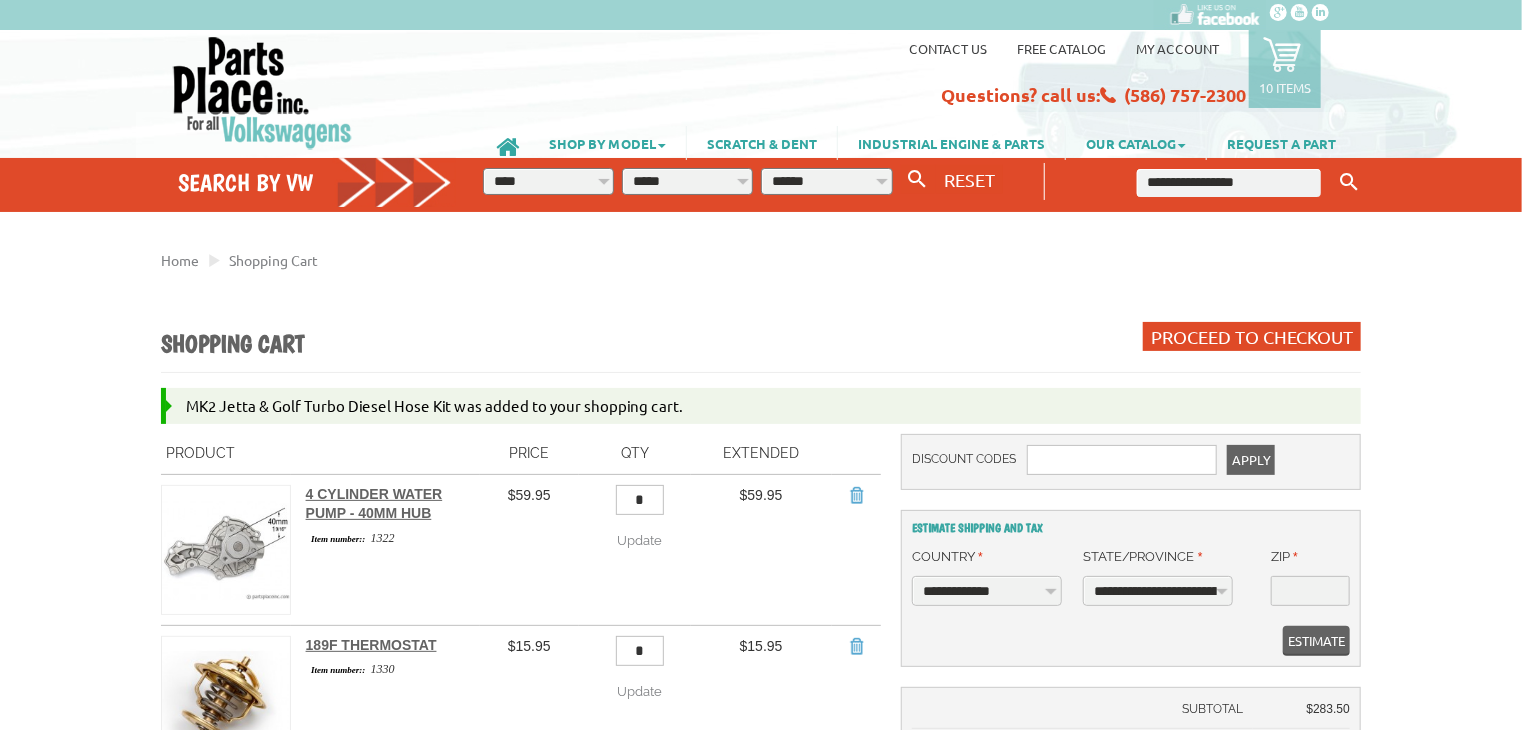 scroll, scrollTop: 655, scrollLeft: 0, axis: vertical 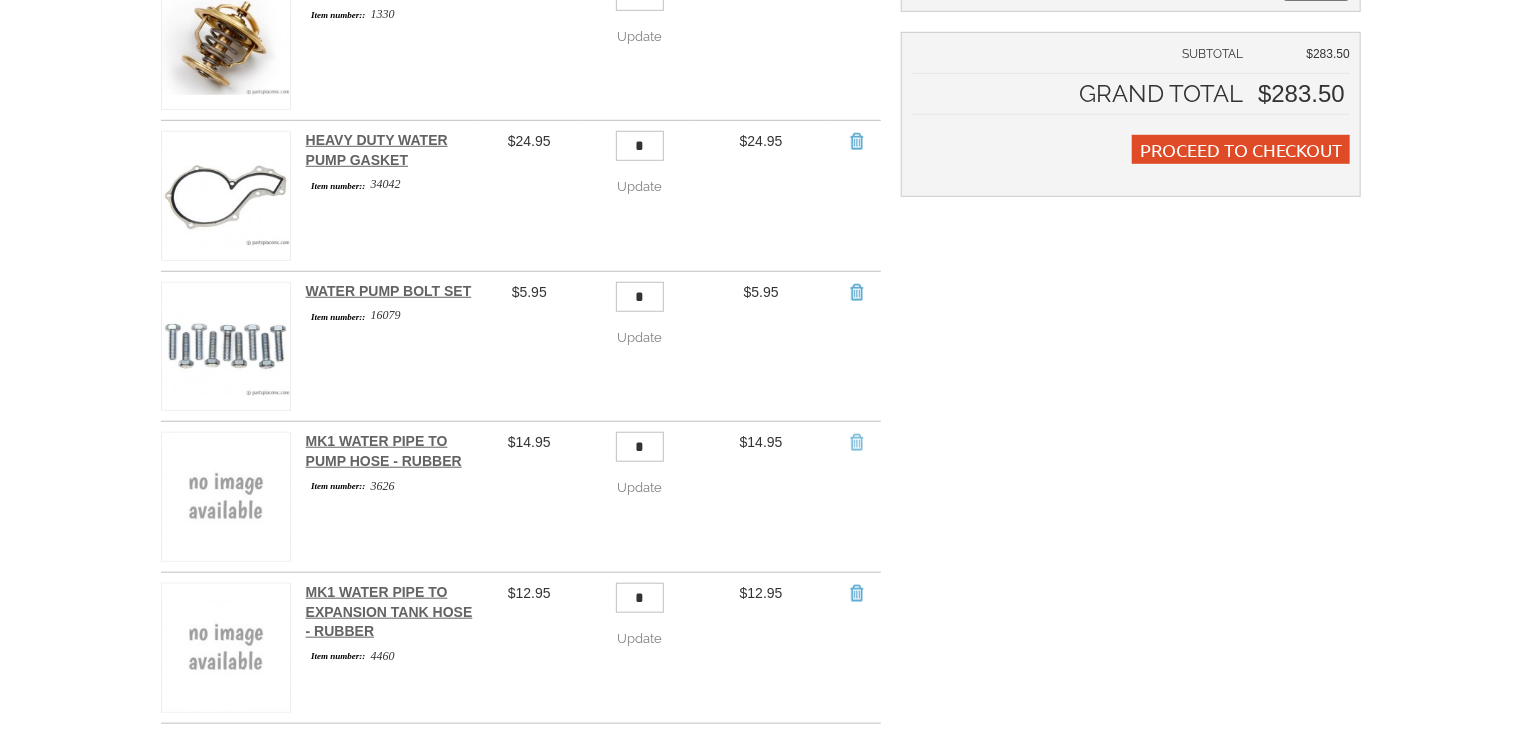 click on "Remove Item" at bounding box center (856, 442) 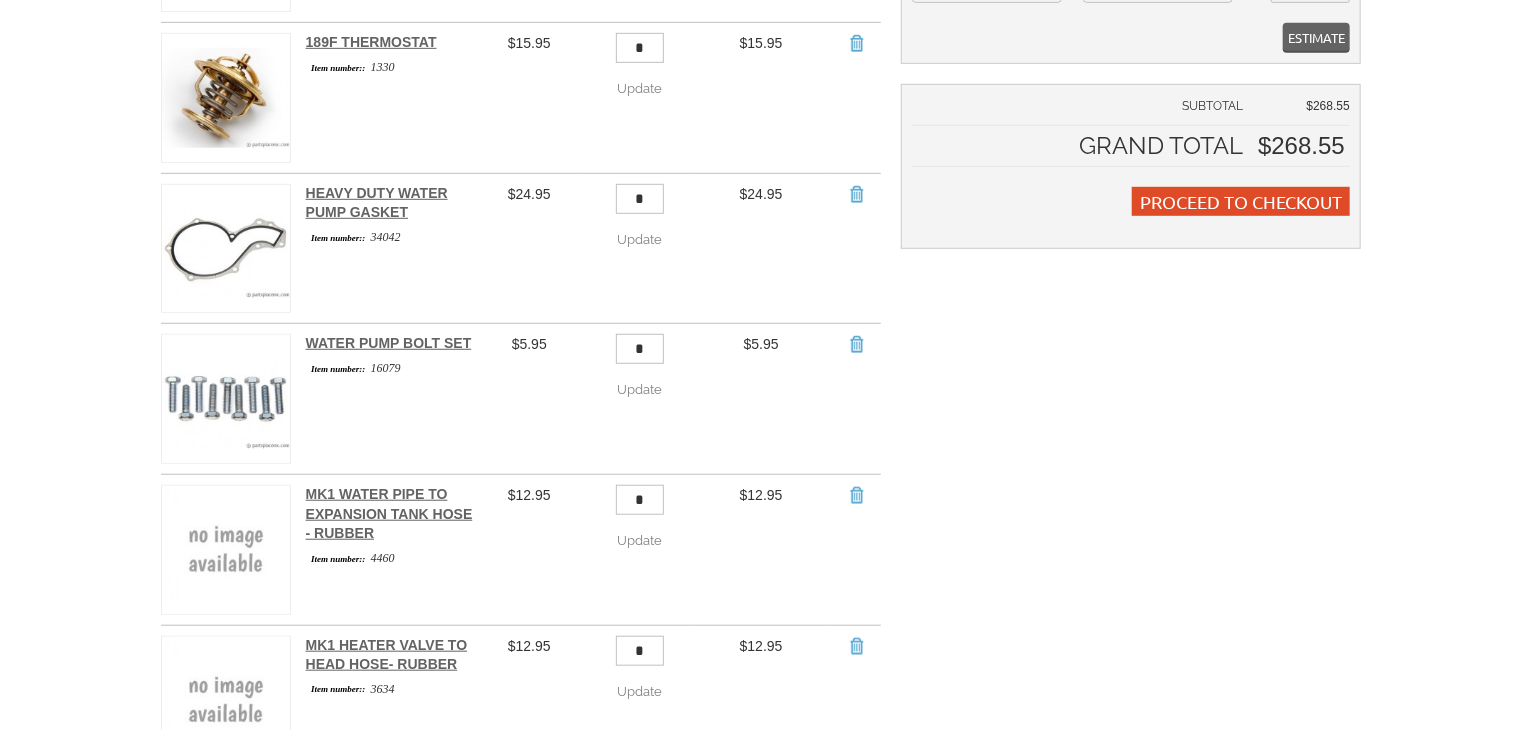 scroll, scrollTop: 556, scrollLeft: 0, axis: vertical 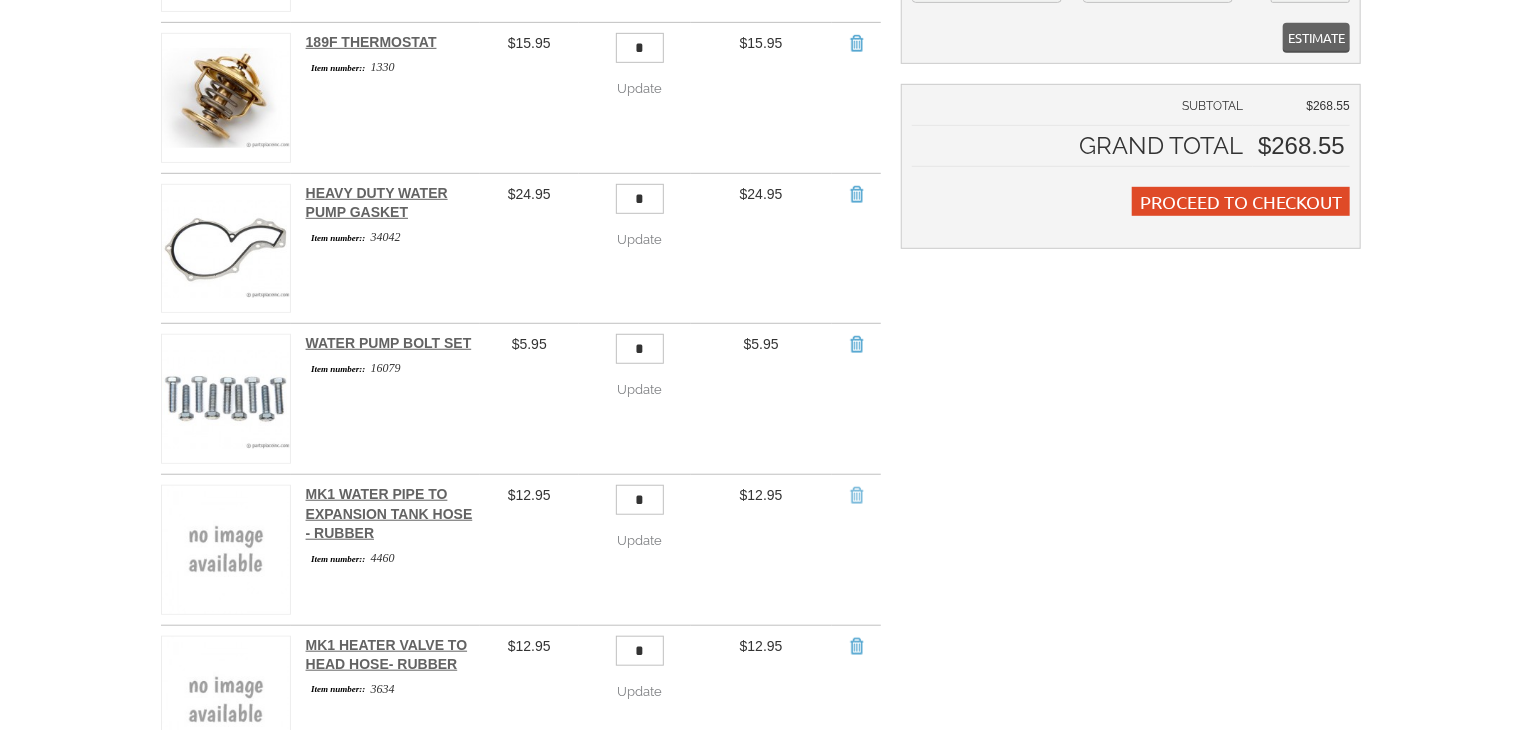 click on "Remove Item" at bounding box center (856, 495) 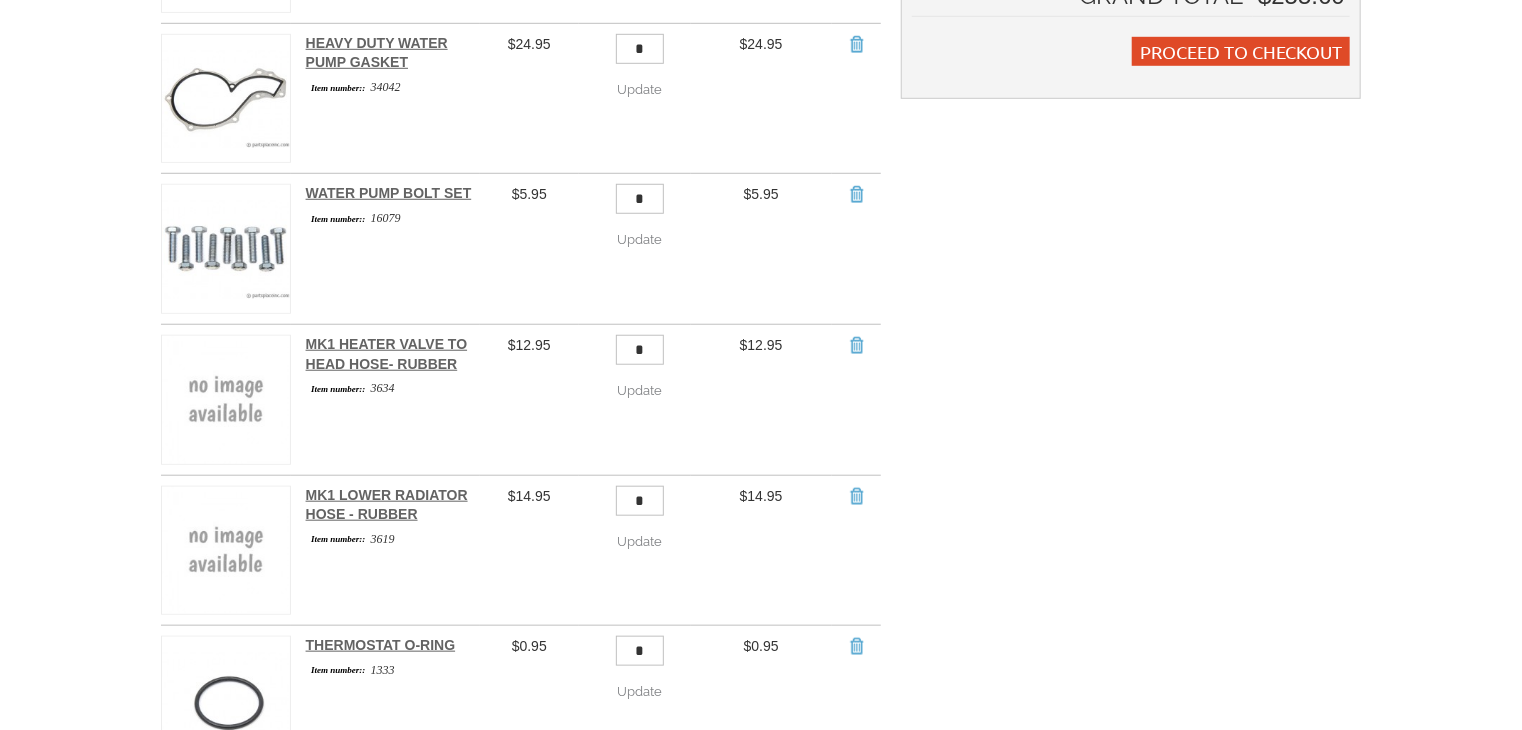 scroll, scrollTop: 707, scrollLeft: 0, axis: vertical 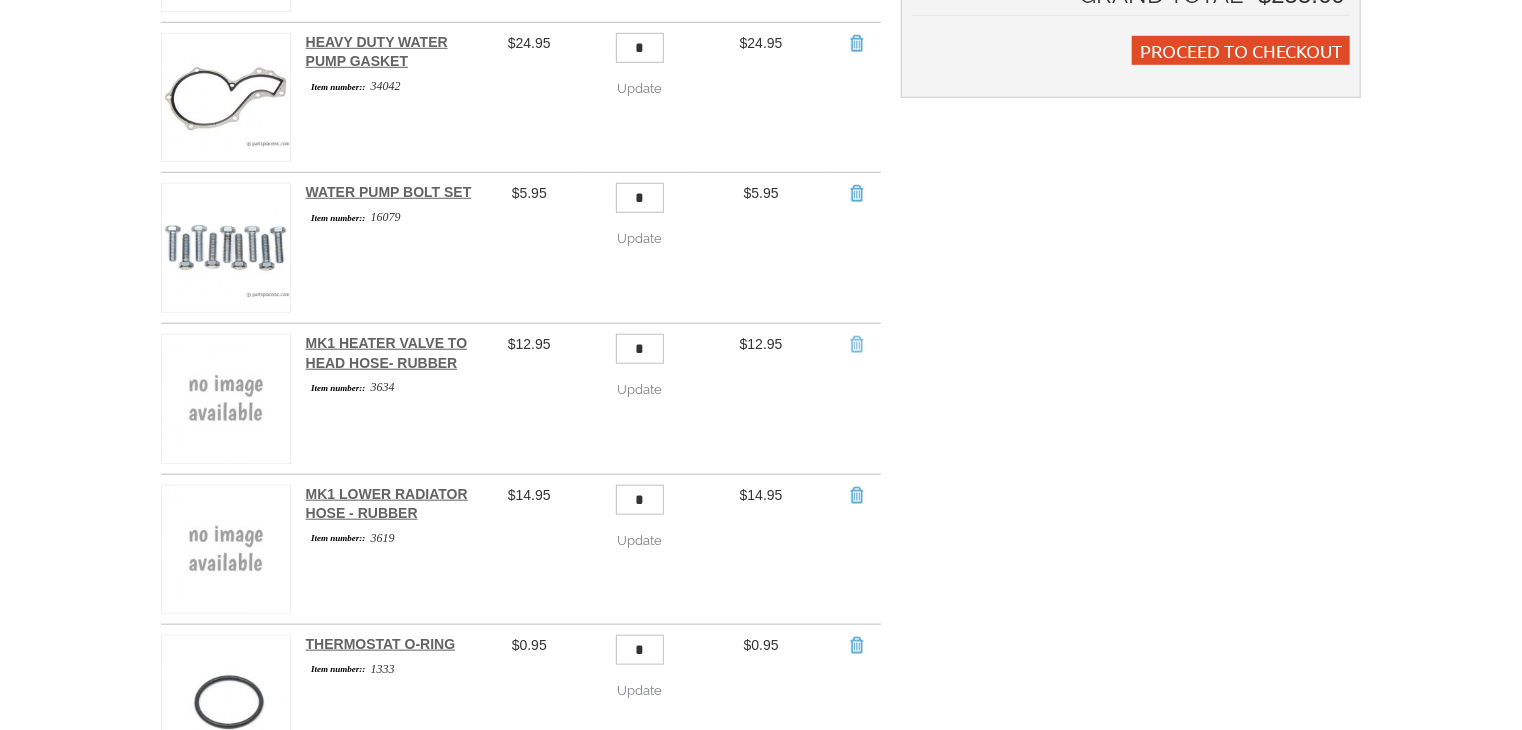 click on "Remove Item" at bounding box center [856, 344] 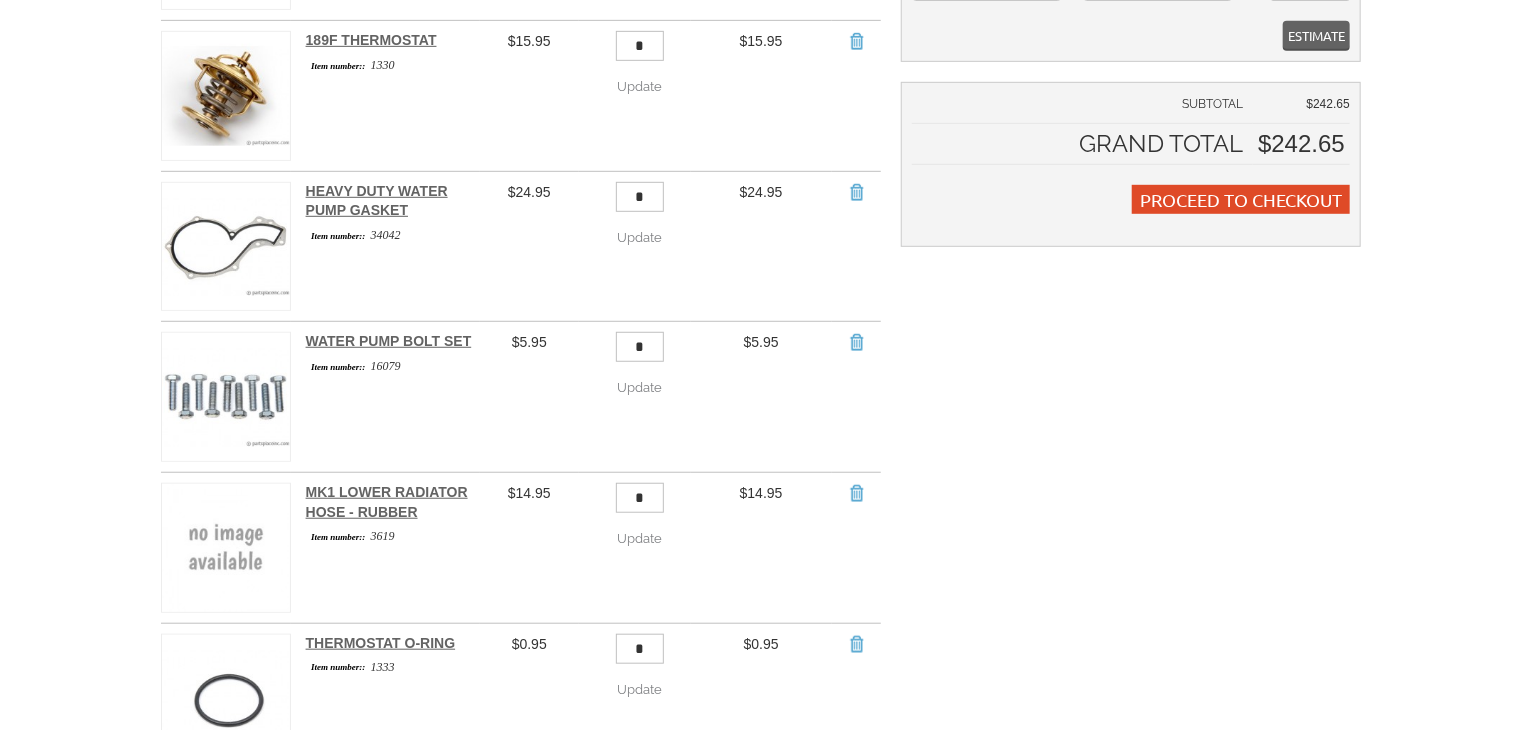 scroll, scrollTop: 556, scrollLeft: 0, axis: vertical 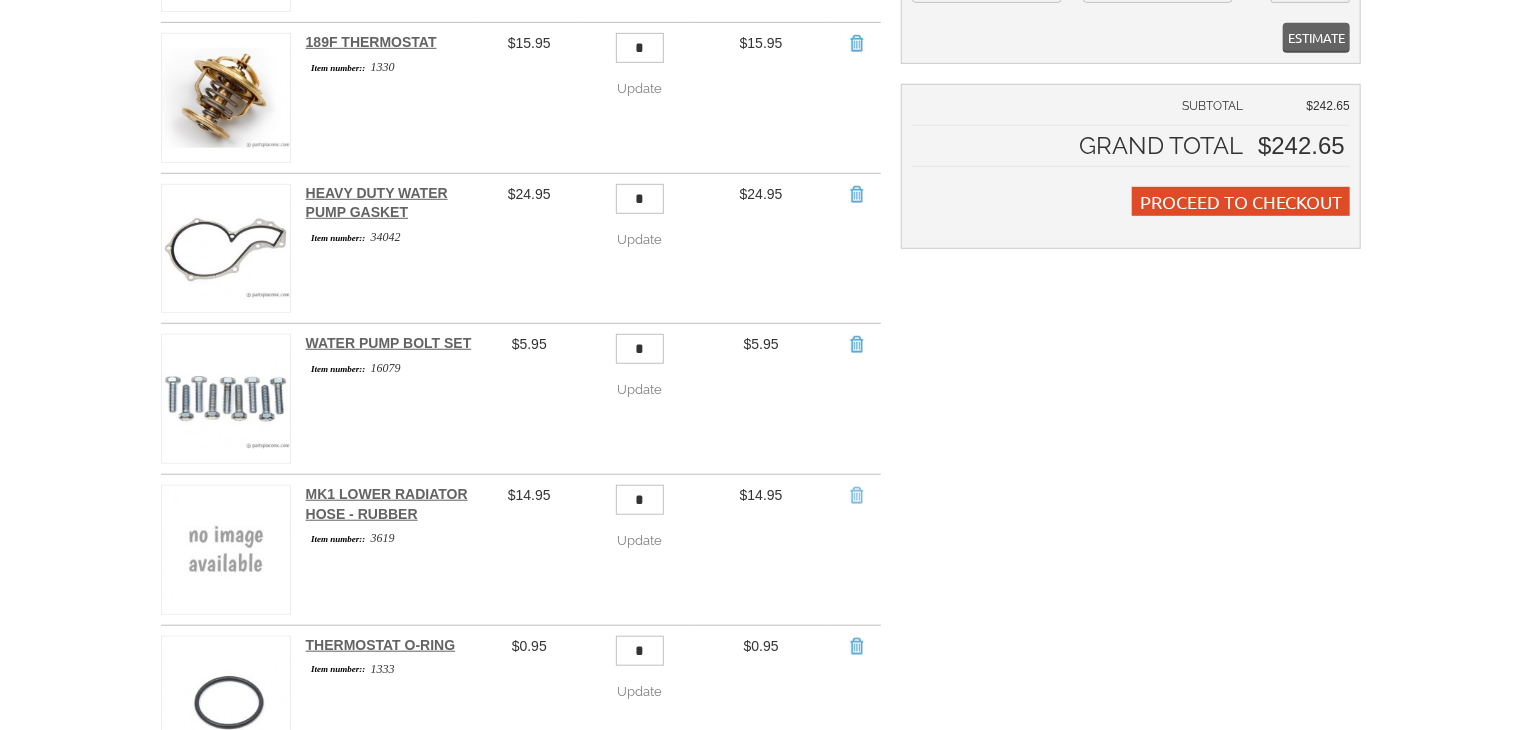 click on "Remove Item" at bounding box center (856, 495) 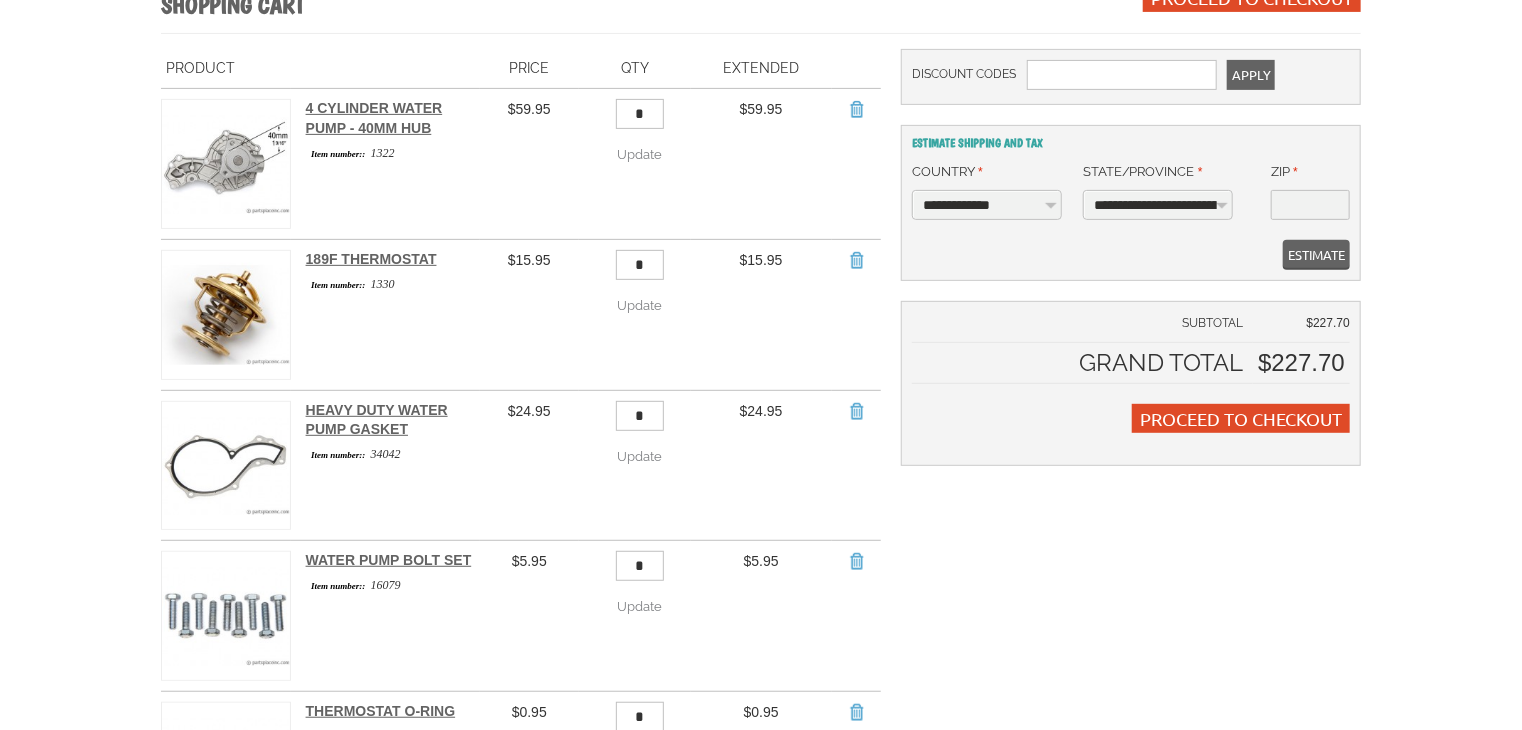scroll, scrollTop: 348, scrollLeft: 0, axis: vertical 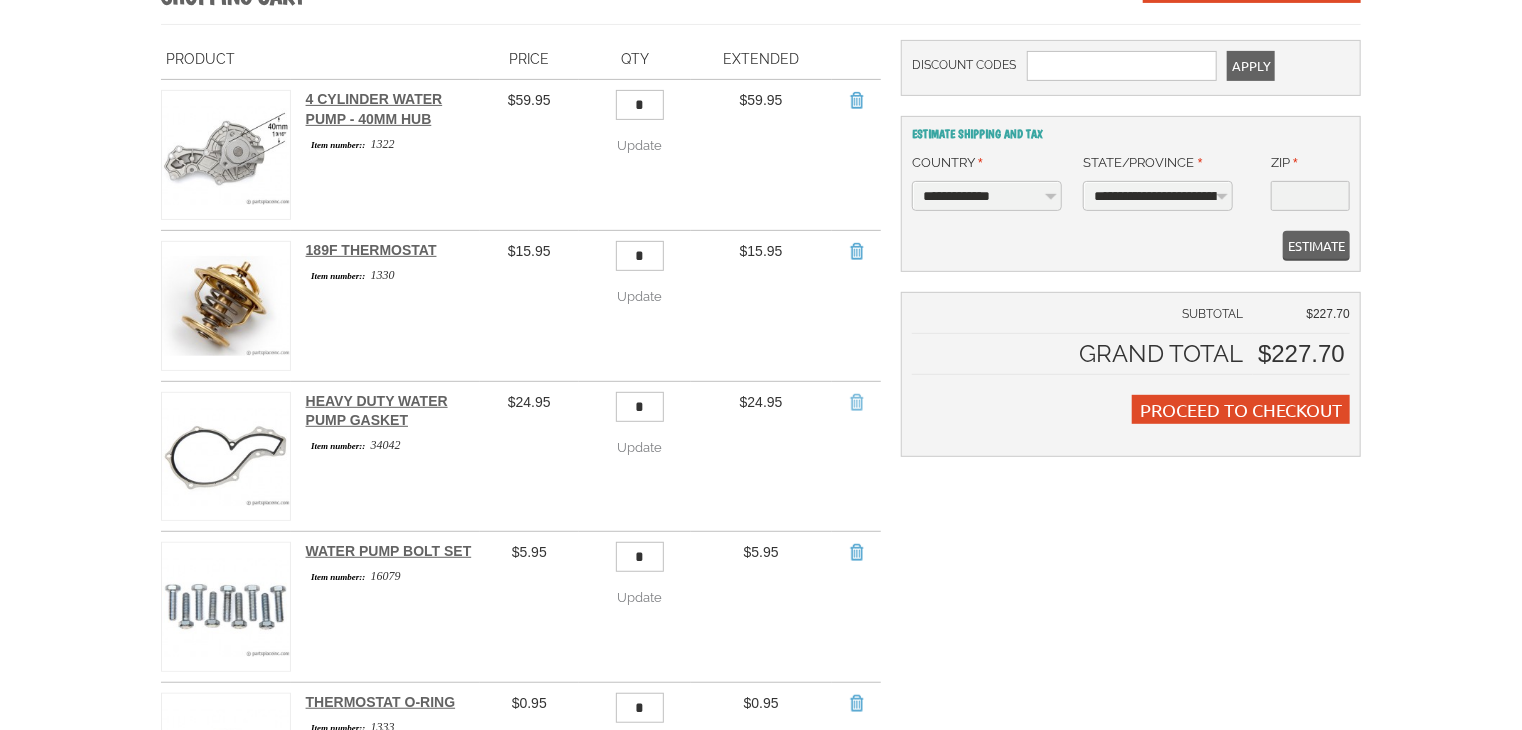 click on "Remove Item" at bounding box center [856, 402] 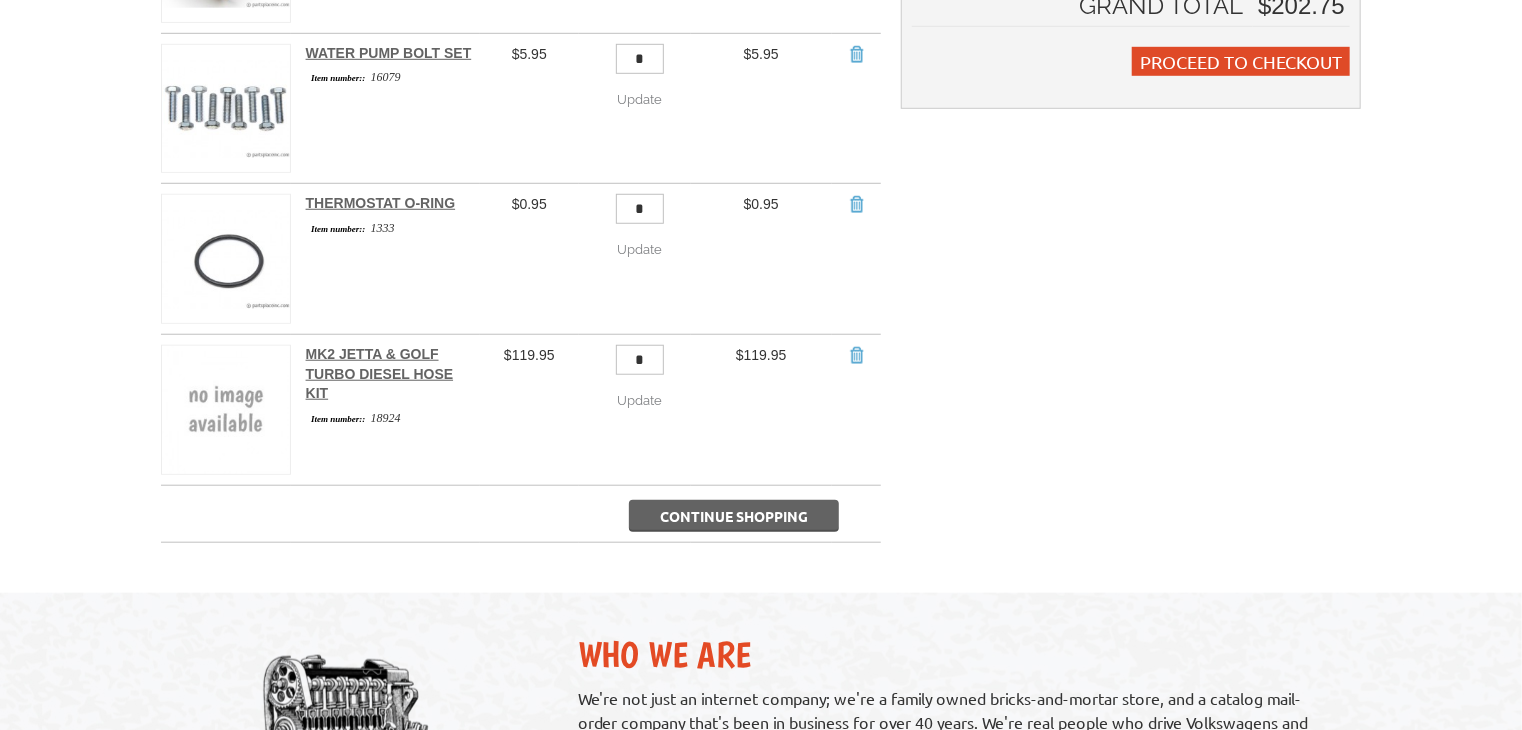 scroll, scrollTop: 695, scrollLeft: 0, axis: vertical 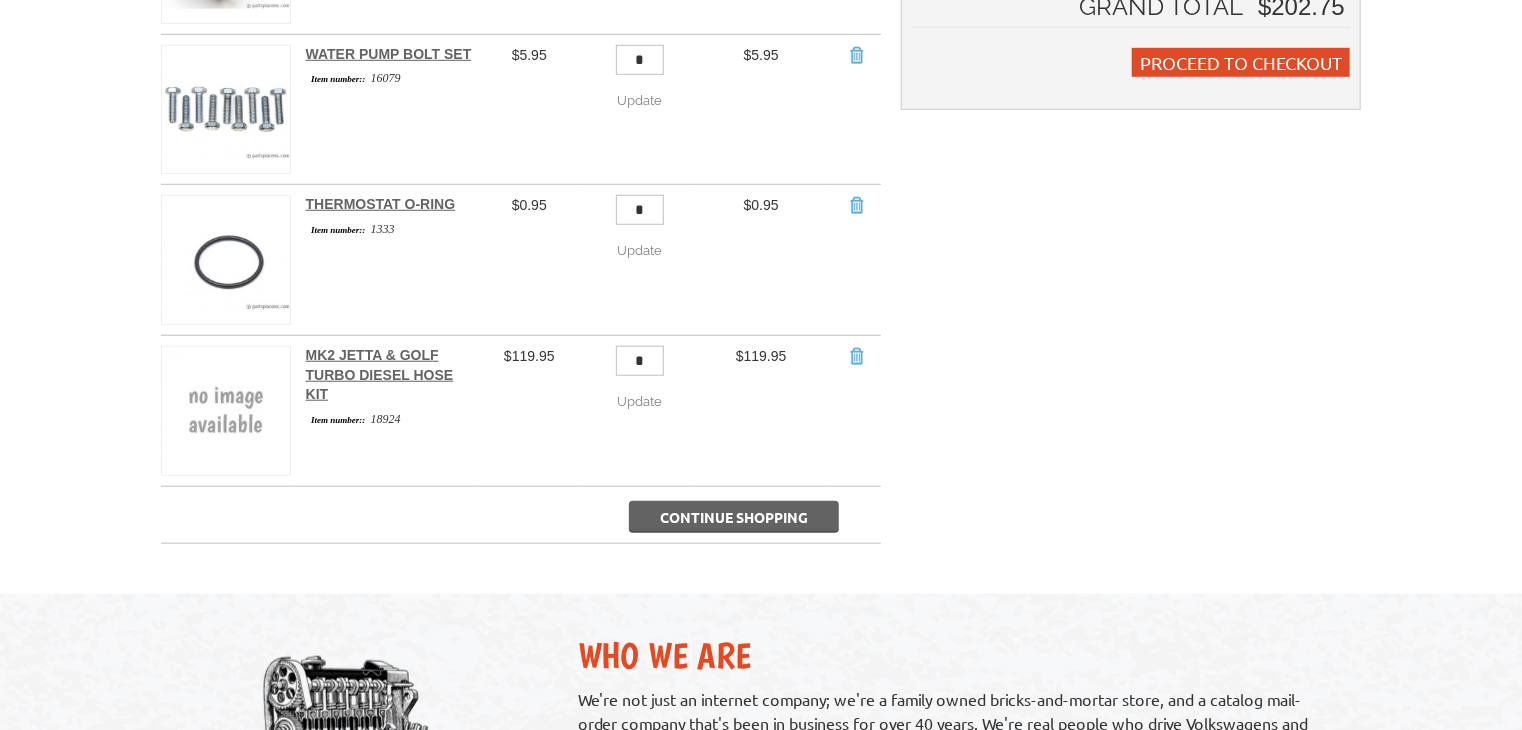 click on "Continue Shopping" at bounding box center (734, 517) 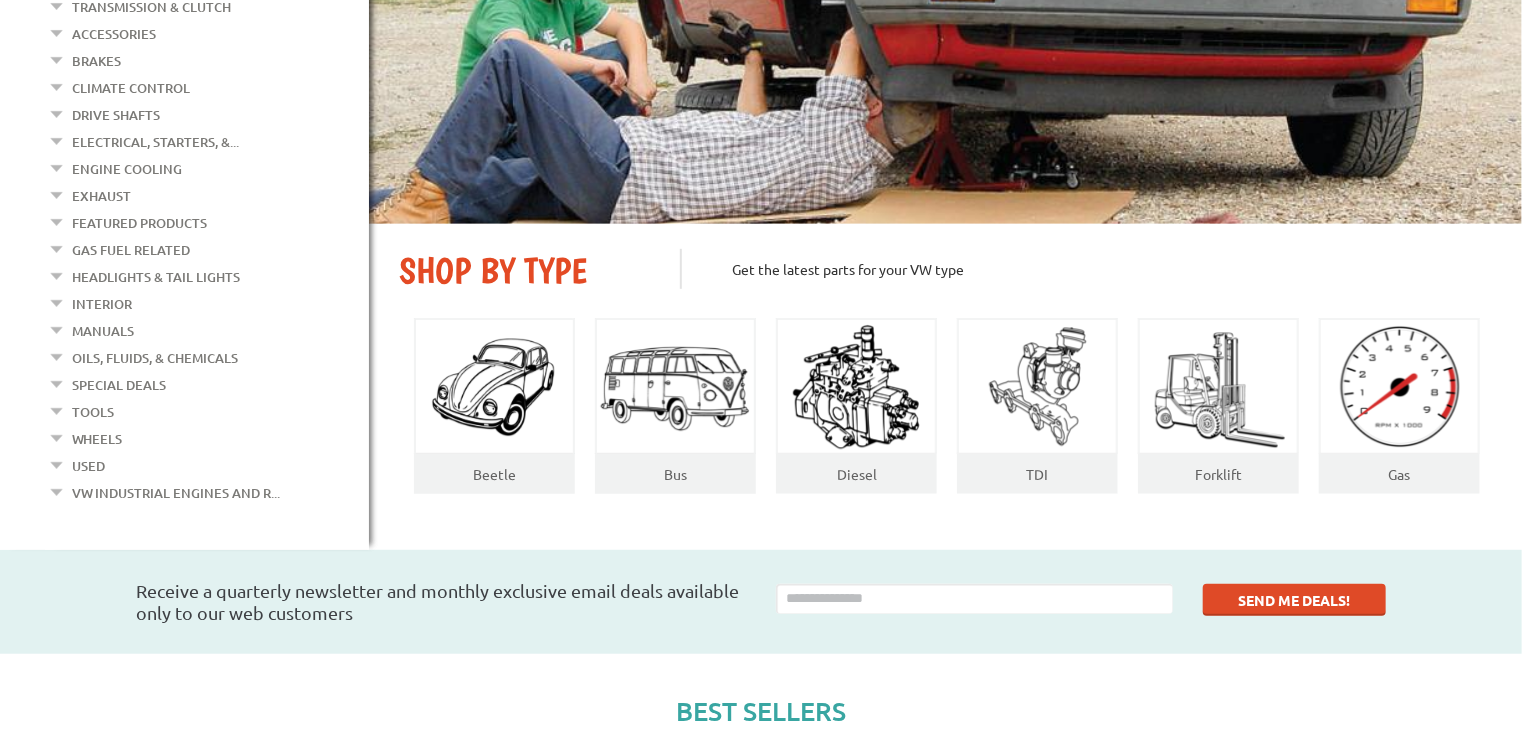 scroll, scrollTop: 500, scrollLeft: 0, axis: vertical 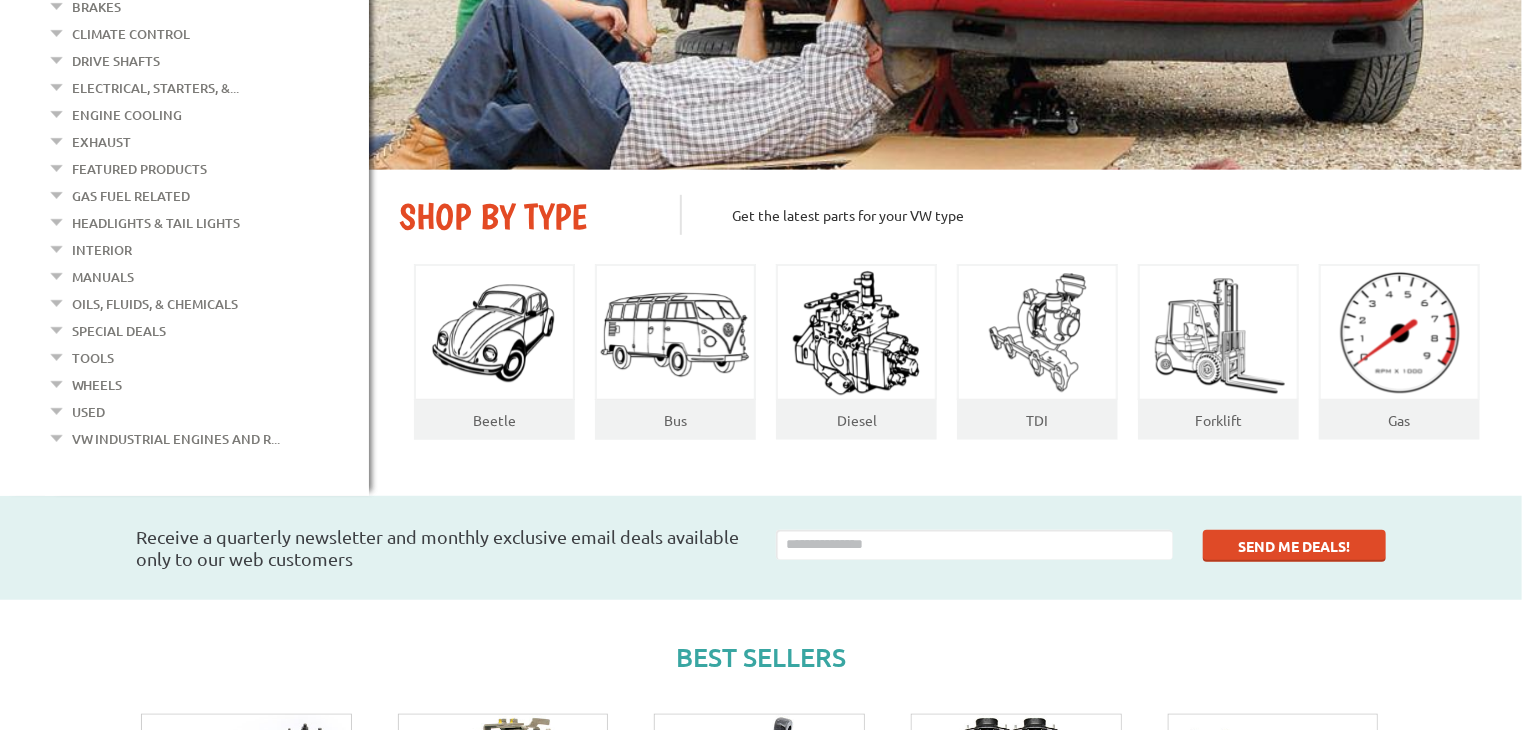 click on "Engine Cooling" at bounding box center [127, 115] 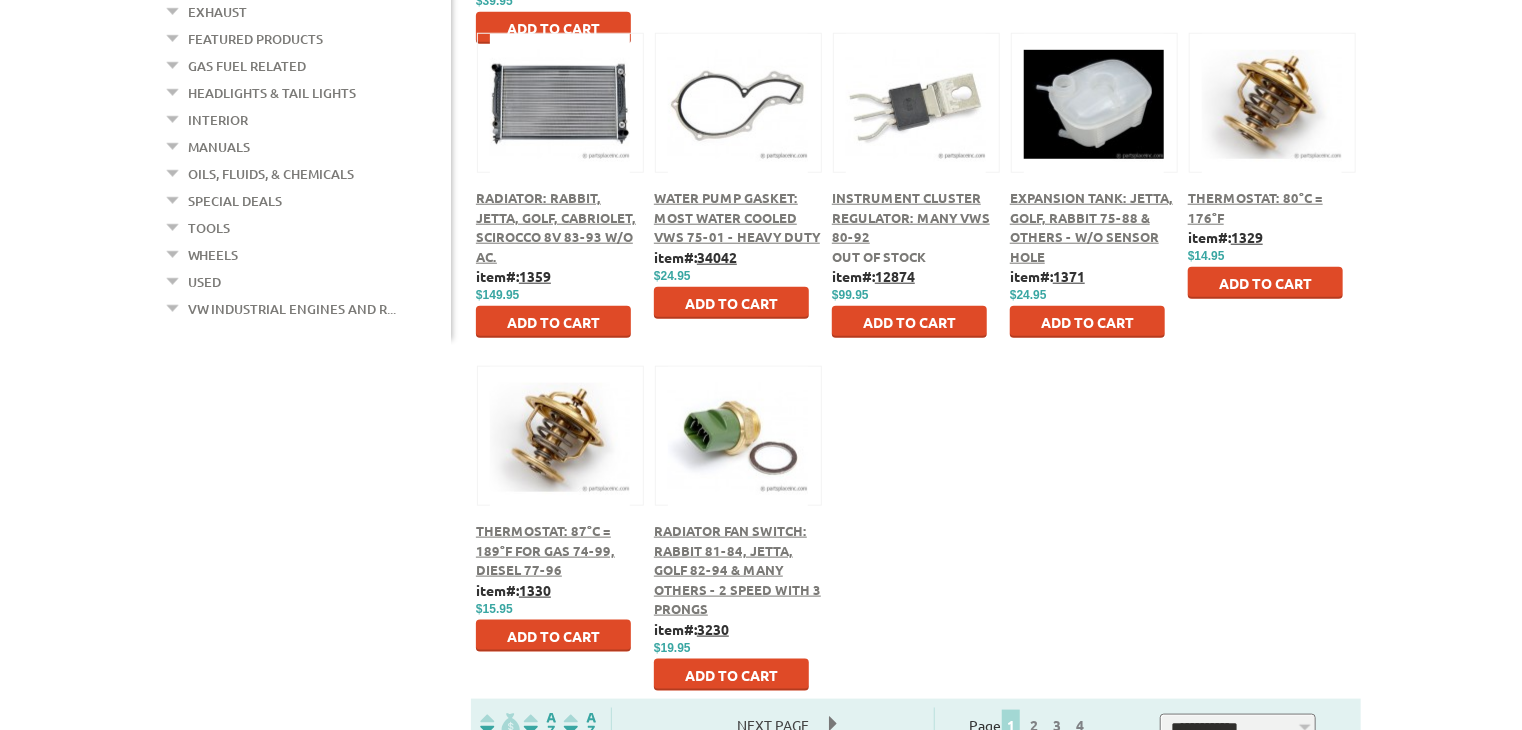 scroll, scrollTop: 908, scrollLeft: 0, axis: vertical 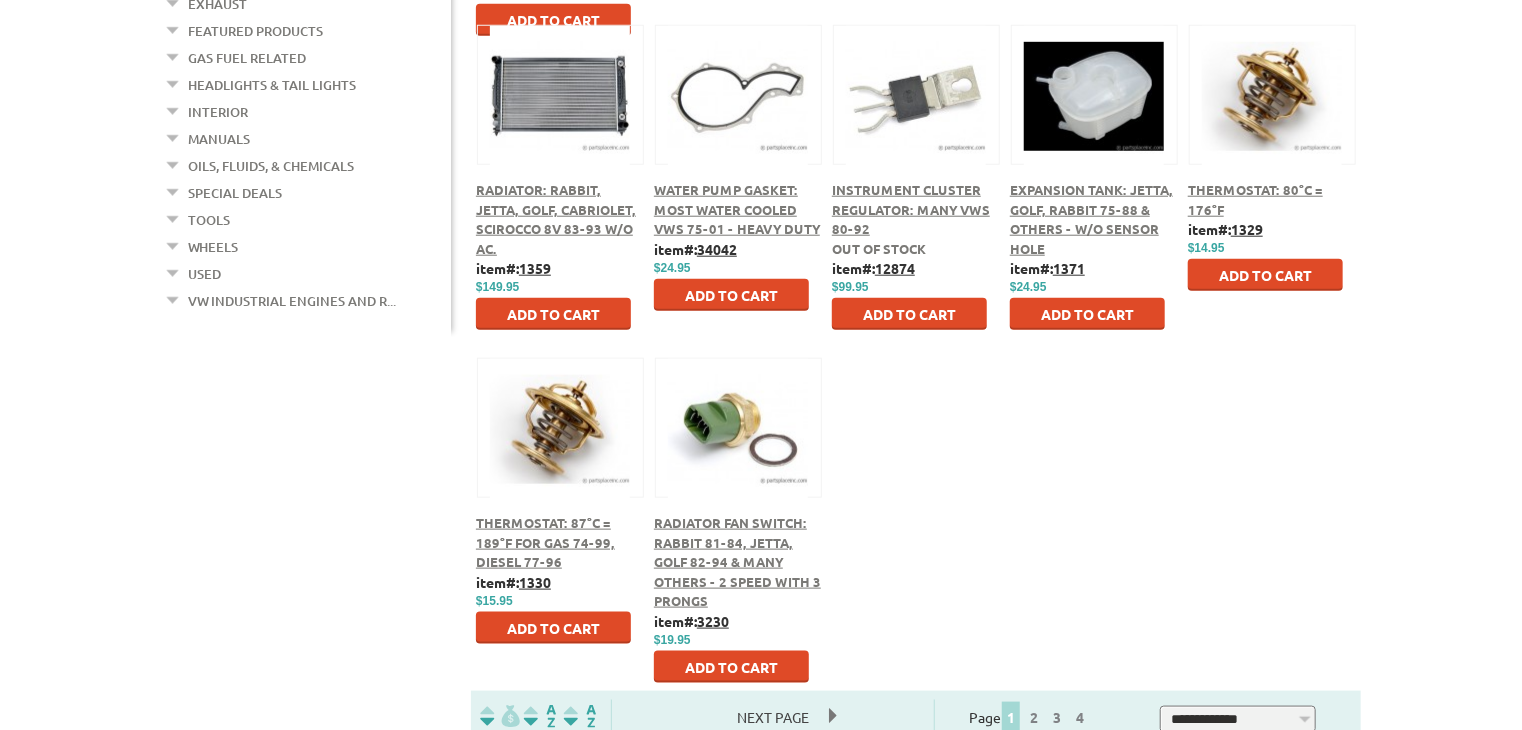 click on "Thermostat: 87°C = 189°F for Gas 74-99, Diesel 77-96" at bounding box center (545, 542) 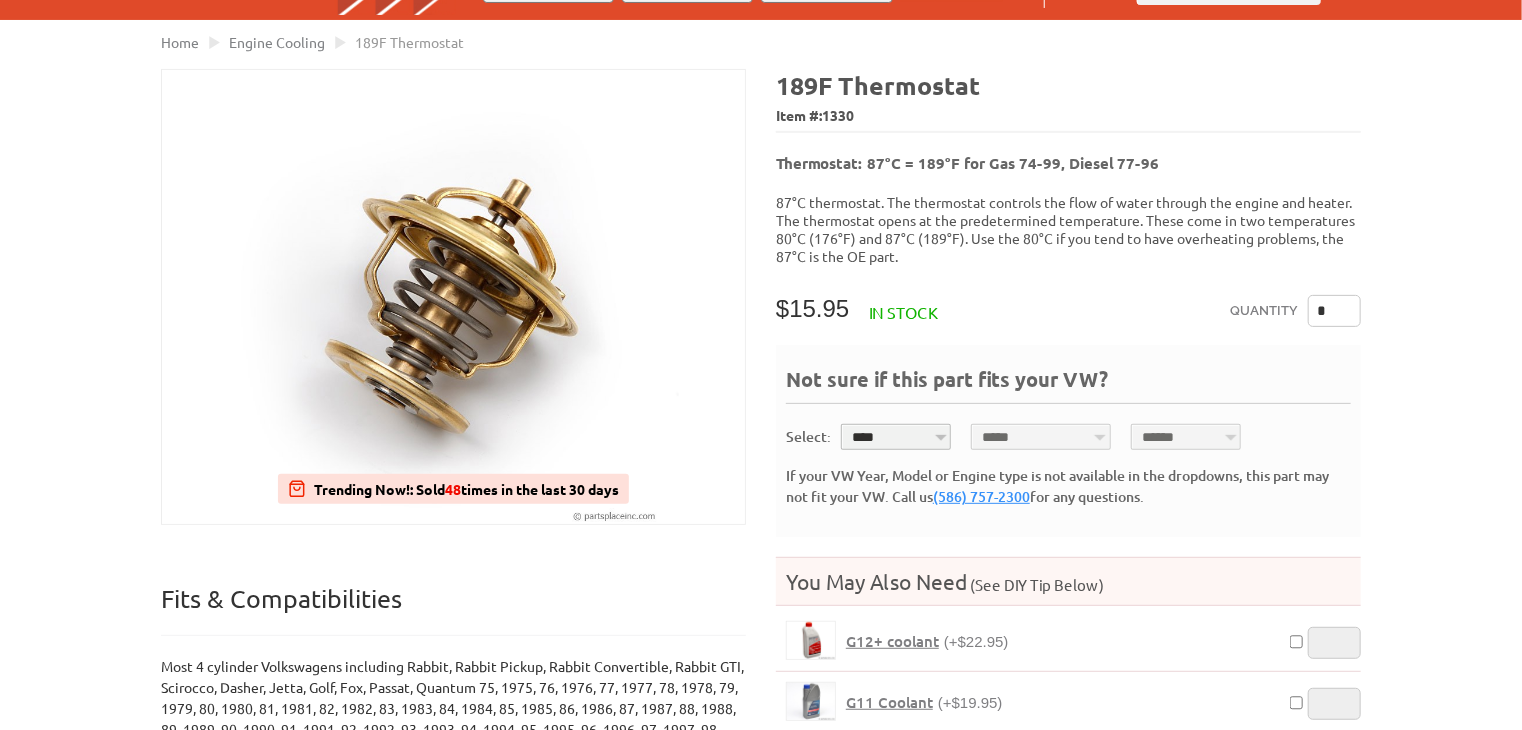 scroll, scrollTop: 152, scrollLeft: 0, axis: vertical 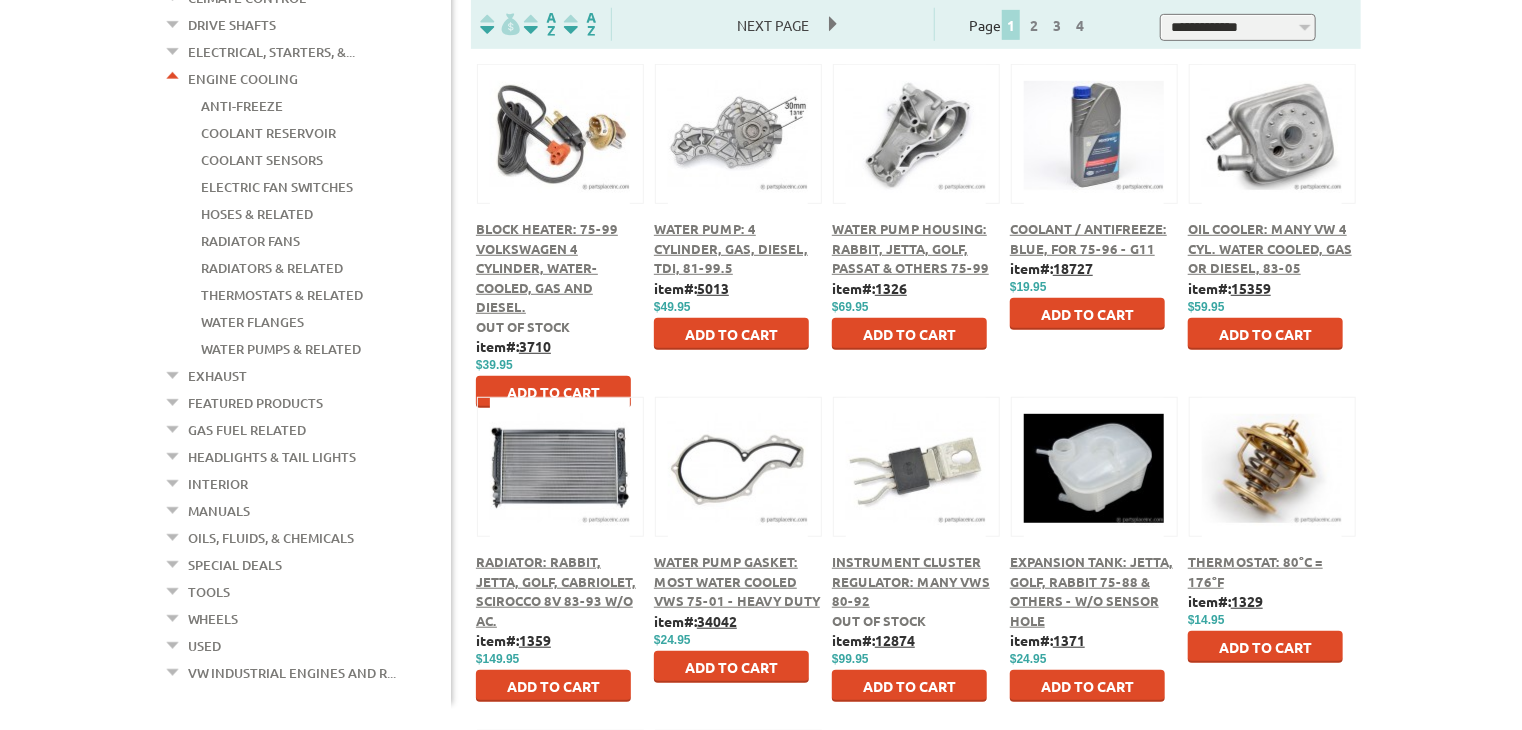 click on "Hoses & Related" at bounding box center [257, 214] 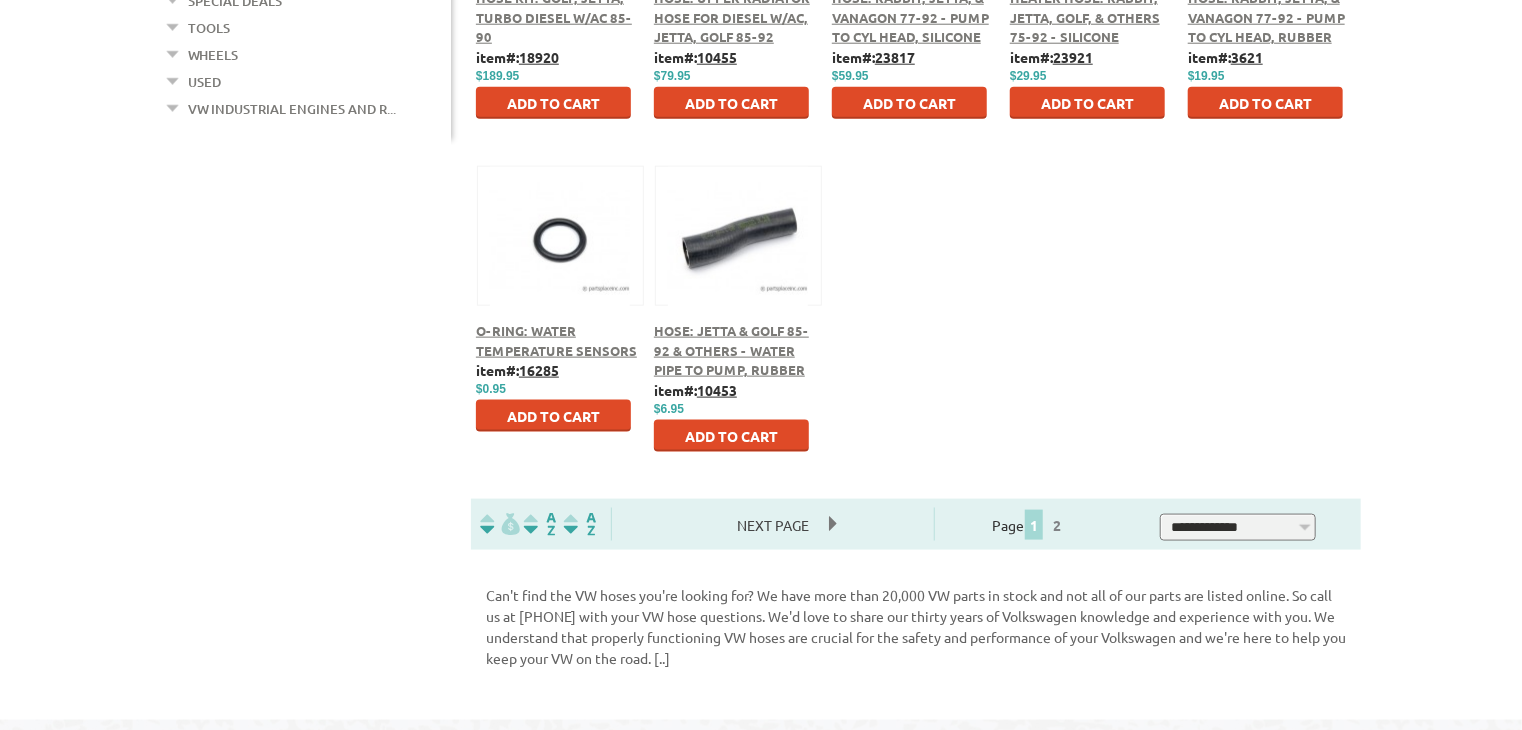 scroll, scrollTop: 1099, scrollLeft: 0, axis: vertical 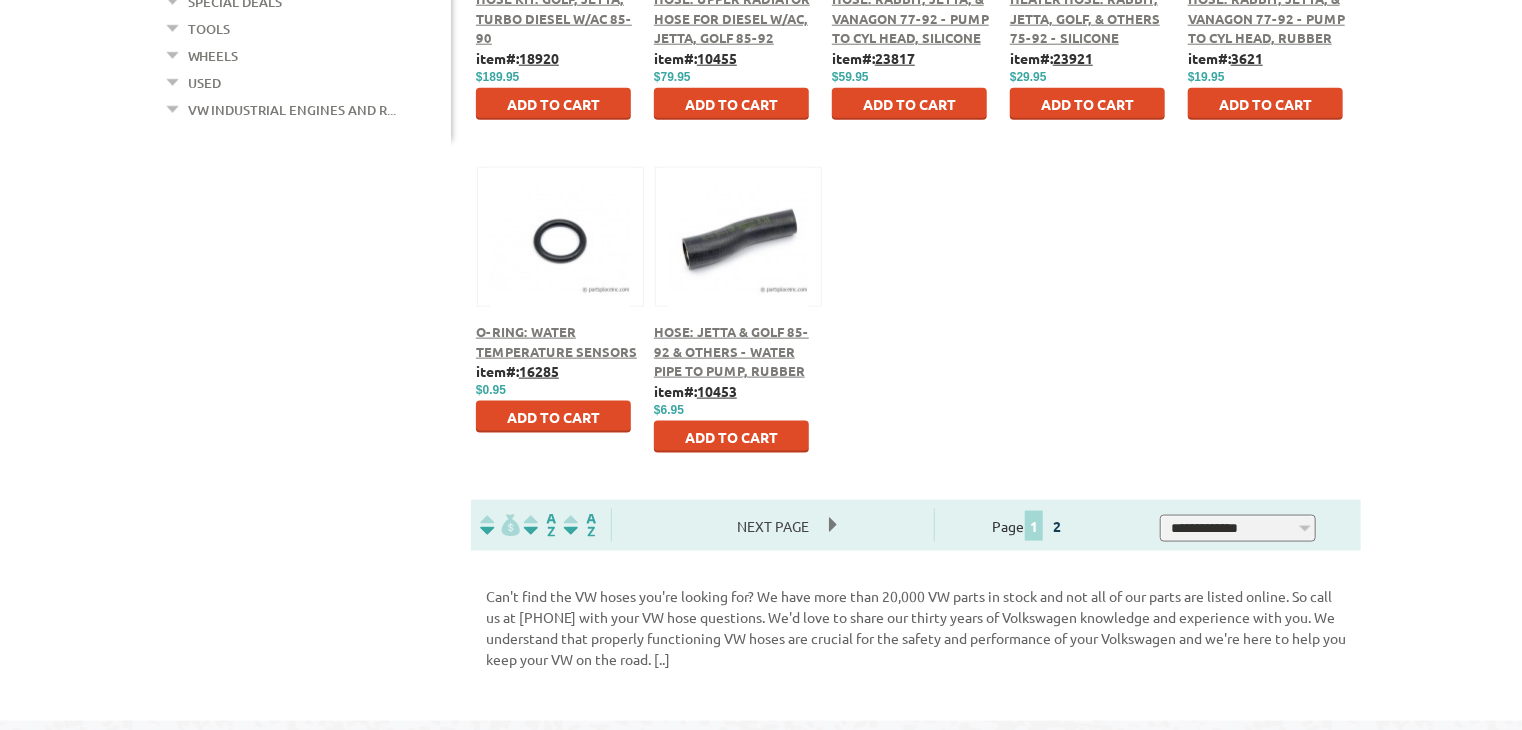 click on "2" at bounding box center [1057, 526] 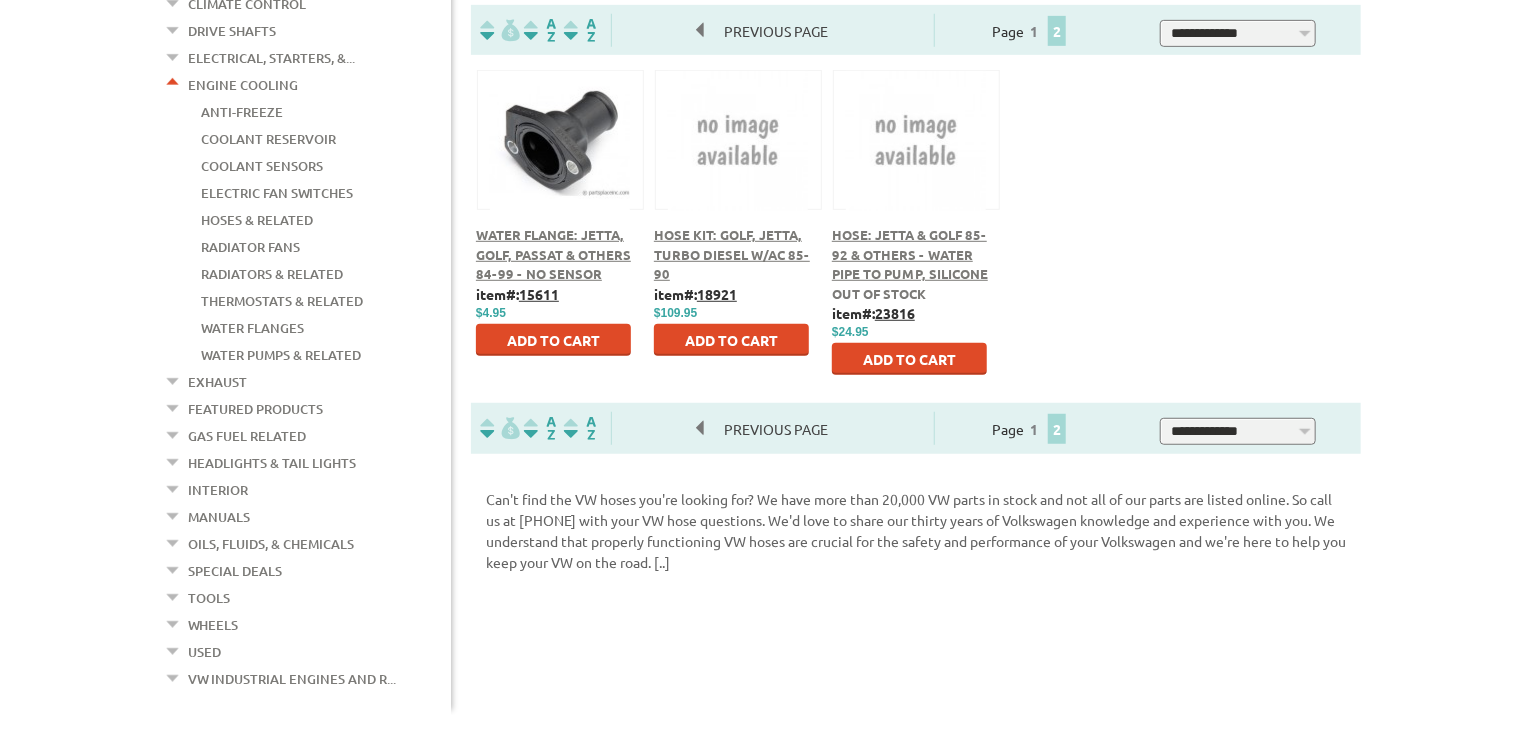 scroll, scrollTop: 528, scrollLeft: 0, axis: vertical 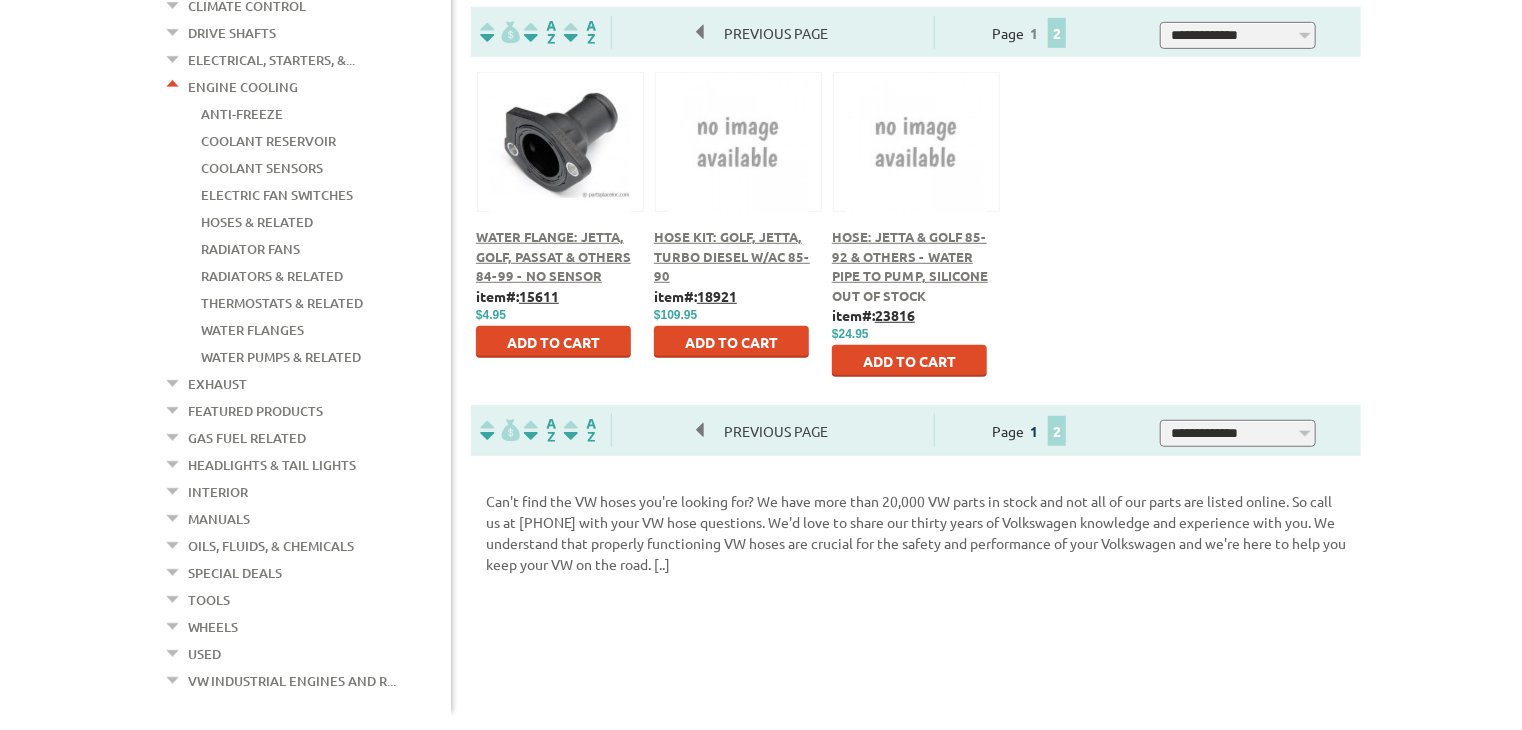 click on "1" at bounding box center [1034, 431] 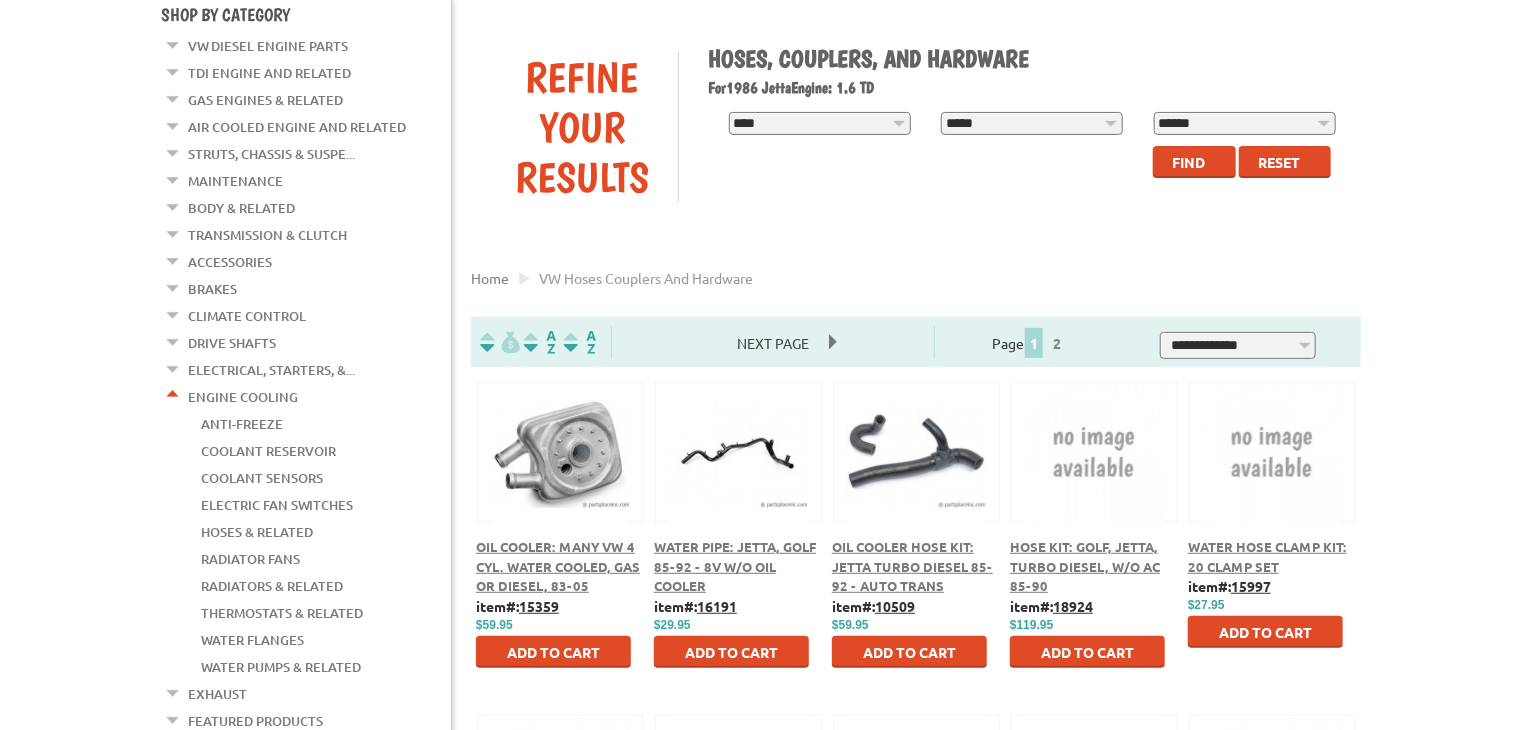 scroll, scrollTop: 230, scrollLeft: 0, axis: vertical 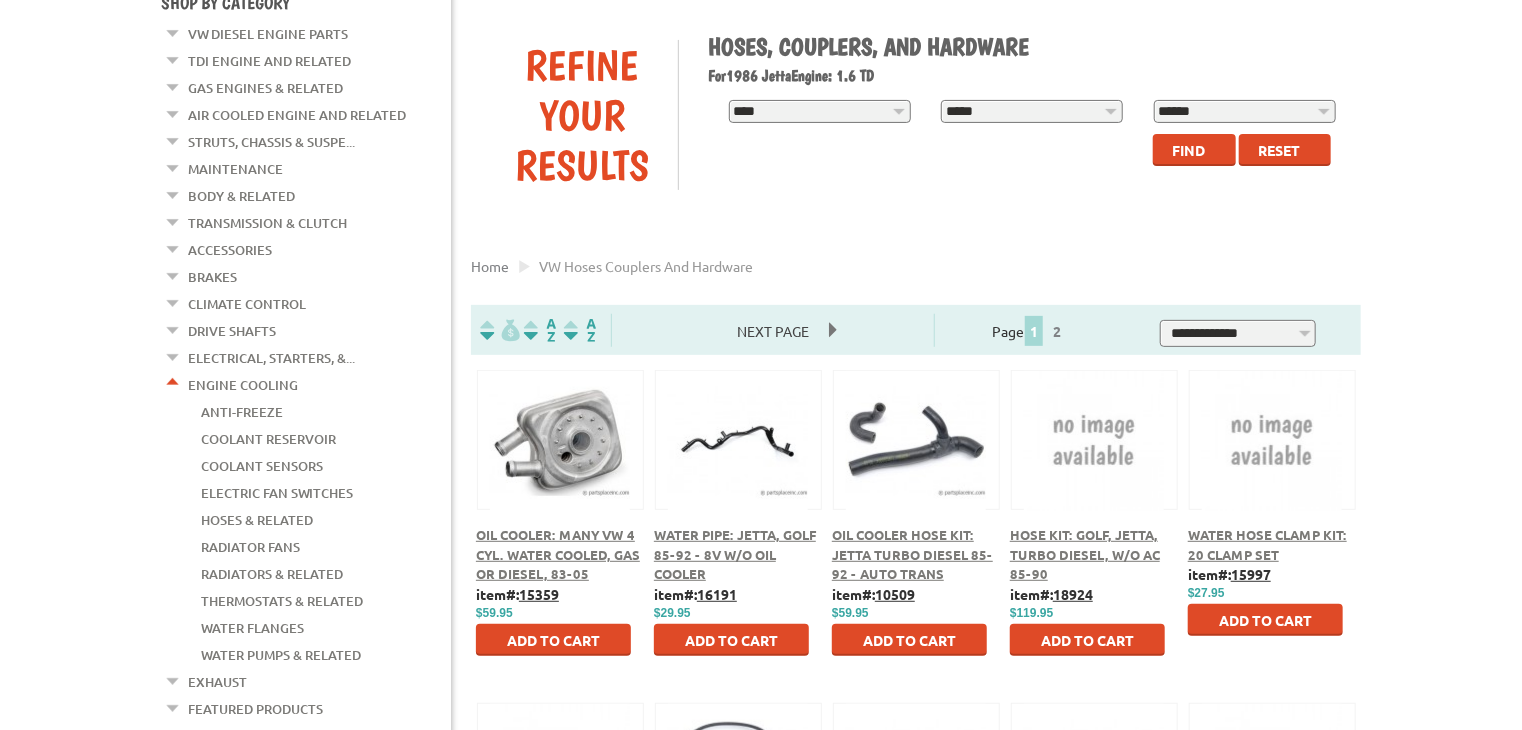 click on "Radiator Fans" at bounding box center [250, 547] 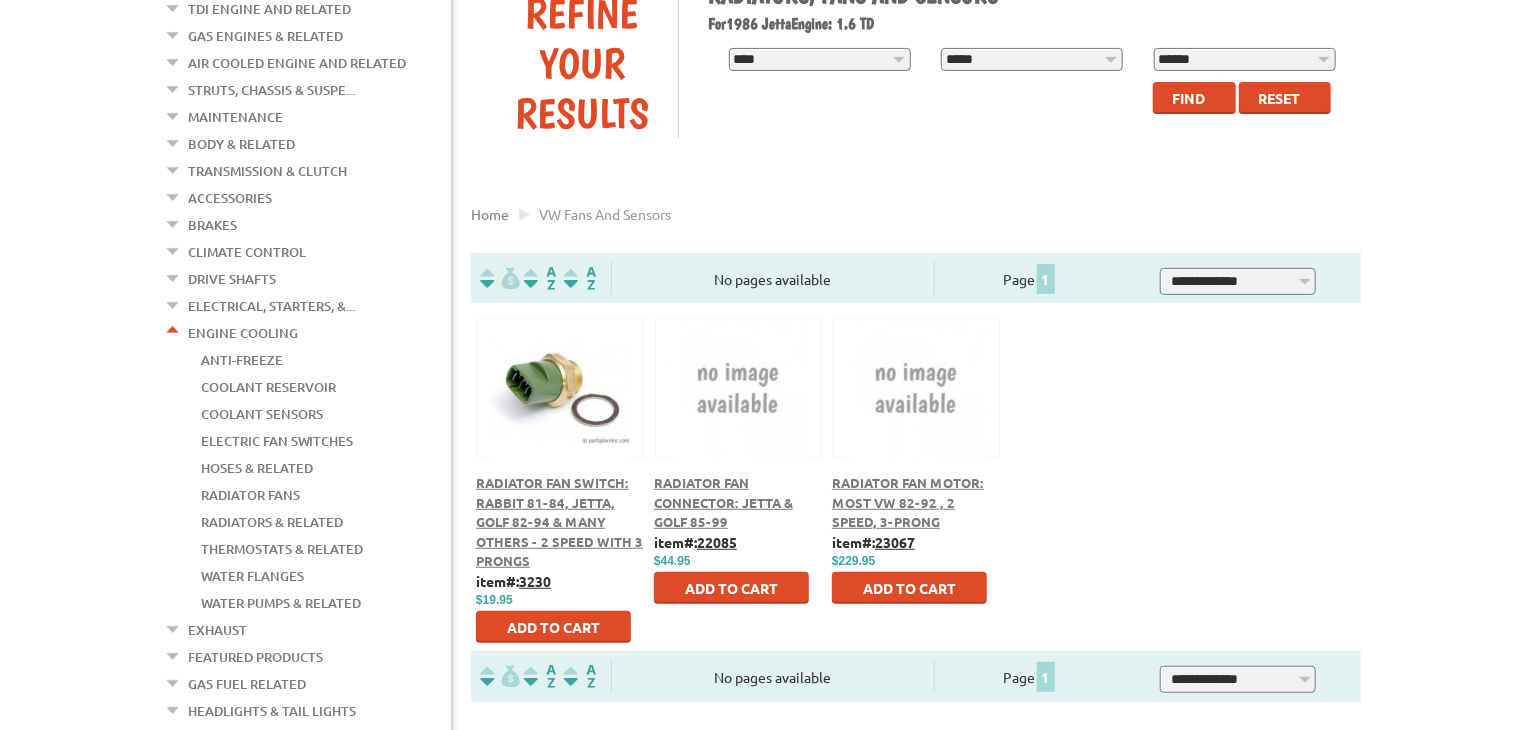 scroll, scrollTop: 300, scrollLeft: 0, axis: vertical 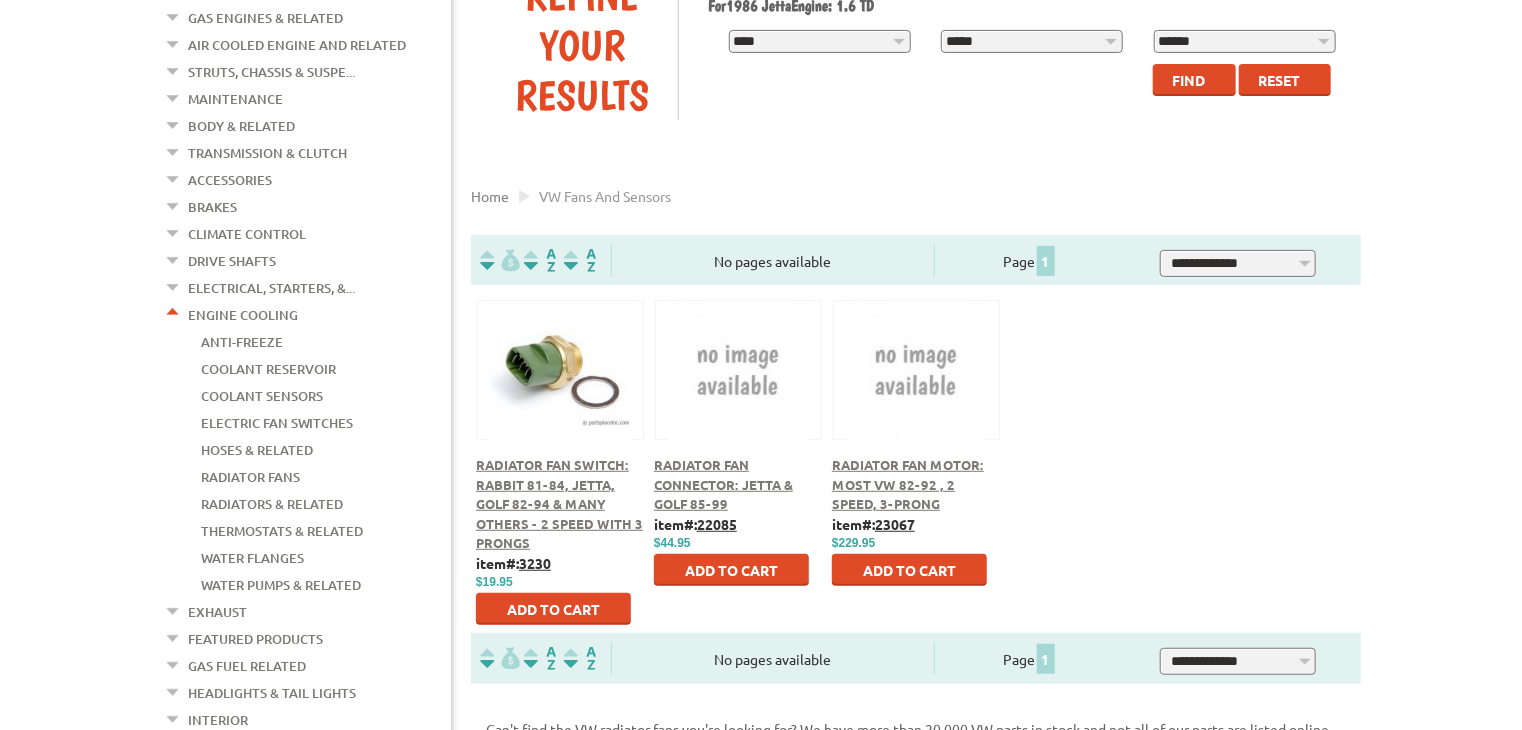 click on "Thermostats & Related" at bounding box center (282, 531) 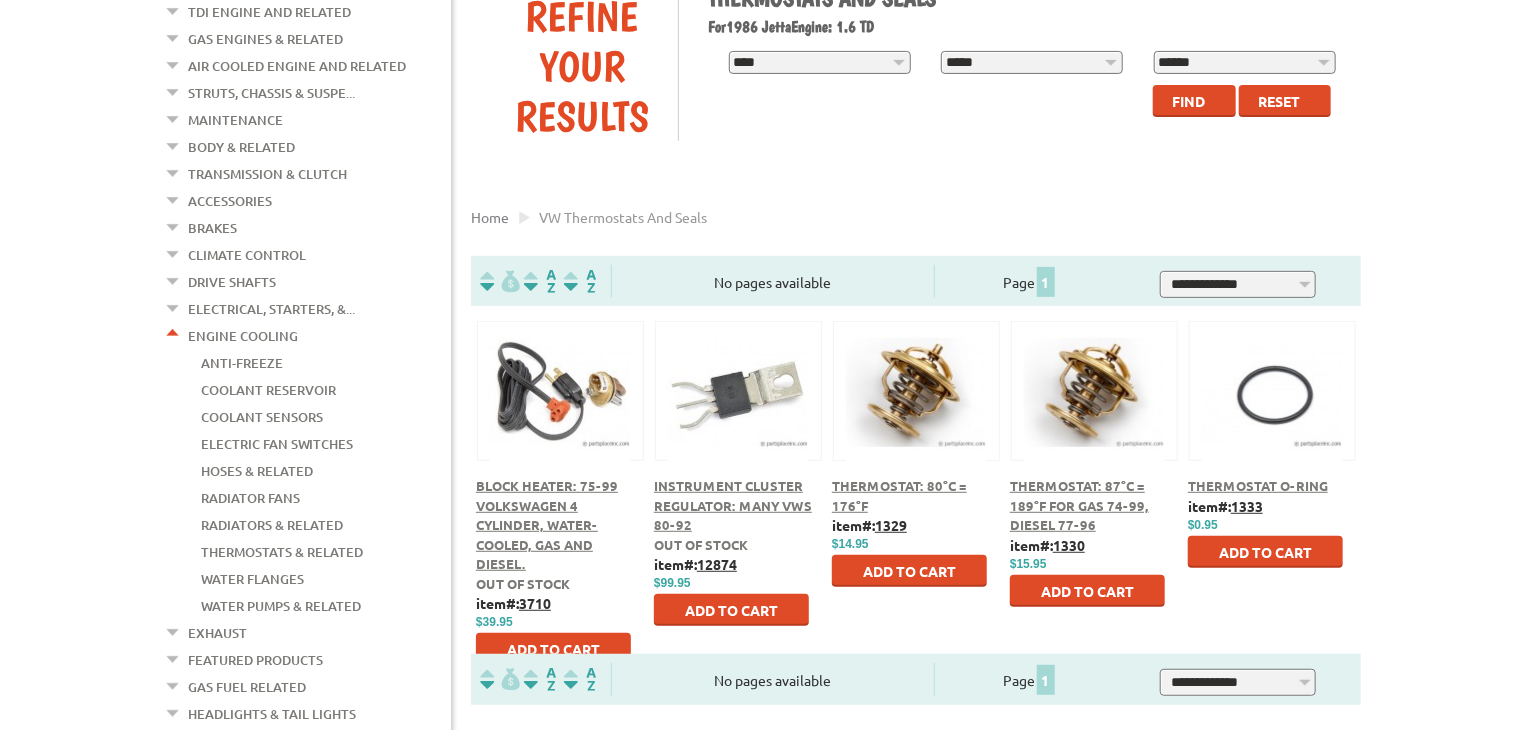 scroll, scrollTop: 280, scrollLeft: 0, axis: vertical 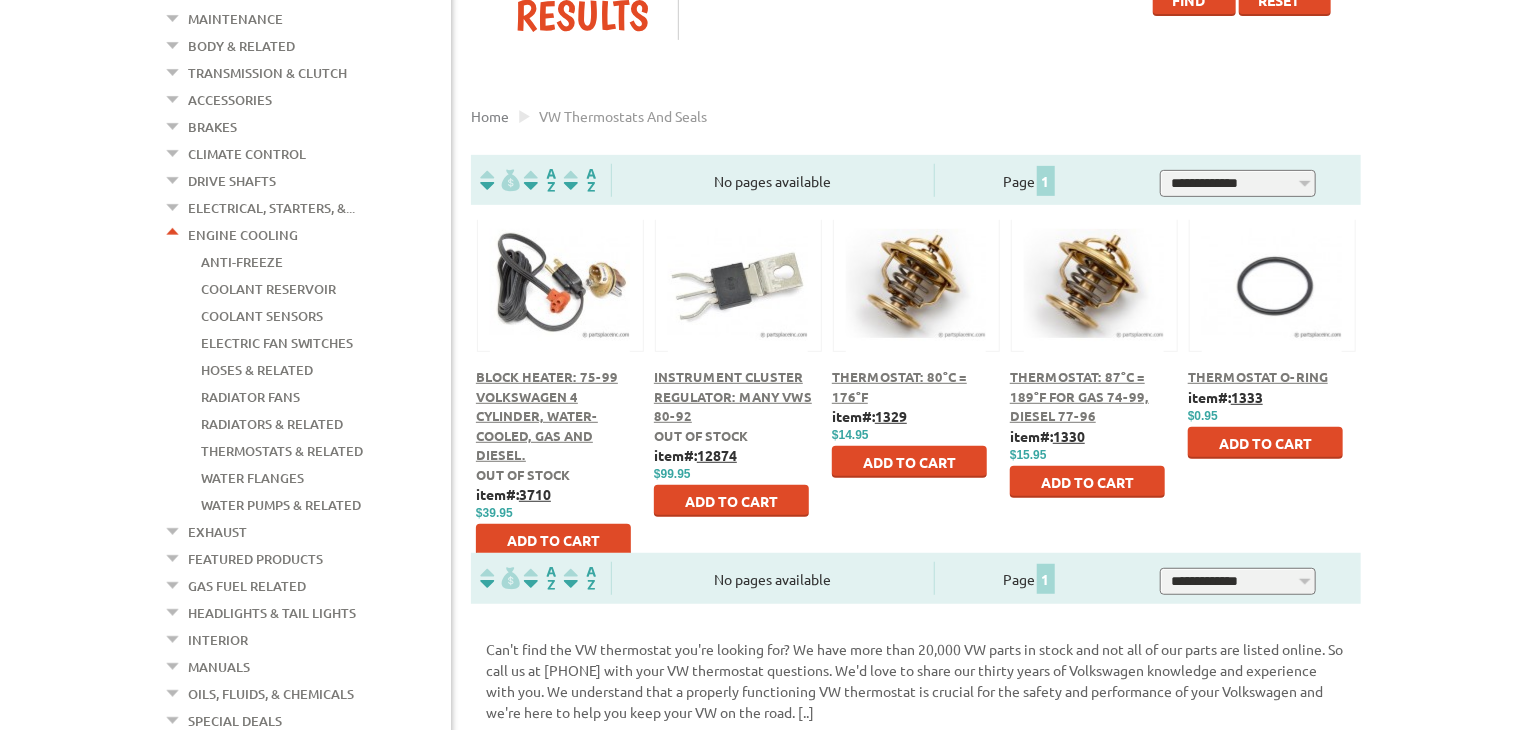 click on "Anti-Freeze" at bounding box center [242, 262] 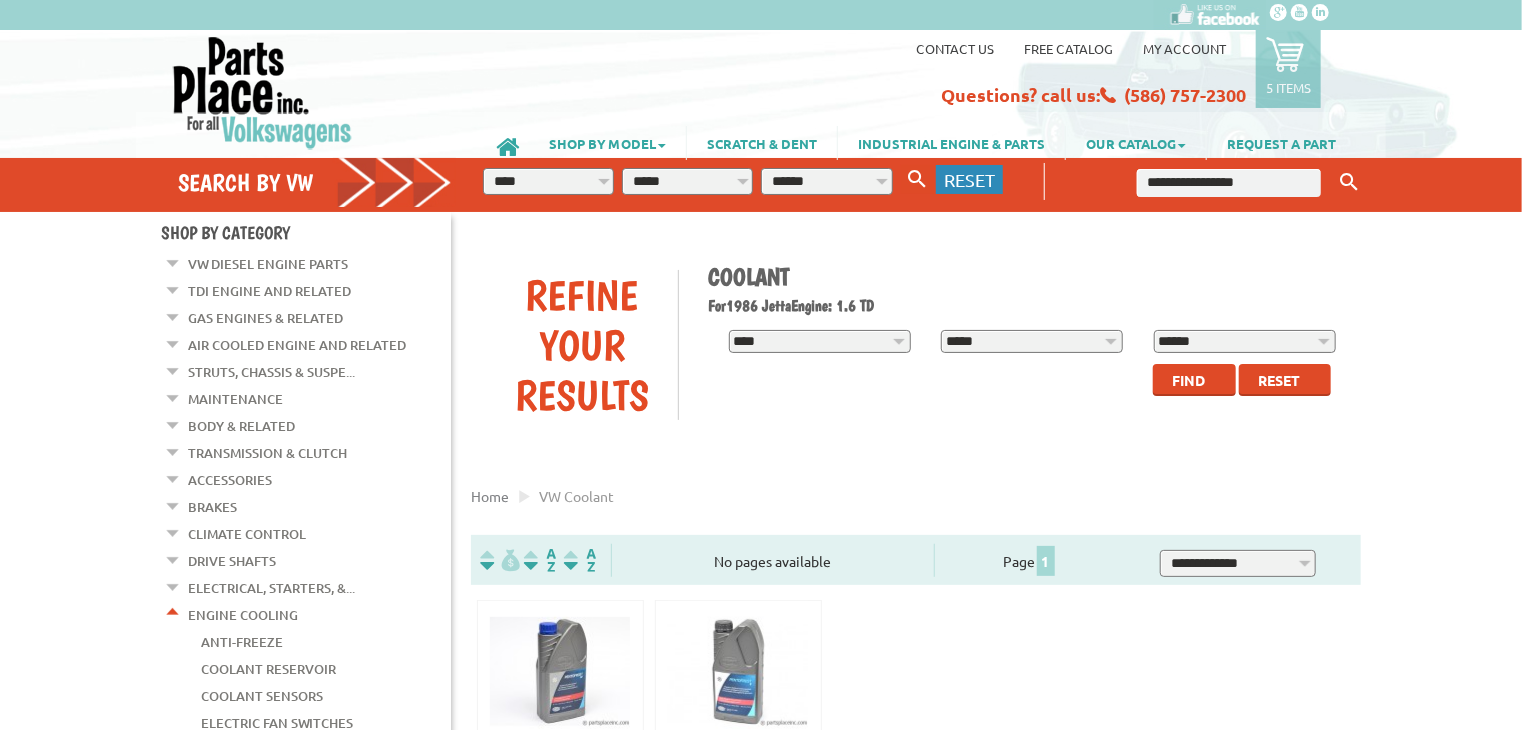 scroll, scrollTop: 215, scrollLeft: 0, axis: vertical 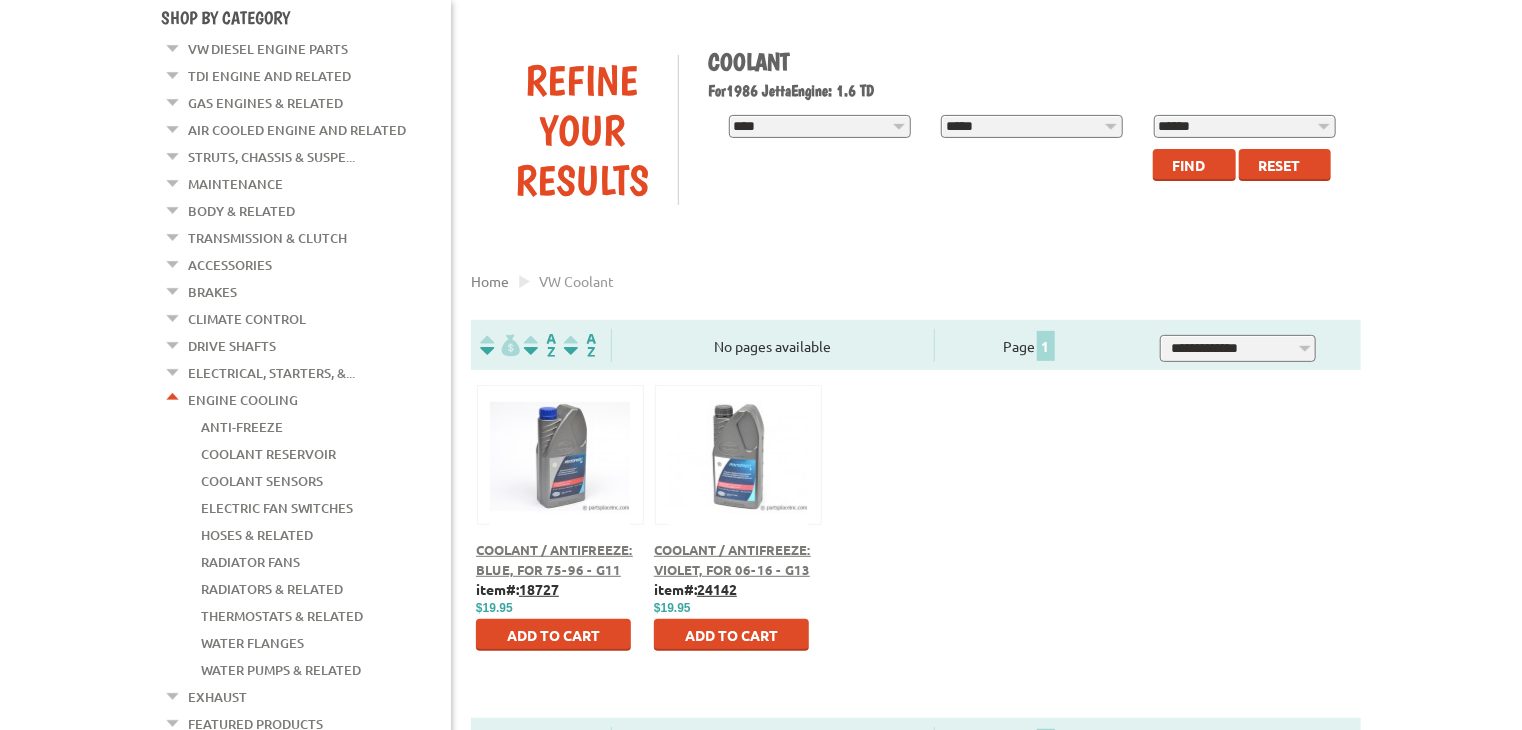 click on "Water Pumps & Related" at bounding box center [281, 670] 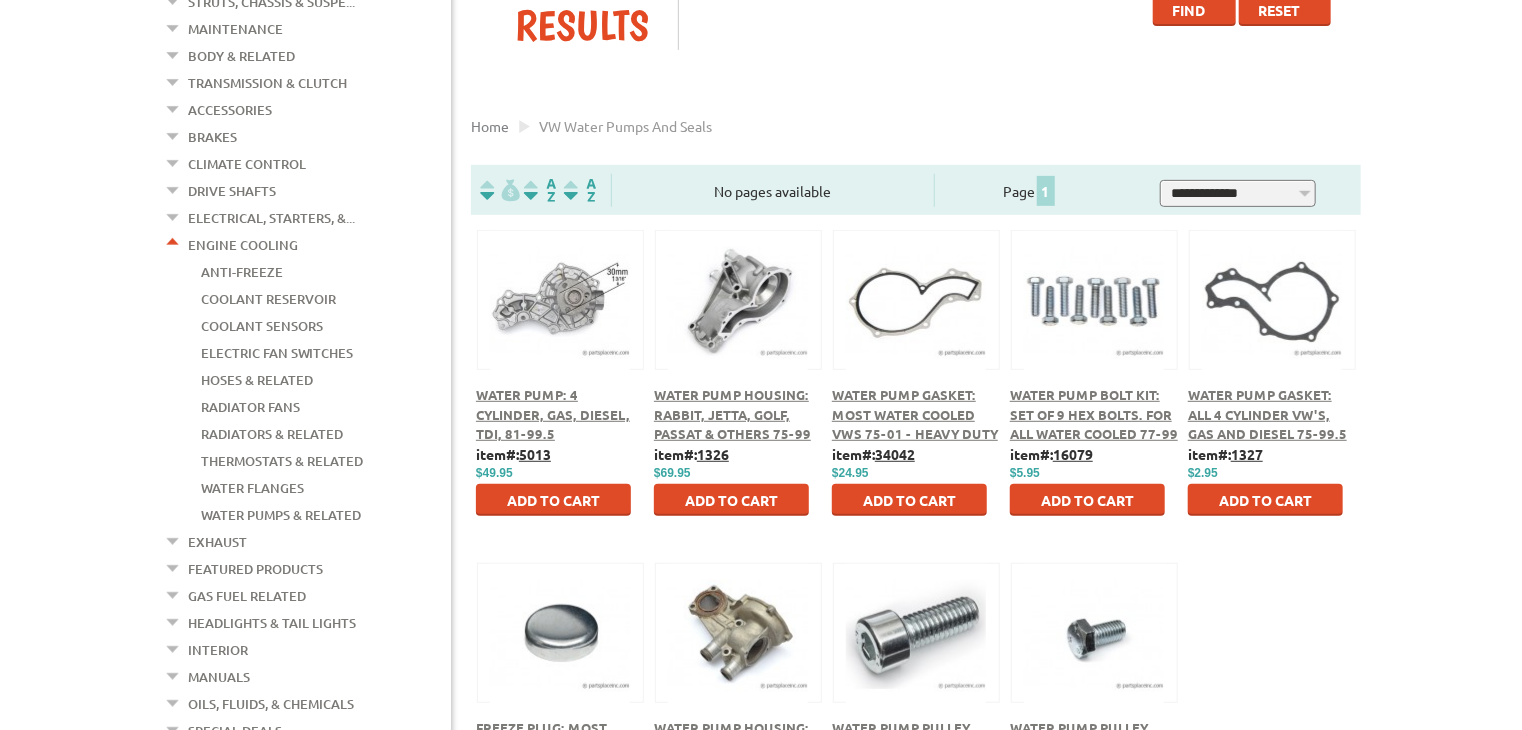 scroll, scrollTop: 368, scrollLeft: 0, axis: vertical 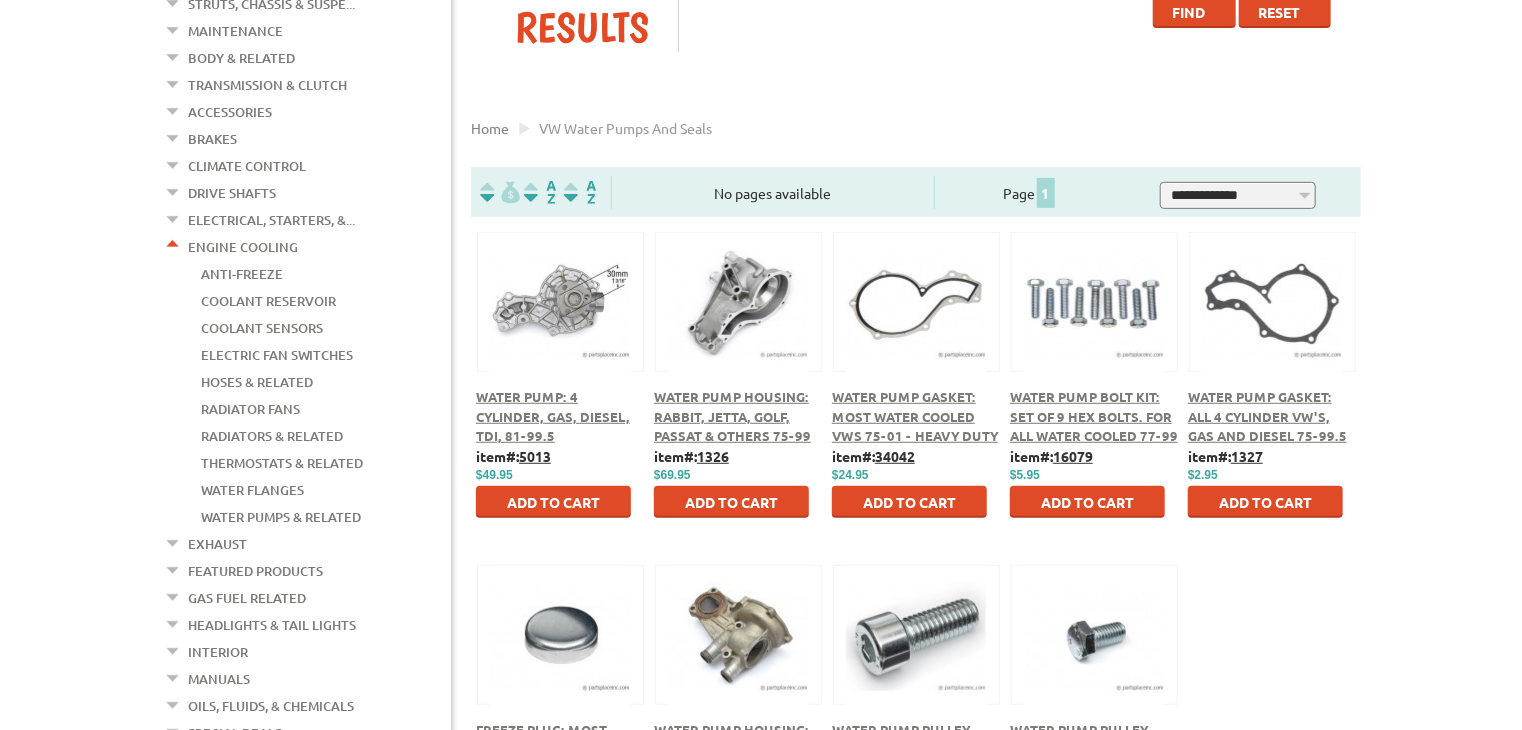 click on "Water Pump Gasket: All 4 cylinder VW's, Gas and Diesel 75-99.5" at bounding box center [1272, 416] 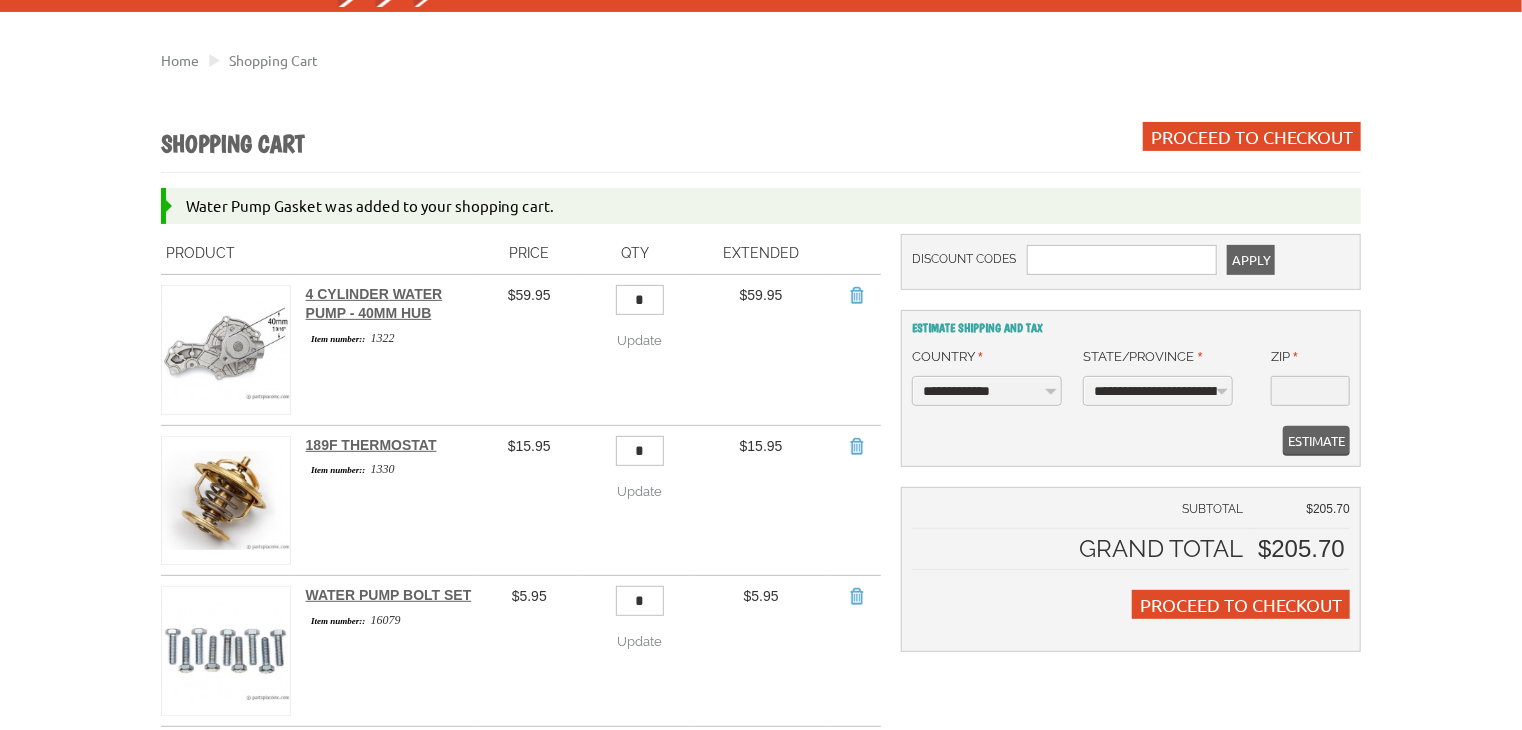 scroll, scrollTop: 111, scrollLeft: 0, axis: vertical 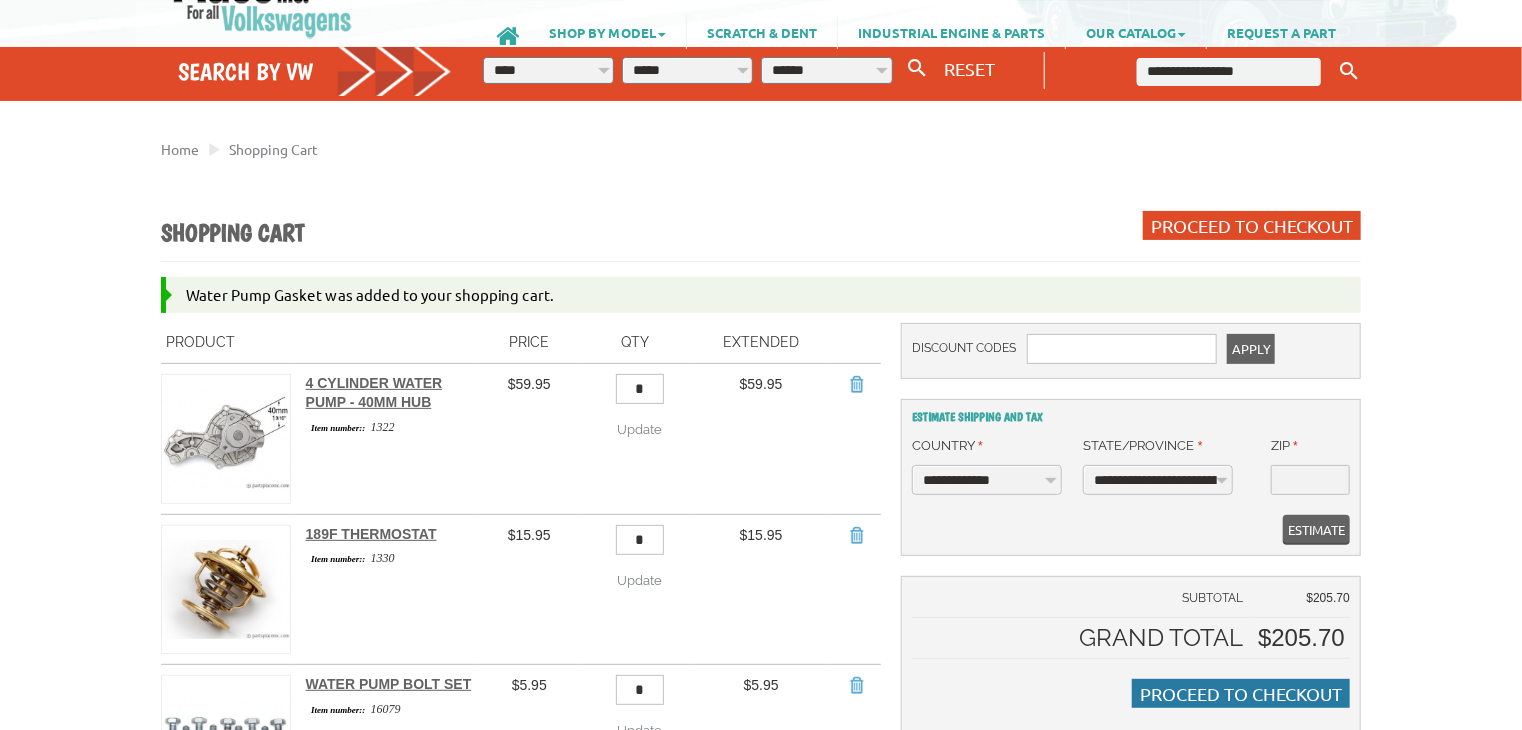 click on "Proceed to Checkout" at bounding box center [1241, 693] 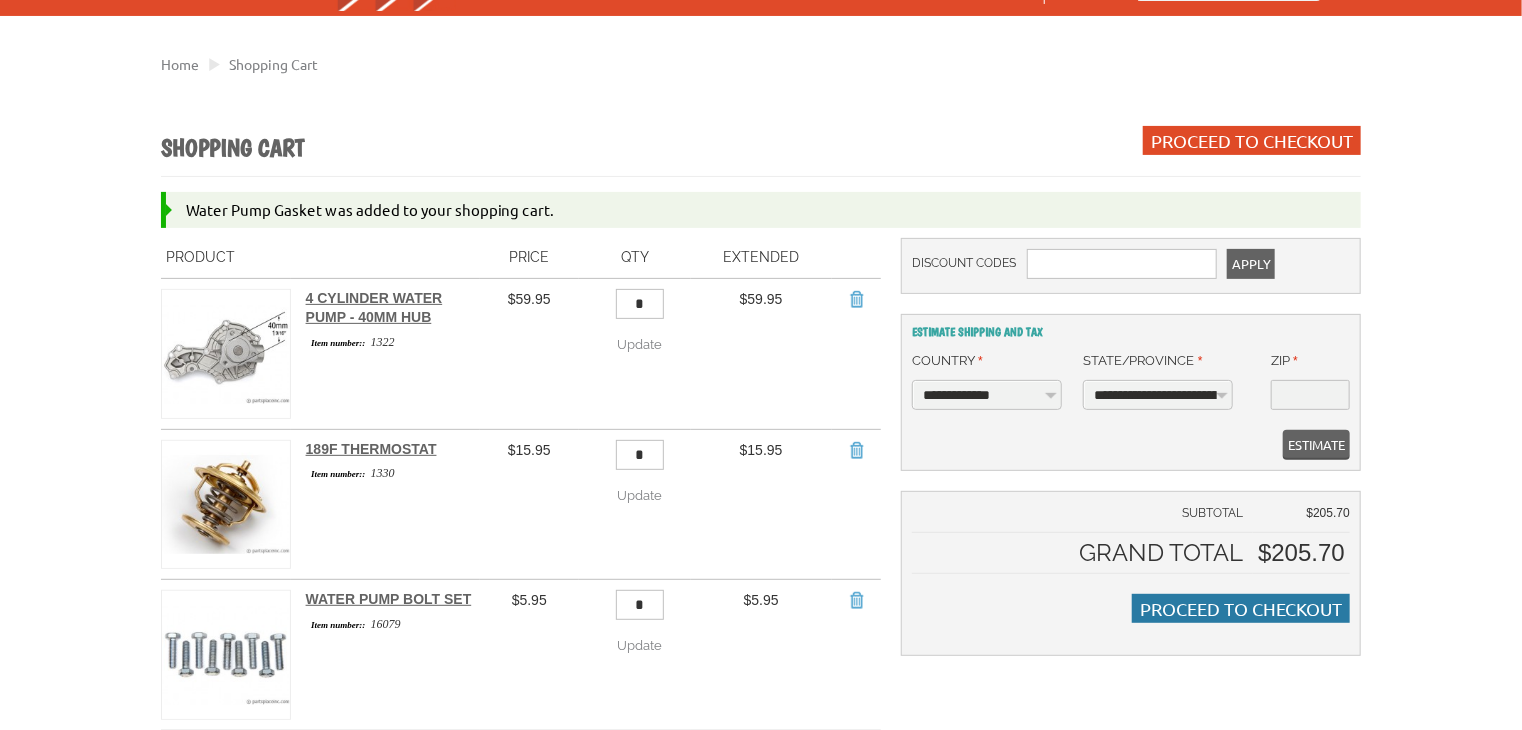 scroll, scrollTop: 200, scrollLeft: 0, axis: vertical 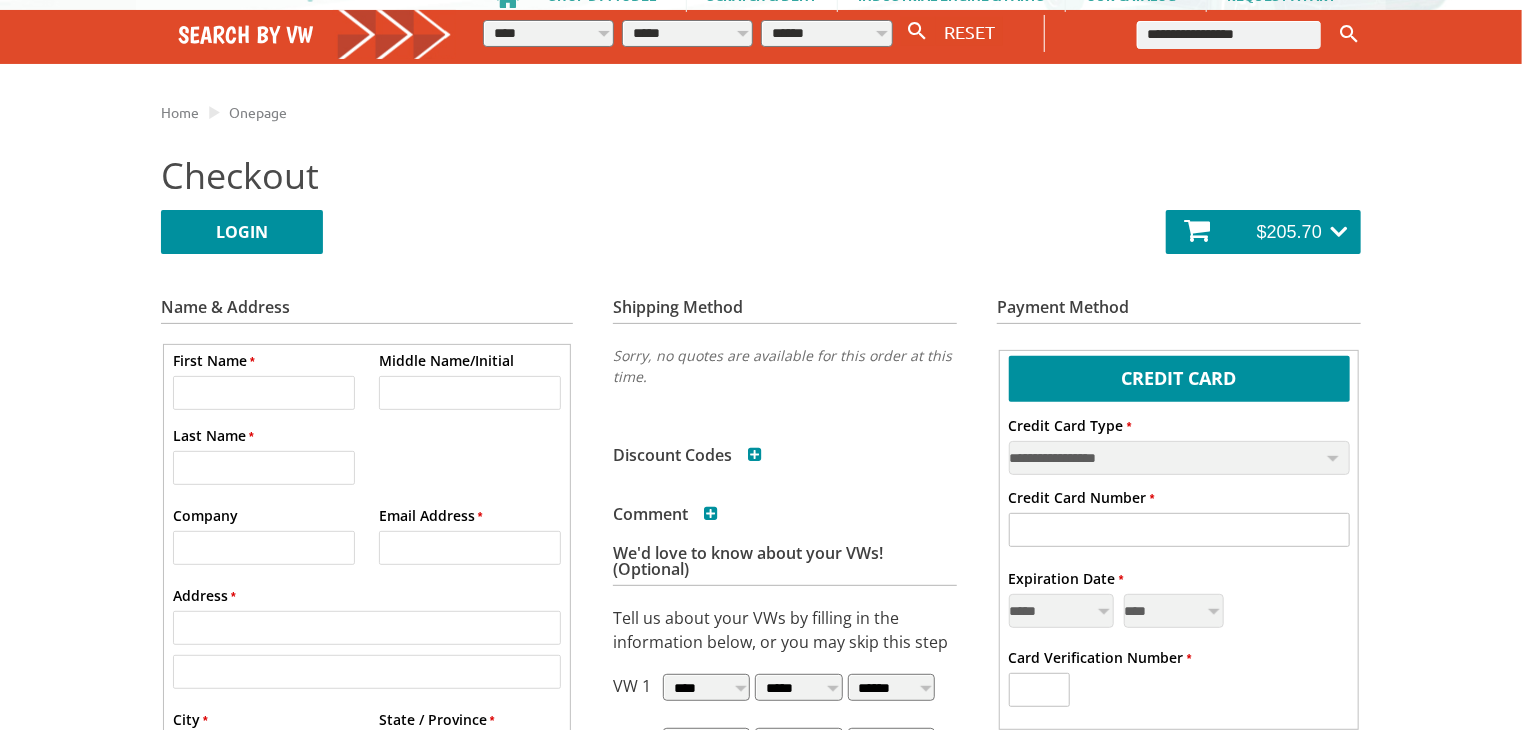 type on "**********" 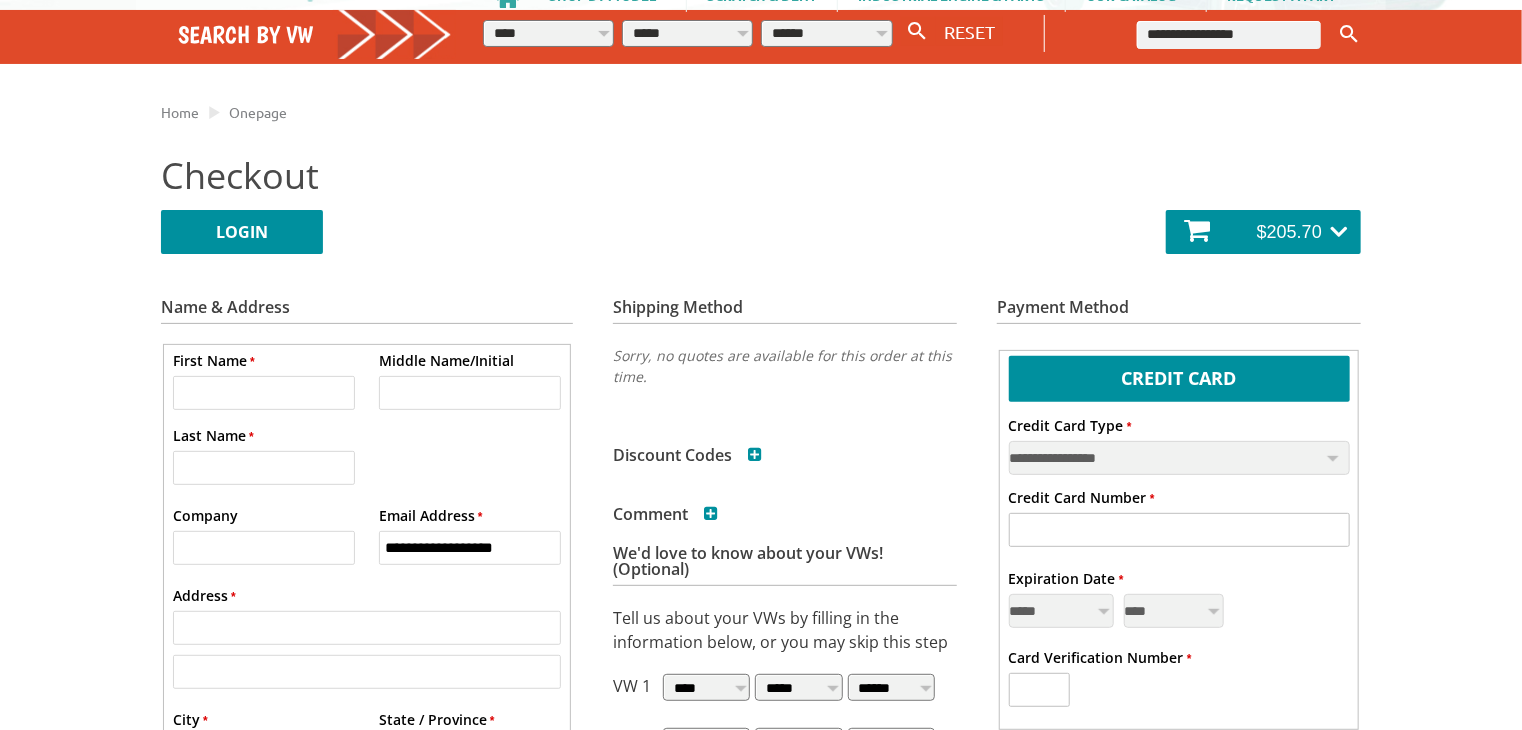 type on "**********" 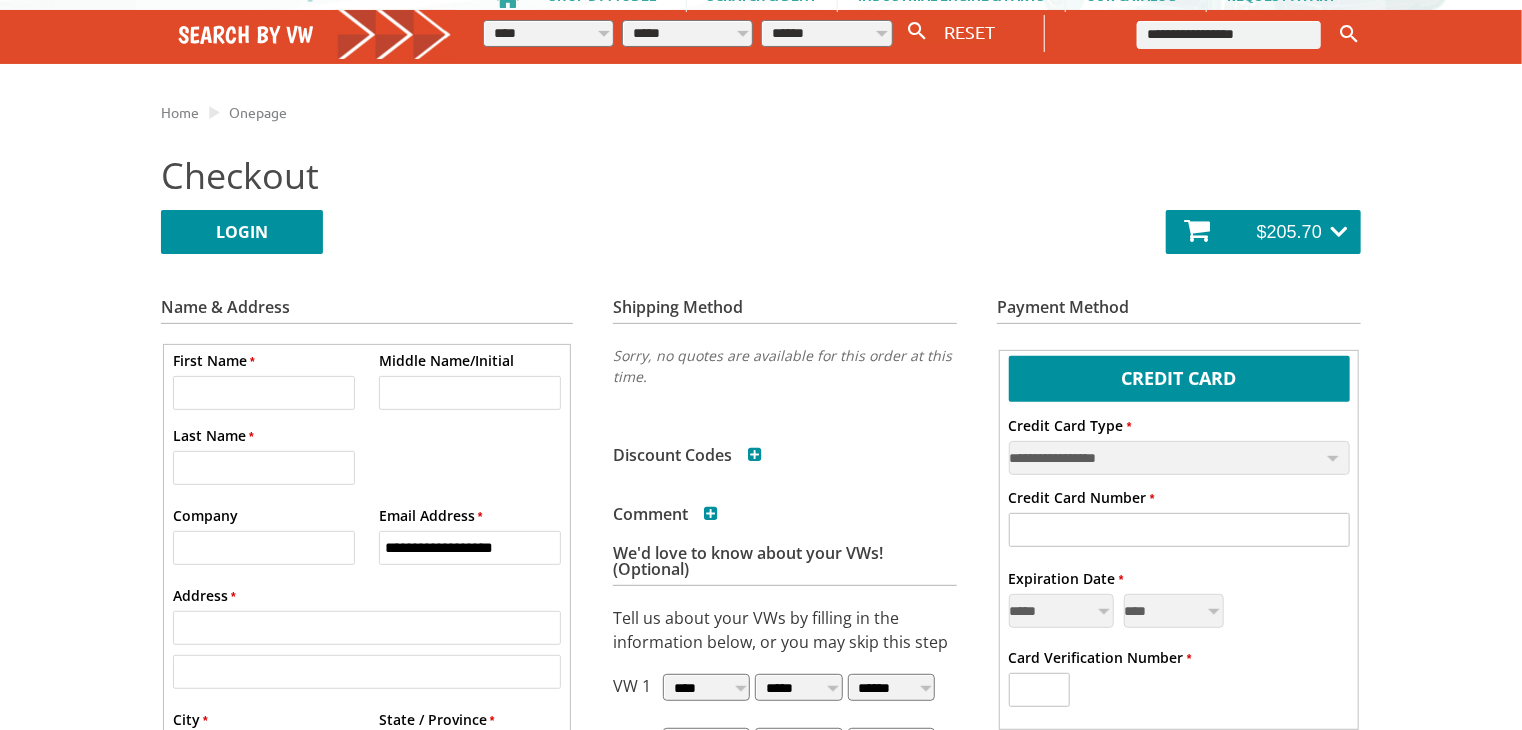 type on "***" 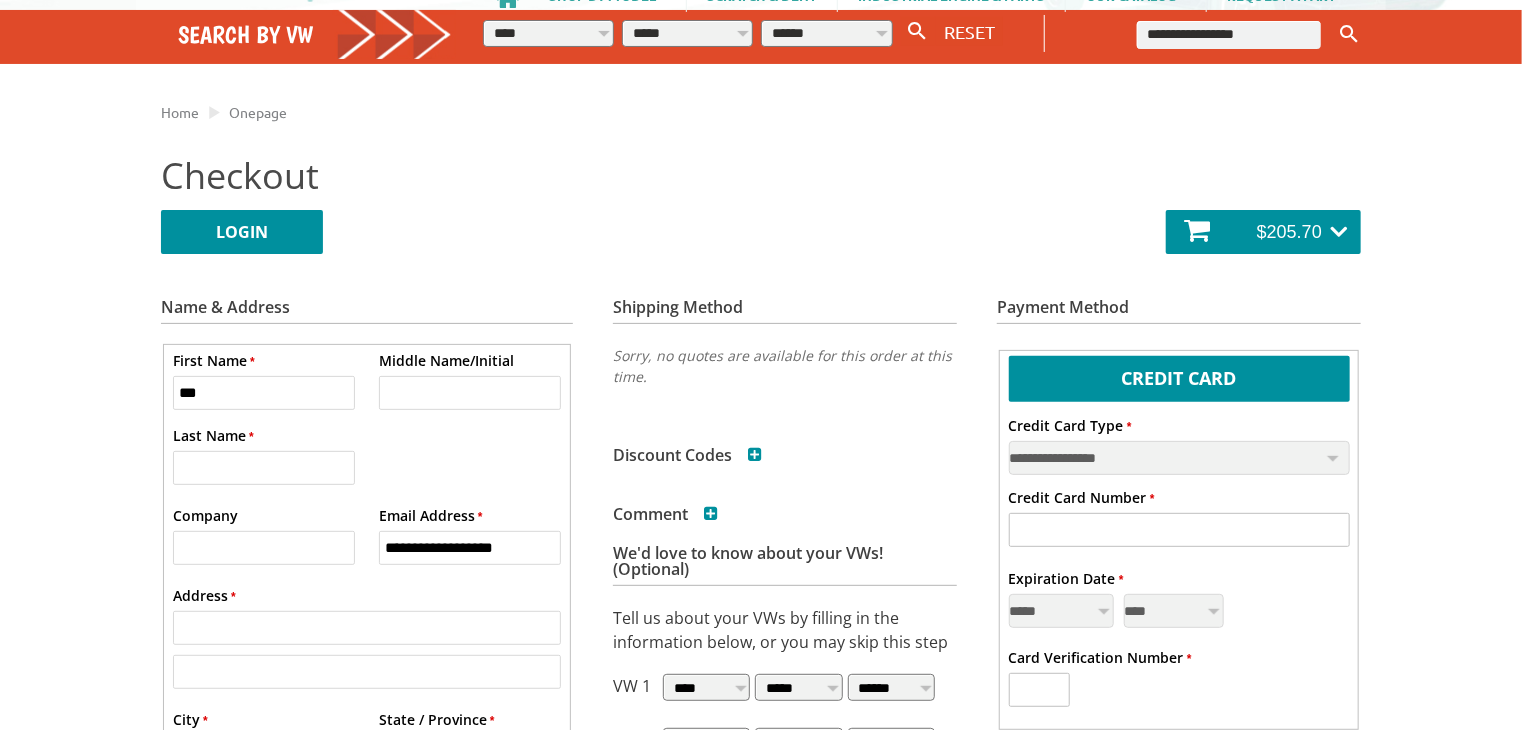 type on "*" 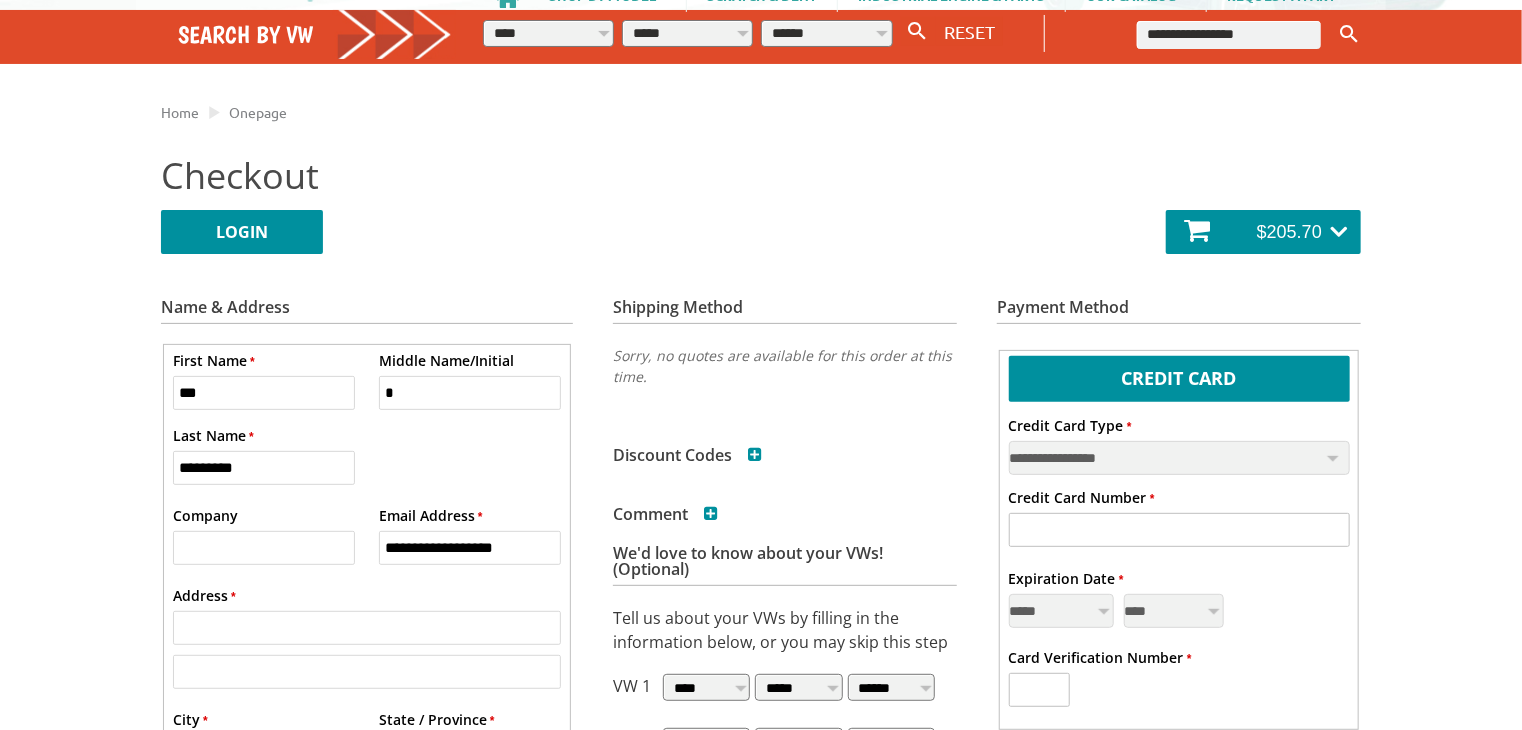 type on "**********" 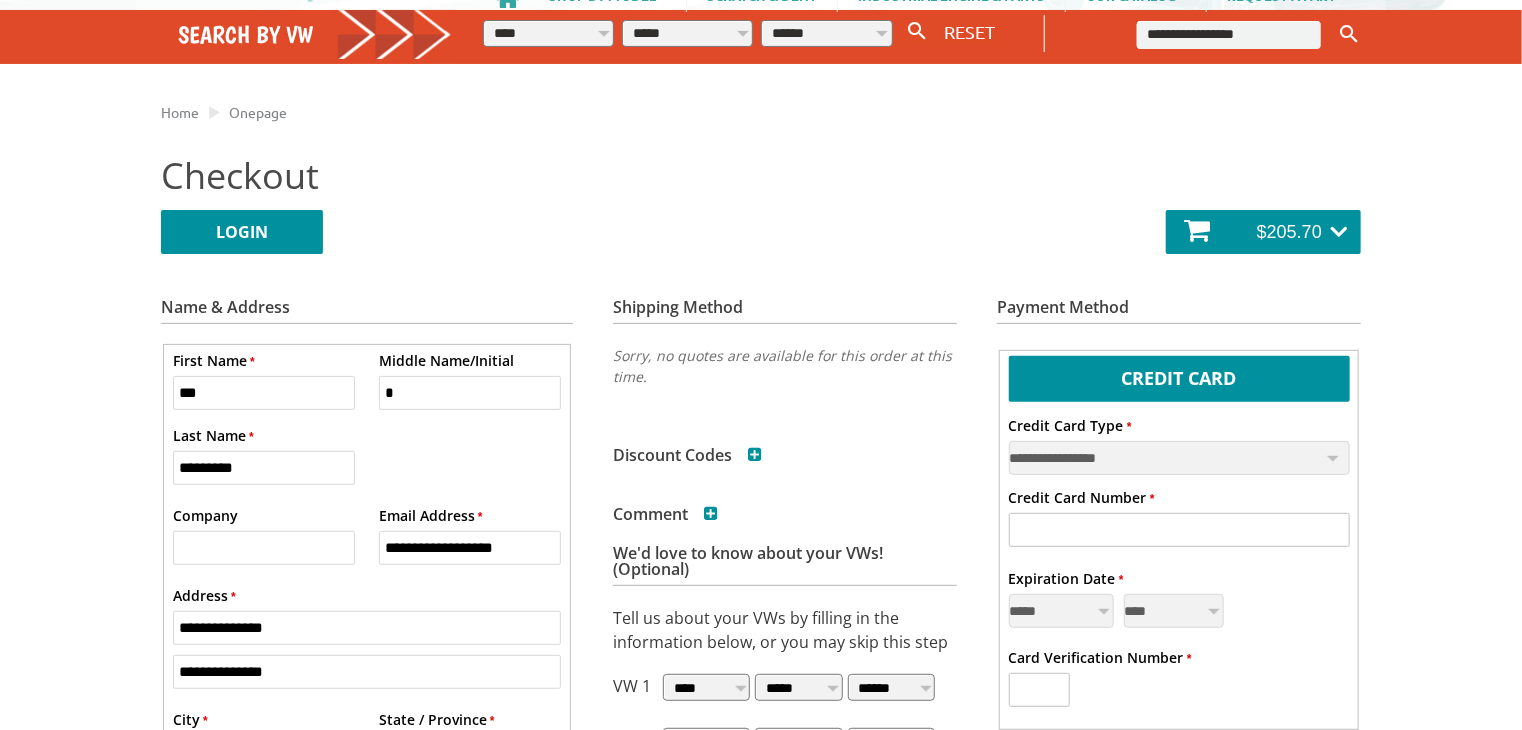 type on "**********" 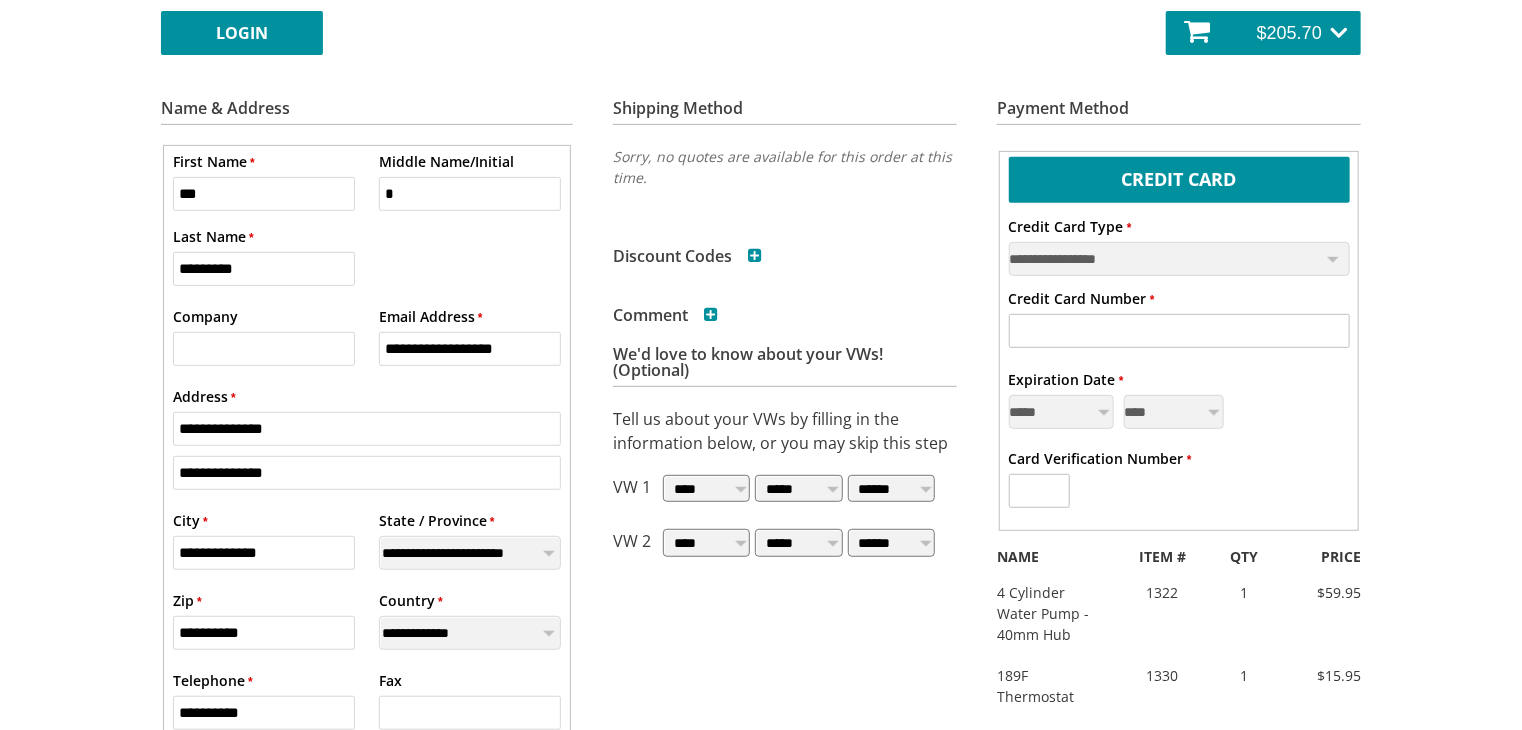 scroll, scrollTop: 348, scrollLeft: 0, axis: vertical 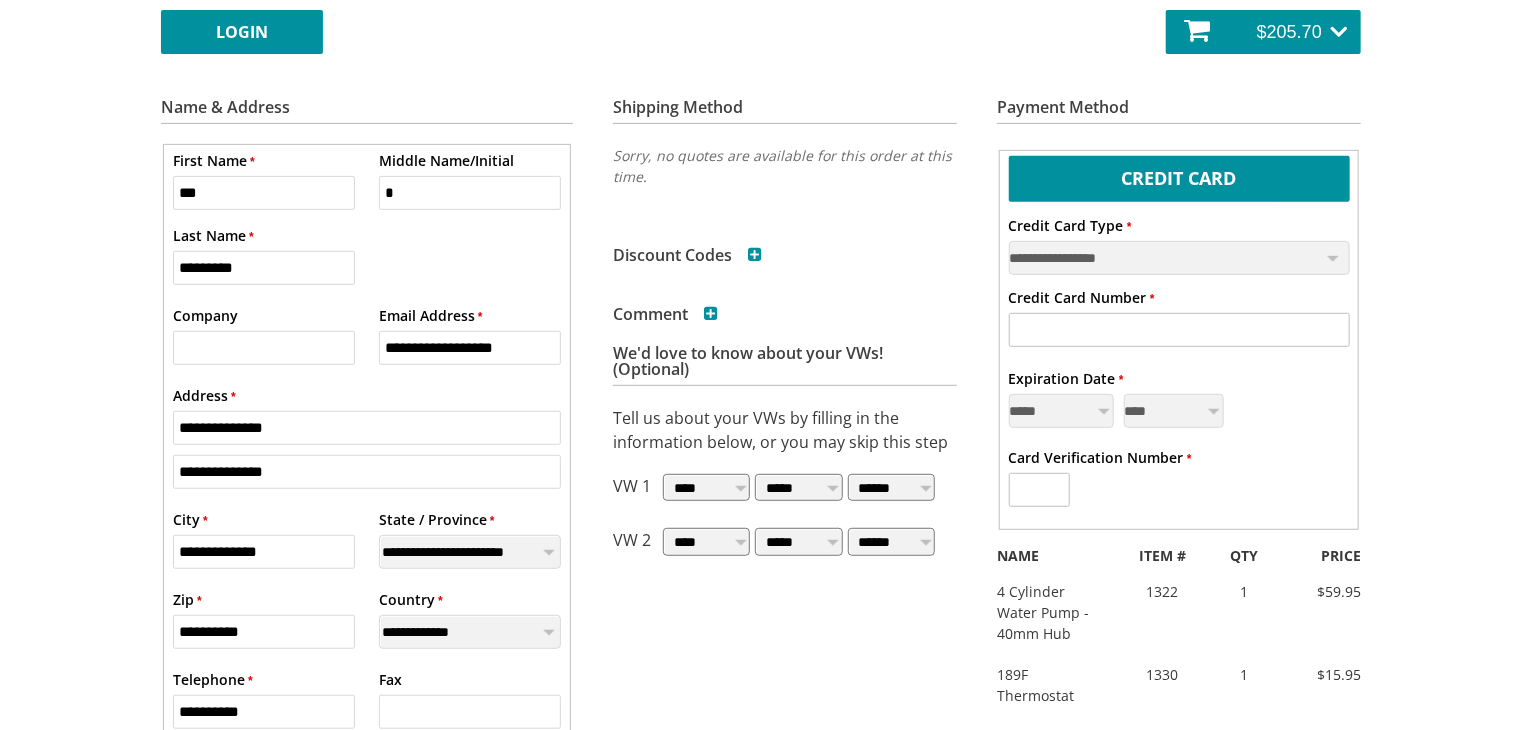 click on "**********" at bounding box center (367, 428) 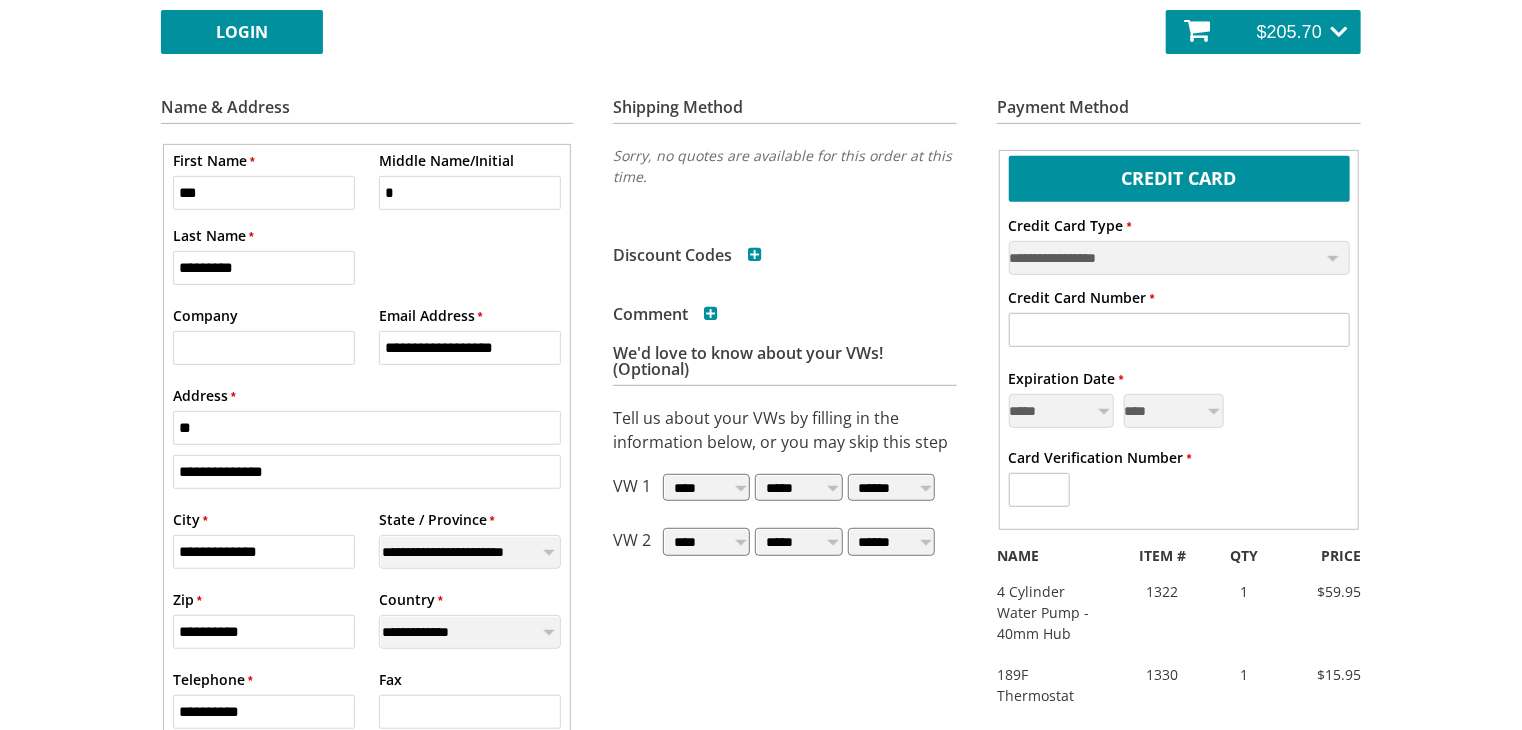 type on "*" 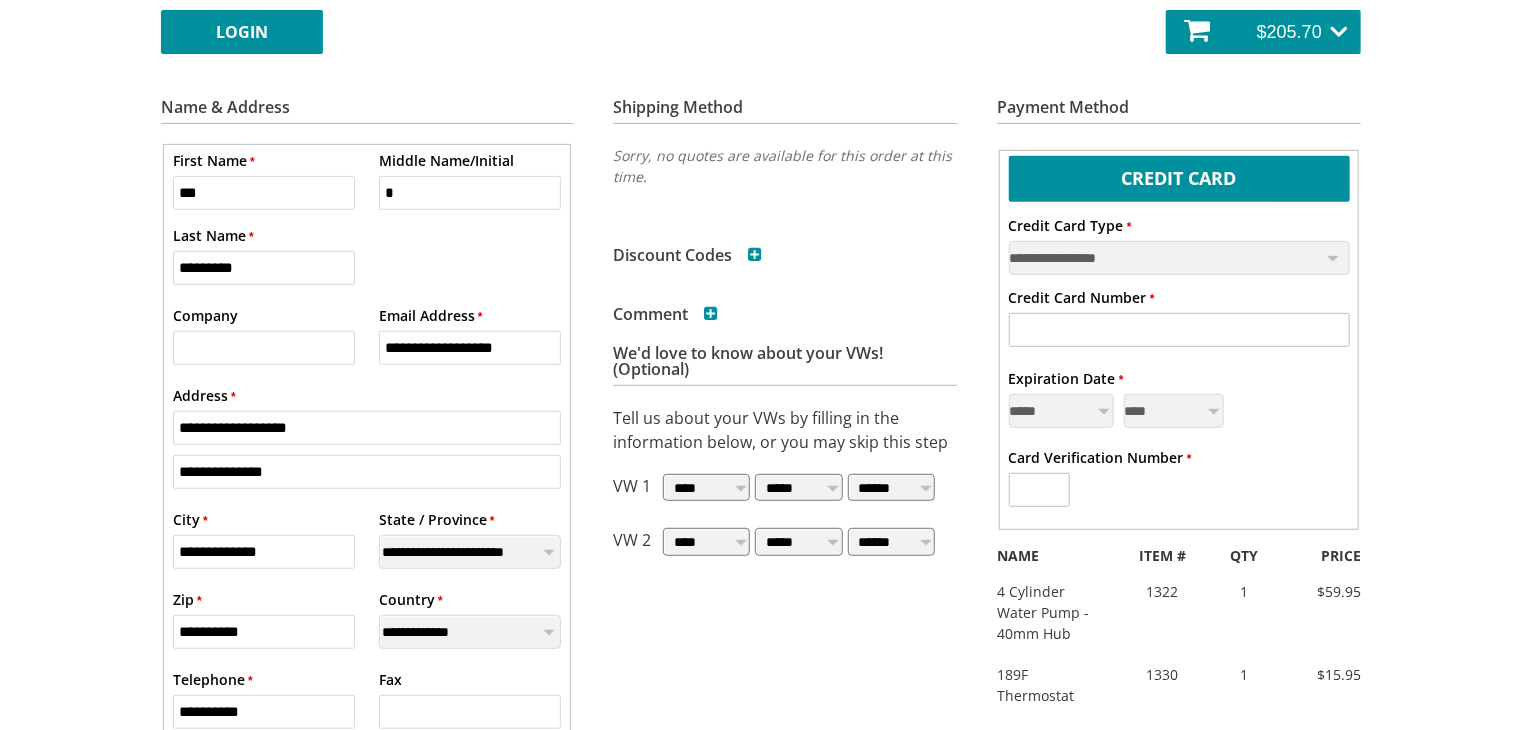 type on "**********" 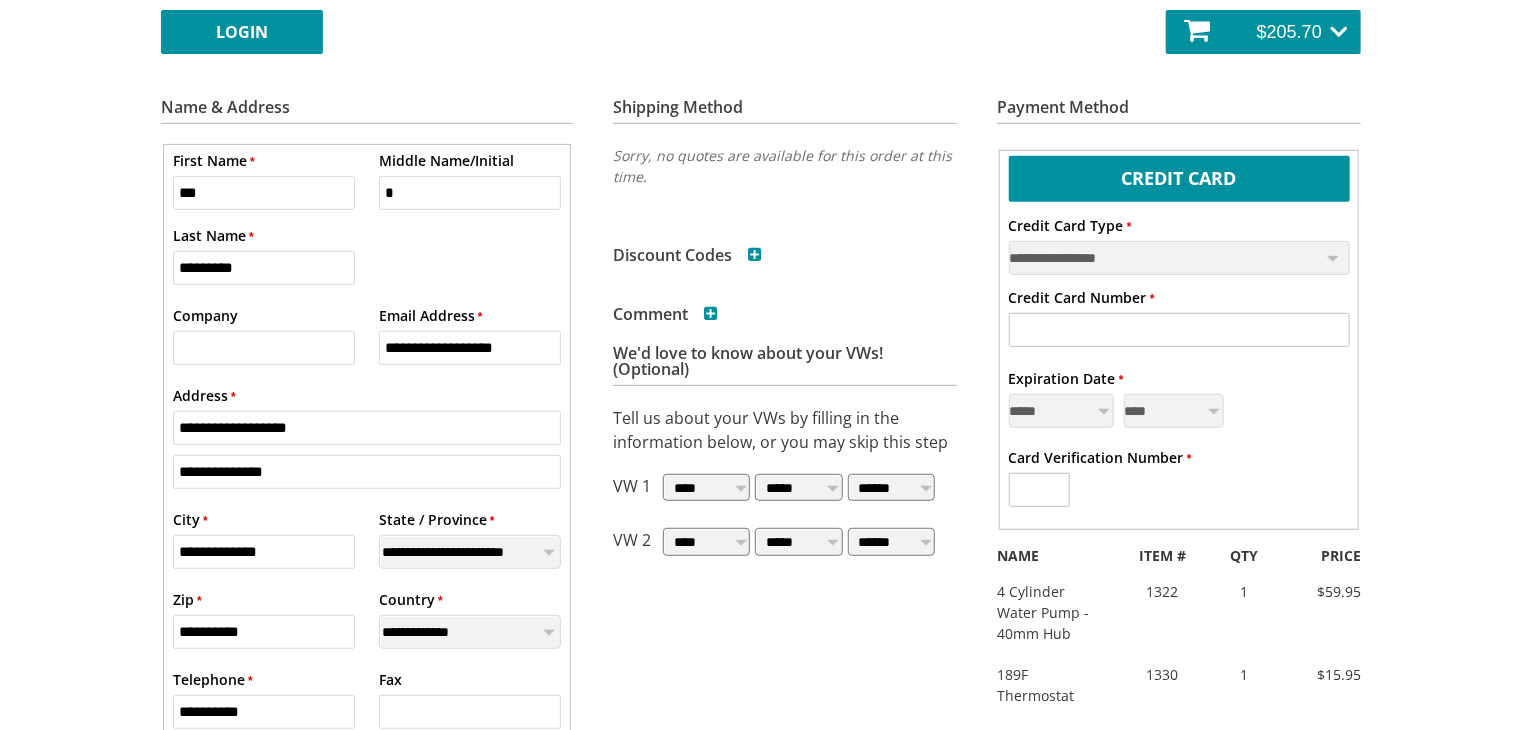 click on "**********" at bounding box center [367, 472] 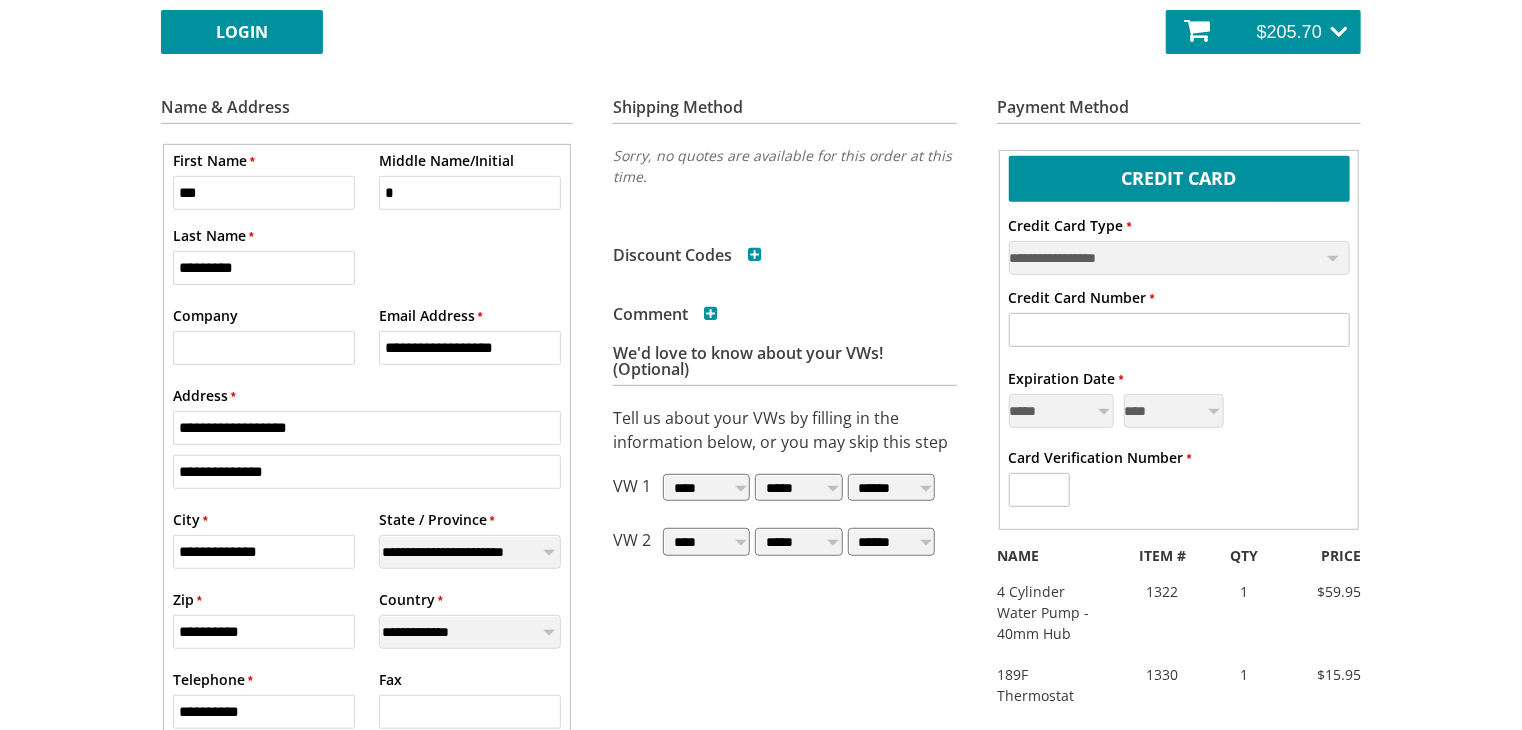 click on "**********" at bounding box center [367, 449] 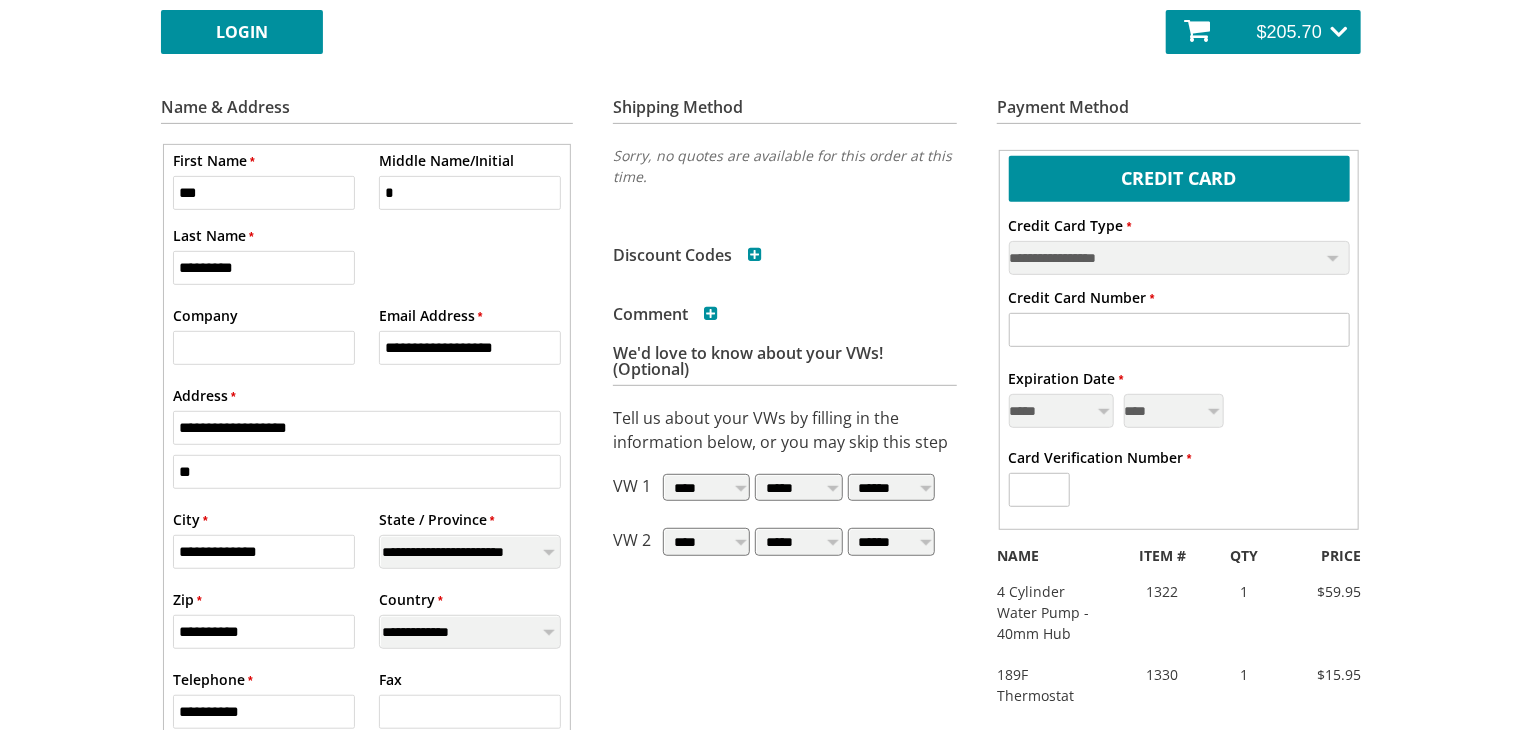 type on "*" 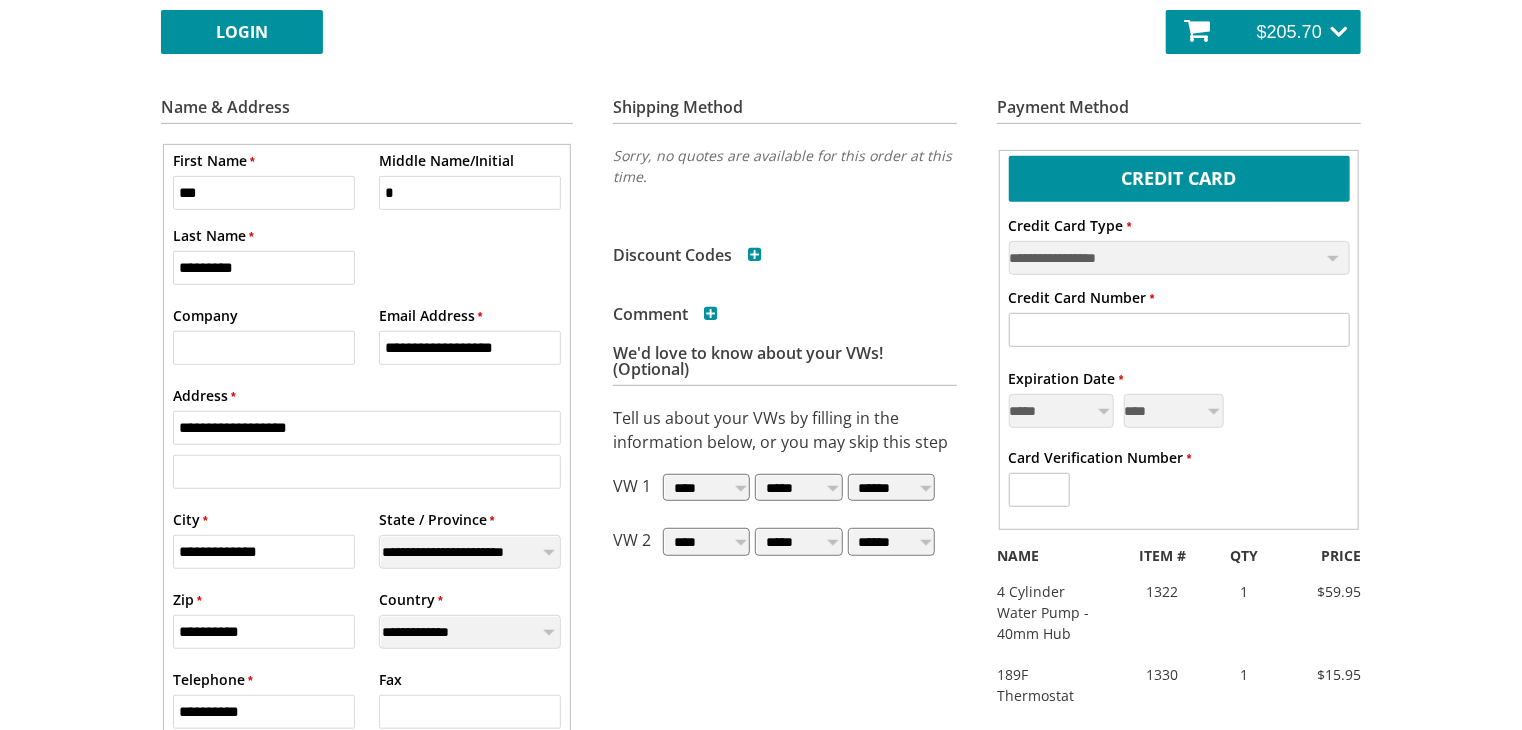 paste on "**********" 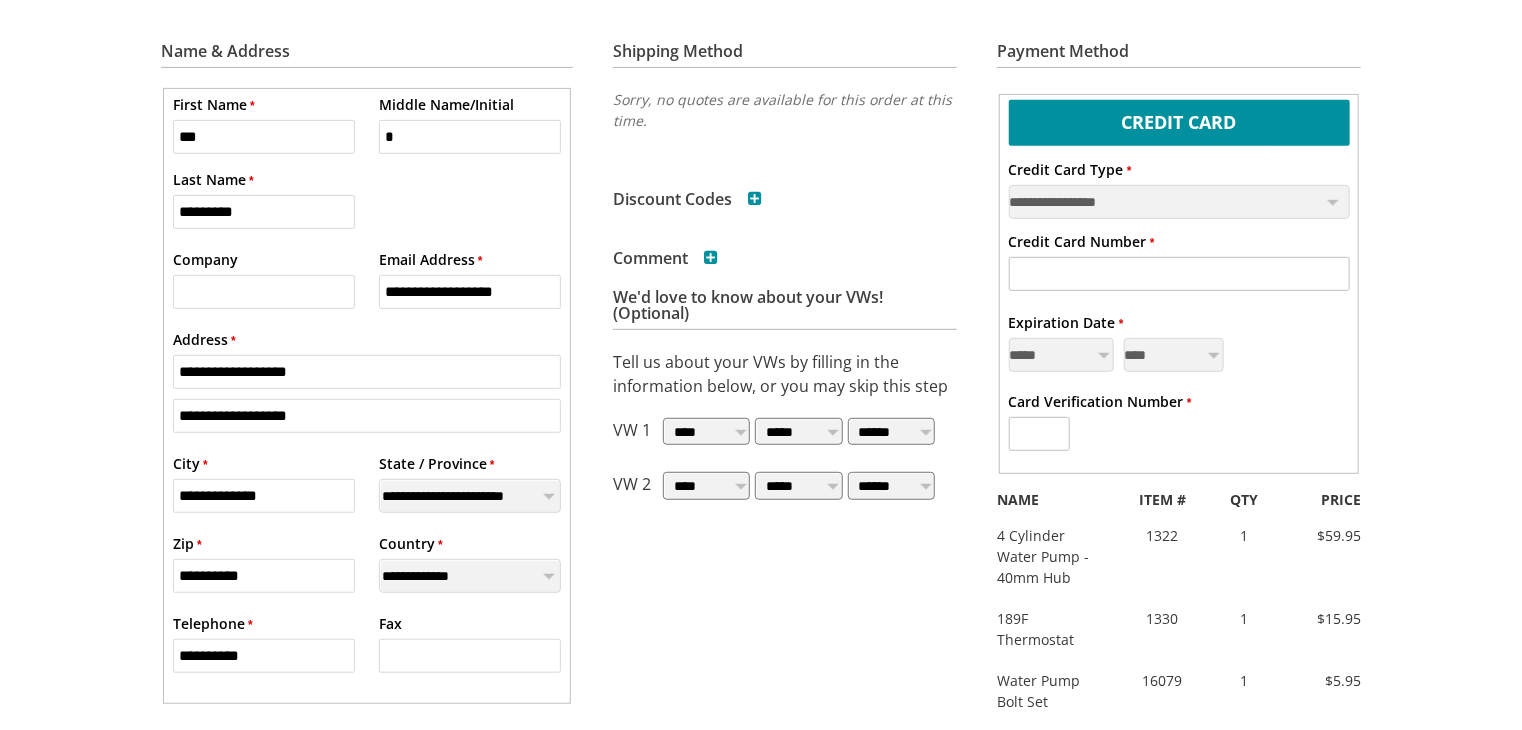 scroll, scrollTop: 430, scrollLeft: 0, axis: vertical 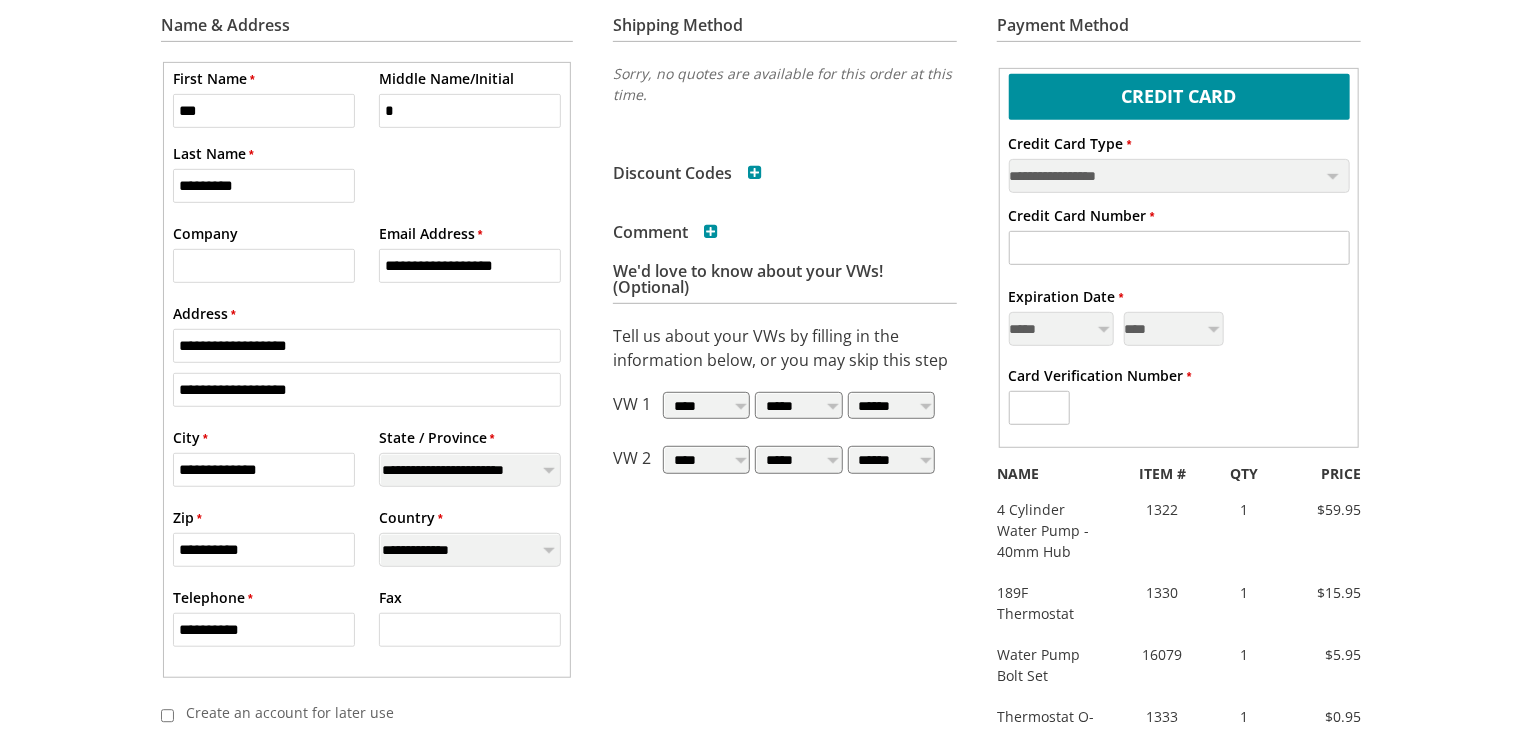 type on "**********" 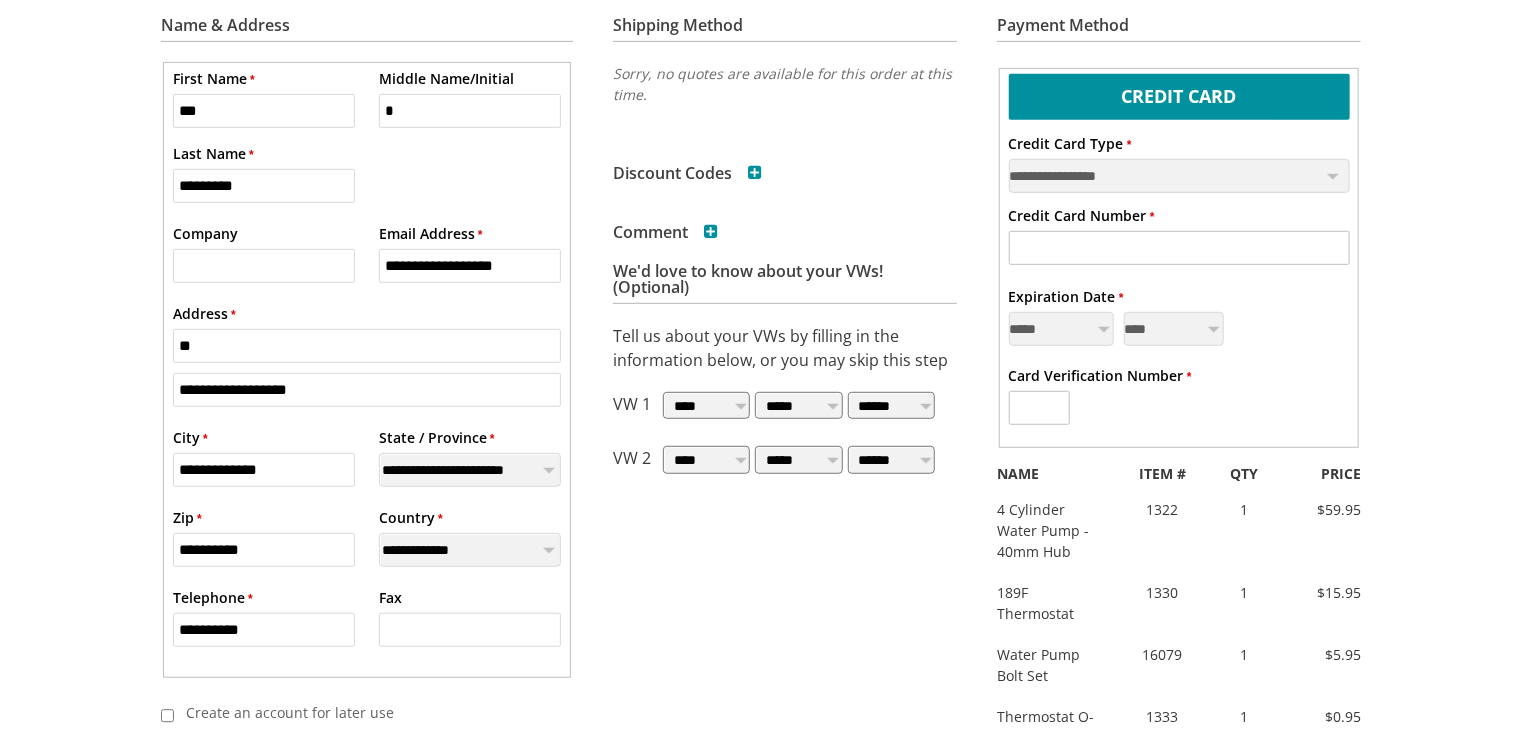 type on "*" 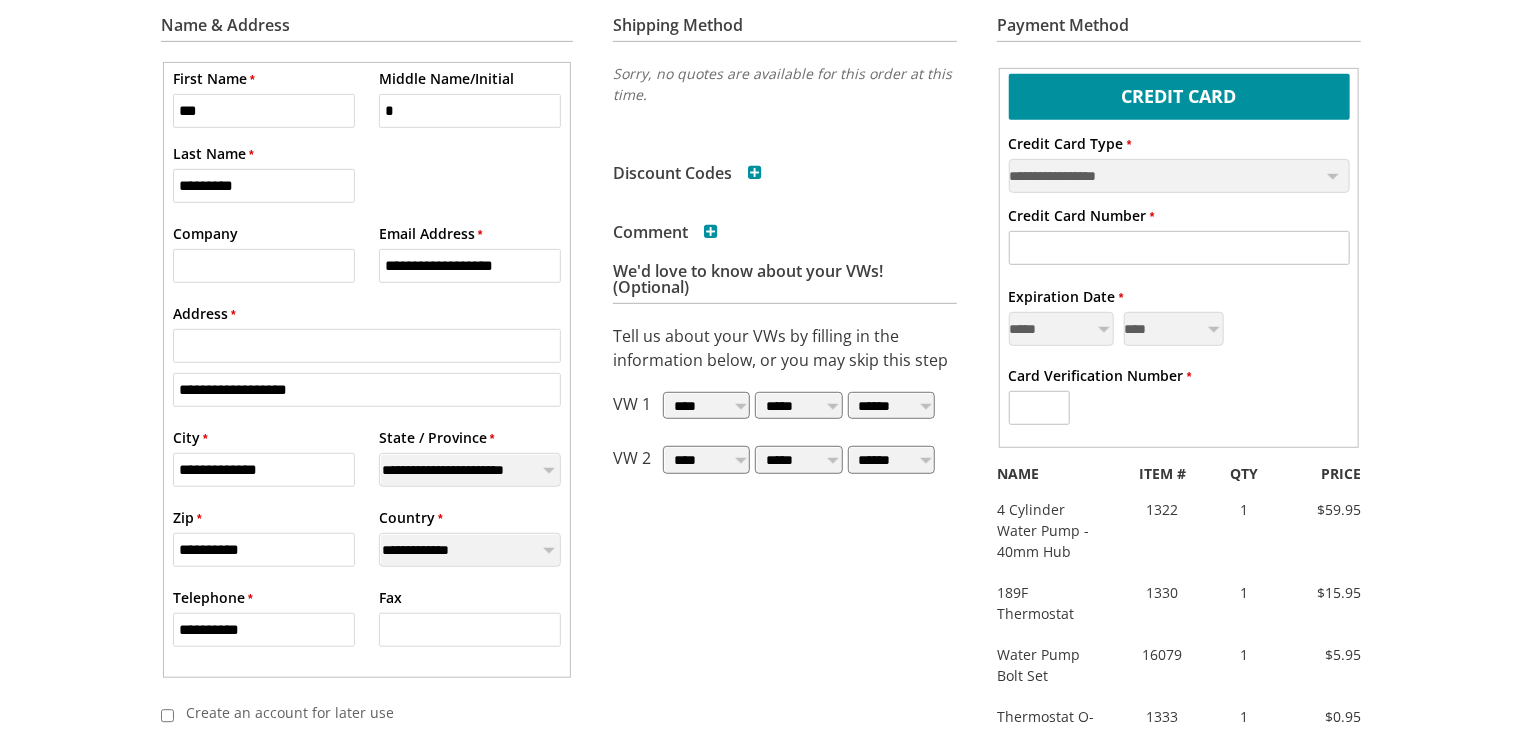 click on "* Address" at bounding box center [367, 346] 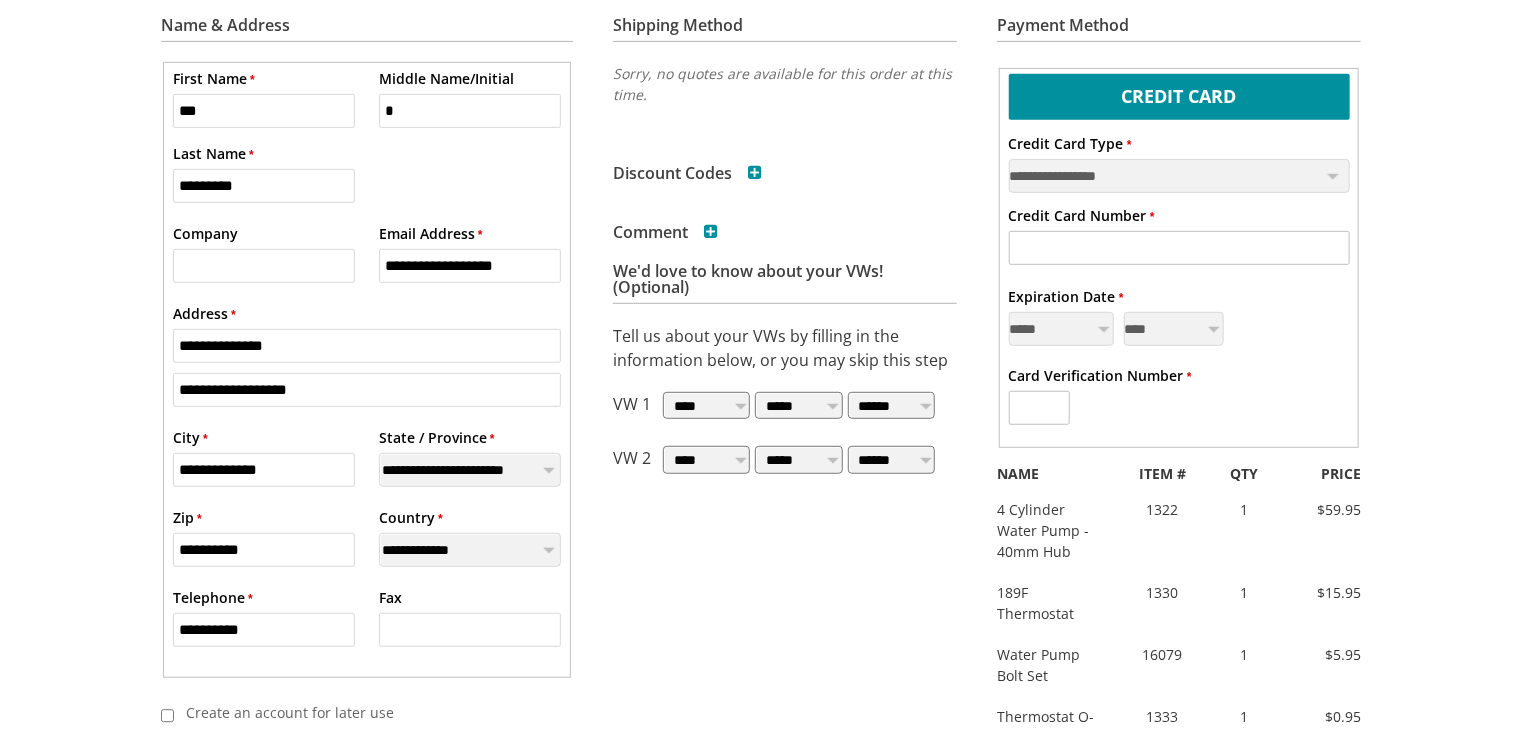 drag, startPoint x: 355, startPoint y: 392, endPoint x: 174, endPoint y: 392, distance: 181 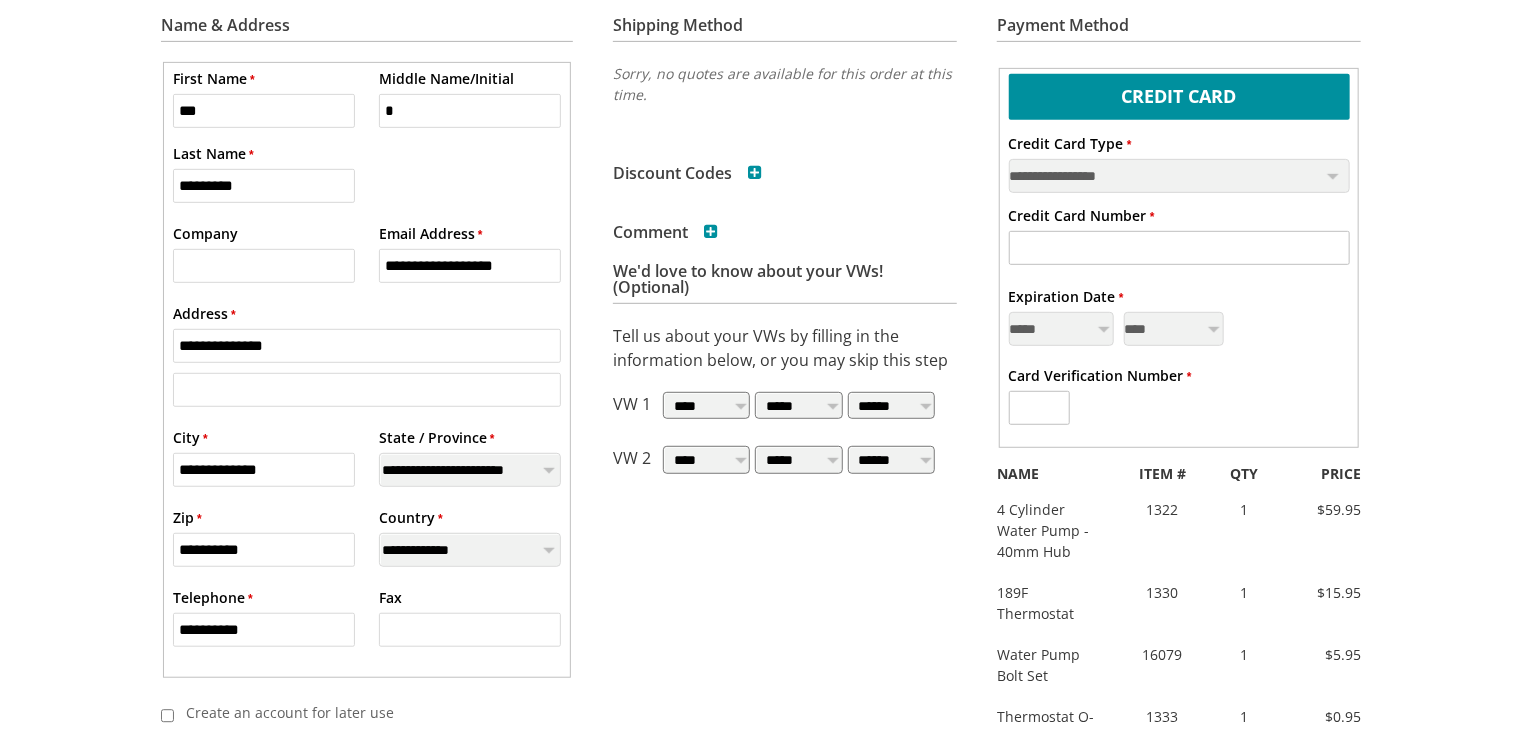 click at bounding box center (367, 390) 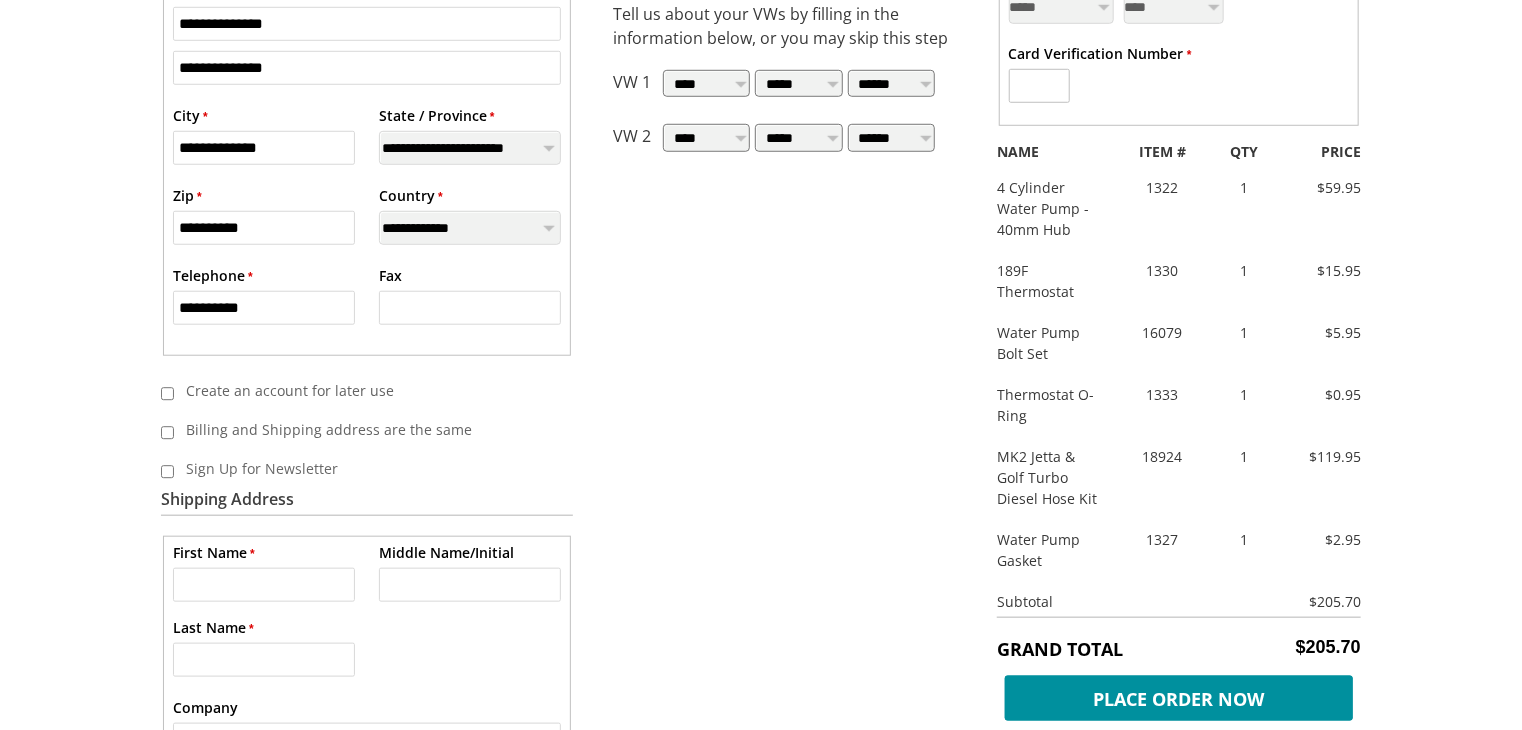 scroll, scrollTop: 840, scrollLeft: 0, axis: vertical 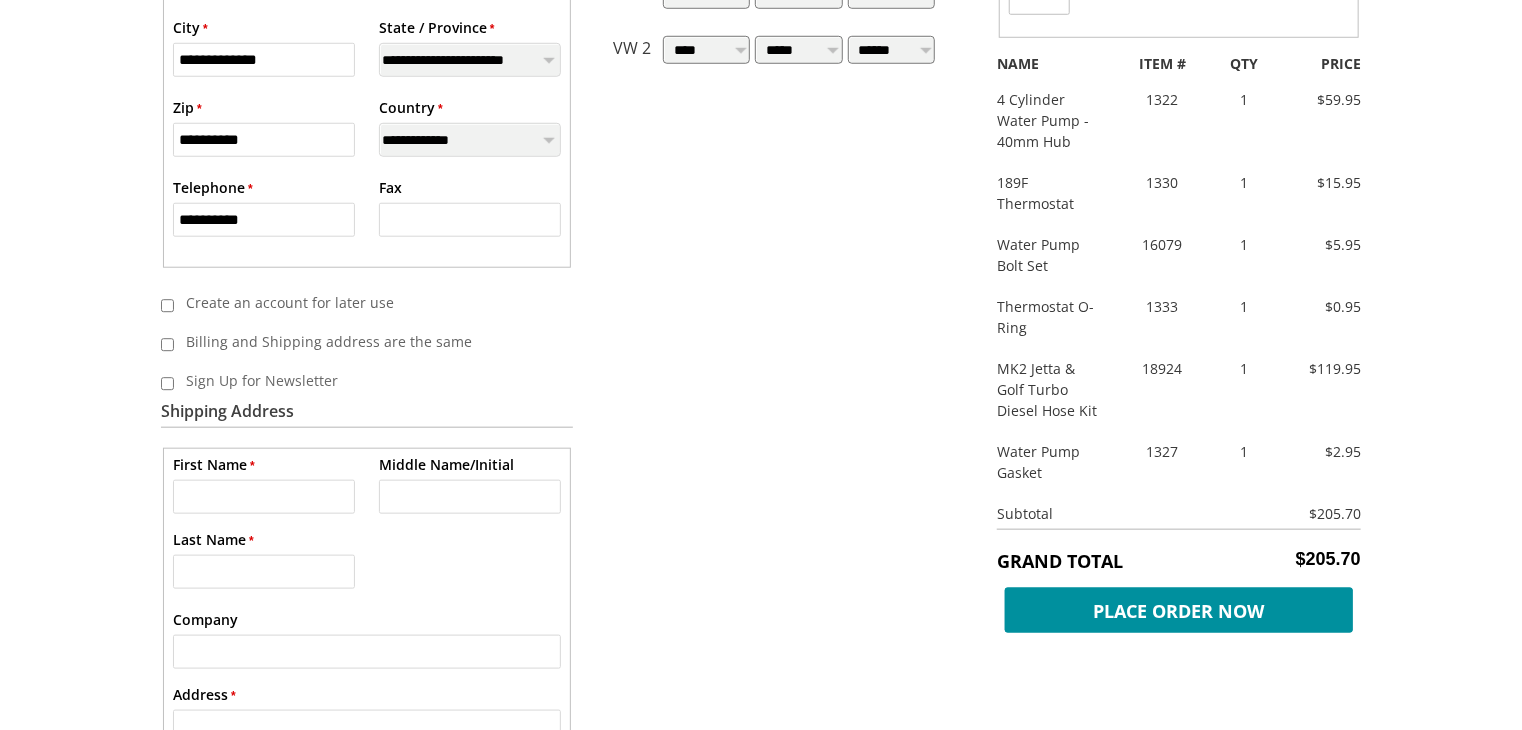 click on "Sign Up for Newsletter" at bounding box center (360, 380) 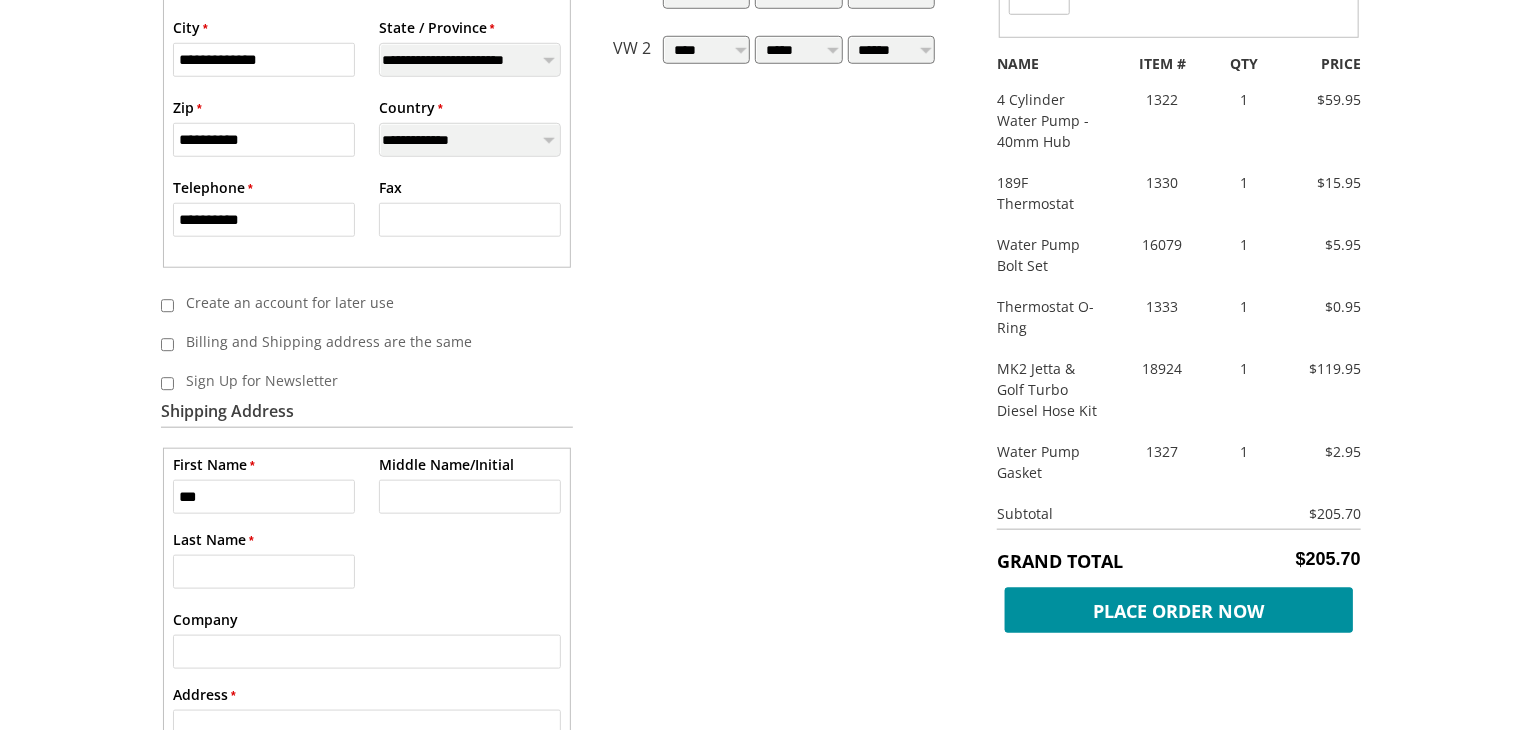 type on "*" 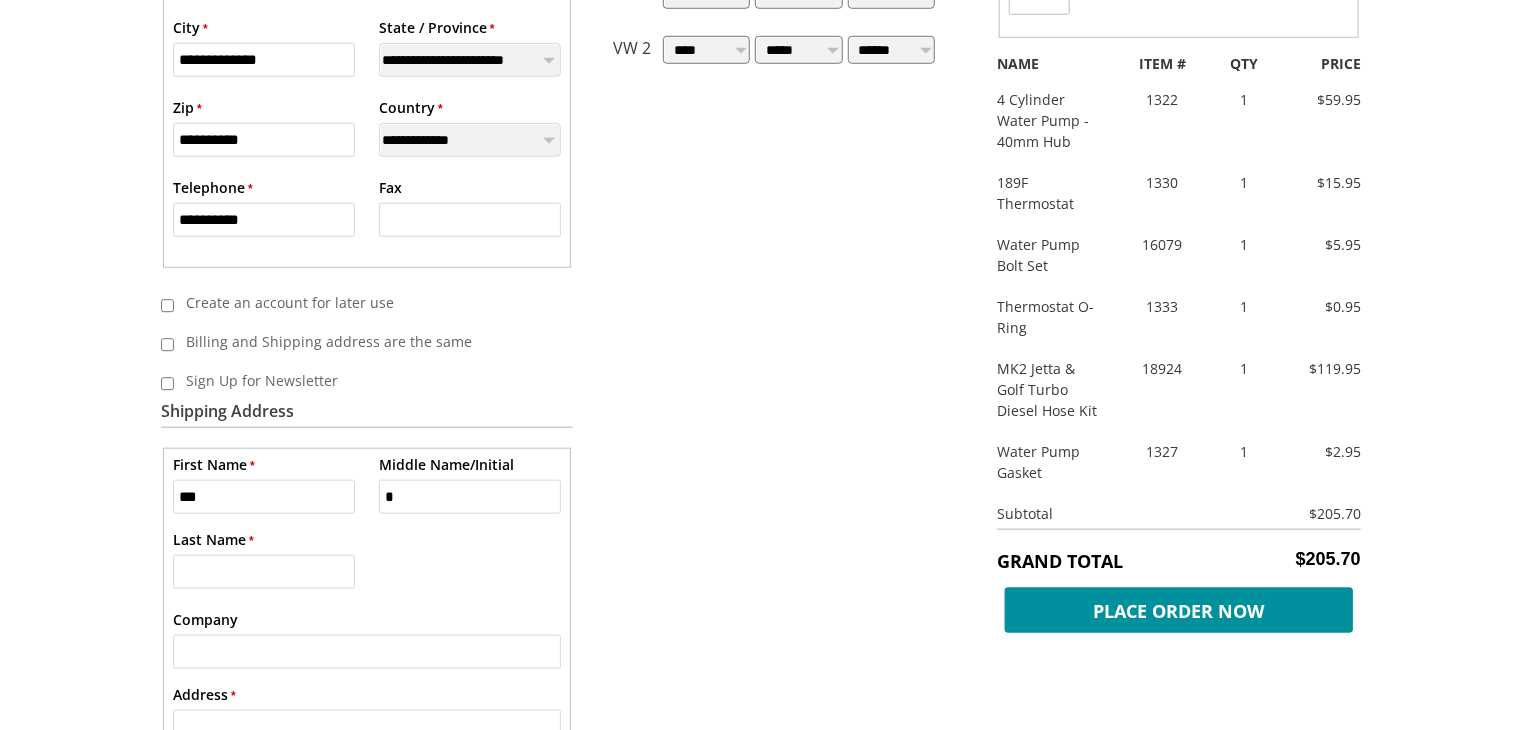 type on "*********" 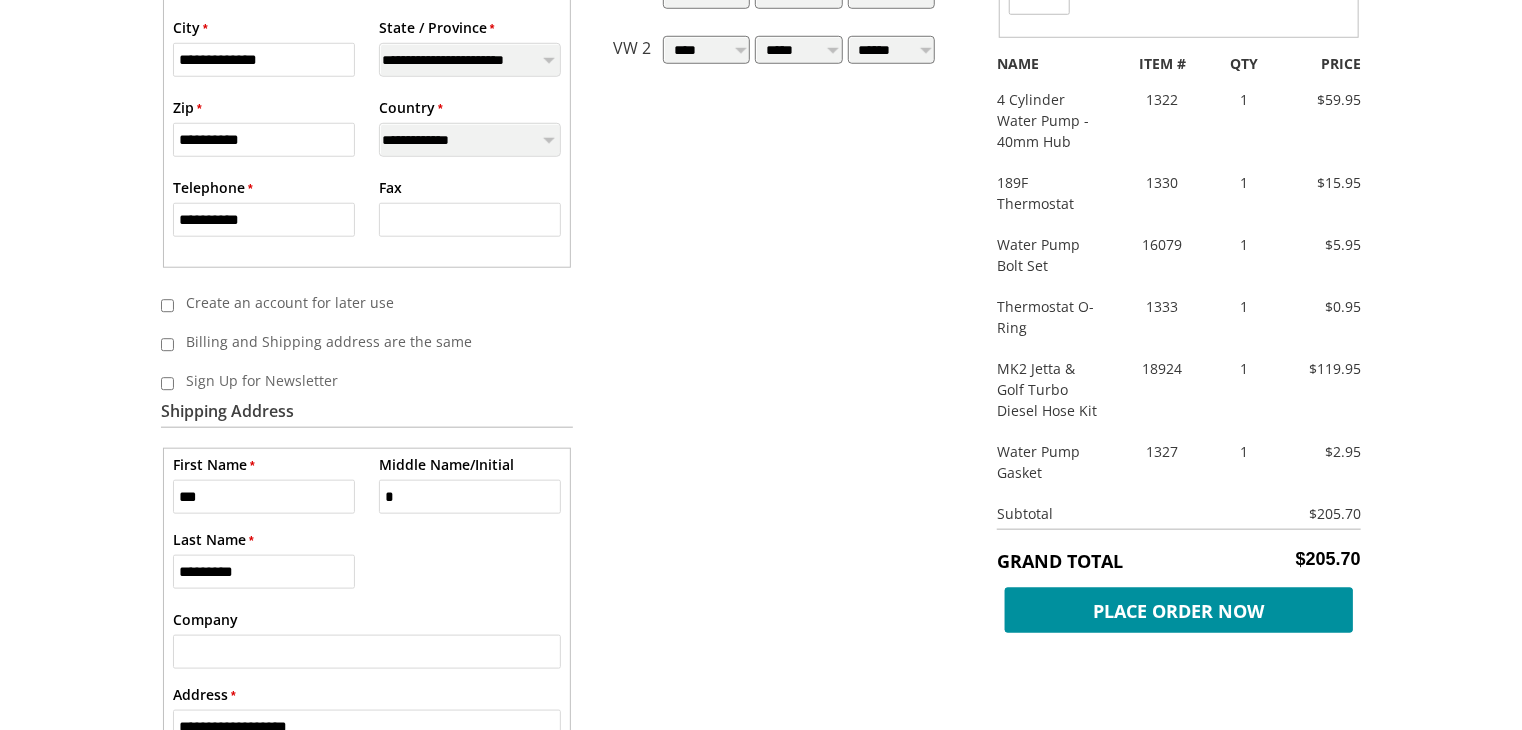 select on "**" 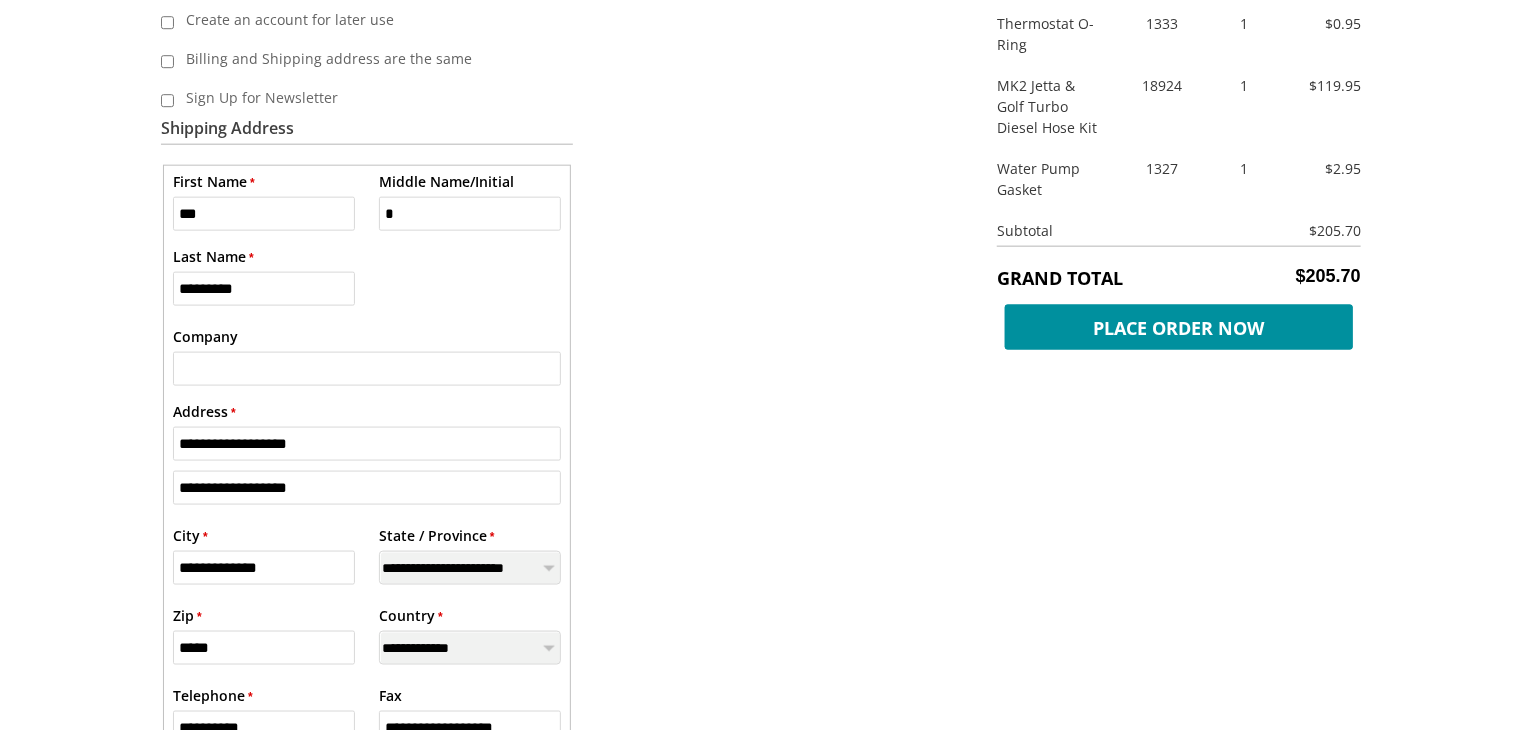 click on "**********" at bounding box center [367, 444] 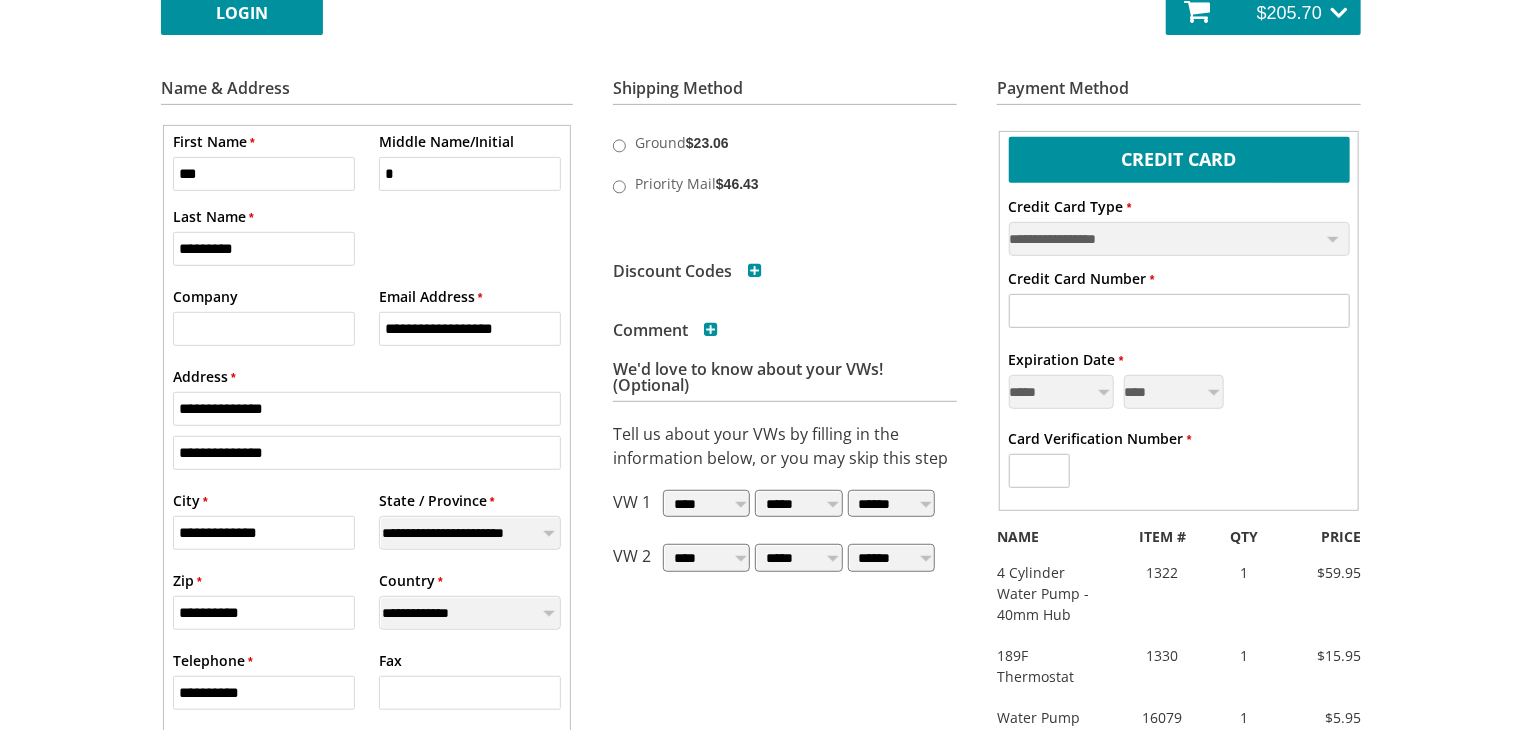 scroll, scrollTop: 372, scrollLeft: 0, axis: vertical 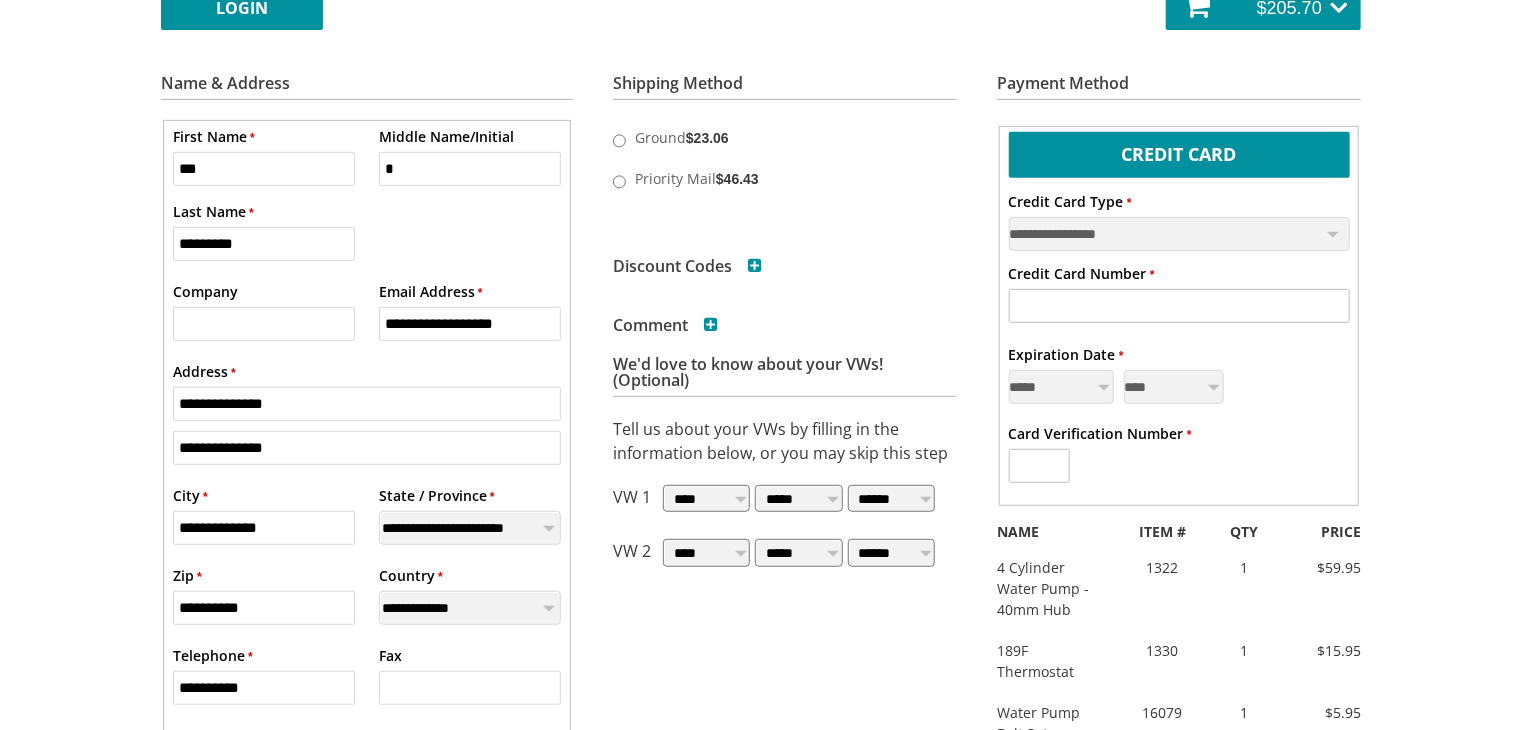 type on "**********" 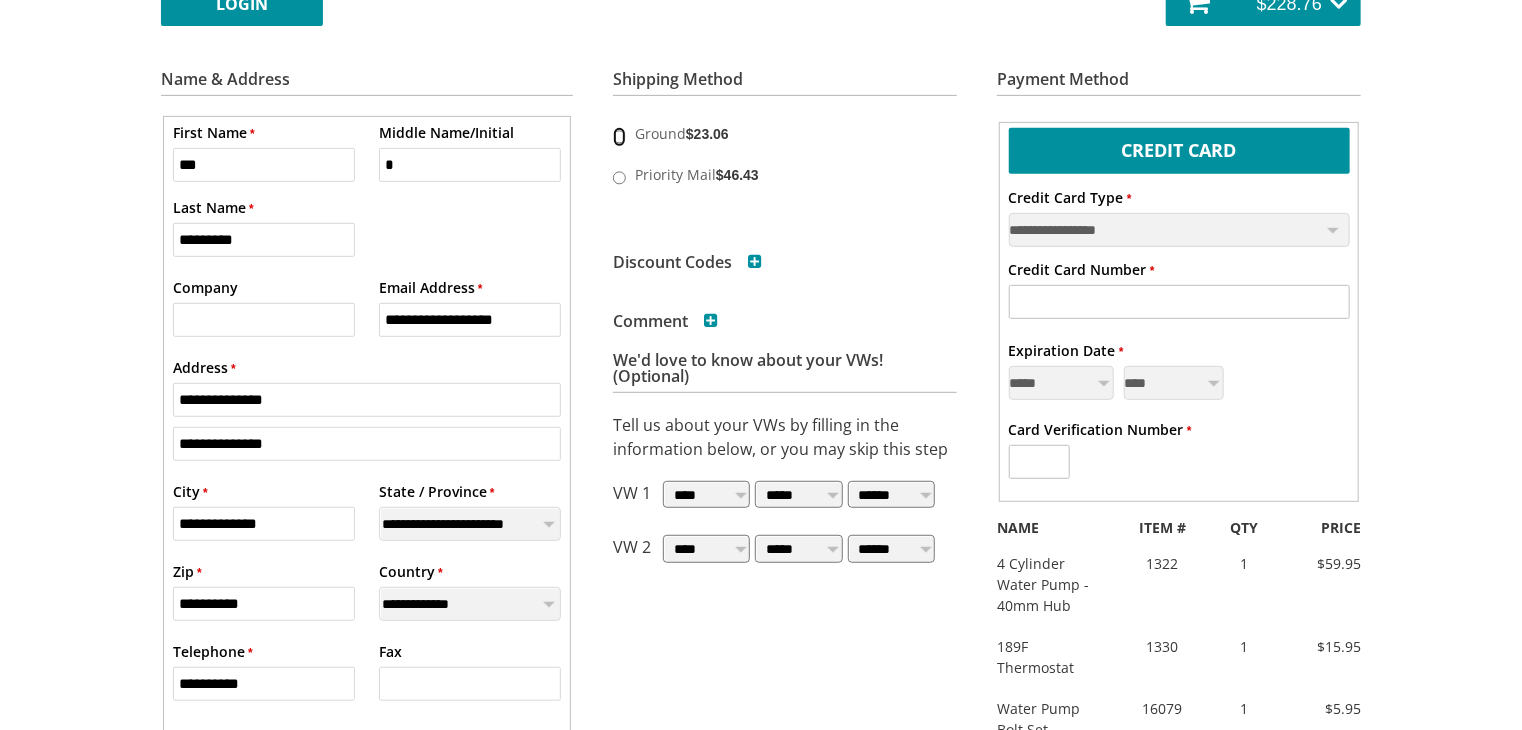 scroll, scrollTop: 370, scrollLeft: 0, axis: vertical 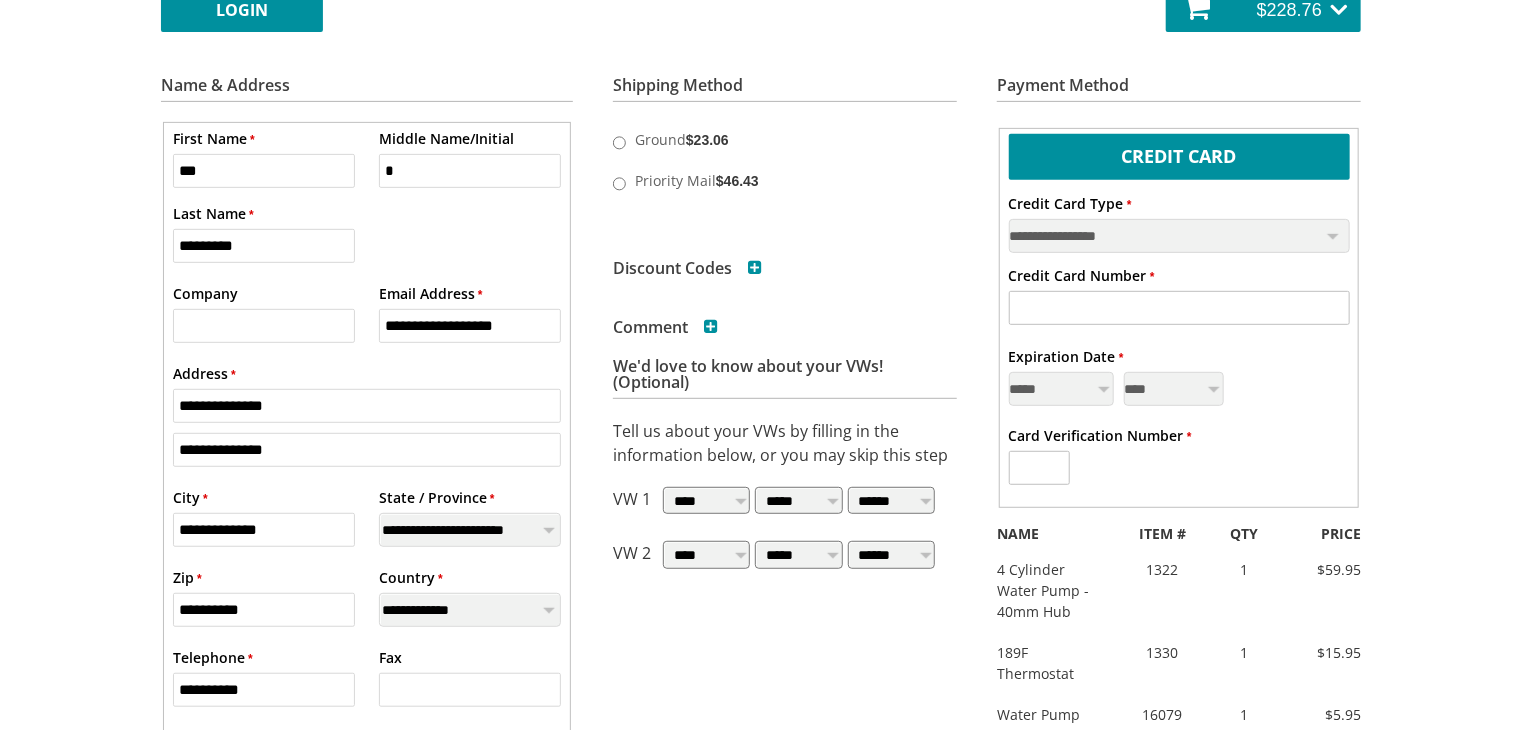 click on "**********" at bounding box center [1179, 339] 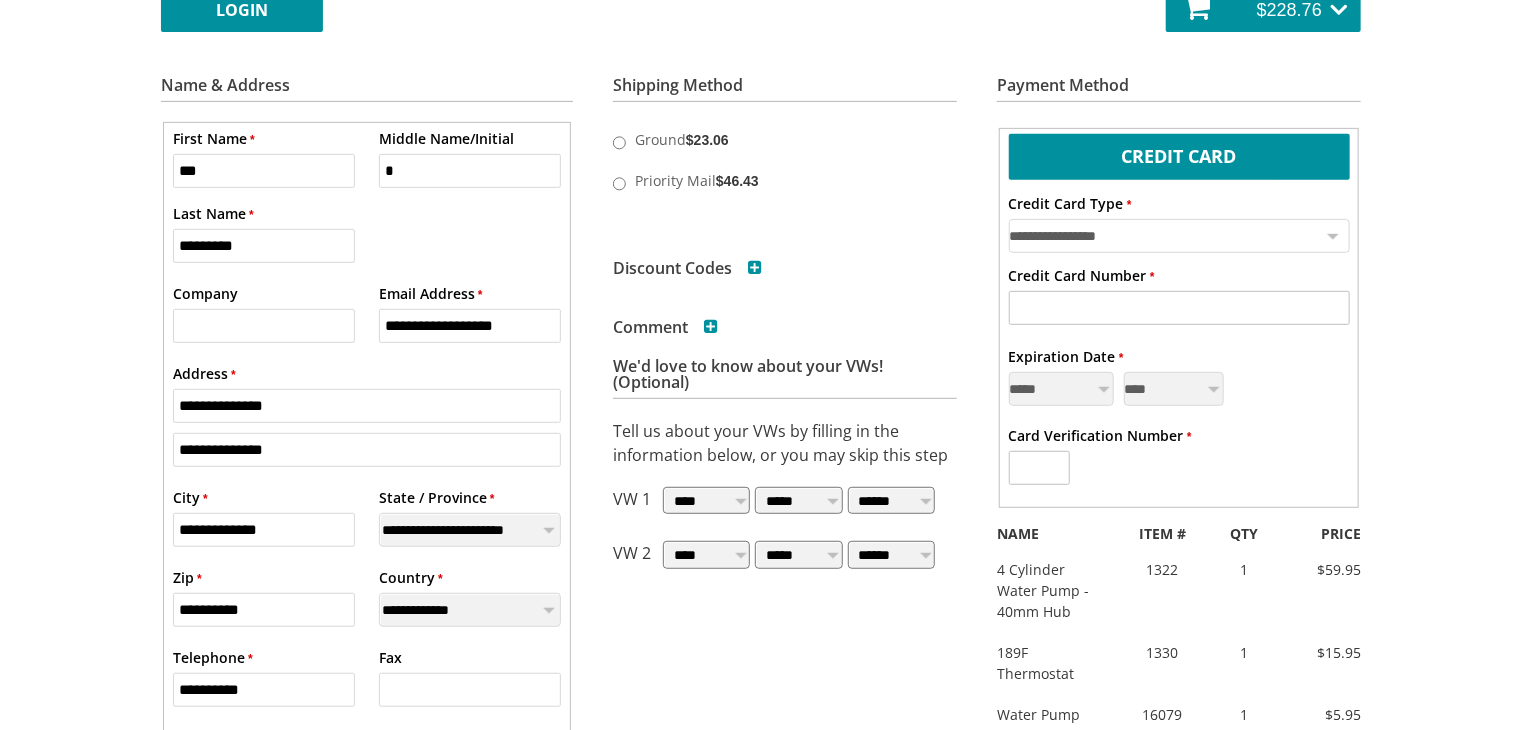 click on "**********" at bounding box center (1179, 236) 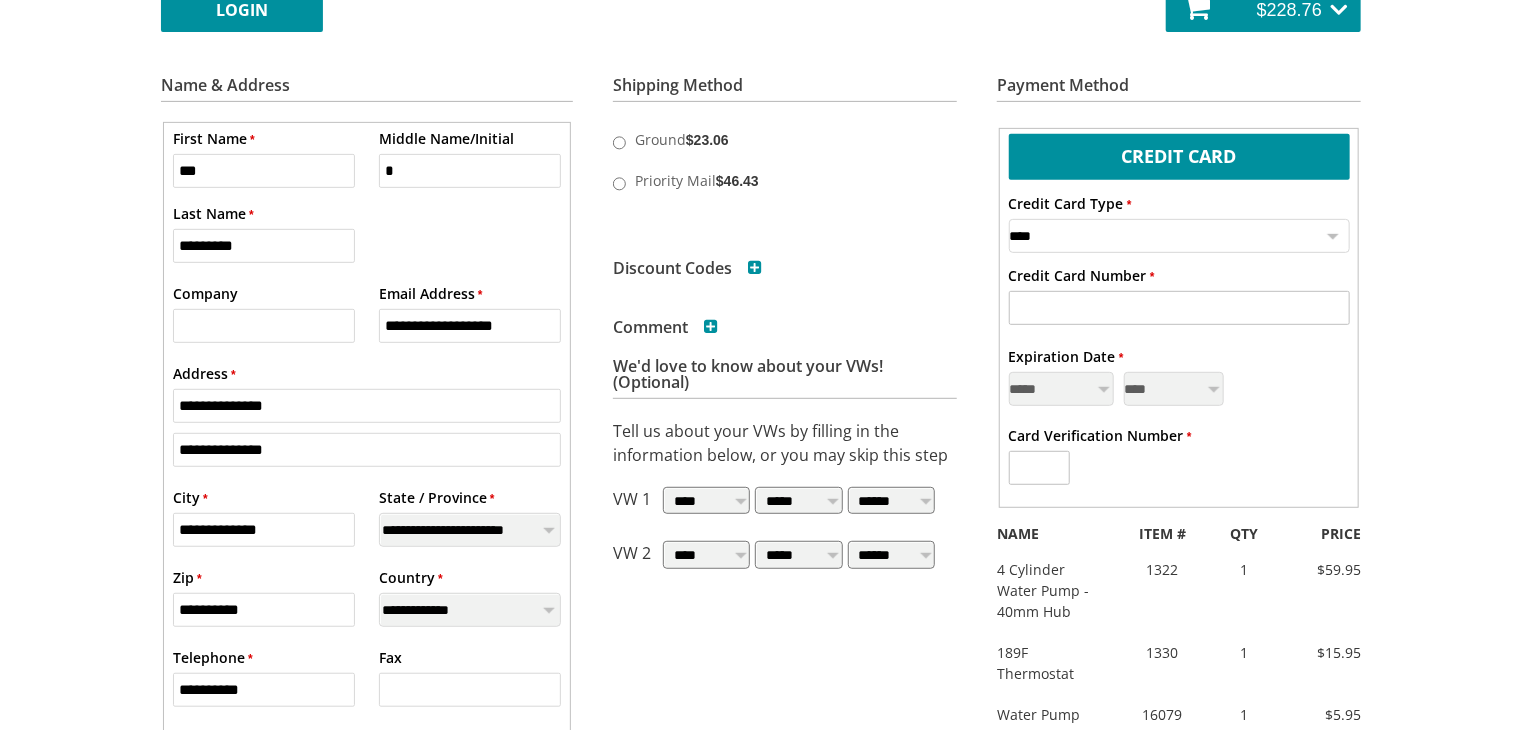 click on "**********" at bounding box center (1179, 236) 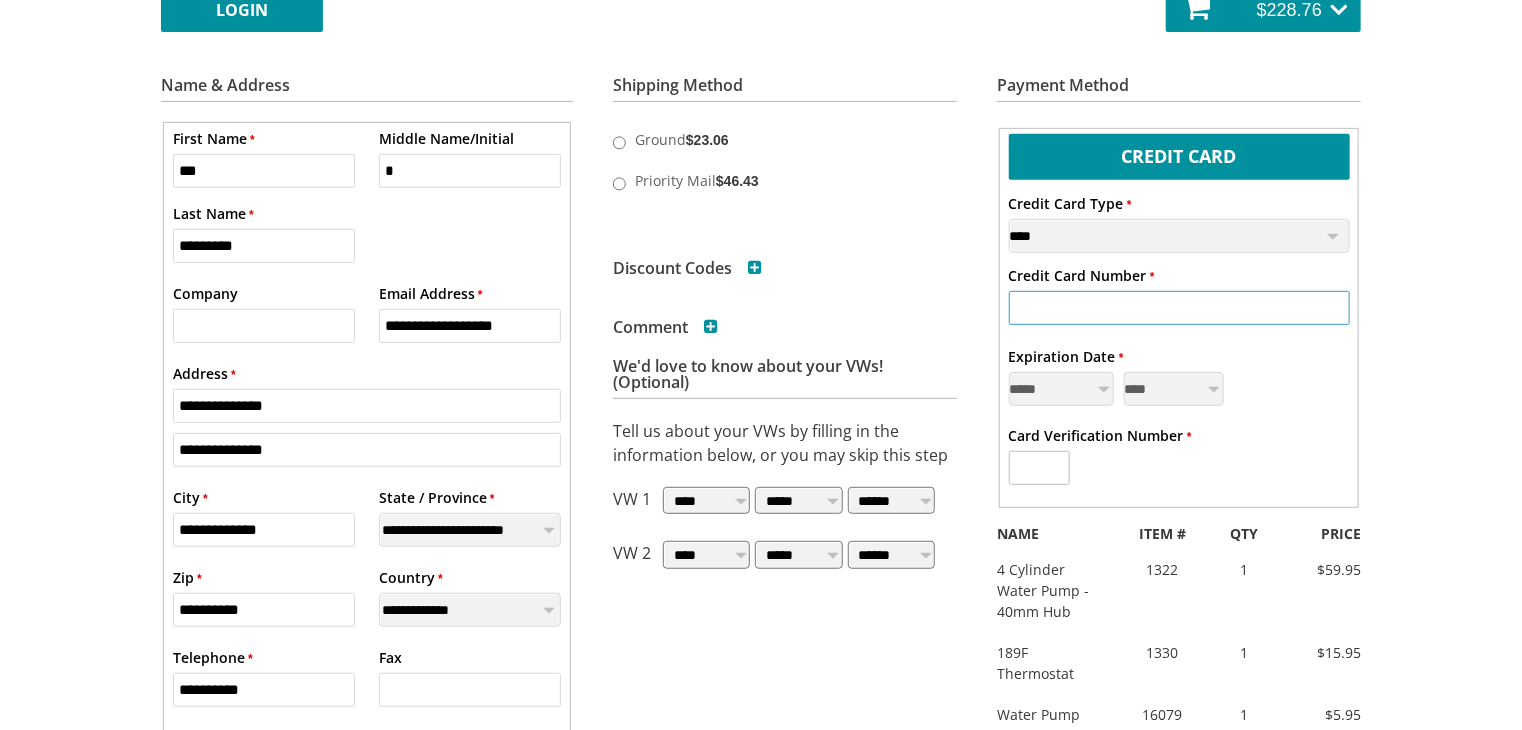 click on "* Credit Card Number" at bounding box center [1179, 308] 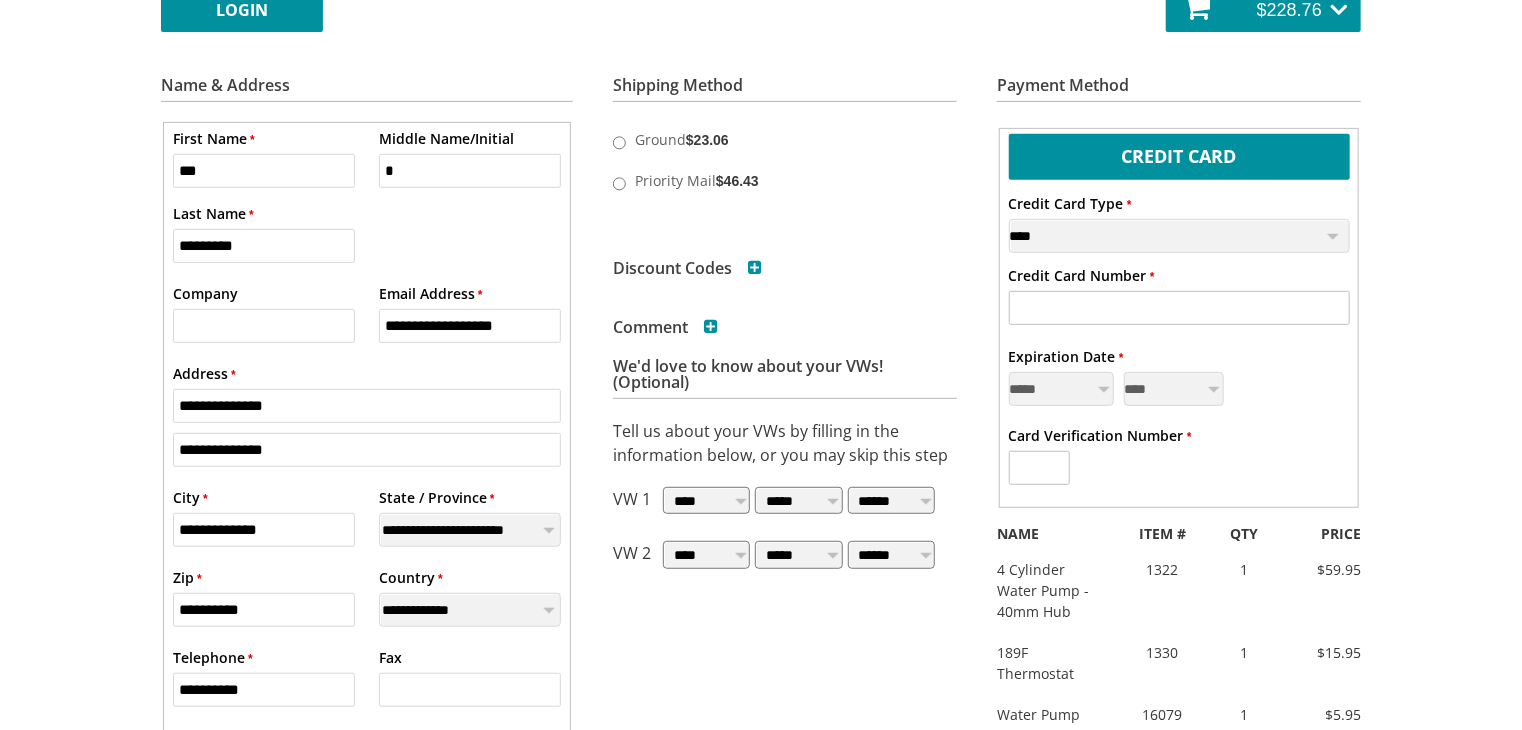 type on "**********" 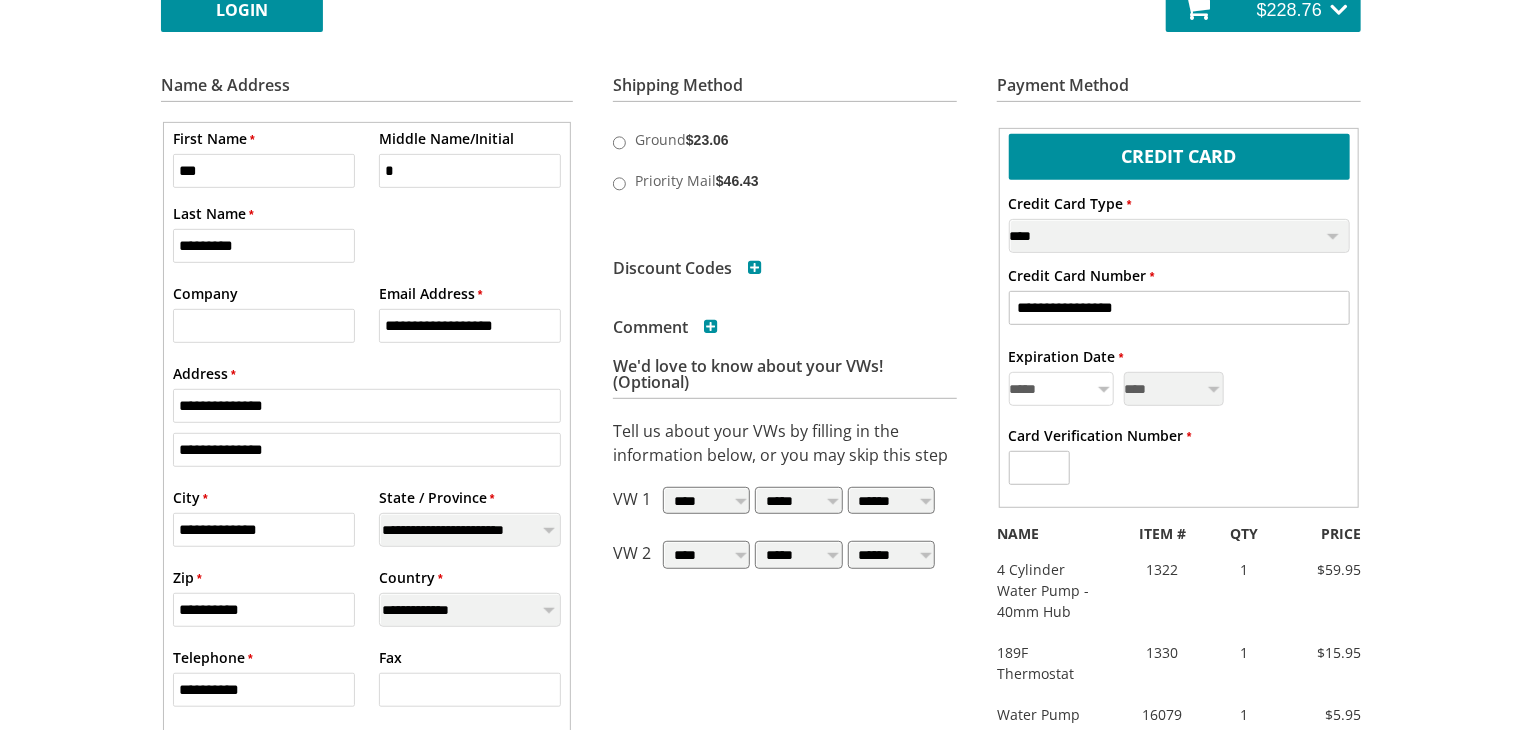 select on "*" 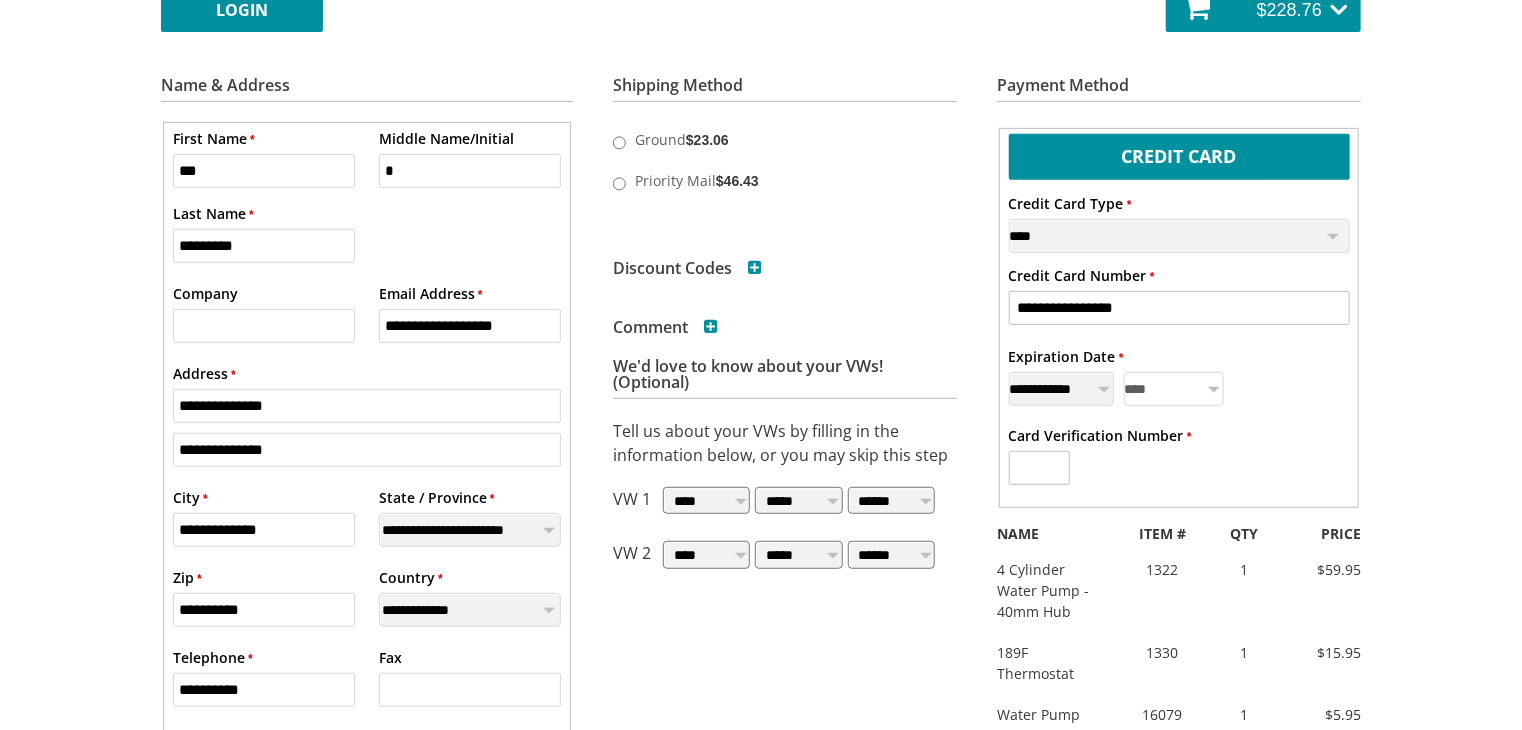 select on "****" 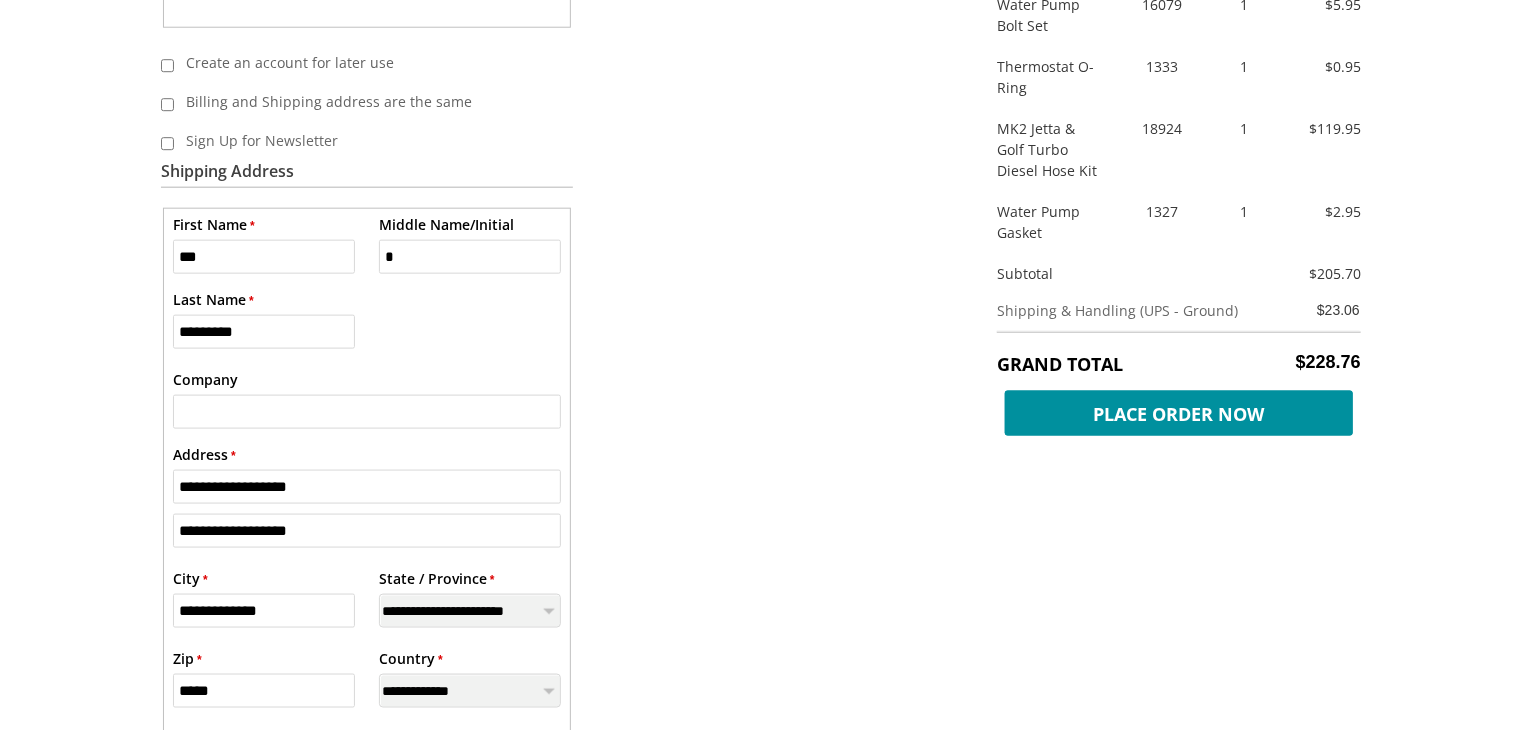 scroll, scrollTop: 1082, scrollLeft: 0, axis: vertical 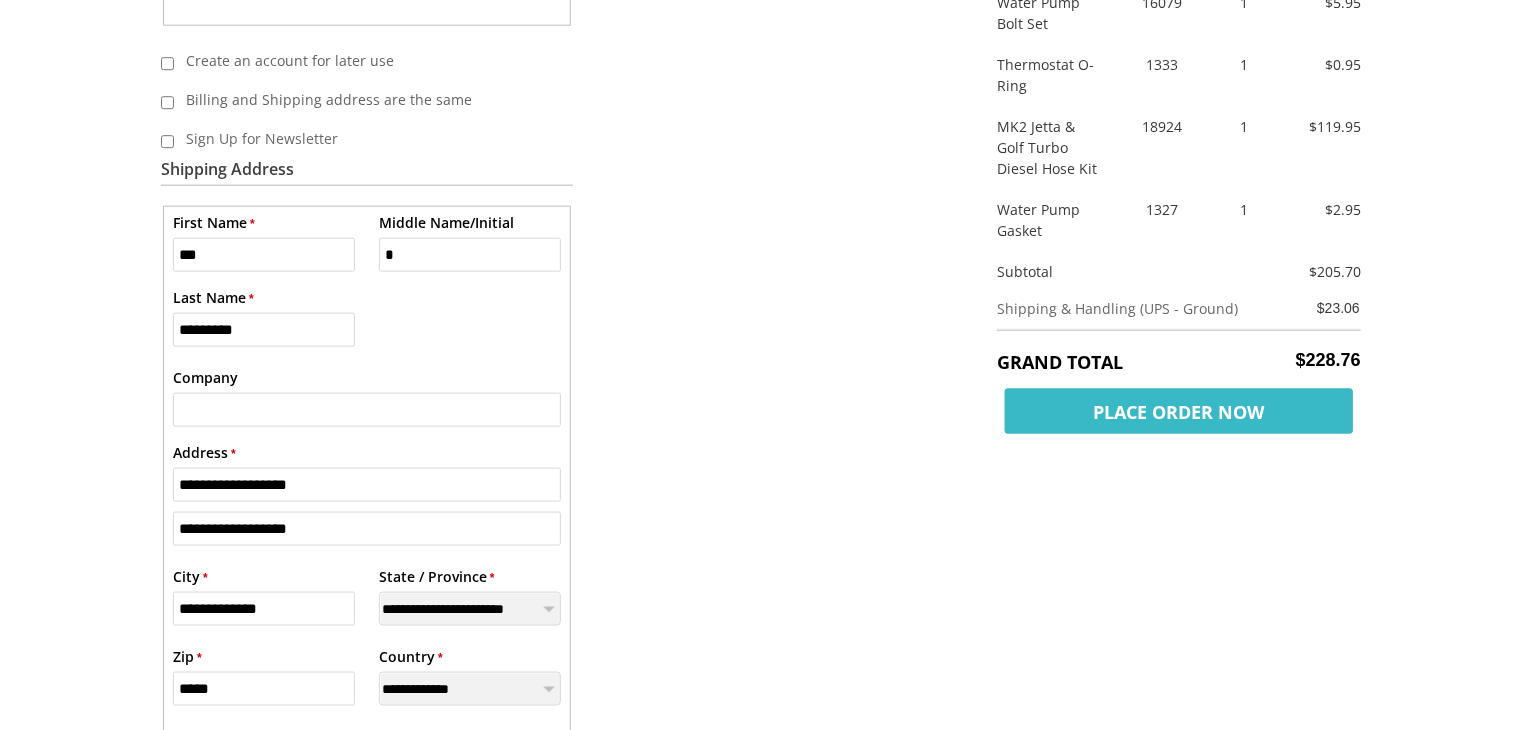 click on "Place Order Now" at bounding box center (1179, 411) 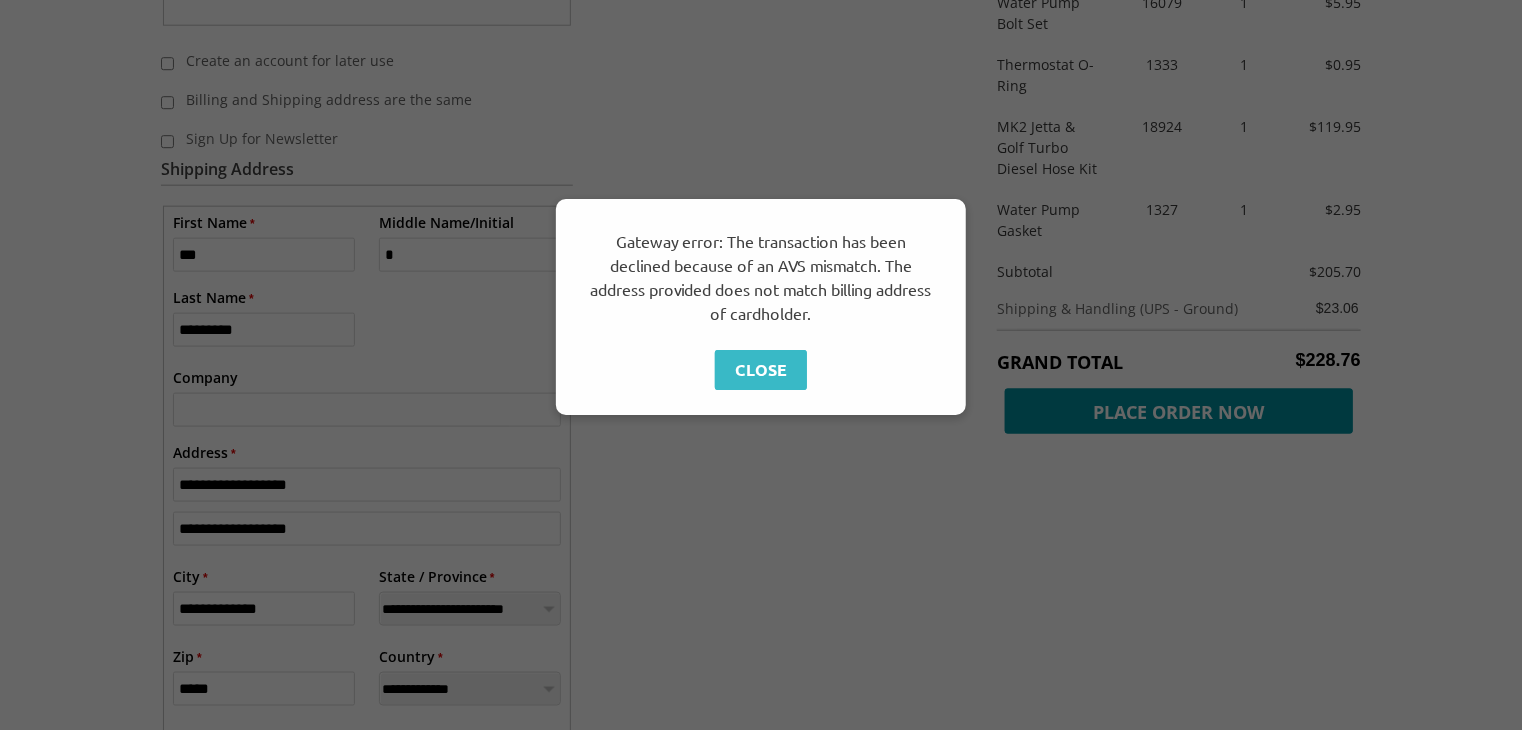 click on "Close" at bounding box center (761, 370) 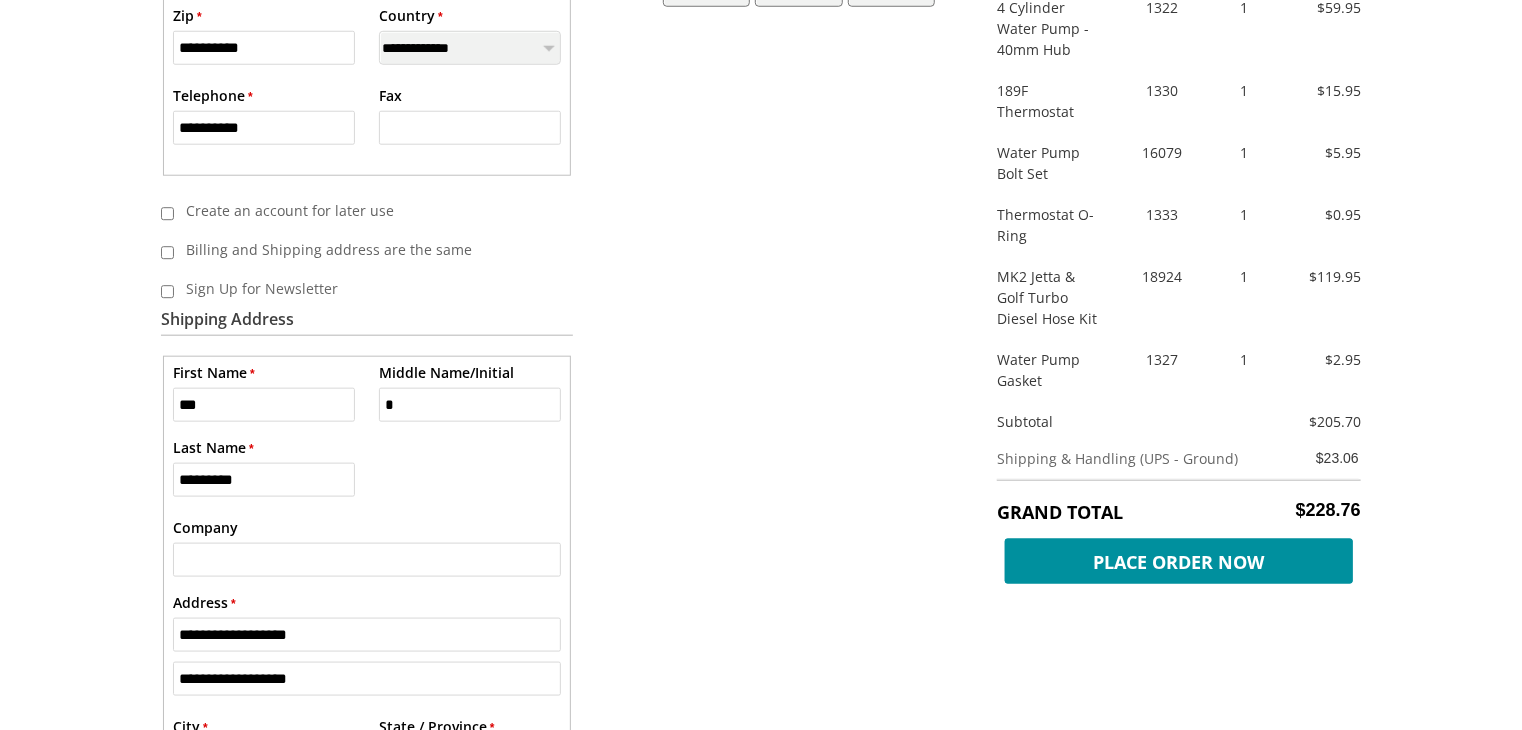 scroll, scrollTop: 934, scrollLeft: 0, axis: vertical 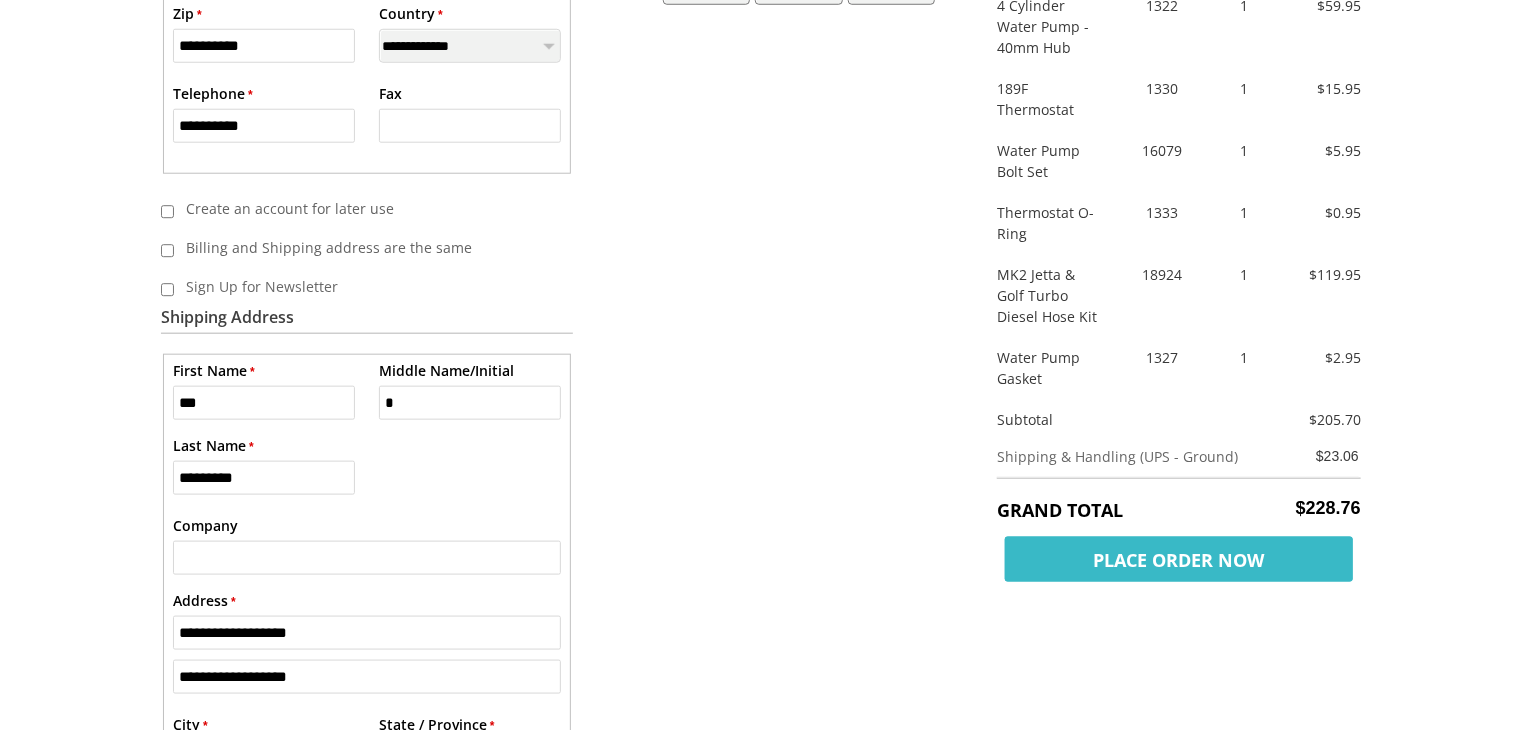 click on "Place Order Now" at bounding box center [1179, 559] 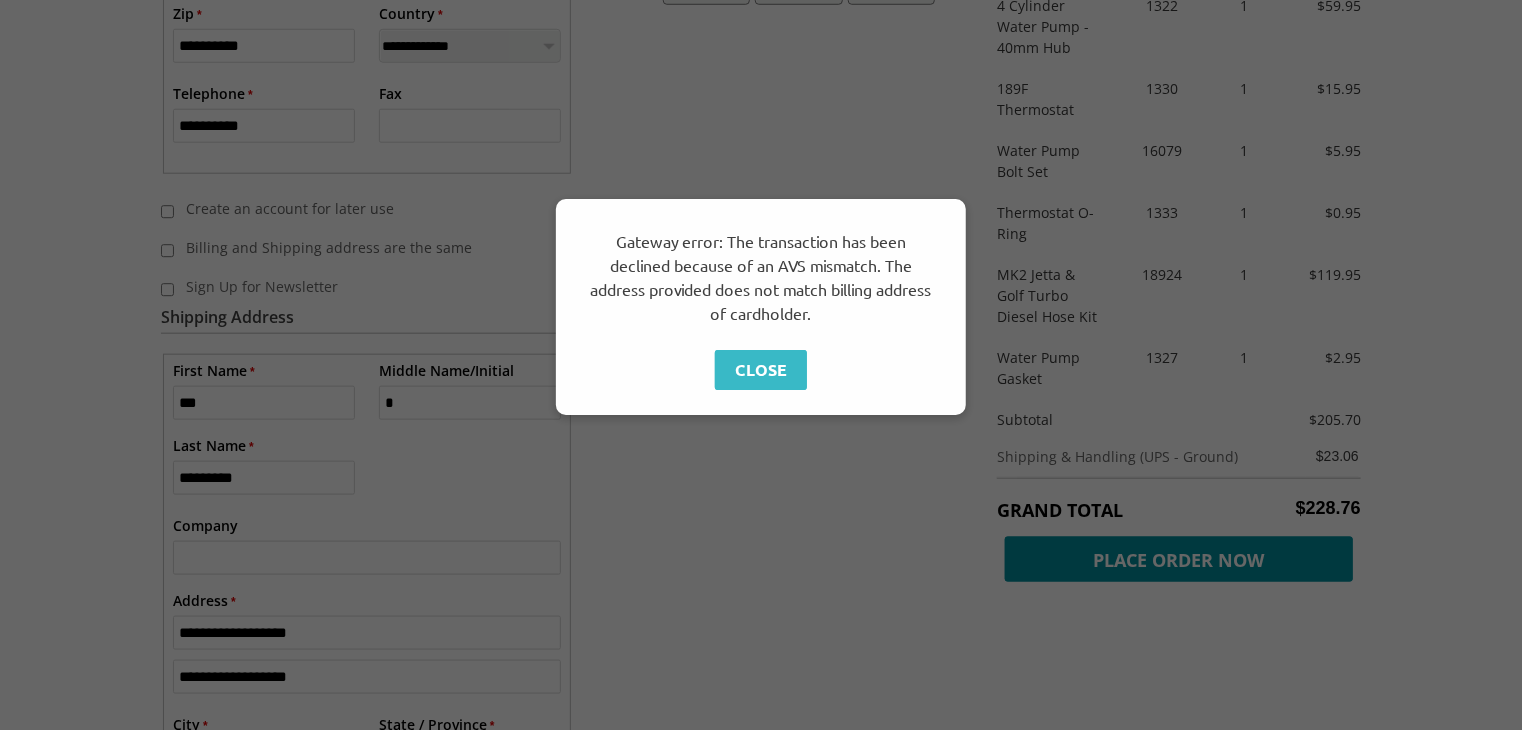 click on "Close" at bounding box center [761, 370] 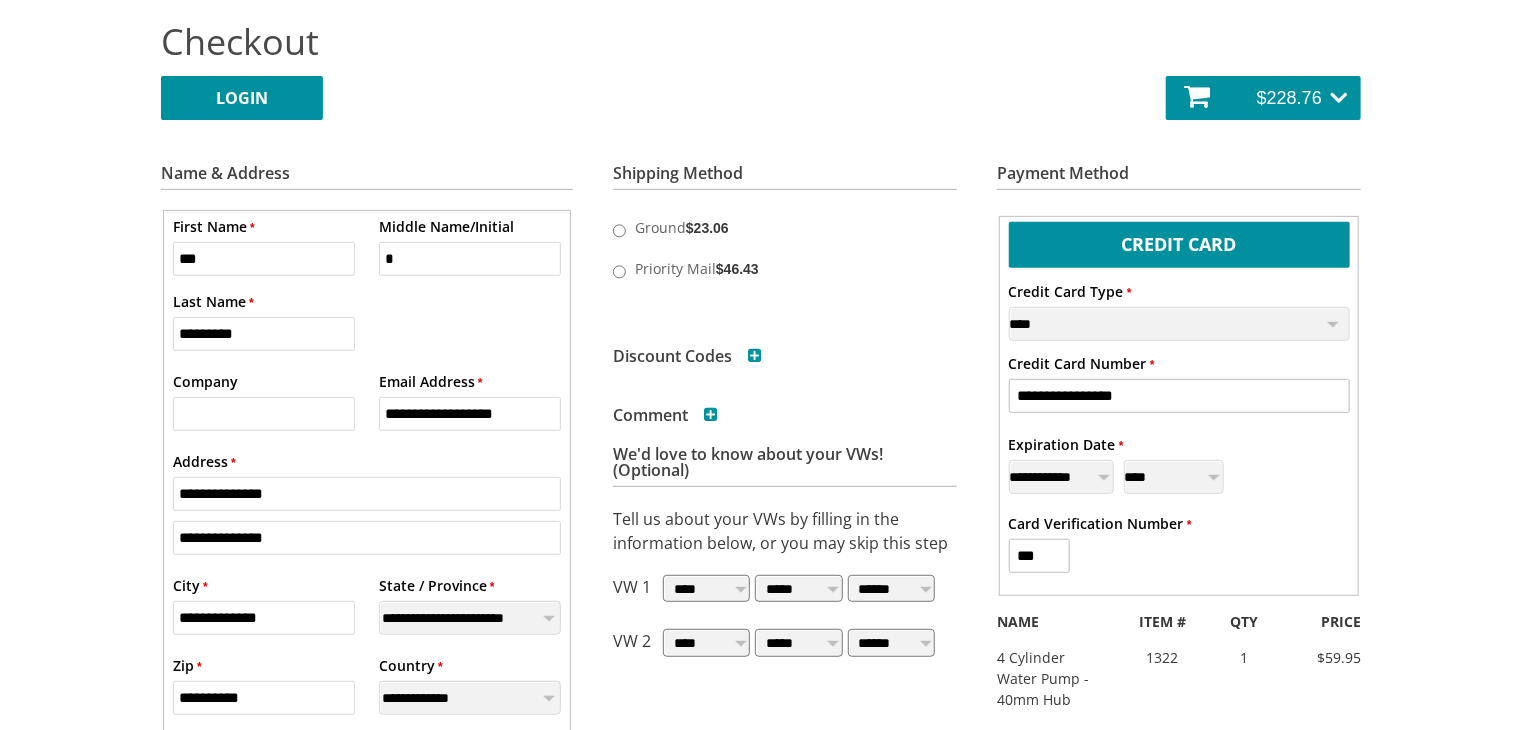 scroll, scrollTop: 279, scrollLeft: 0, axis: vertical 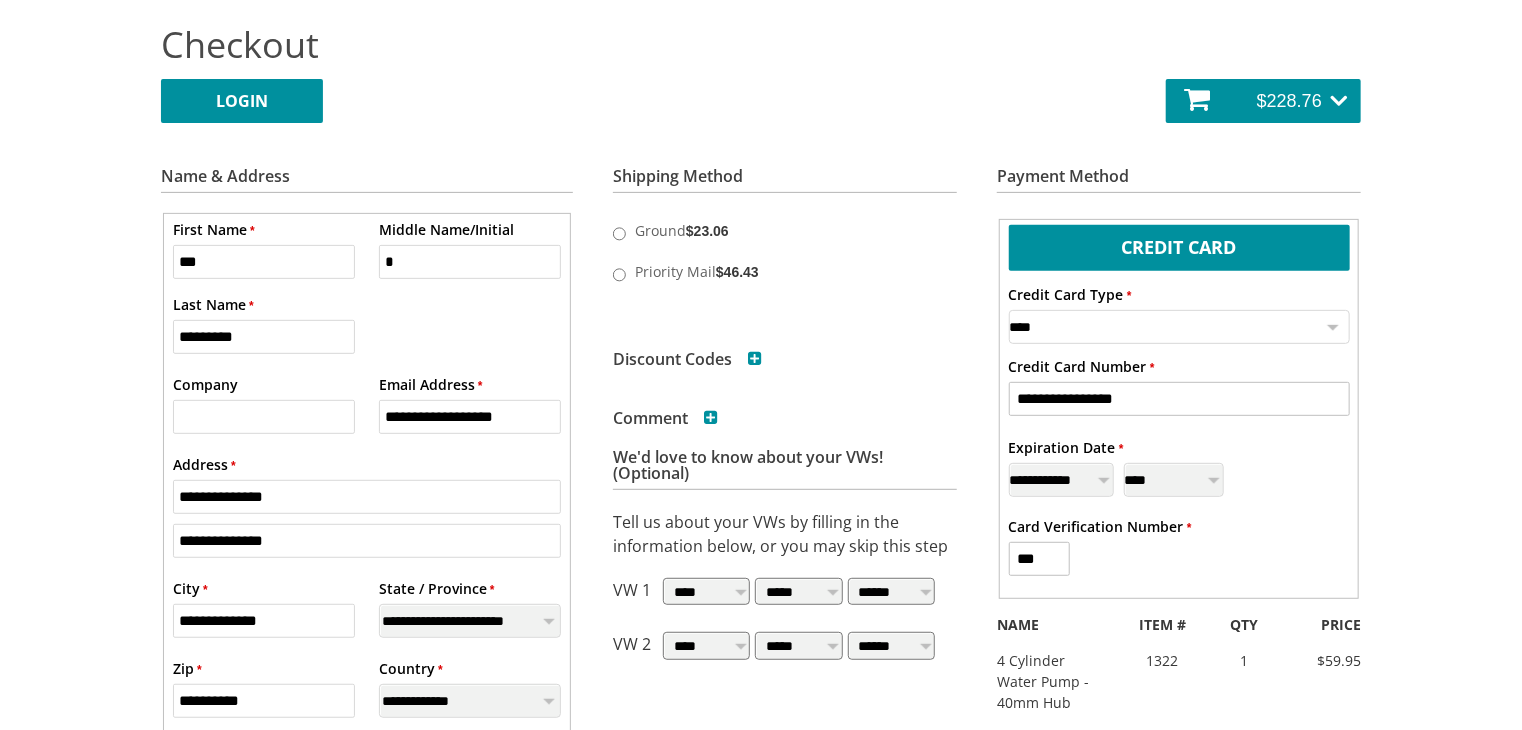 click on "**********" at bounding box center (1179, 327) 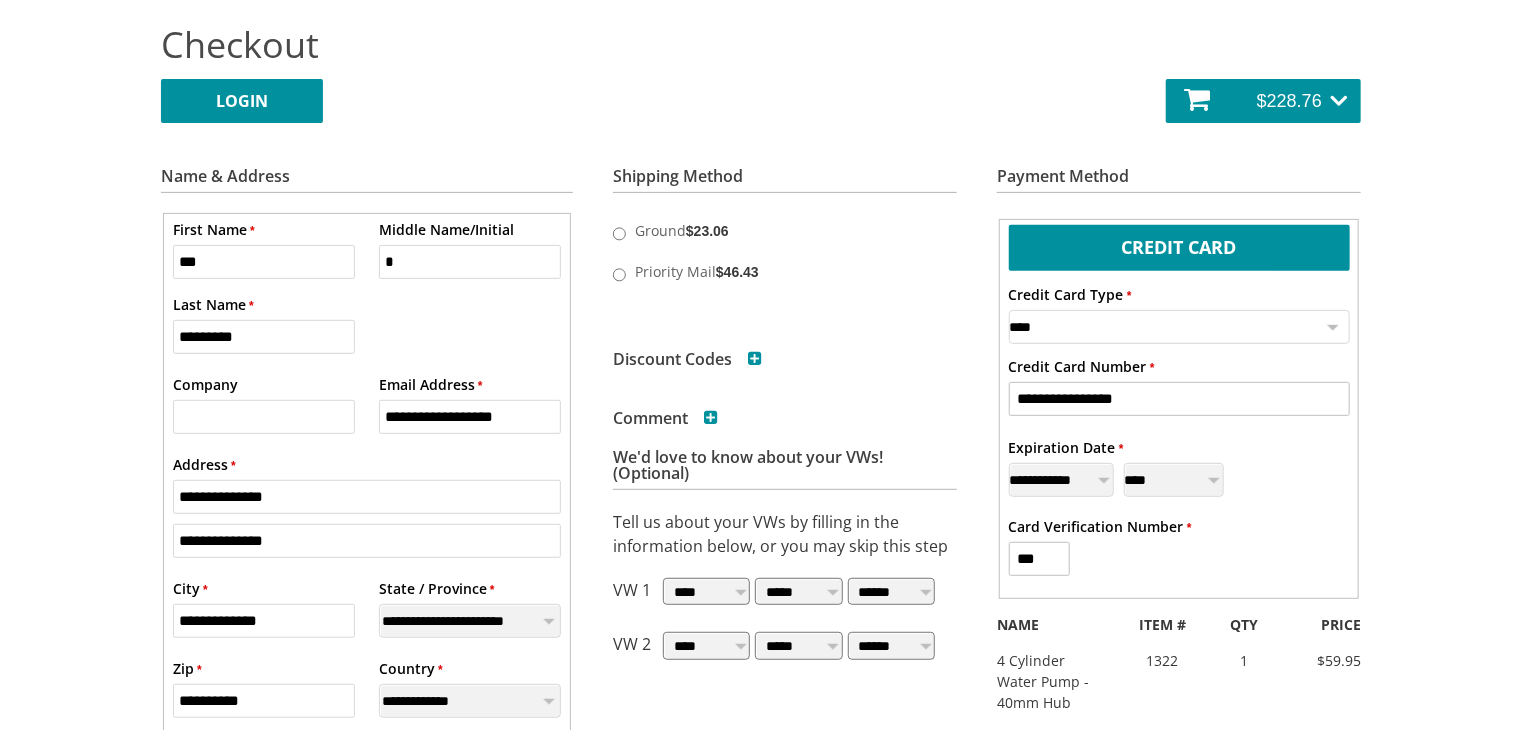 click on "**********" at bounding box center [1179, 327] 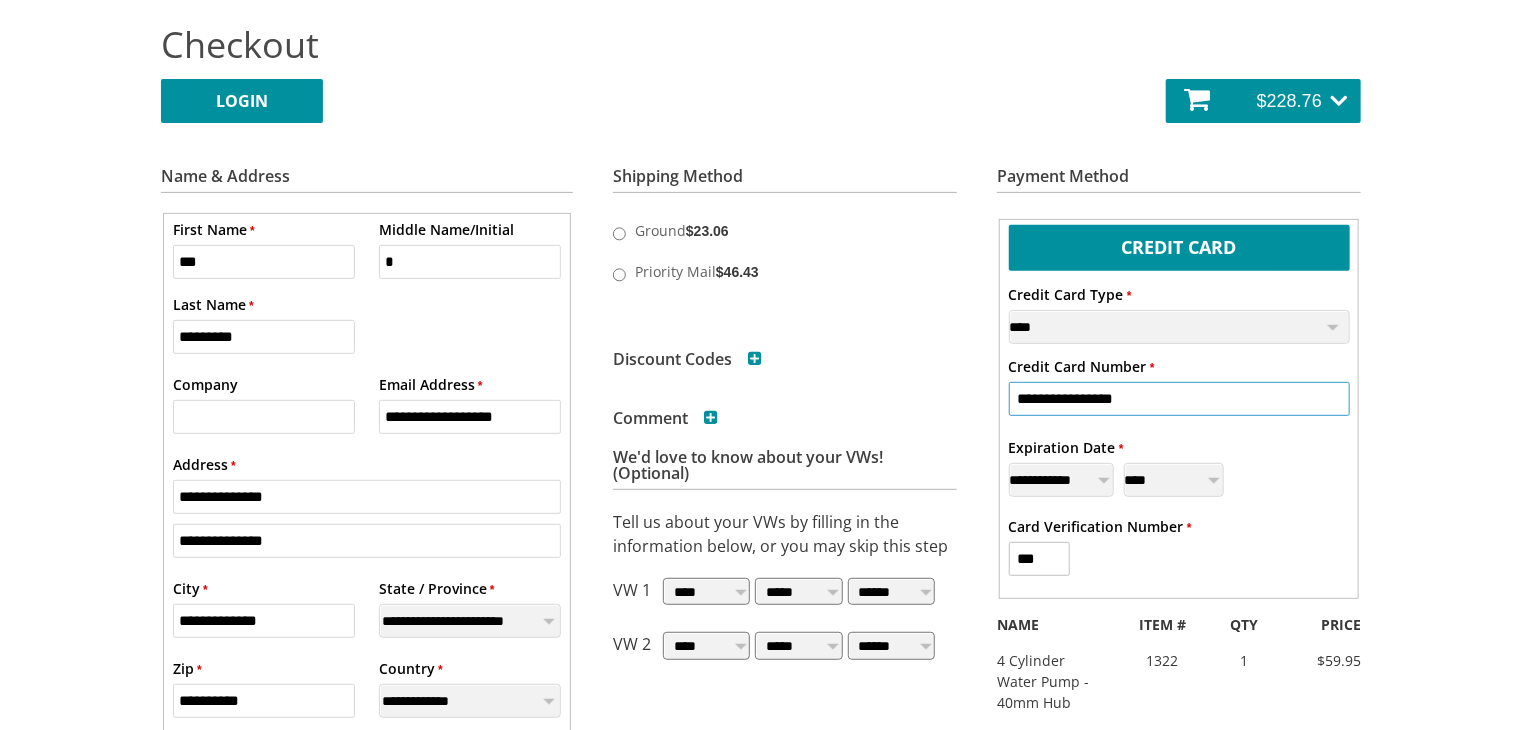 click on "**********" at bounding box center (1179, 399) 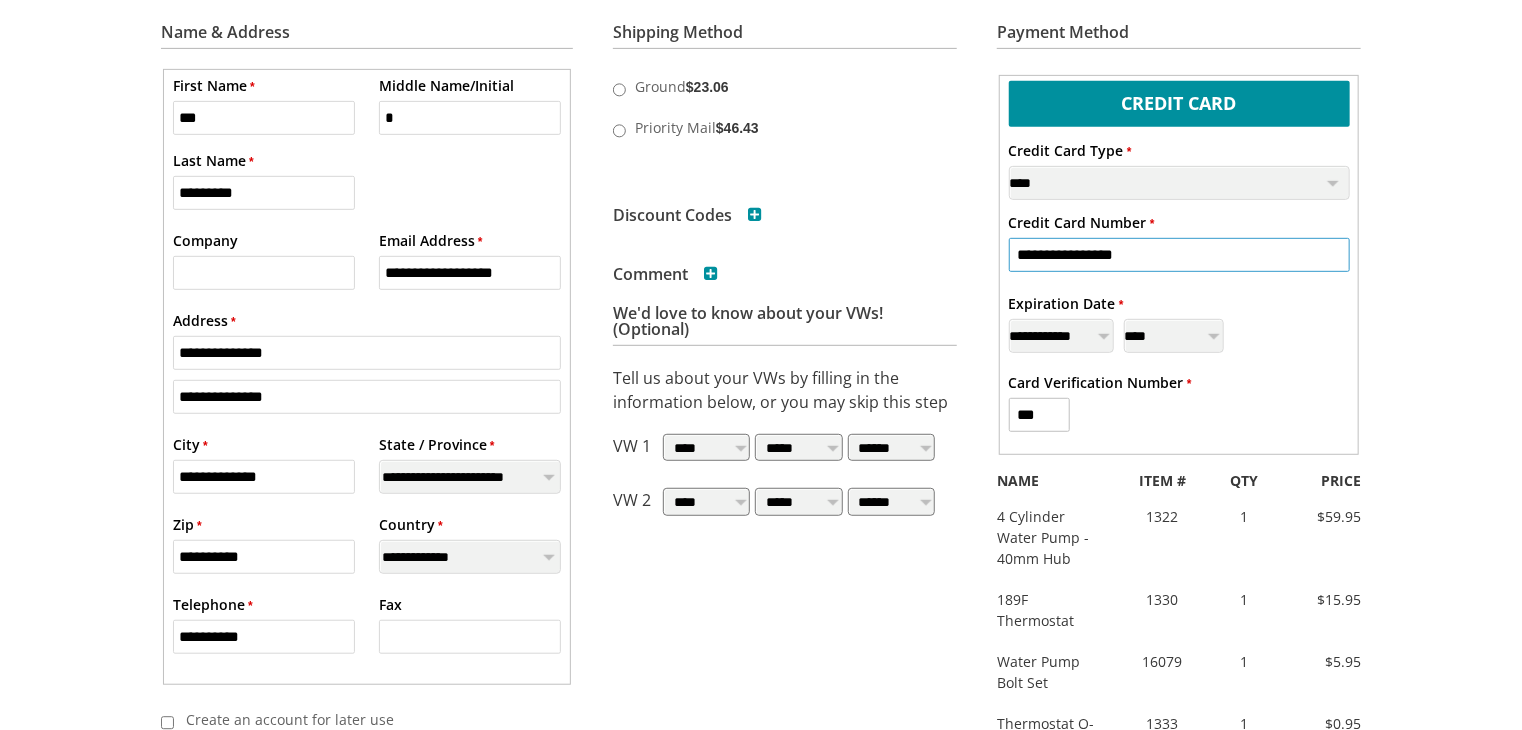 scroll, scrollTop: 424, scrollLeft: 0, axis: vertical 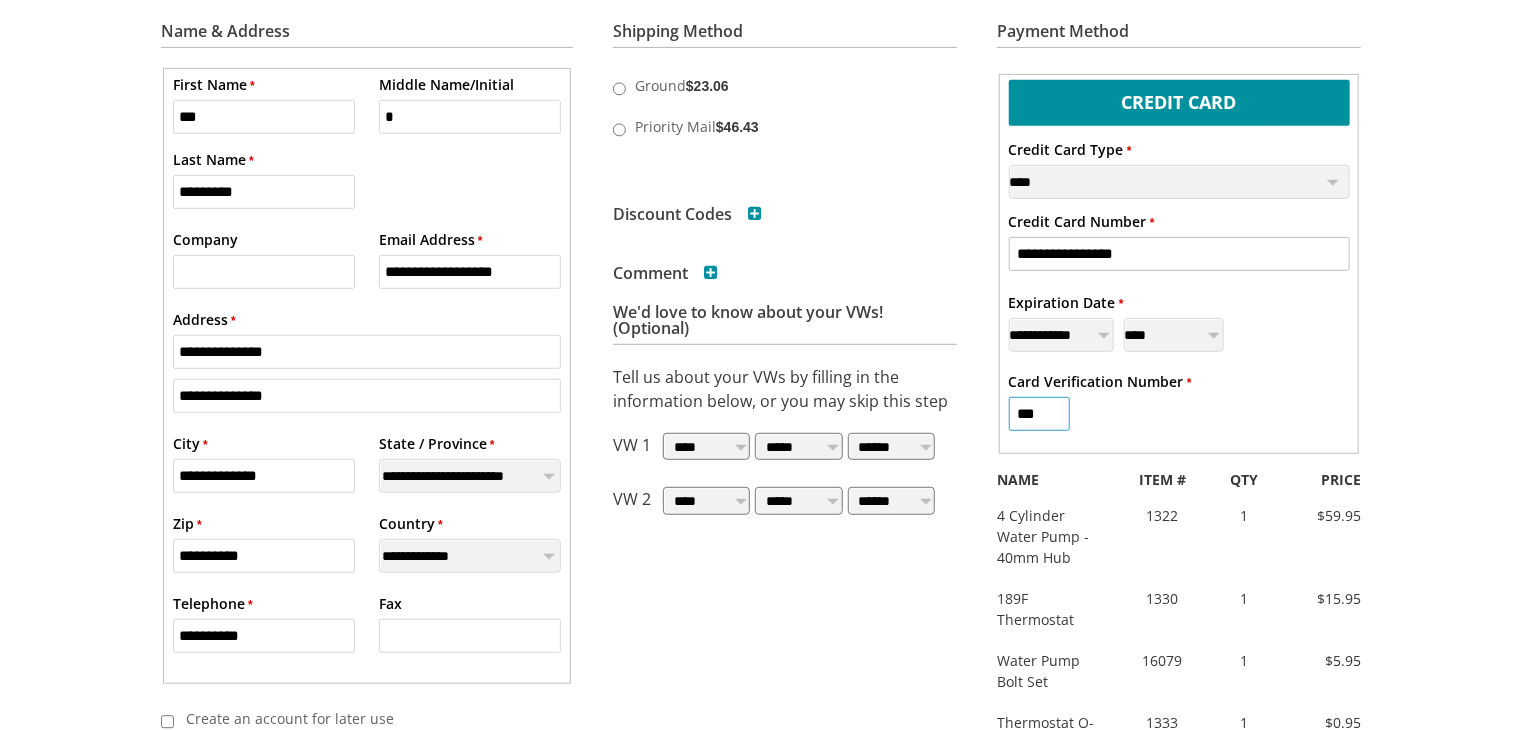 click on "***" at bounding box center [1039, 414] 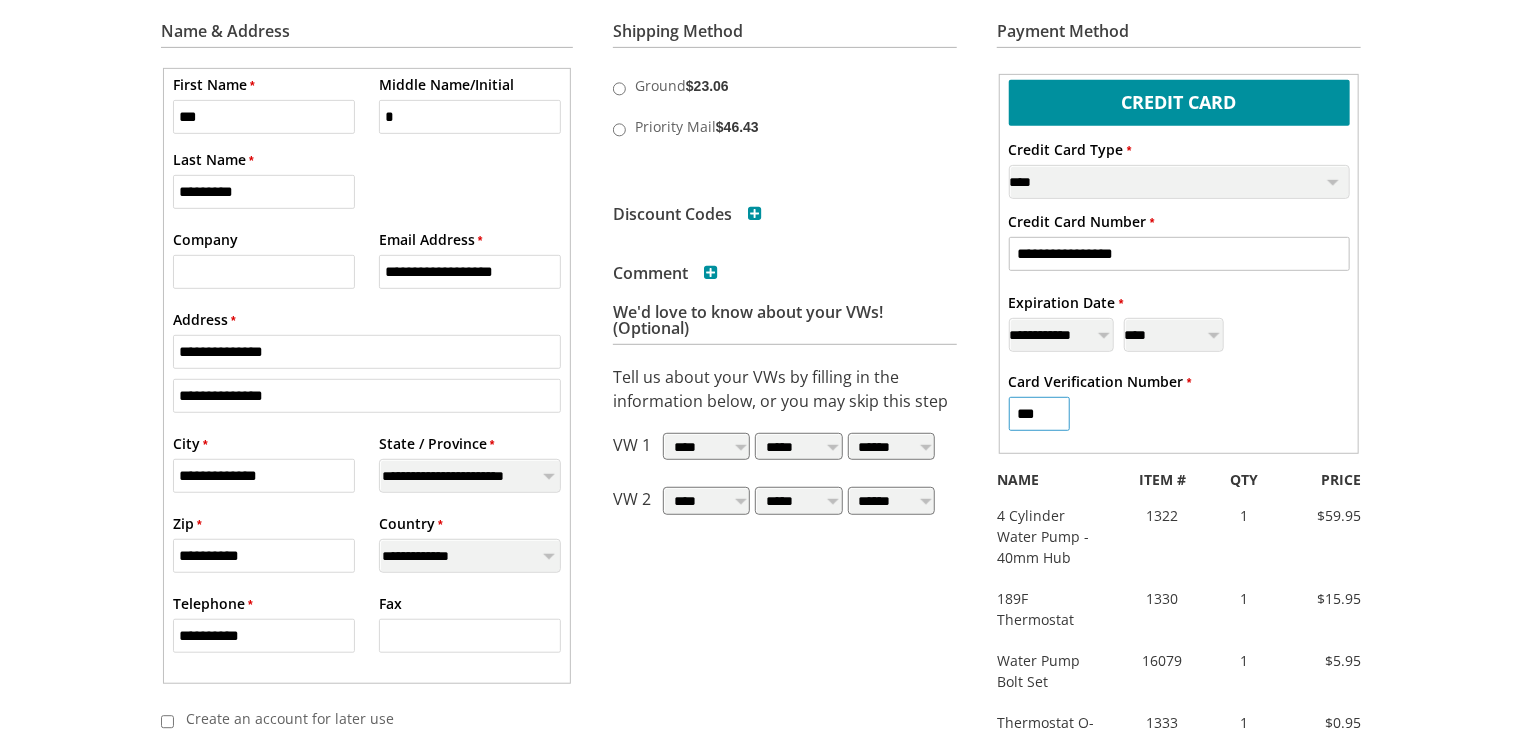 type 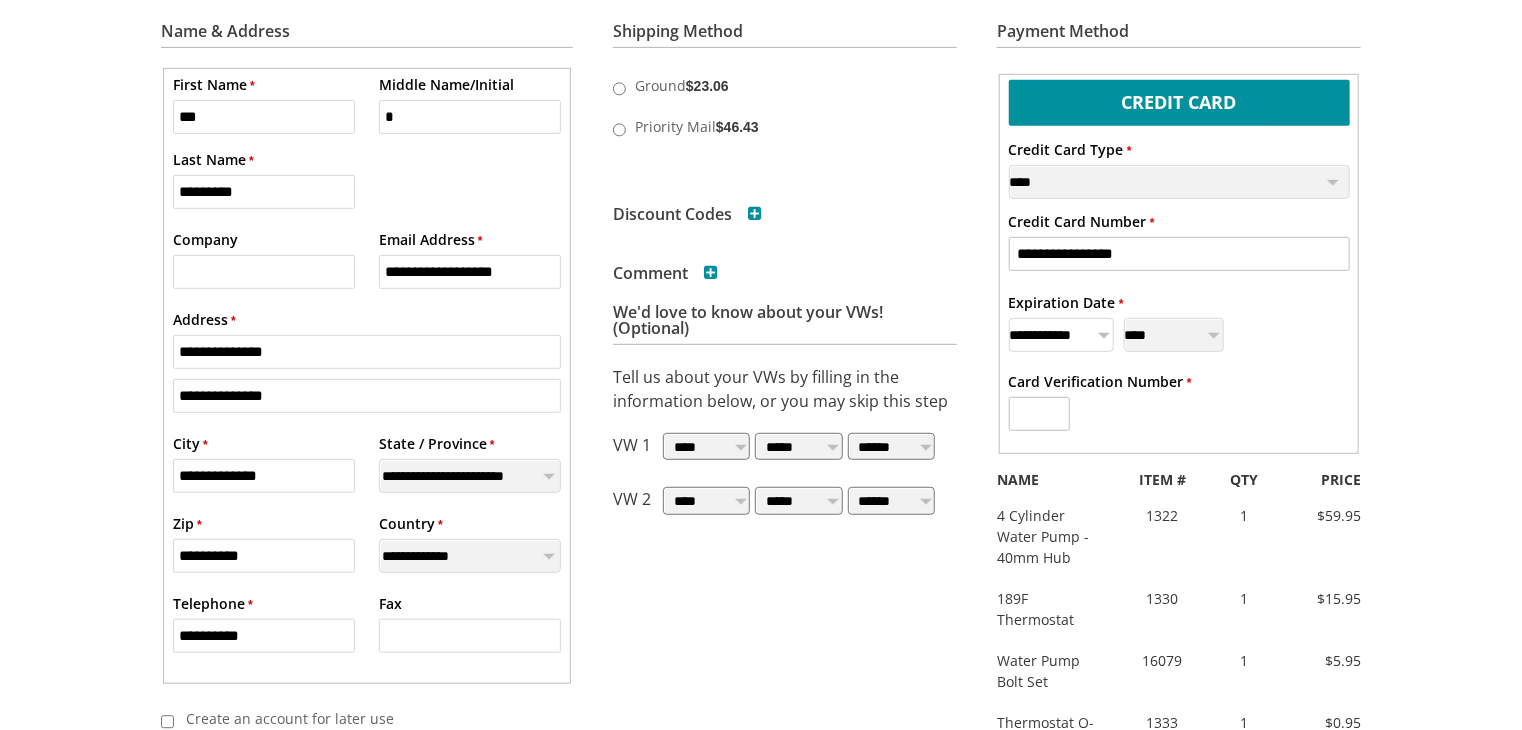 select 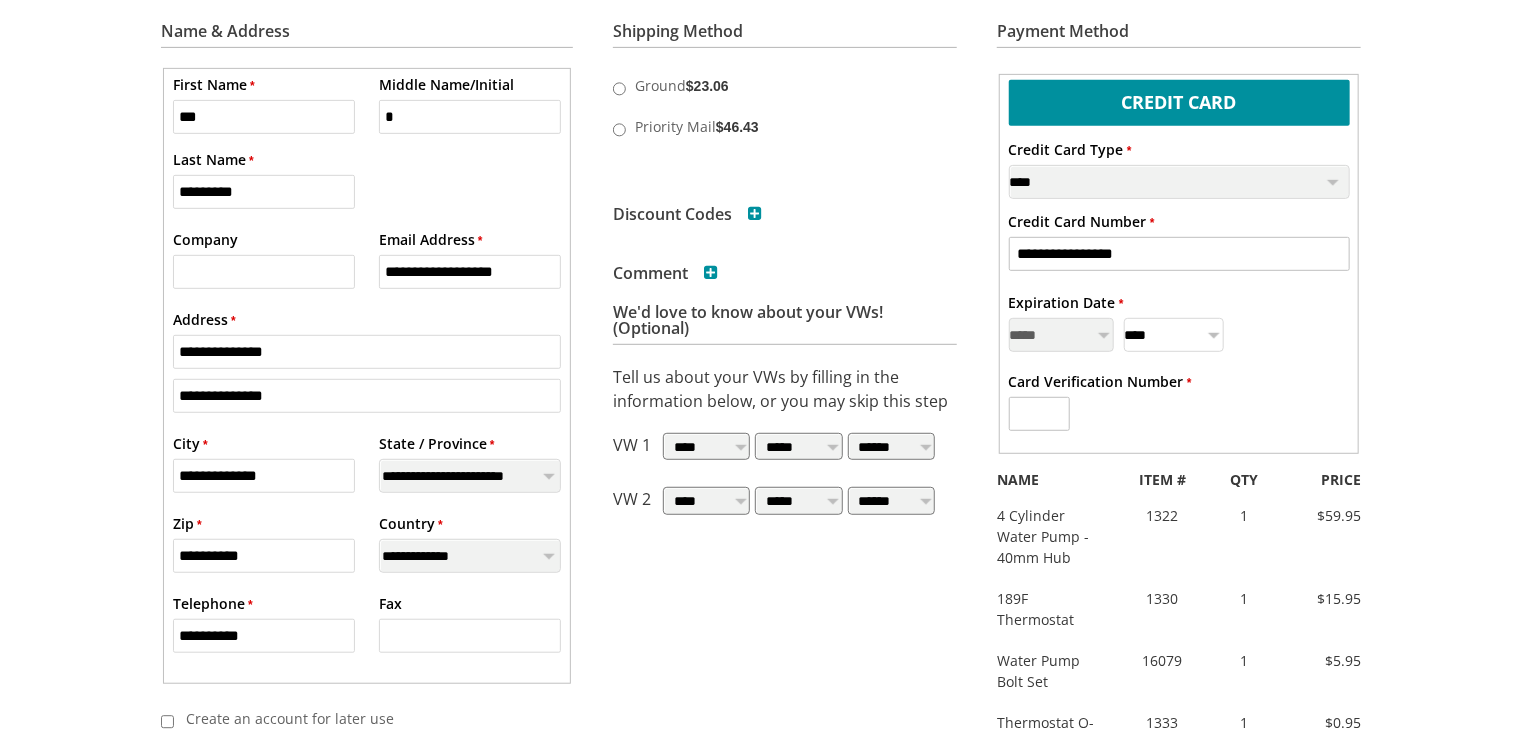 select 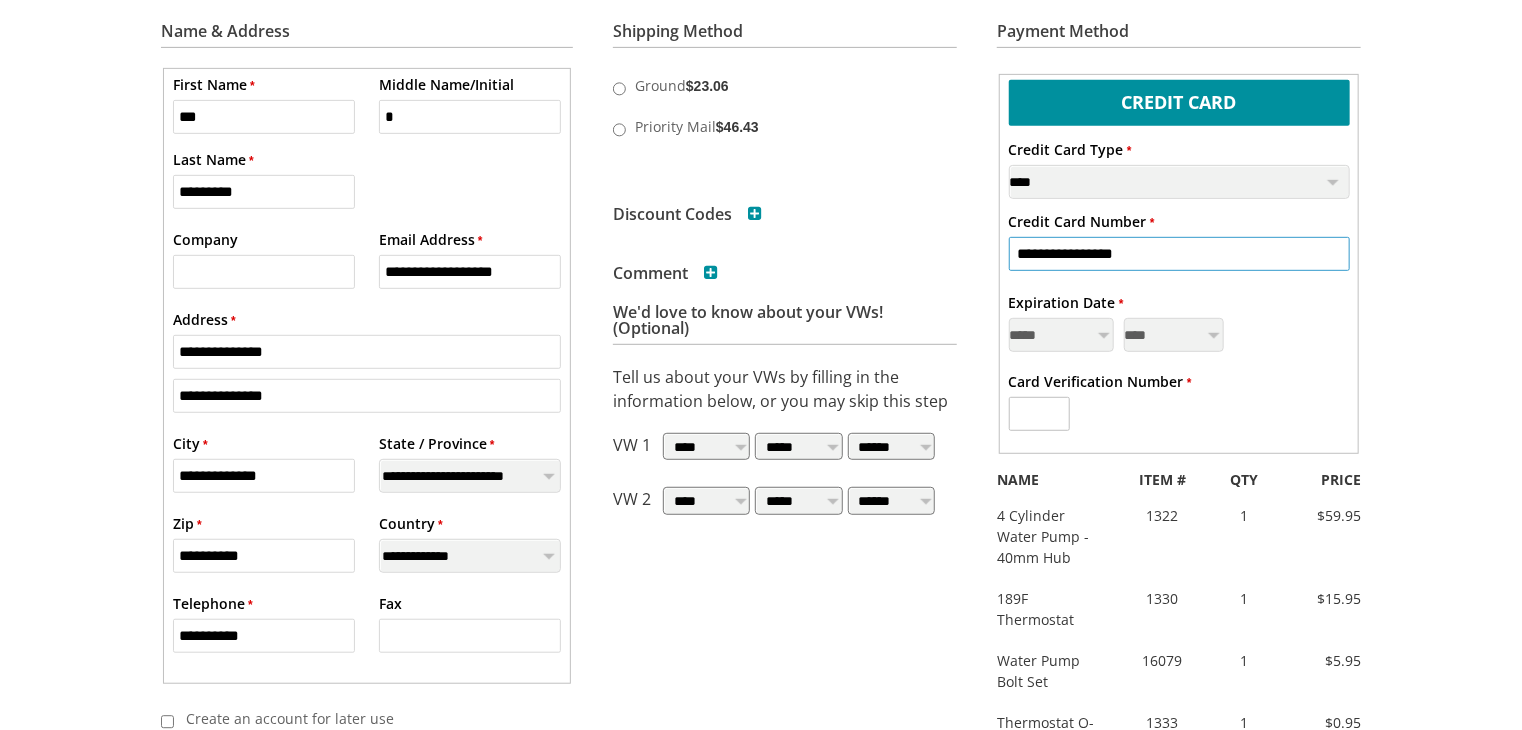 click on "**********" at bounding box center [1179, 254] 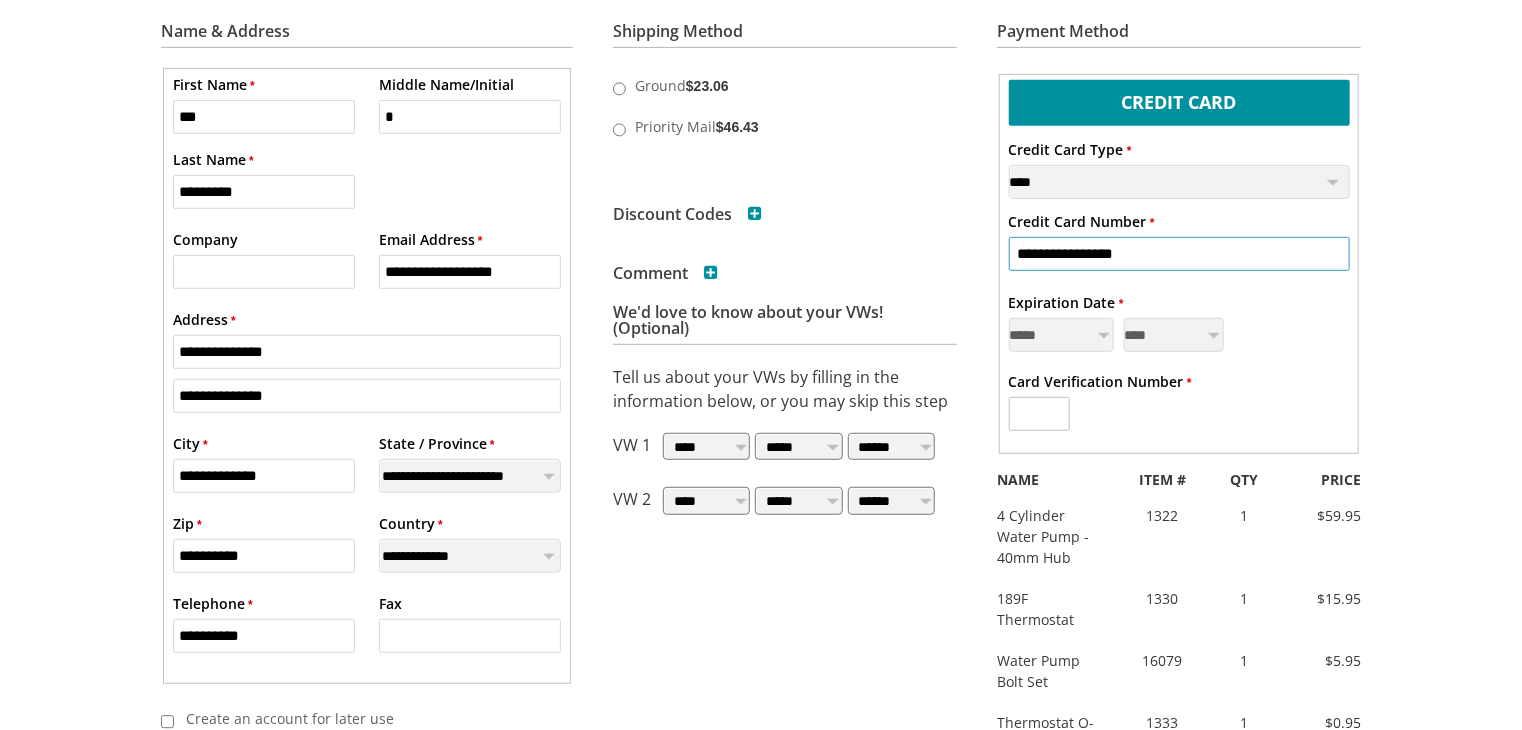 type on "**********" 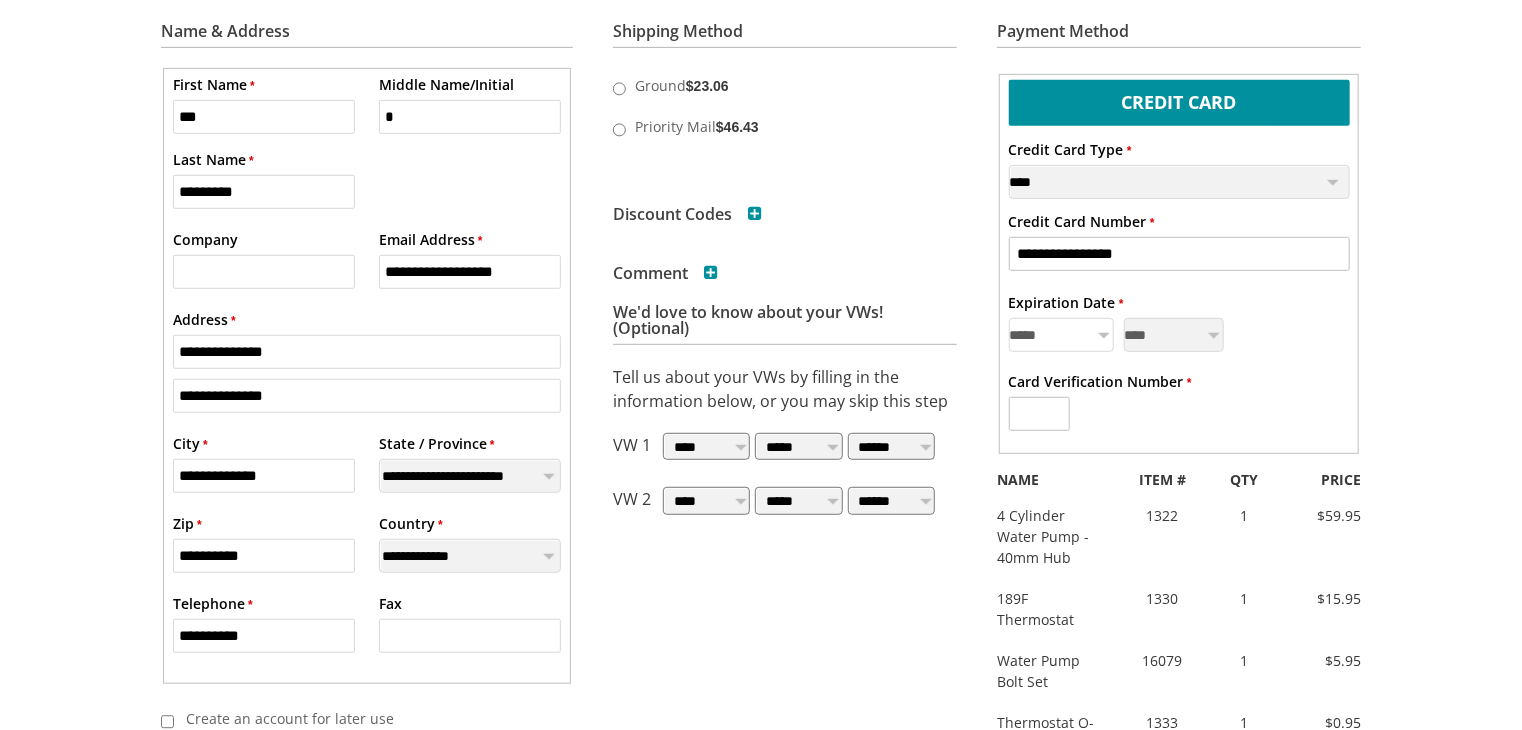 select on "*" 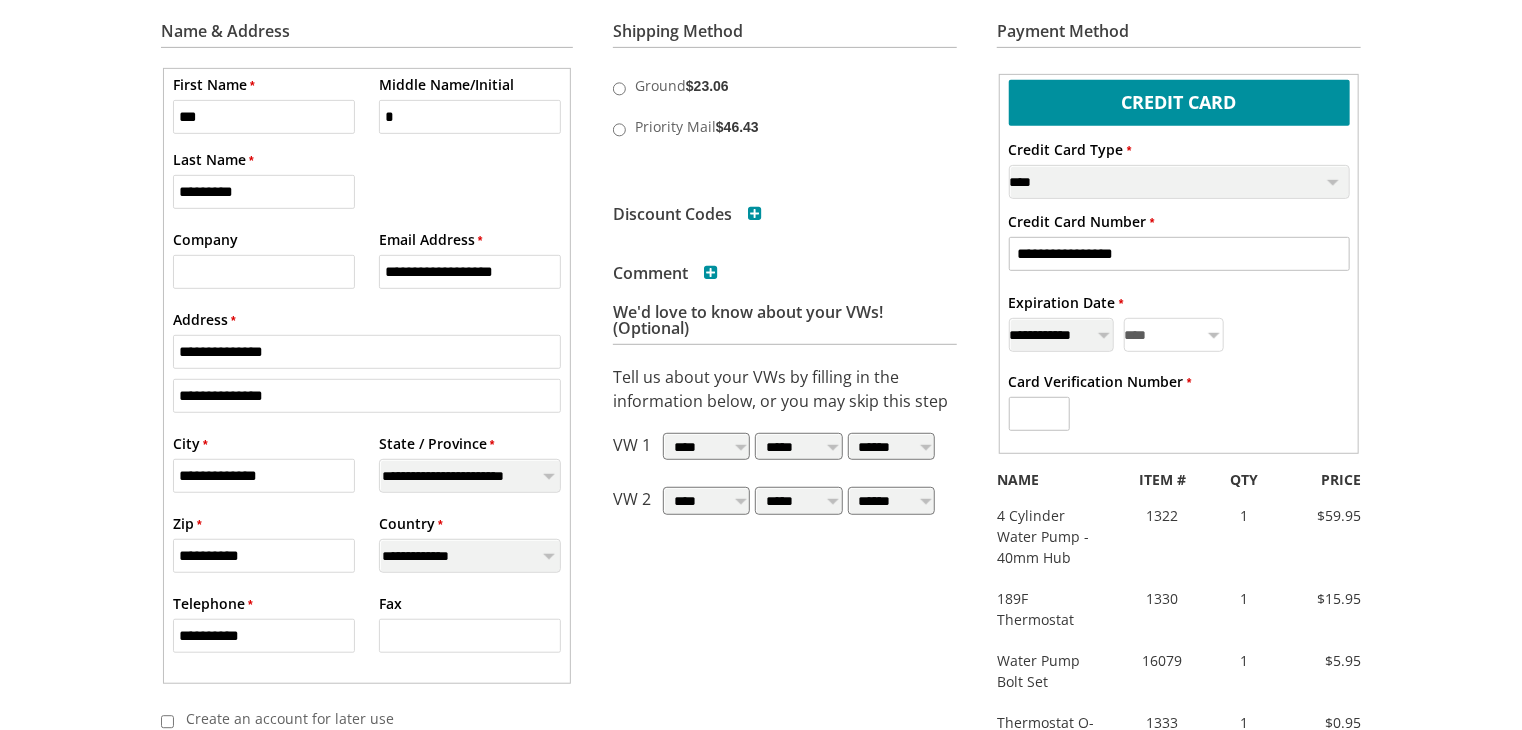 select on "****" 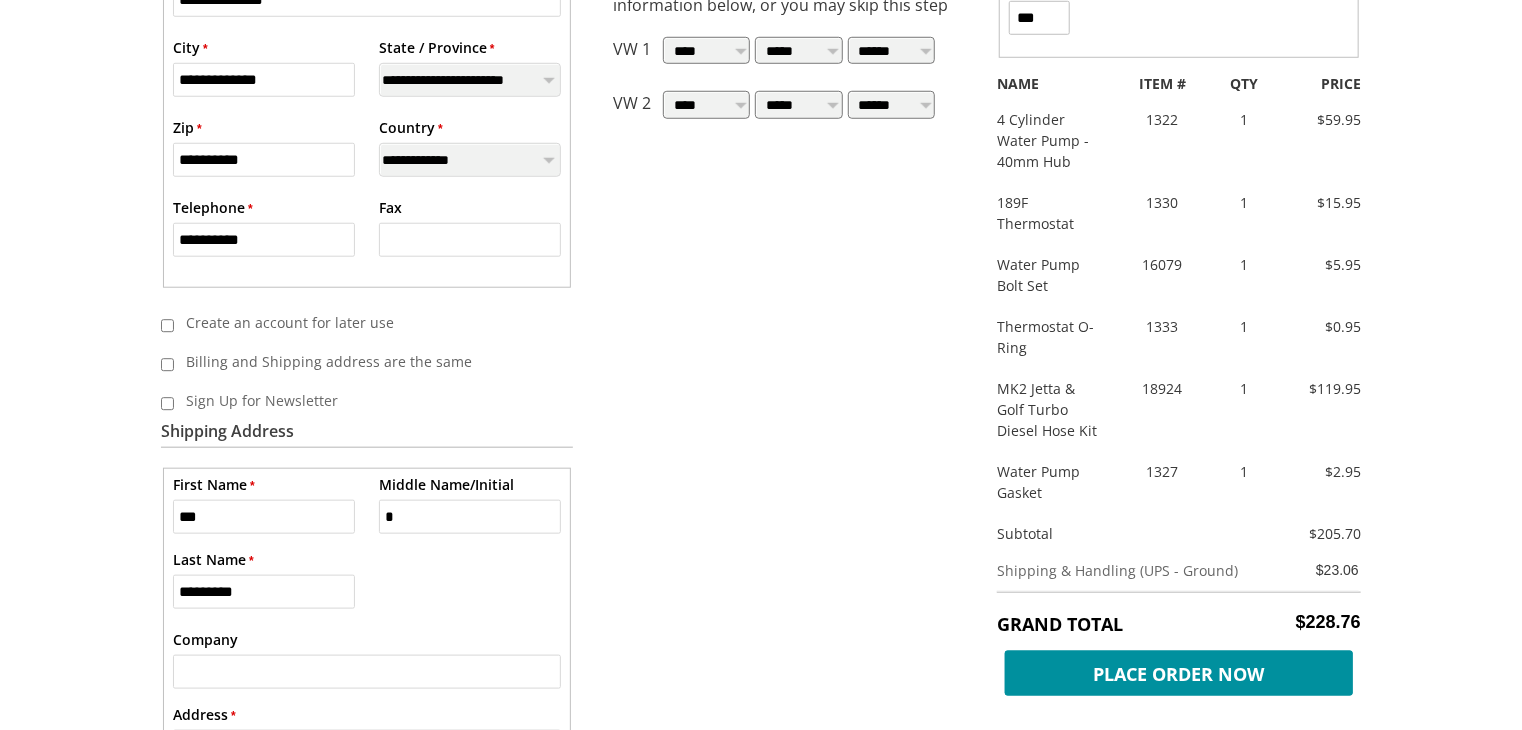 scroll, scrollTop: 820, scrollLeft: 0, axis: vertical 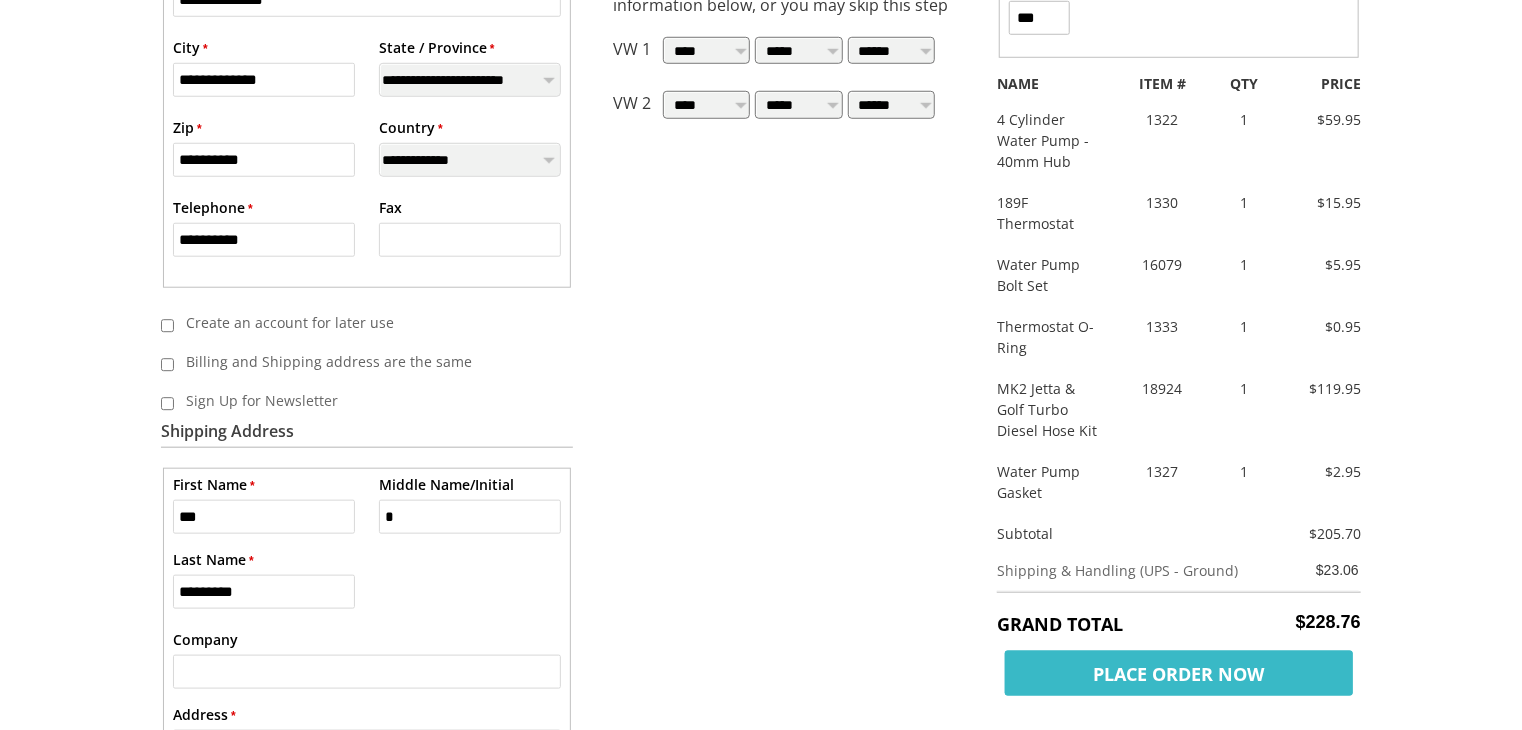click on "Place Order Now" at bounding box center (1179, 673) 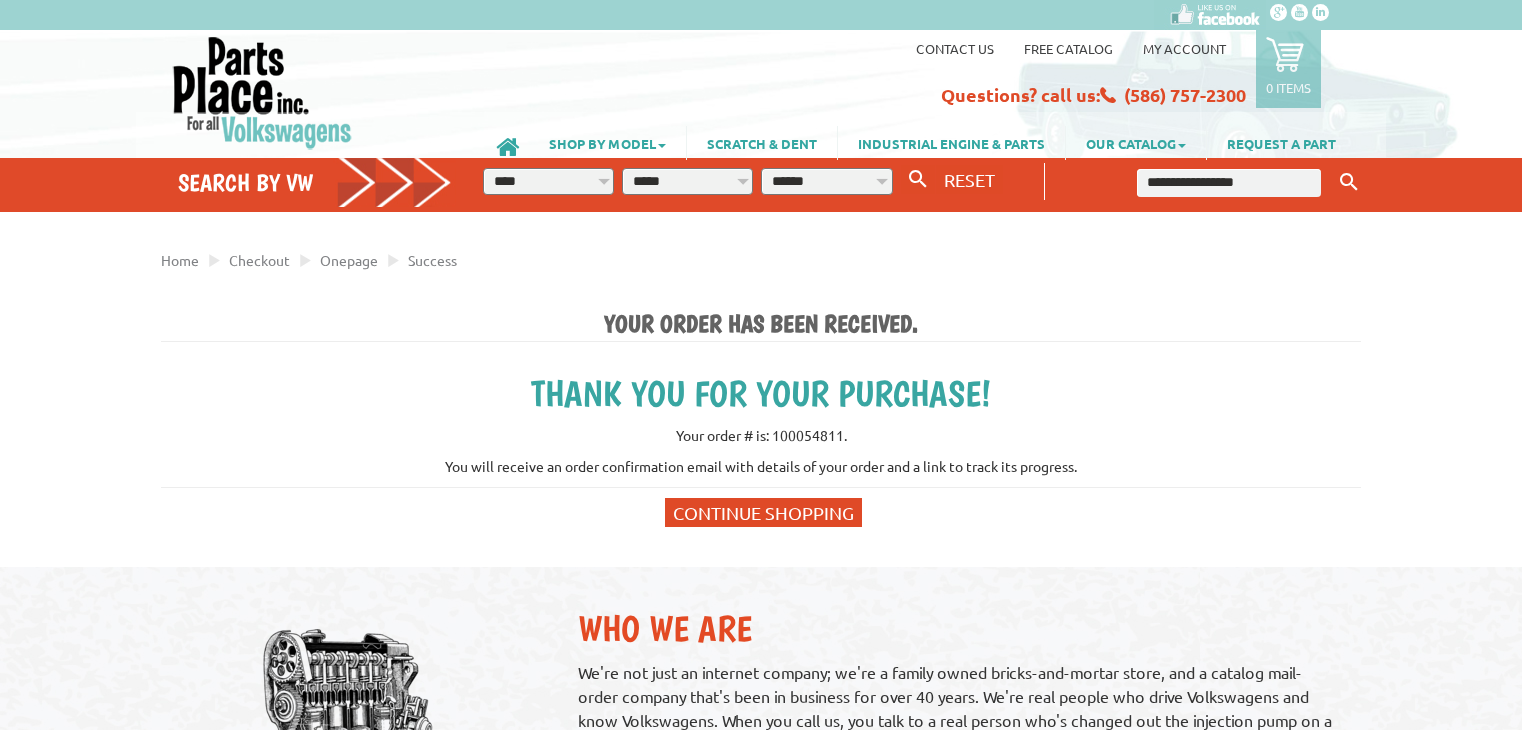 scroll, scrollTop: 0, scrollLeft: 0, axis: both 